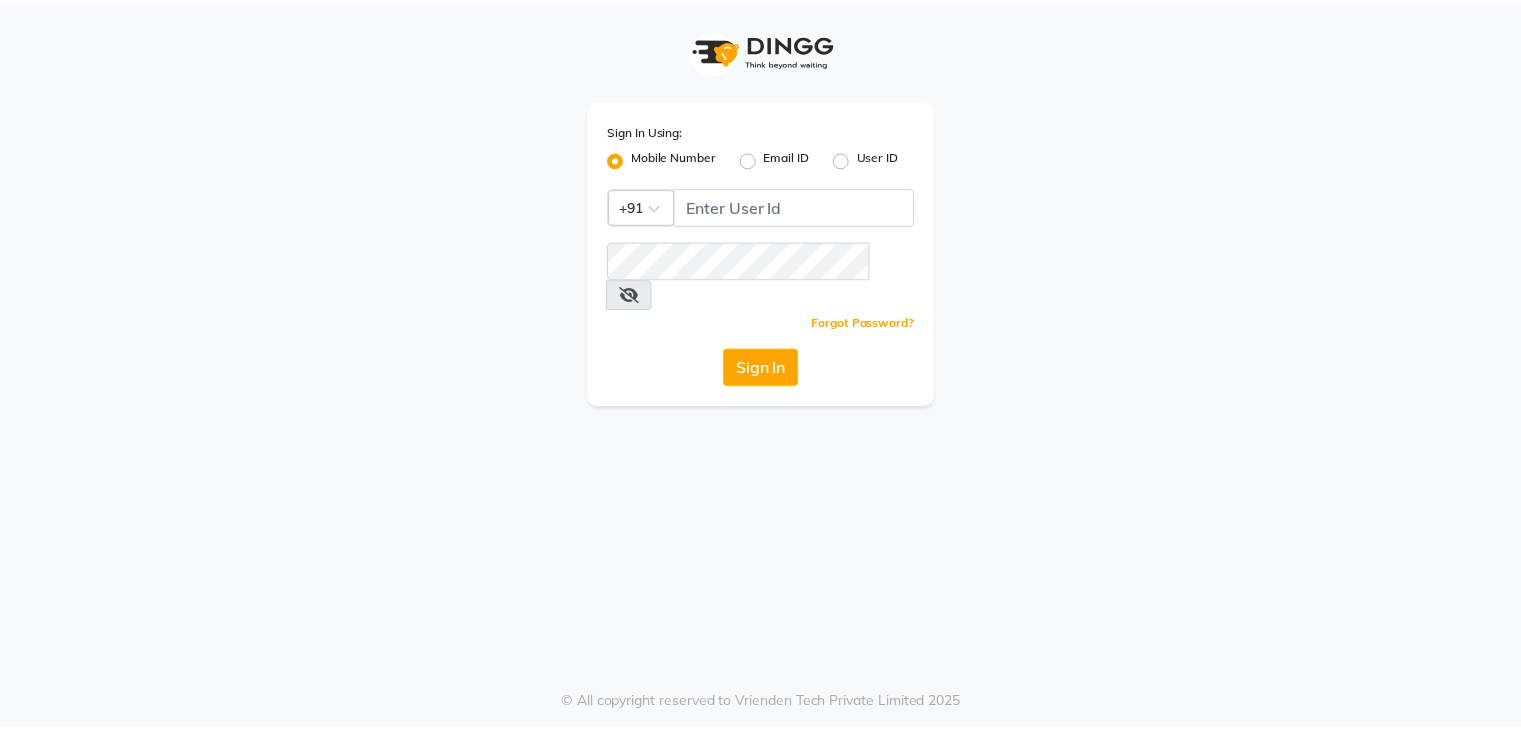 scroll, scrollTop: 0, scrollLeft: 0, axis: both 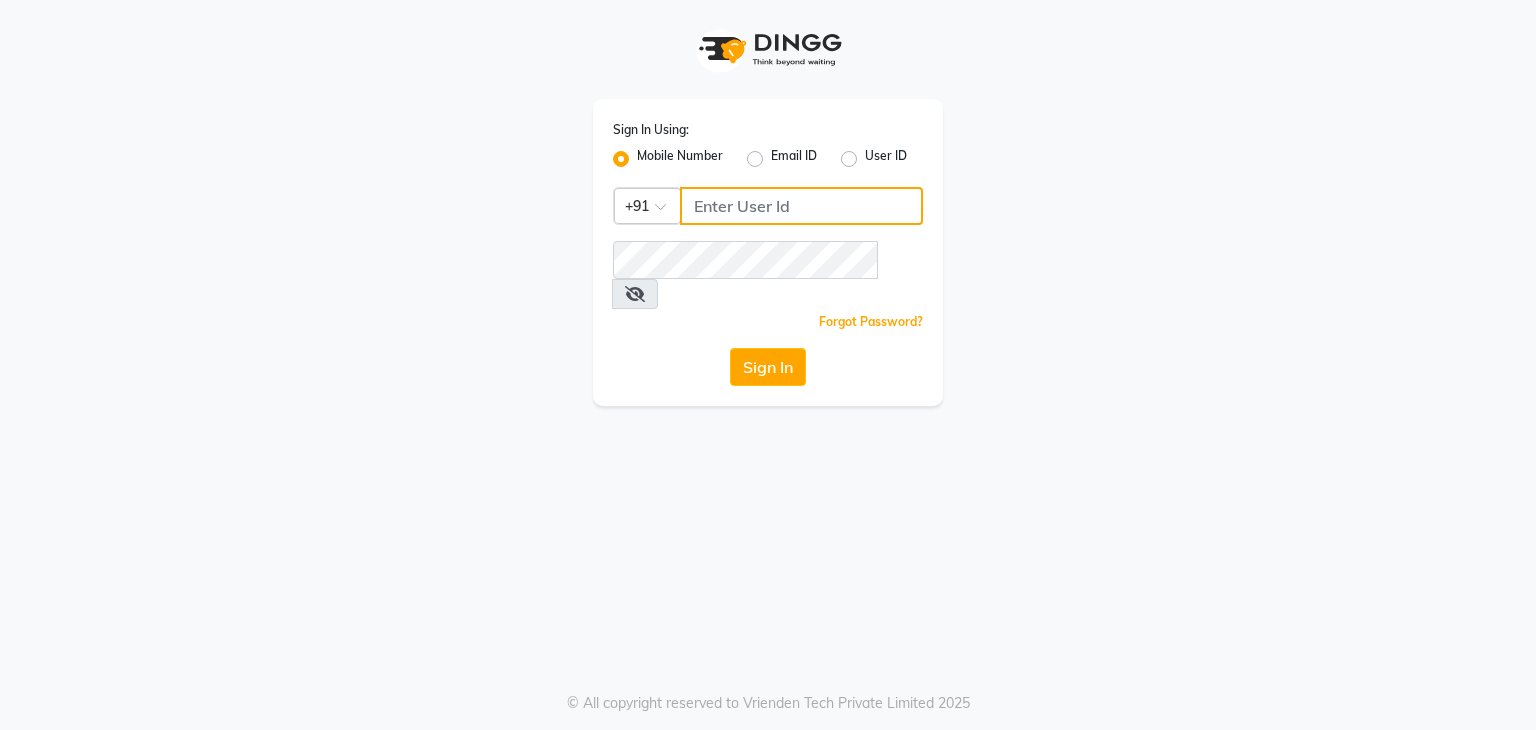 click 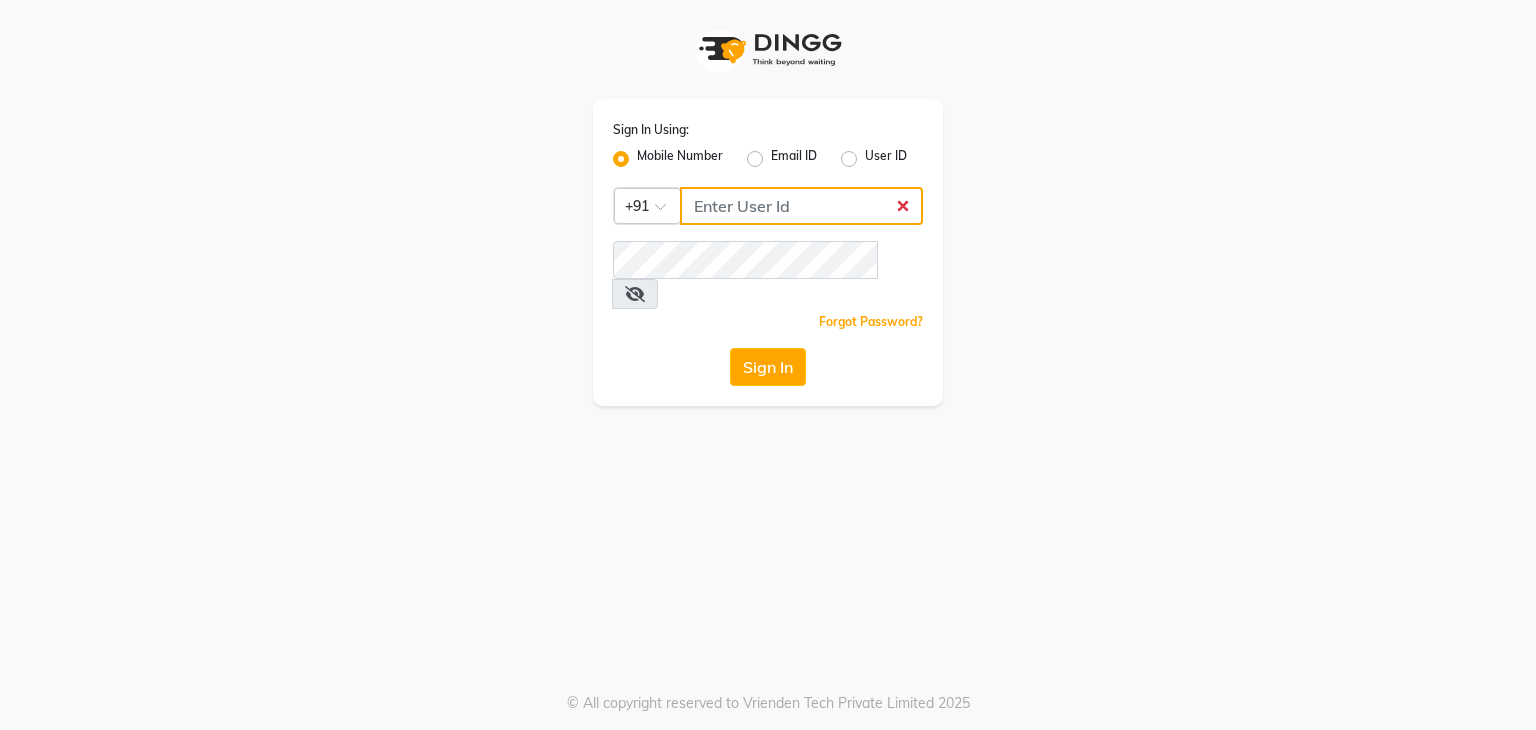type on "[PHONE]" 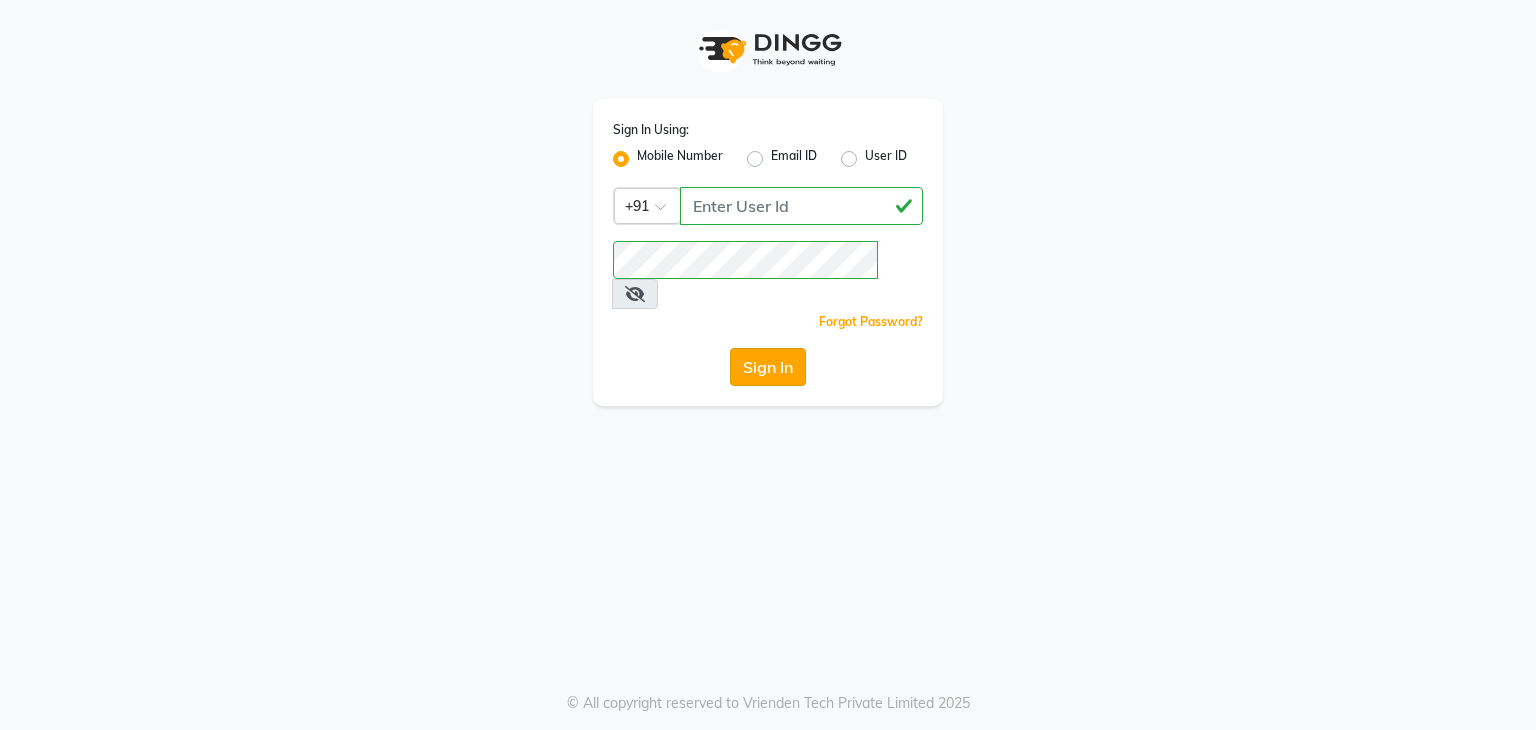 click on "Sign In" 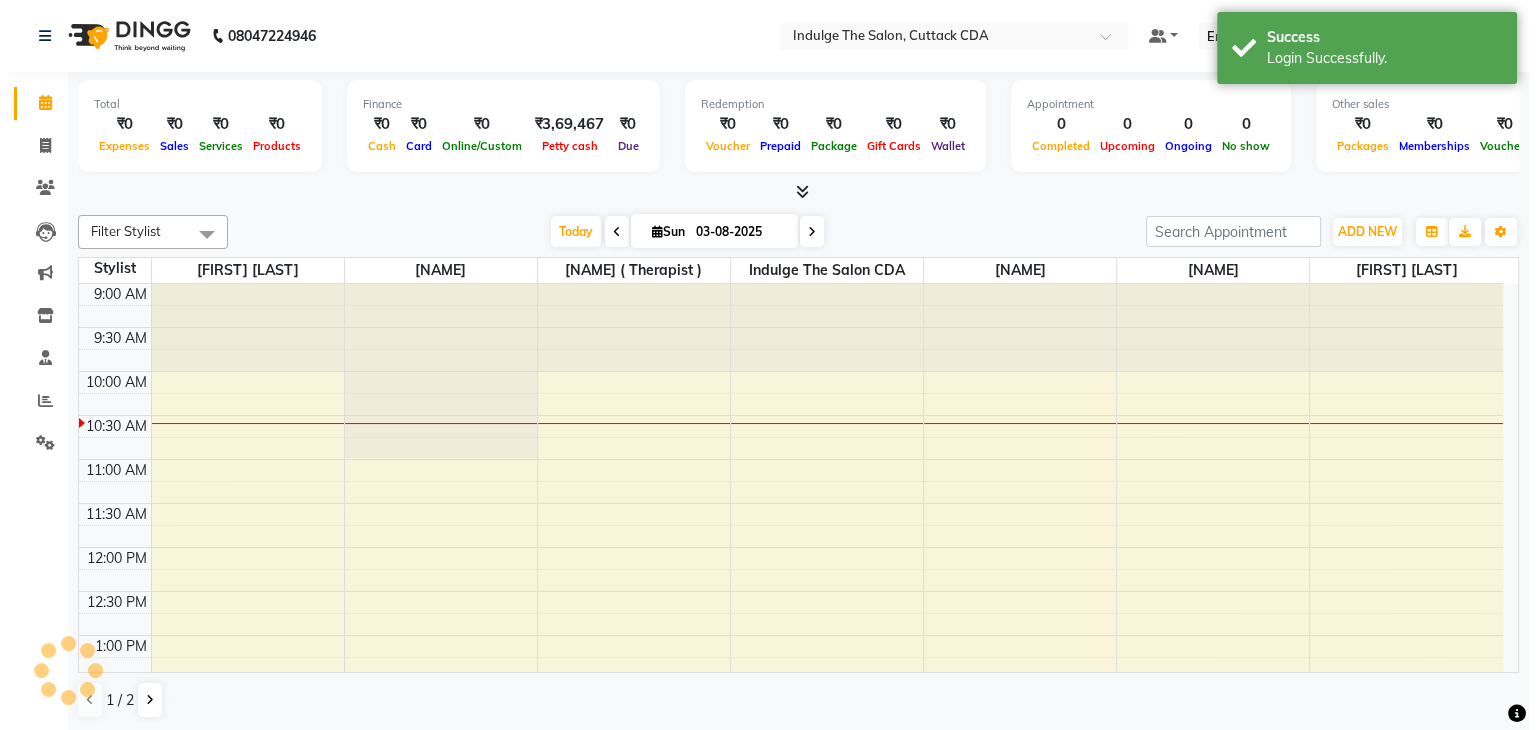 scroll, scrollTop: 0, scrollLeft: 0, axis: both 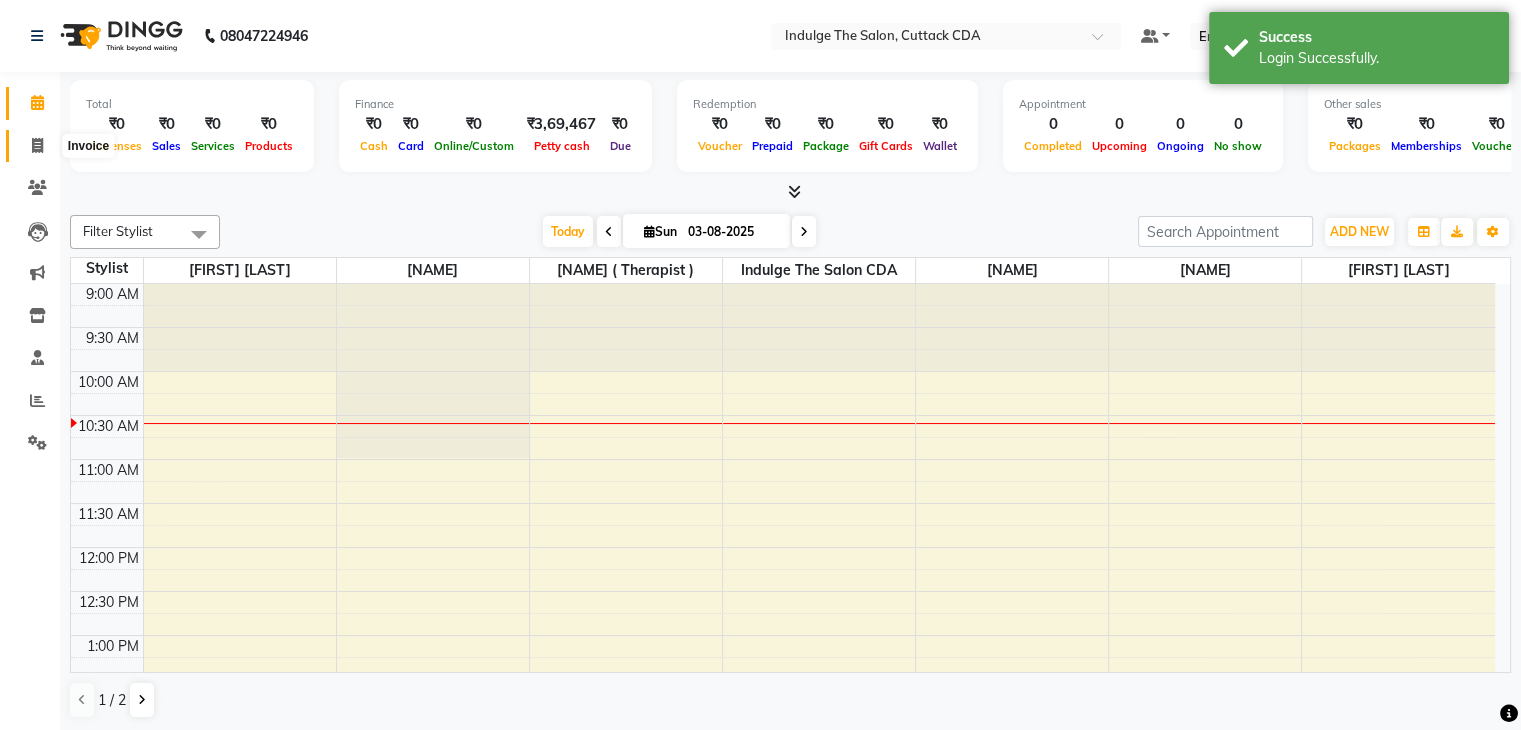 click 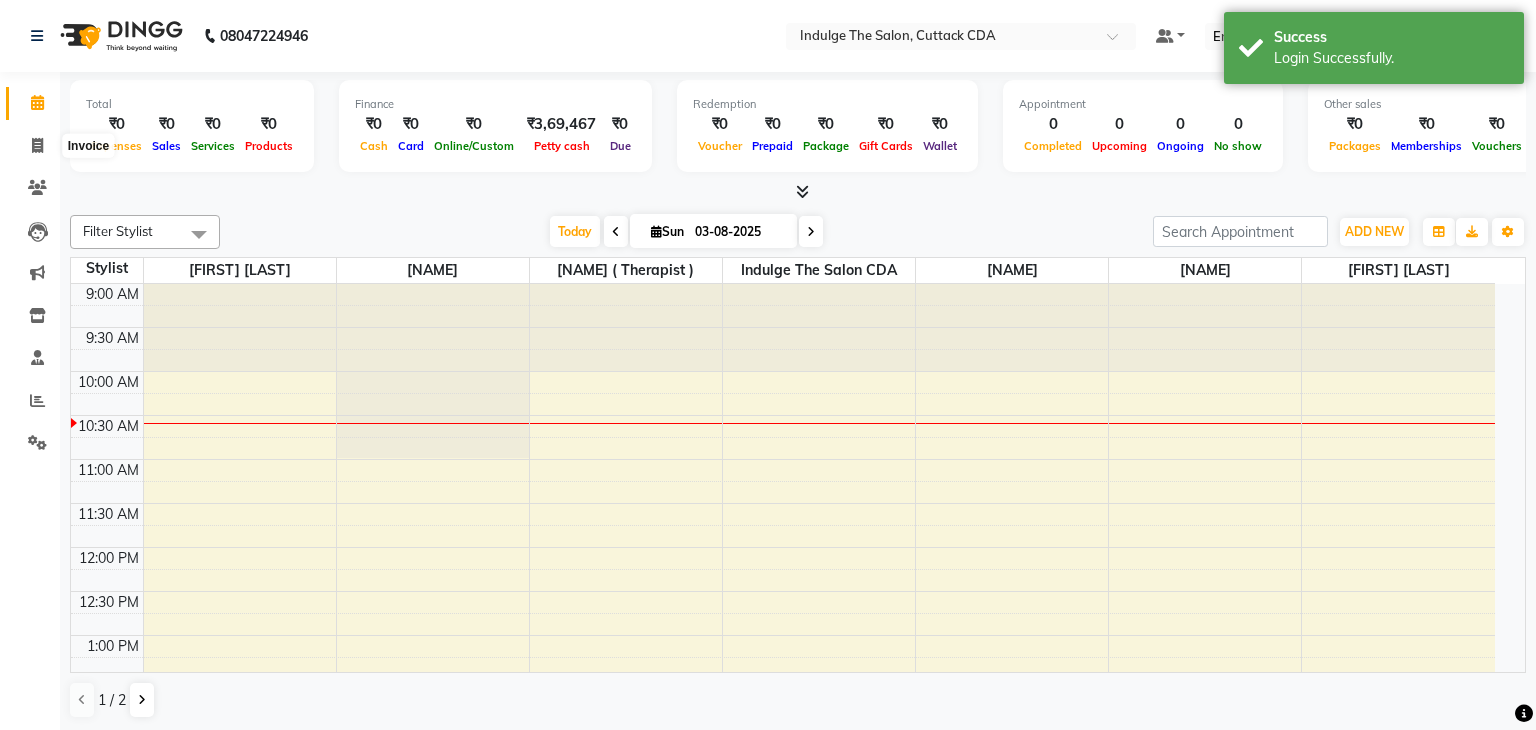 select on "service" 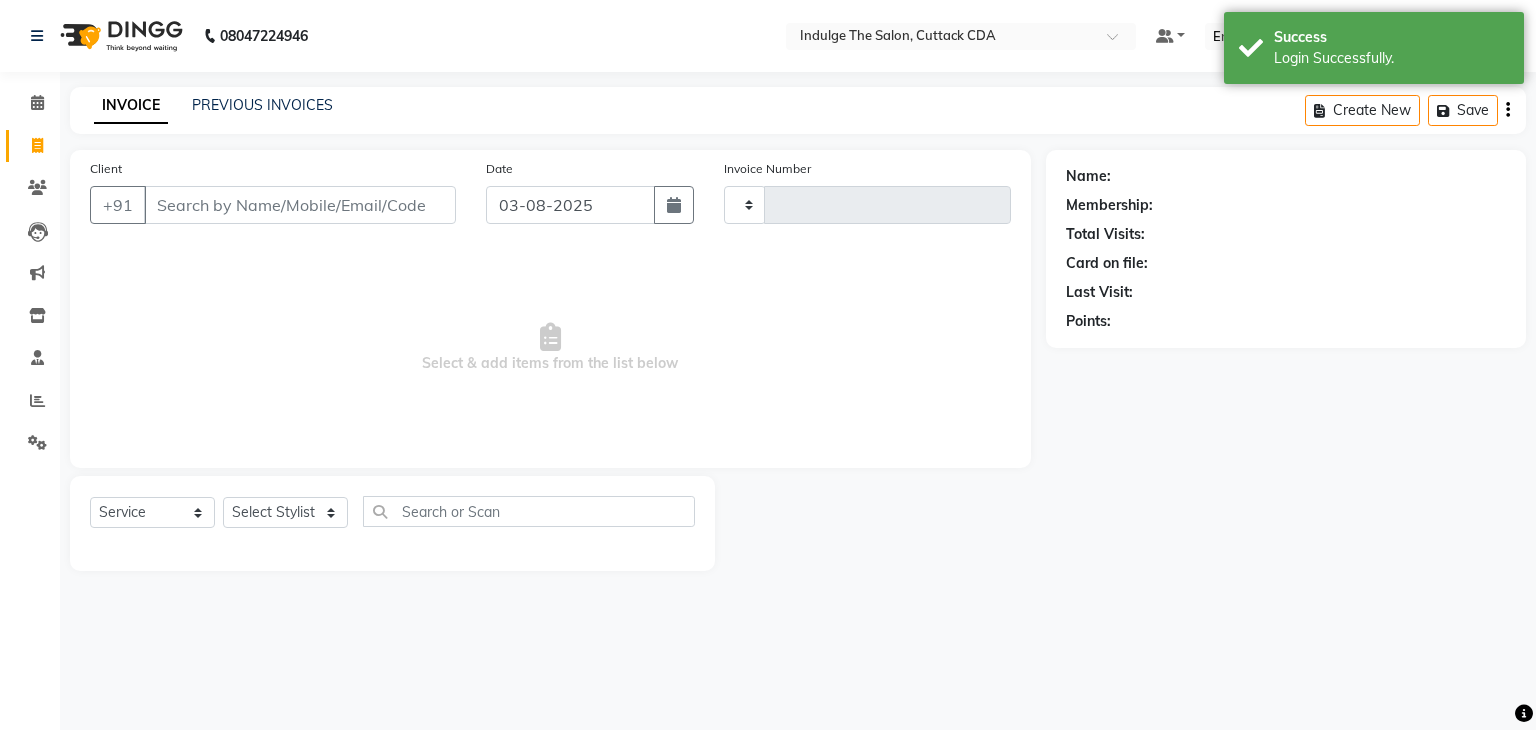 type on "0930" 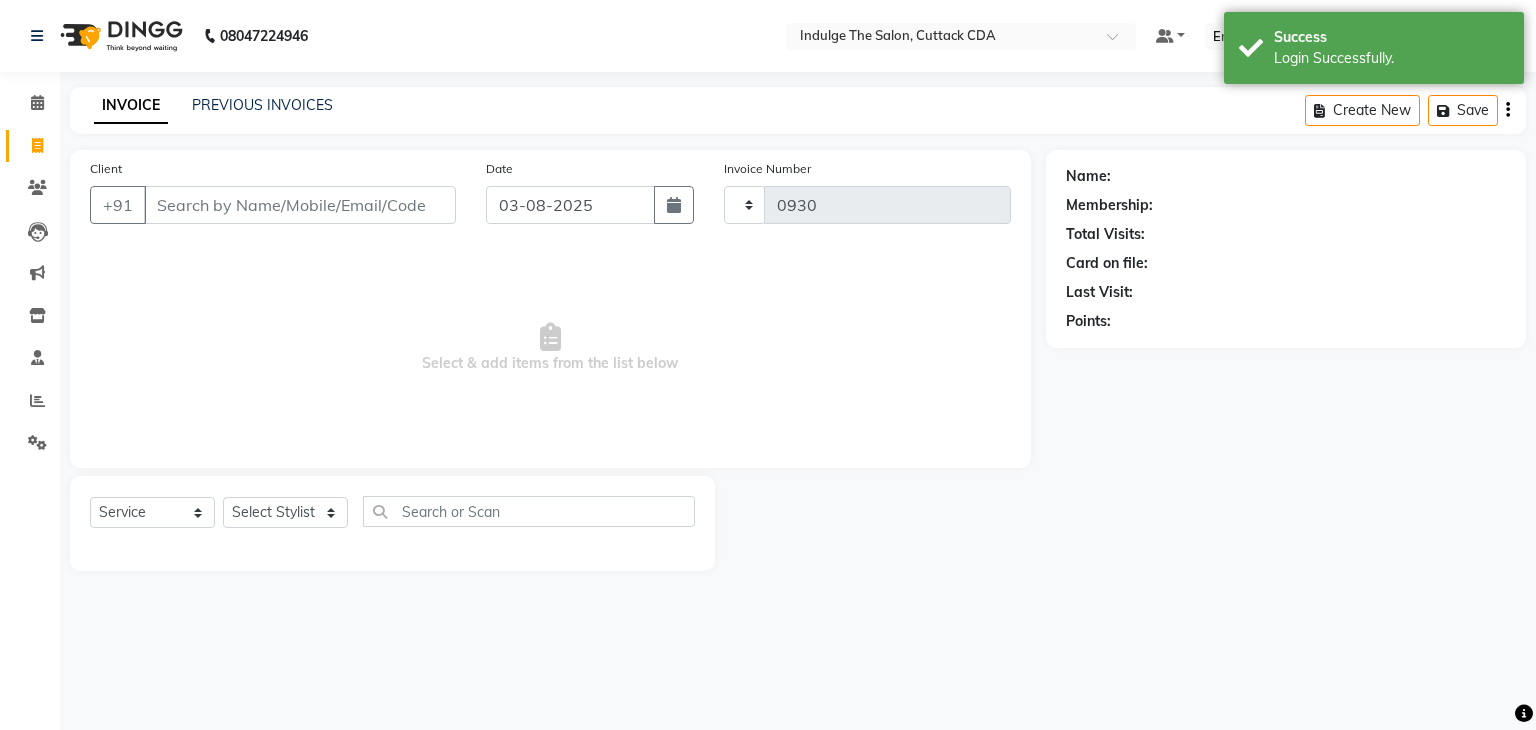 select on "7297" 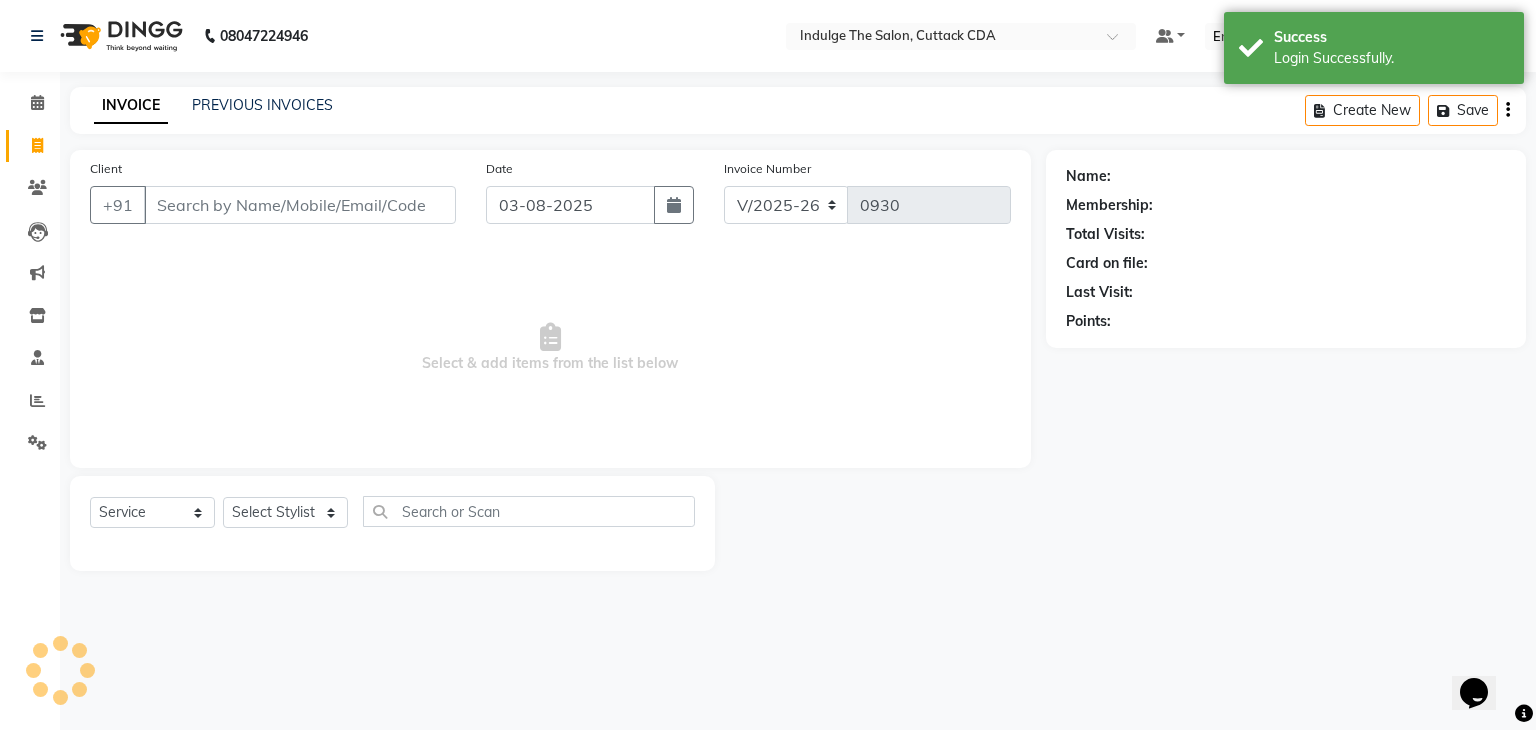 scroll, scrollTop: 0, scrollLeft: 0, axis: both 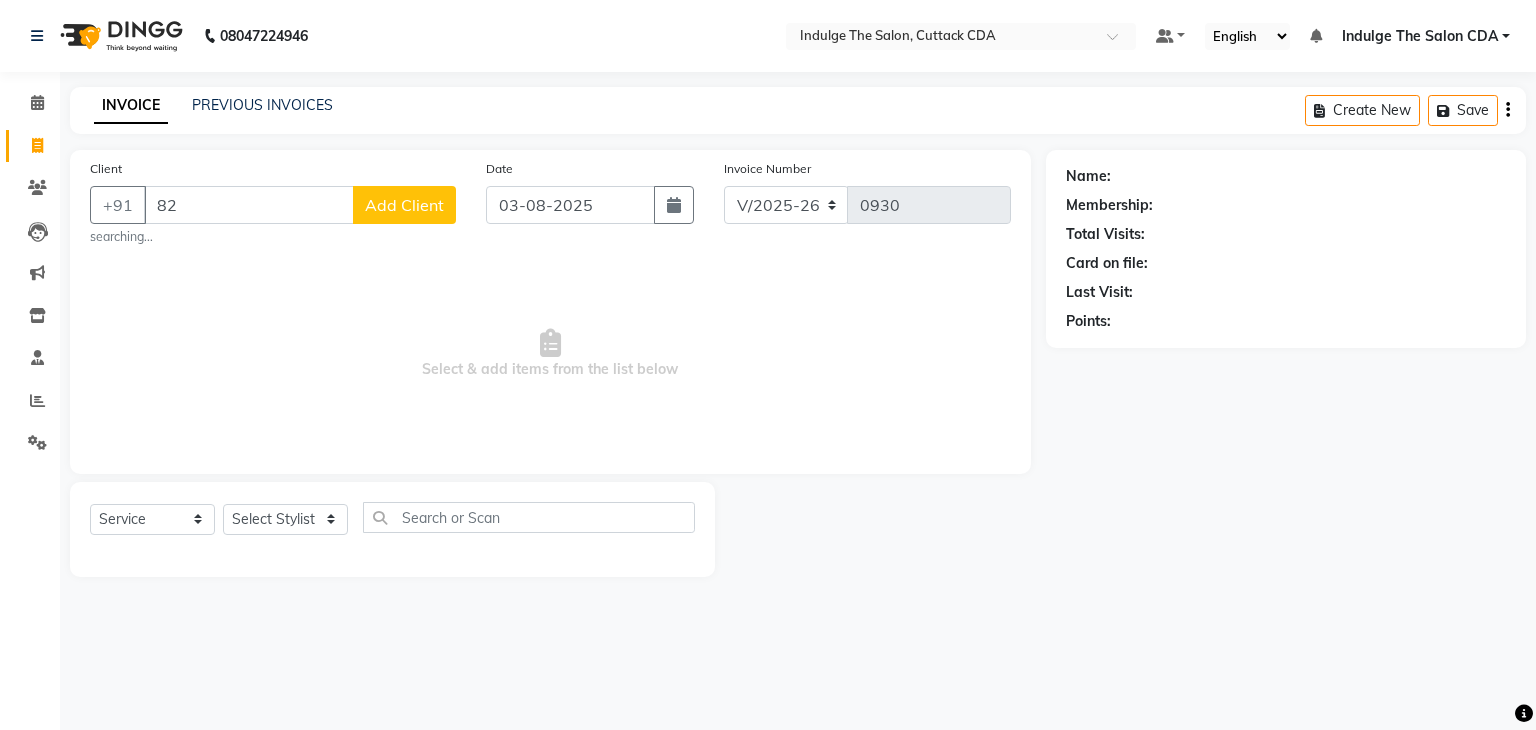 type on "8" 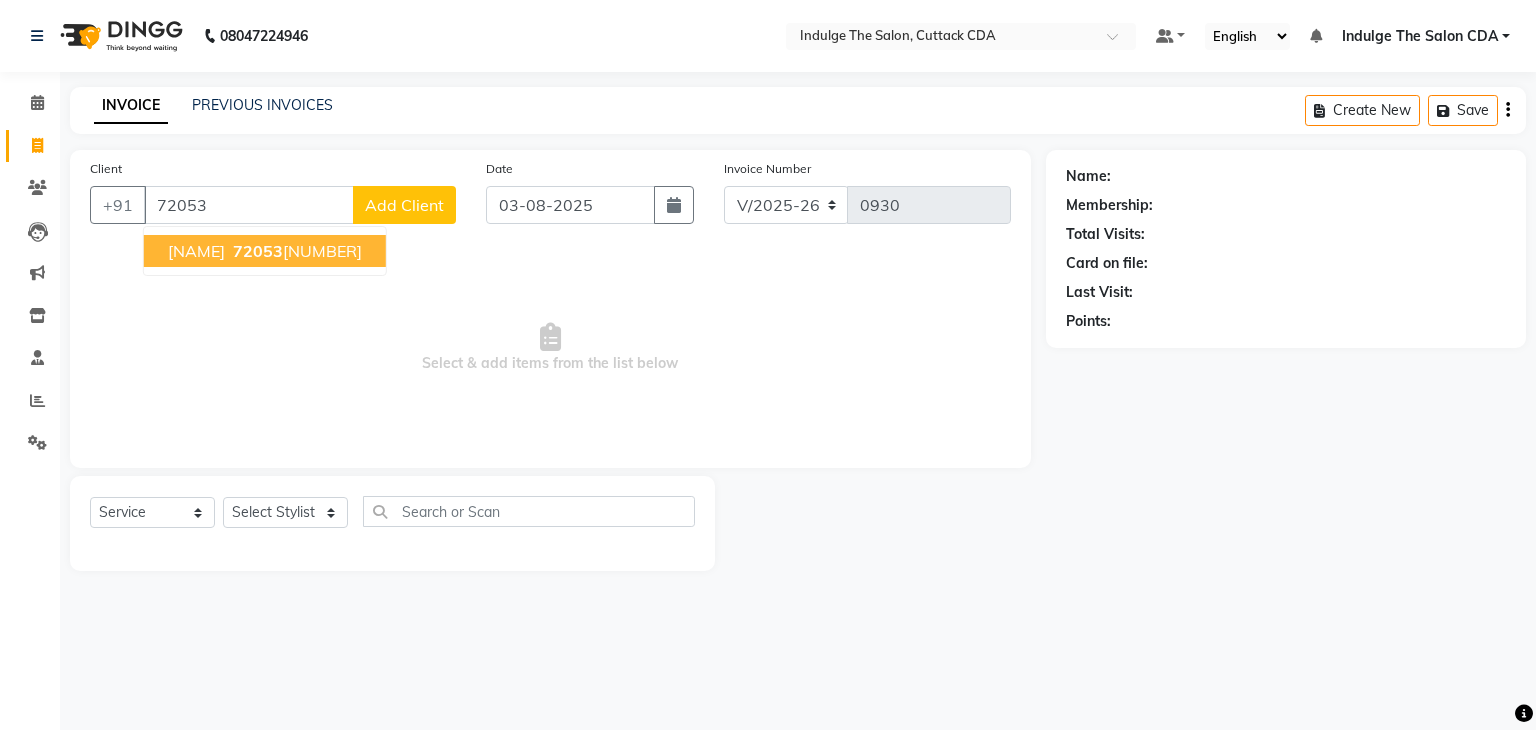 click on "[NAME]" at bounding box center (196, 251) 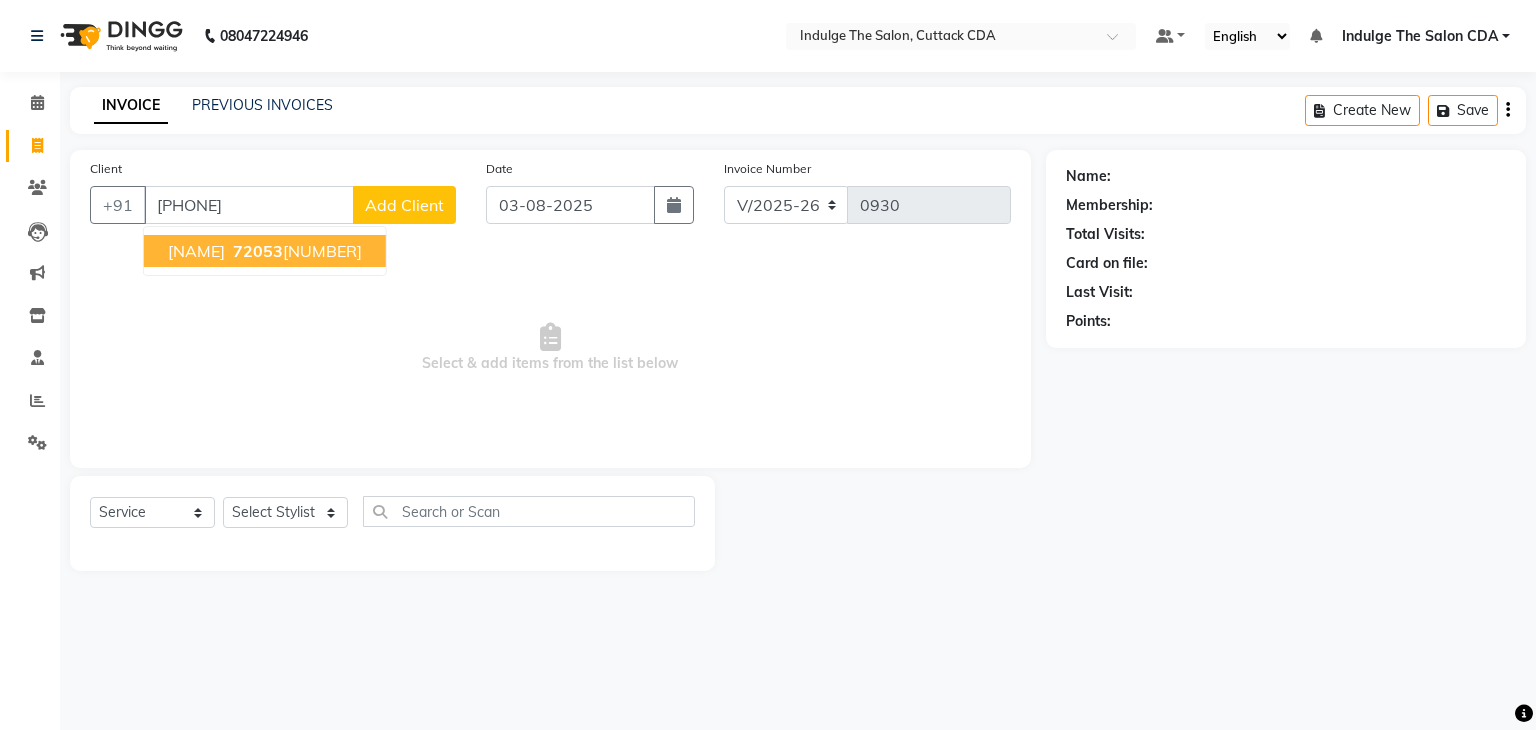 type on "[PHONE]" 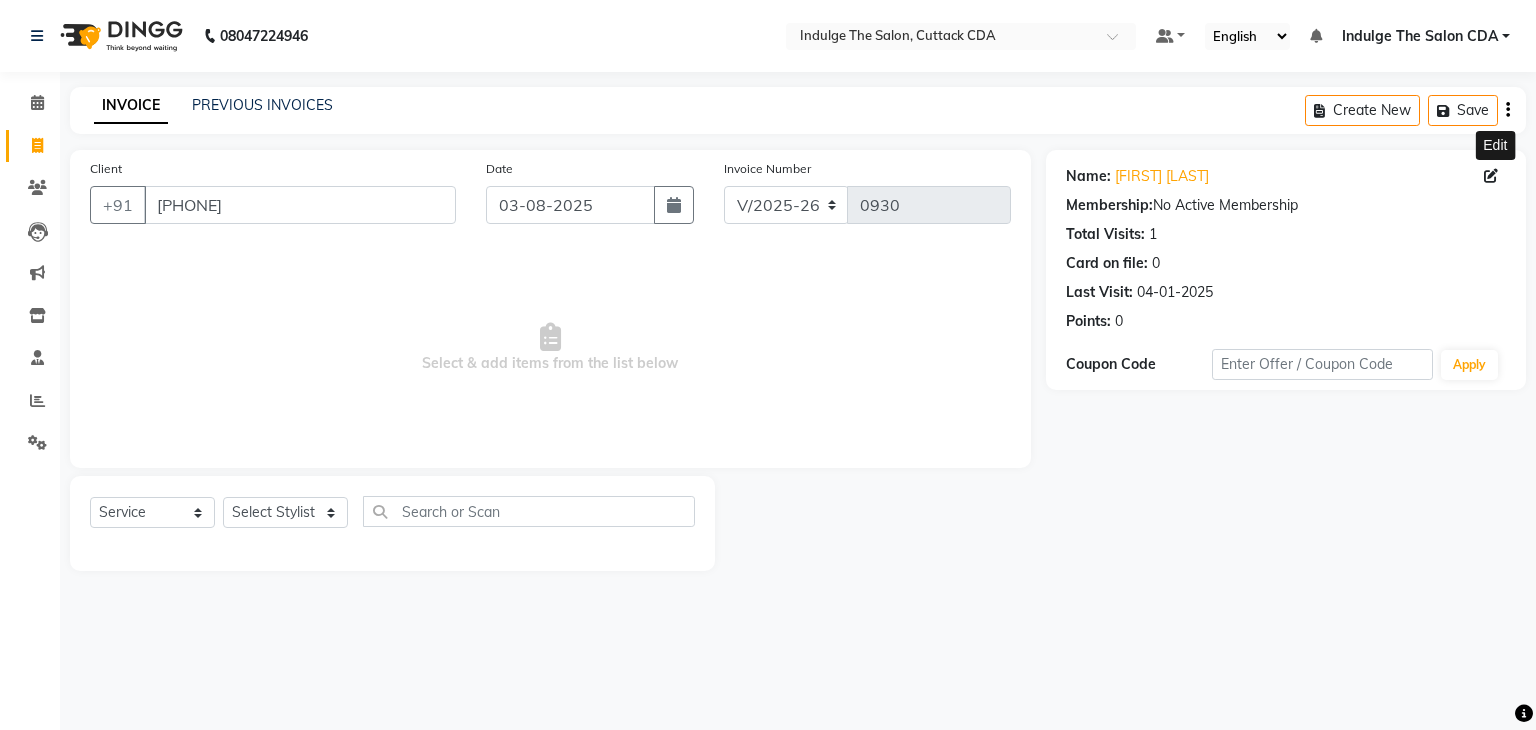 click 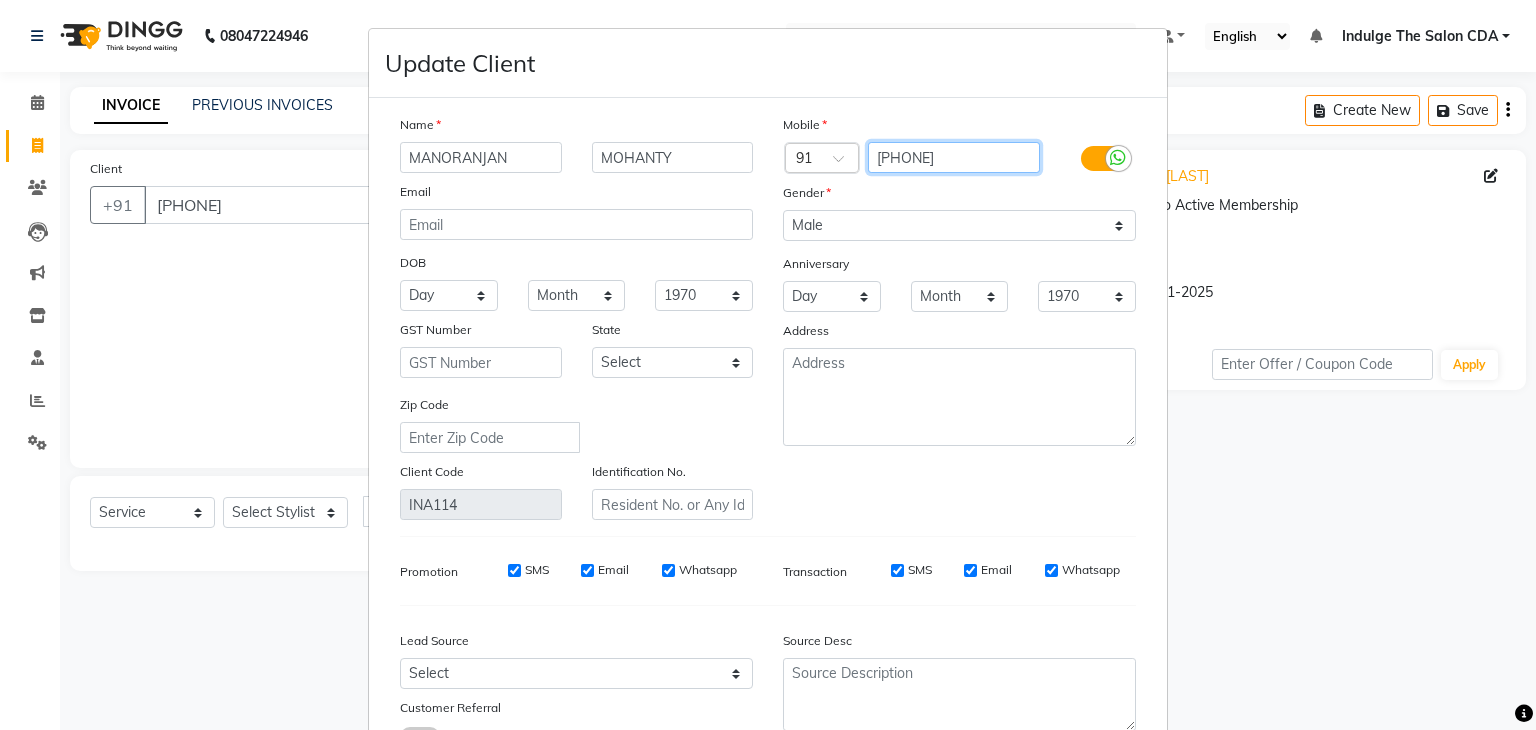 click on "[PHONE]" at bounding box center [954, 157] 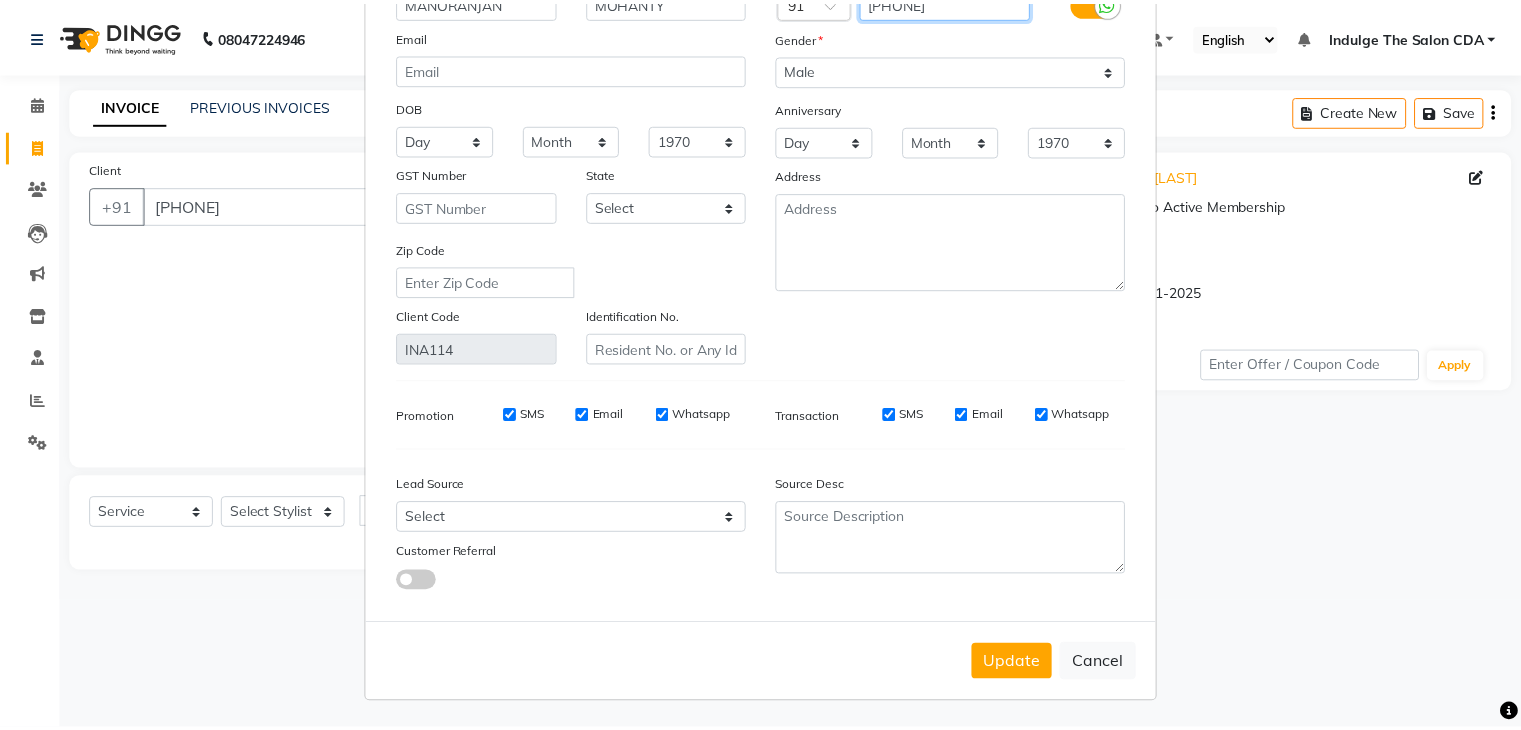 scroll, scrollTop: 168, scrollLeft: 0, axis: vertical 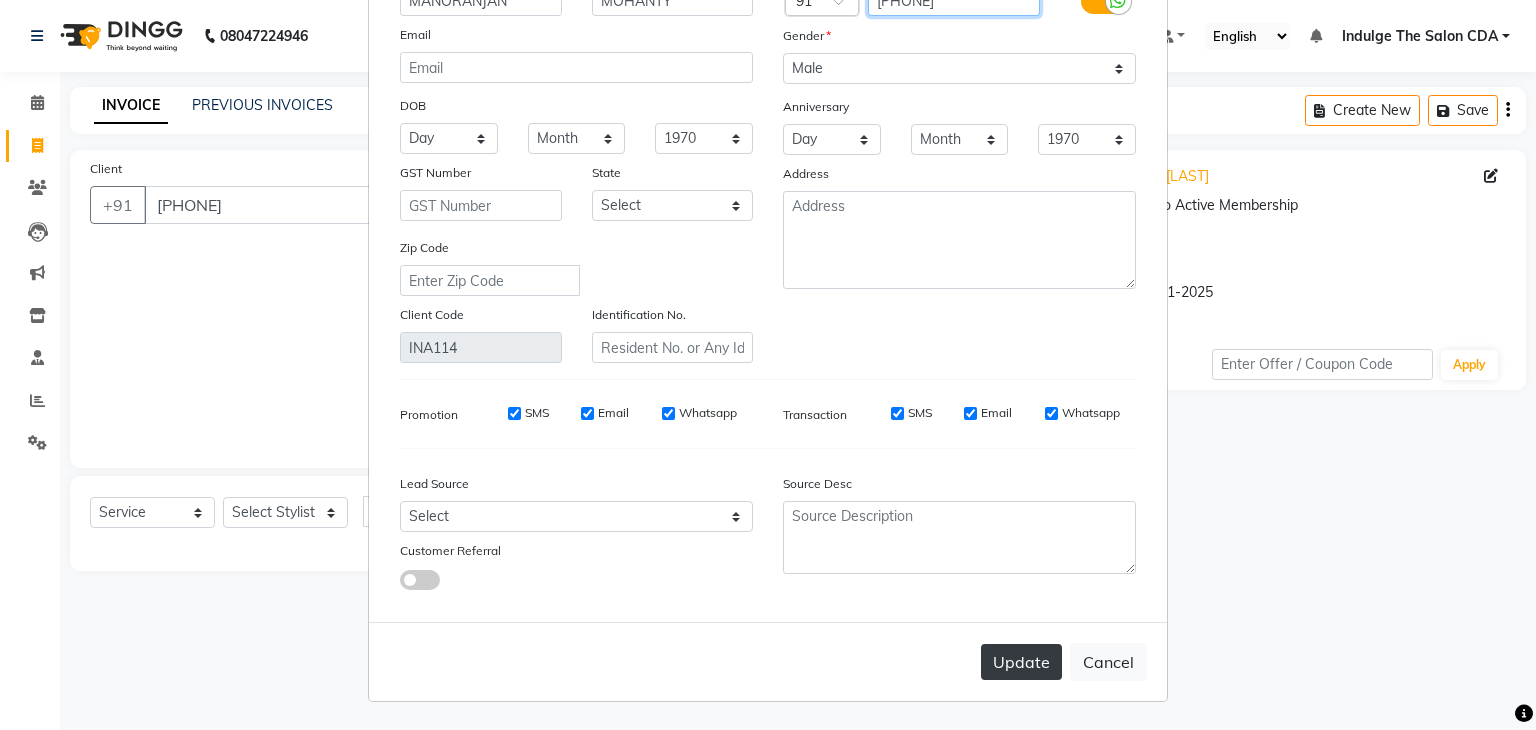 type on "[PHONE]" 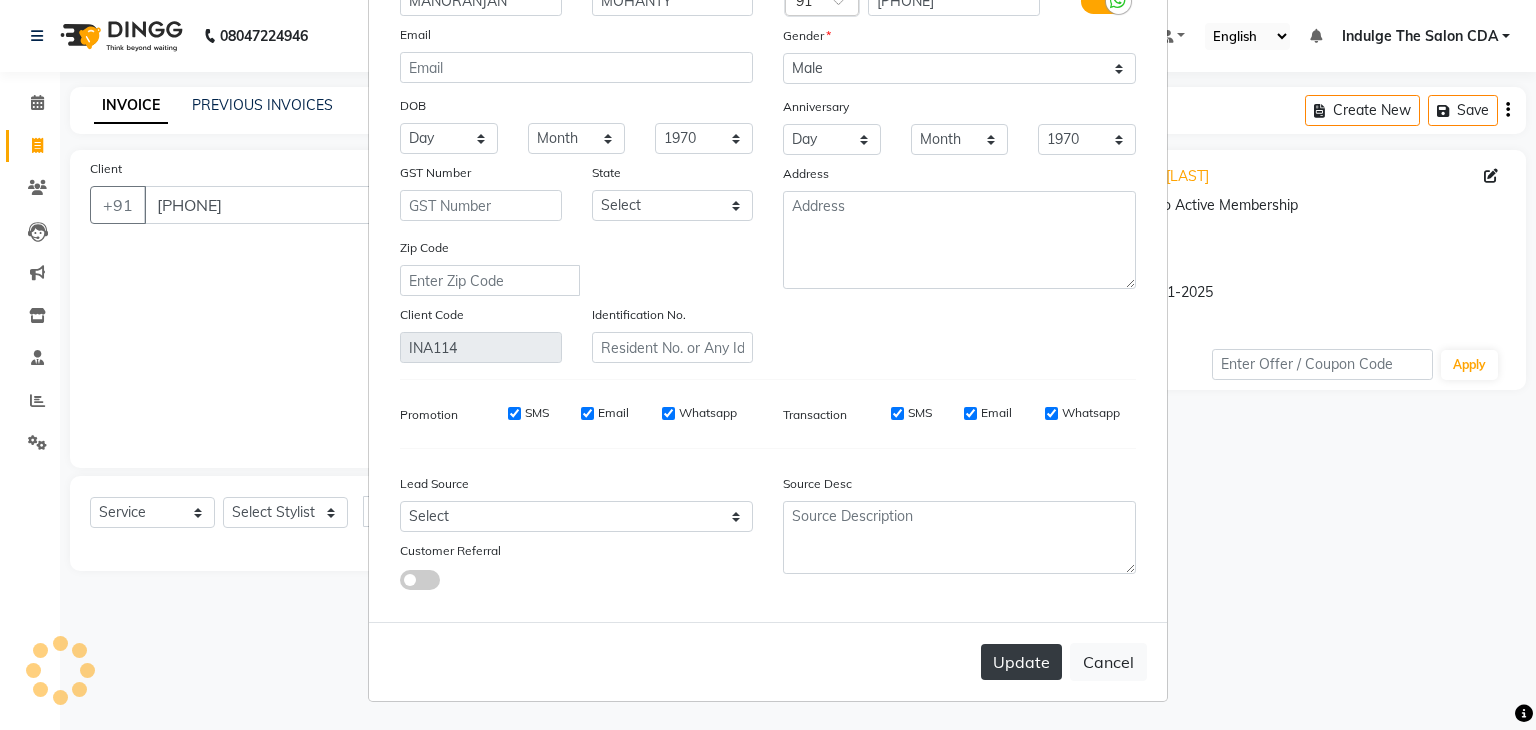click on "Update" at bounding box center [1021, 662] 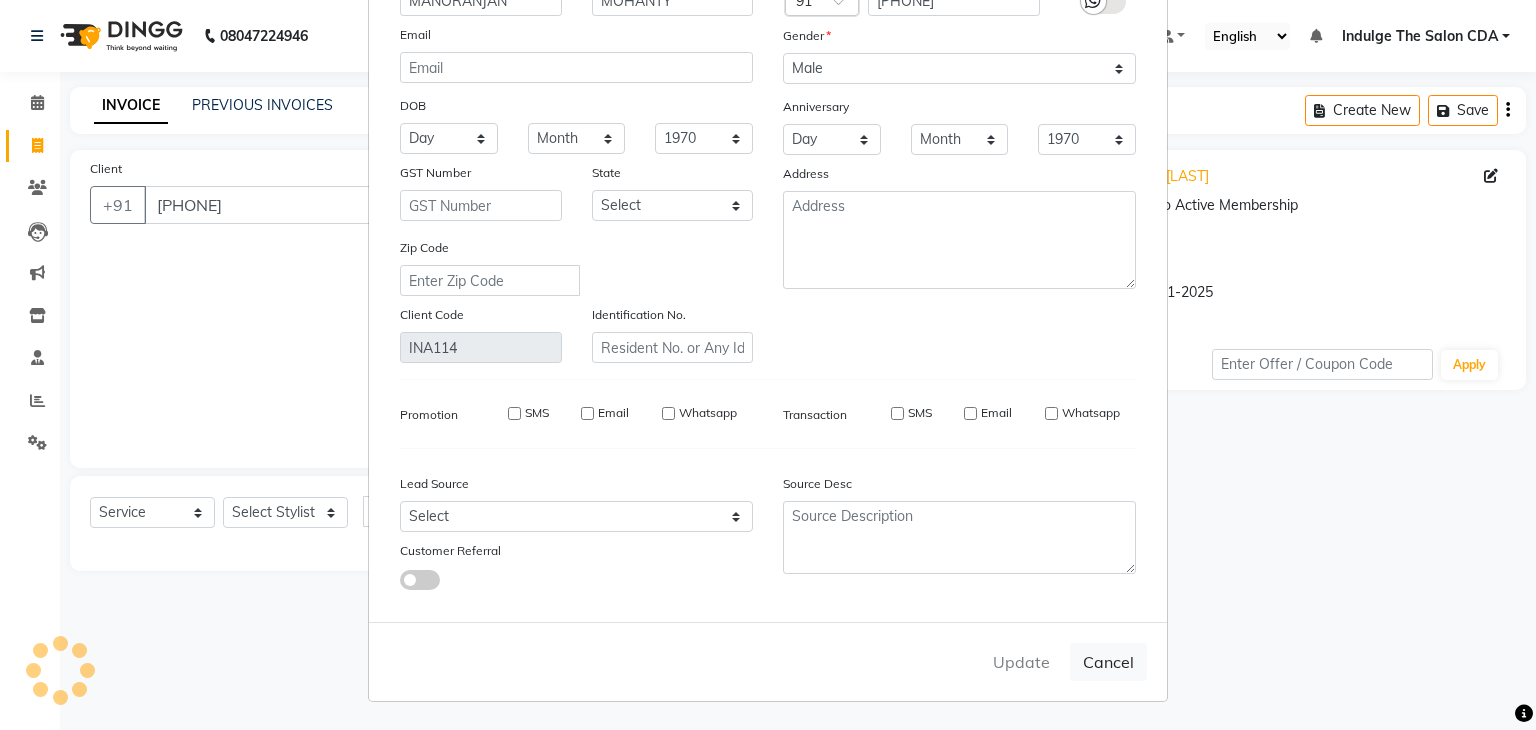 type on "[PHONE]" 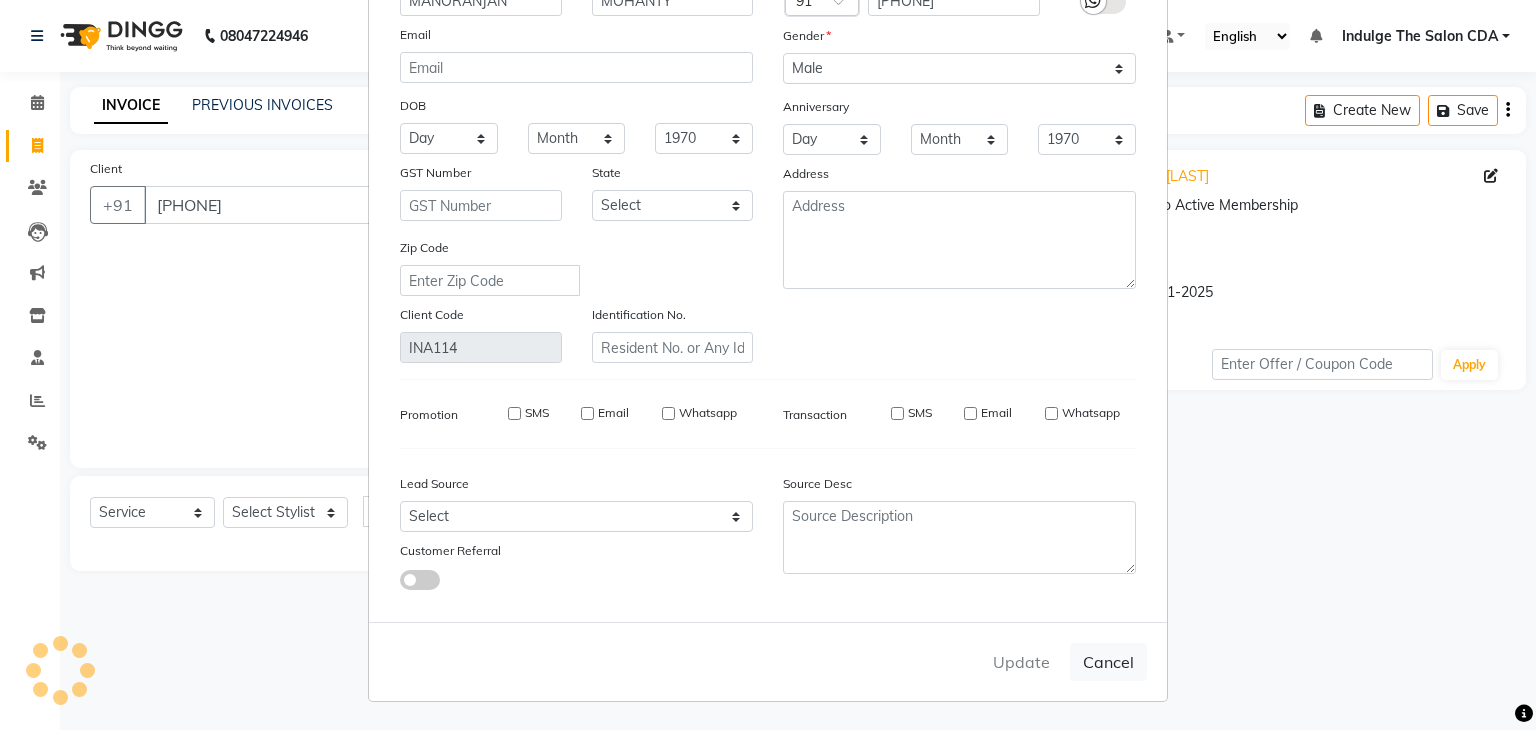 type 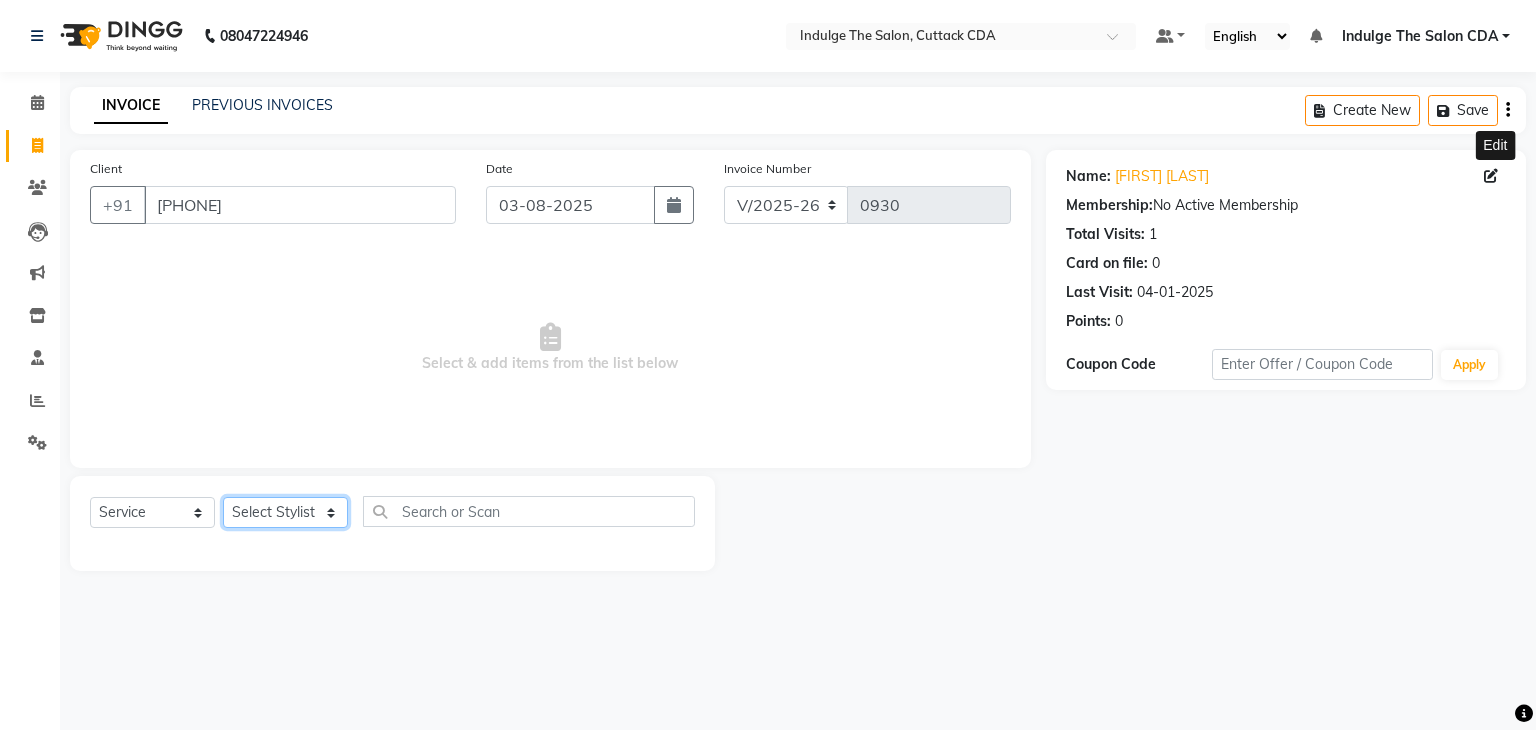 click on "Select Stylist [FIRST] [LAST]( Therapist ) [FIRST] [LAST] Ind039 Indulge The Salon CDA Mohd [FIRST] [LAST] [FIRST] [LAST] [FIRST] [LAST] [FIRST] [LAST] [FIRST] [LAST] [FIRST] [LAST]" 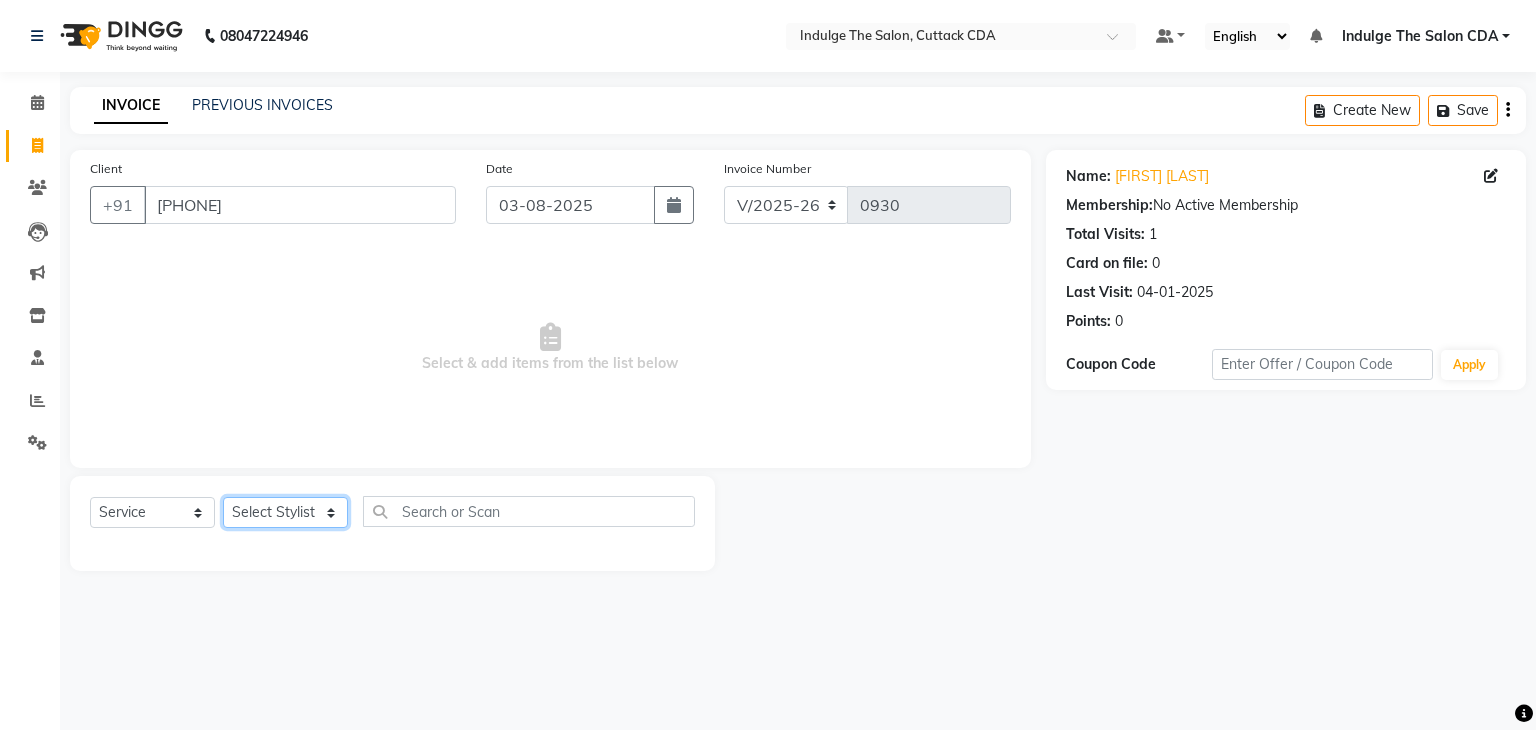 select on "63737" 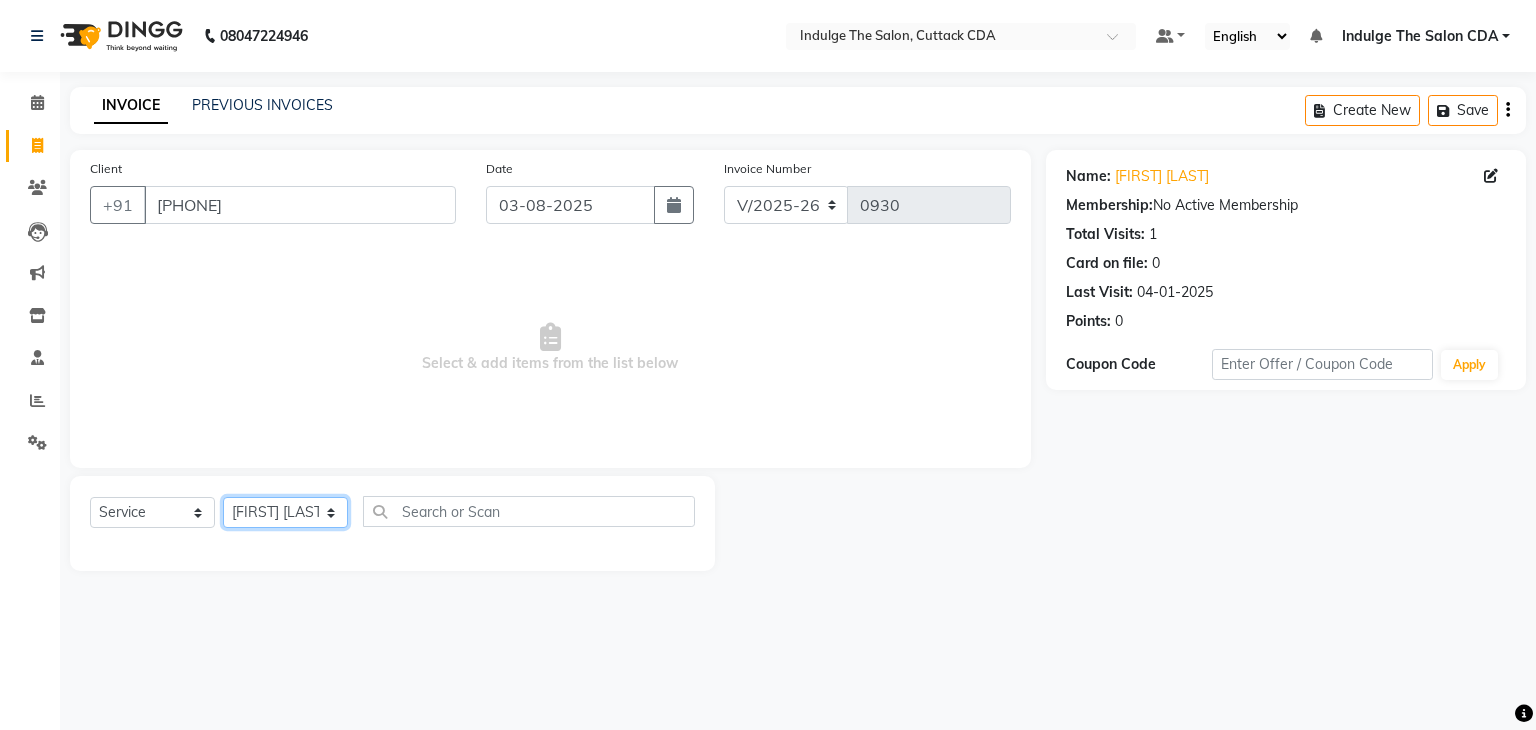 click on "Select Stylist [FIRST] [LAST]( Therapist ) [FIRST] [LAST] Ind039 Indulge The Salon CDA Mohd [FIRST] [LAST] [FIRST] [LAST] [FIRST] [LAST] [FIRST] [LAST] [FIRST] [LAST] [FIRST] [LAST]" 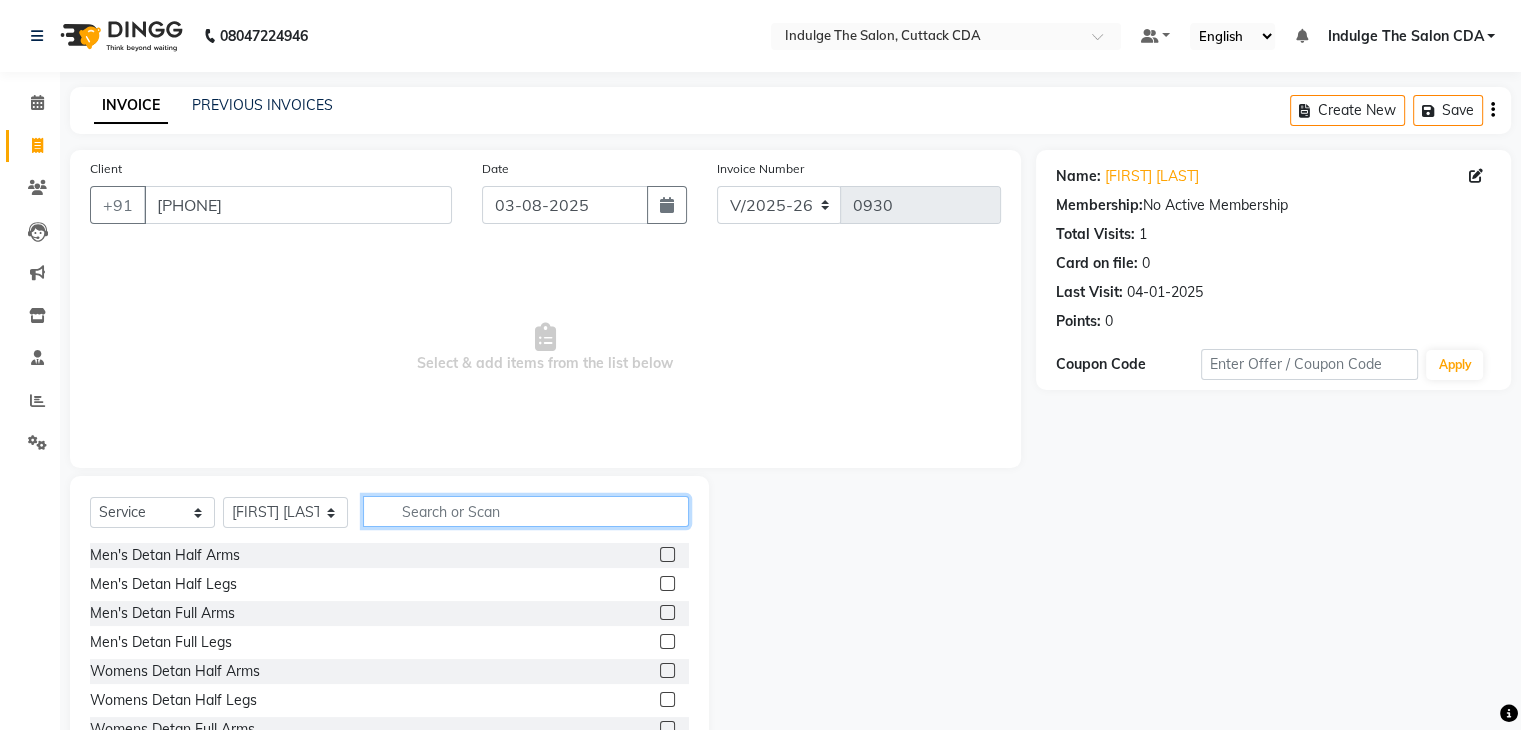 click 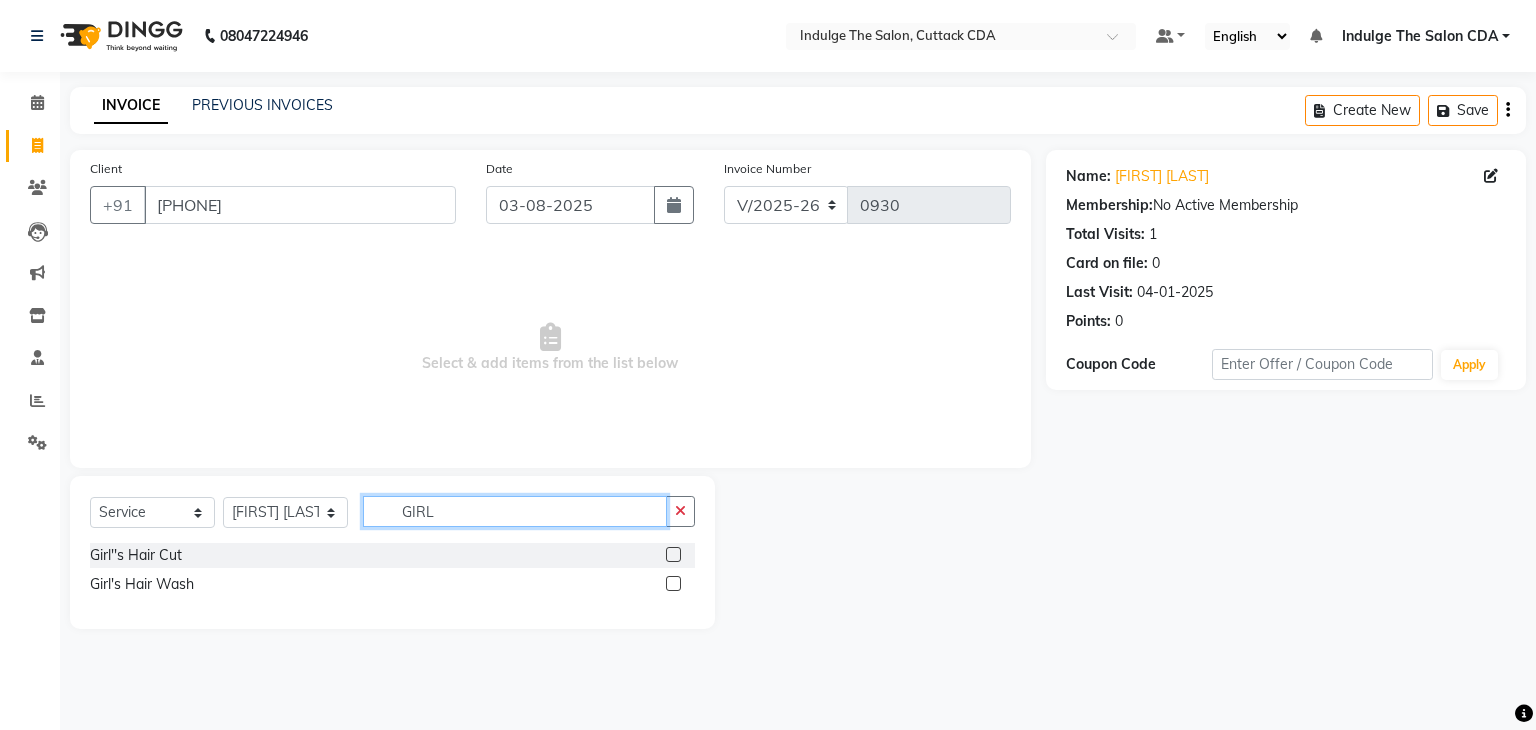 type on "GIRL" 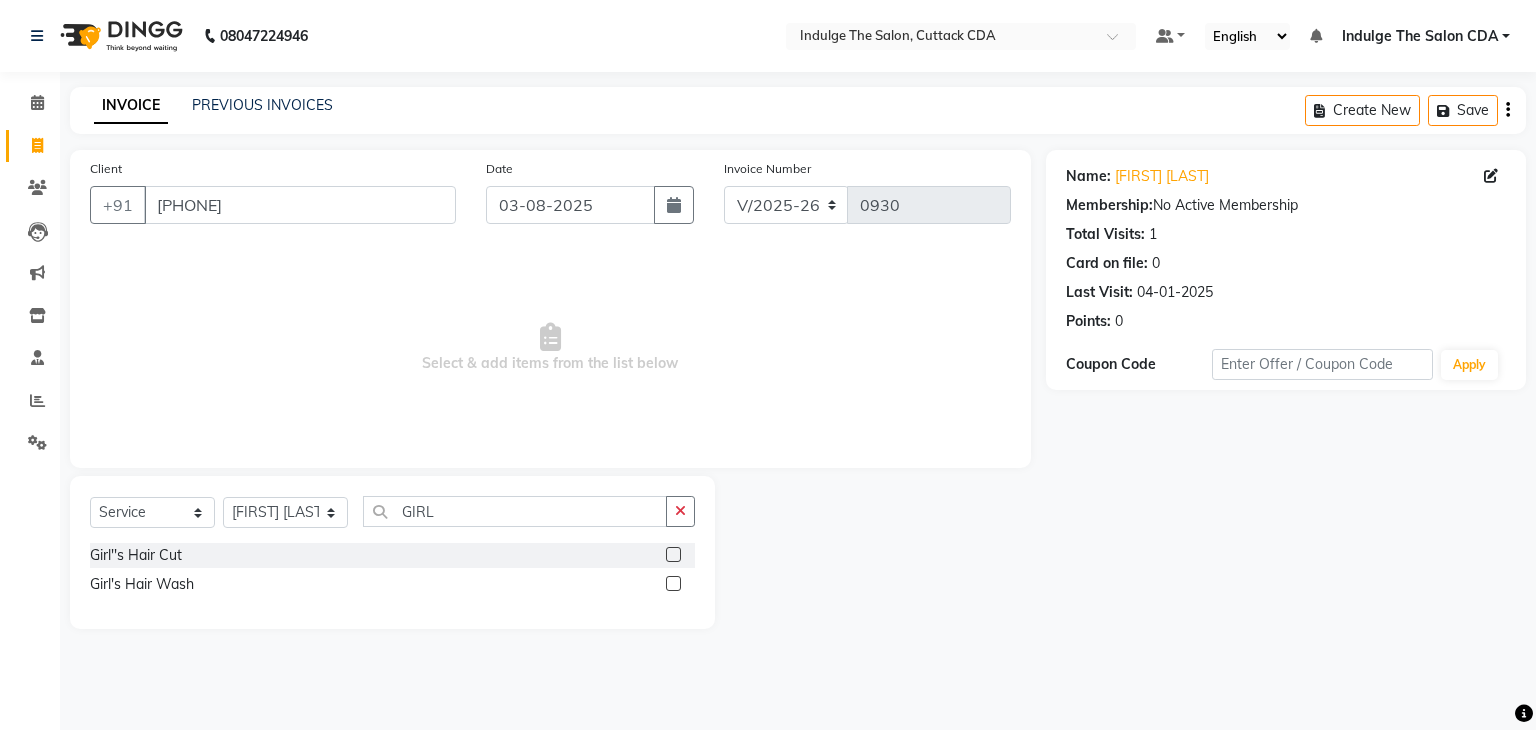 click 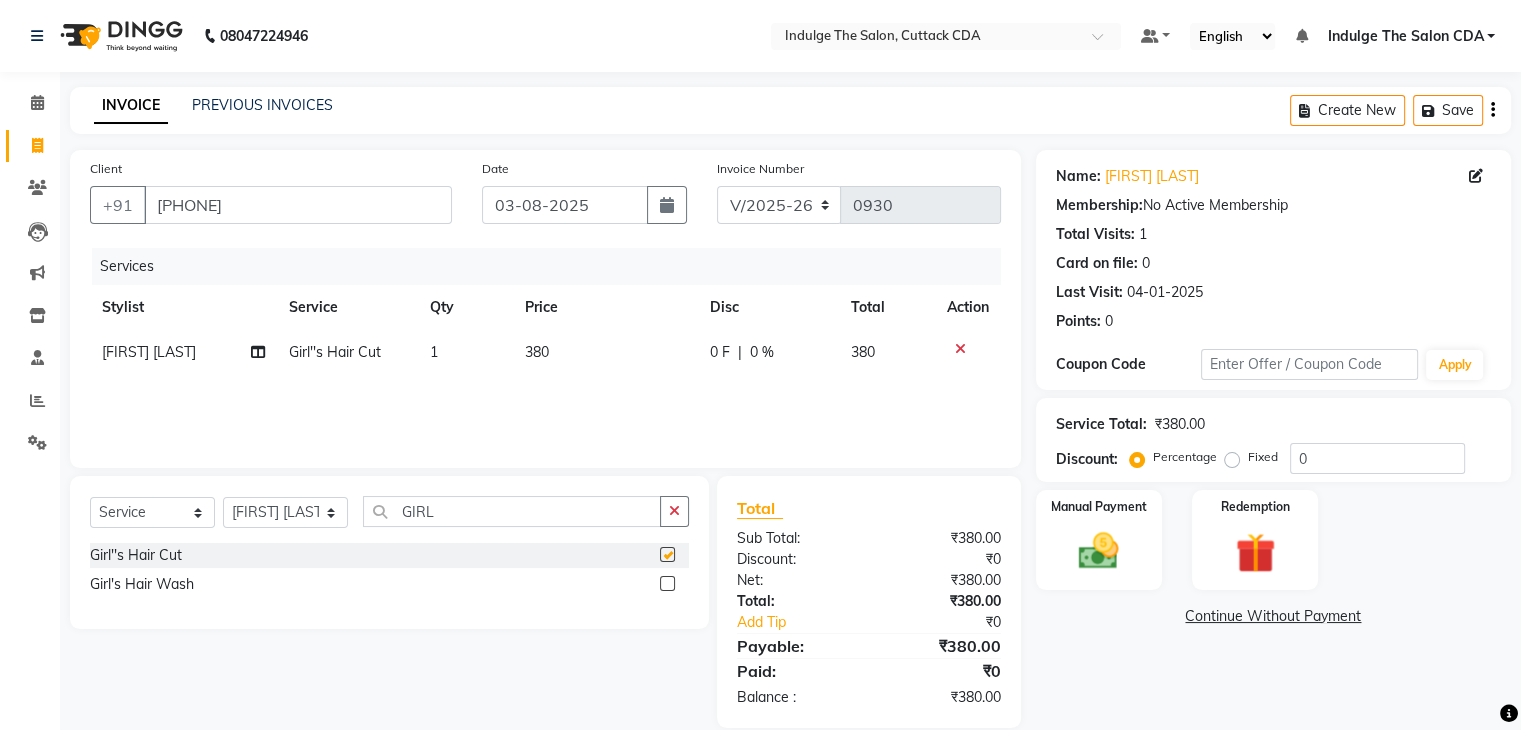 checkbox on "false" 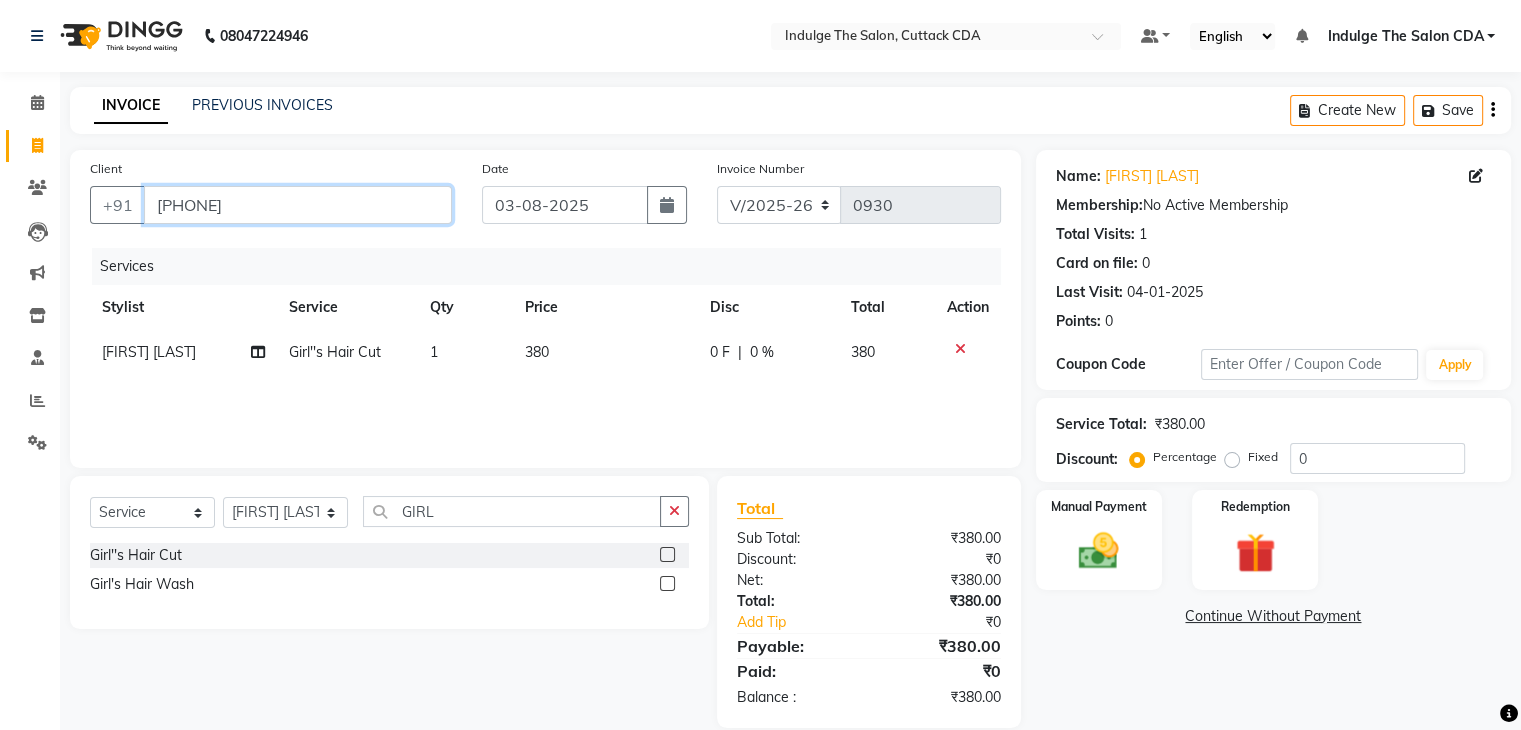 drag, startPoint x: 152, startPoint y: 210, endPoint x: 257, endPoint y: 209, distance: 105.00476 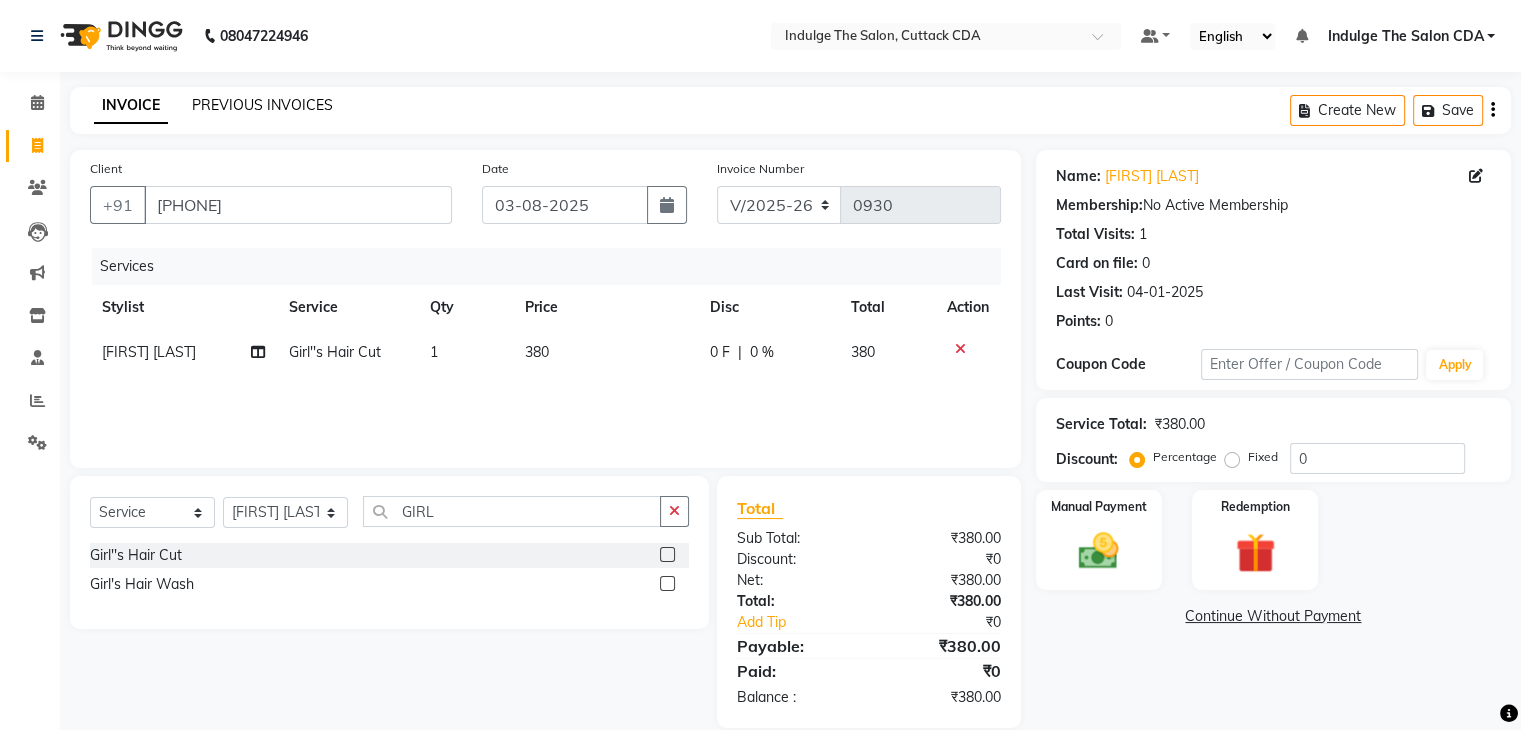 click on "PREVIOUS INVOICES" 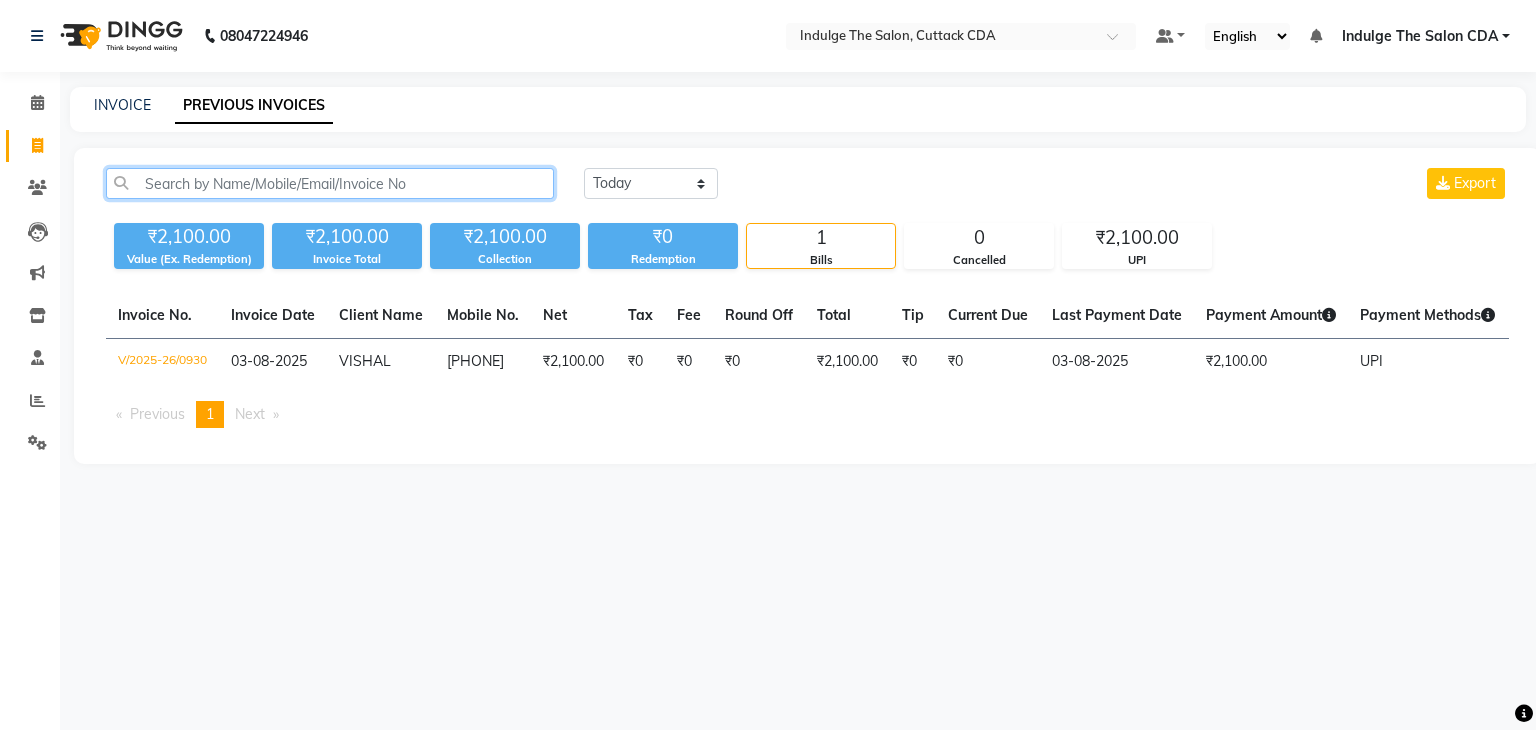 click 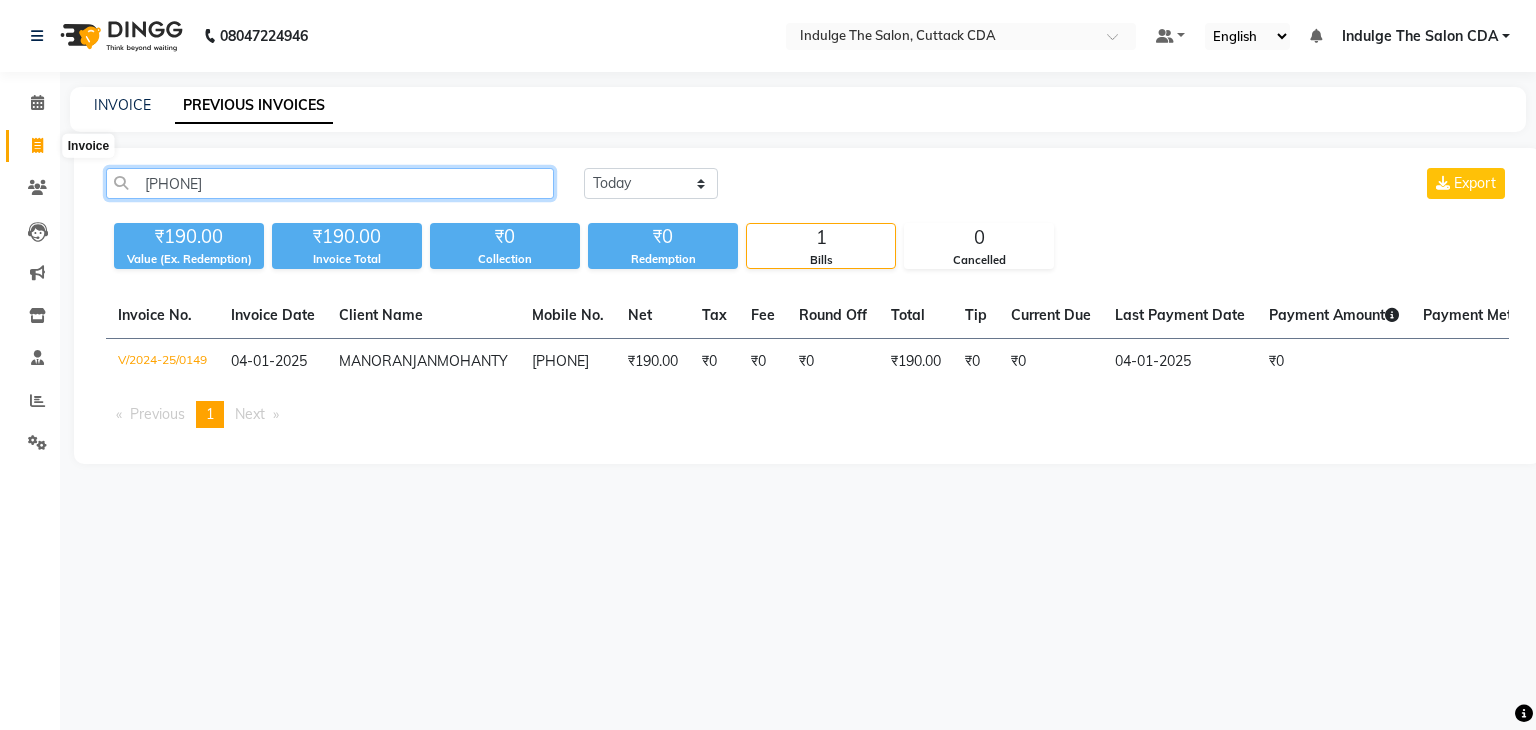 type on "7205392873" 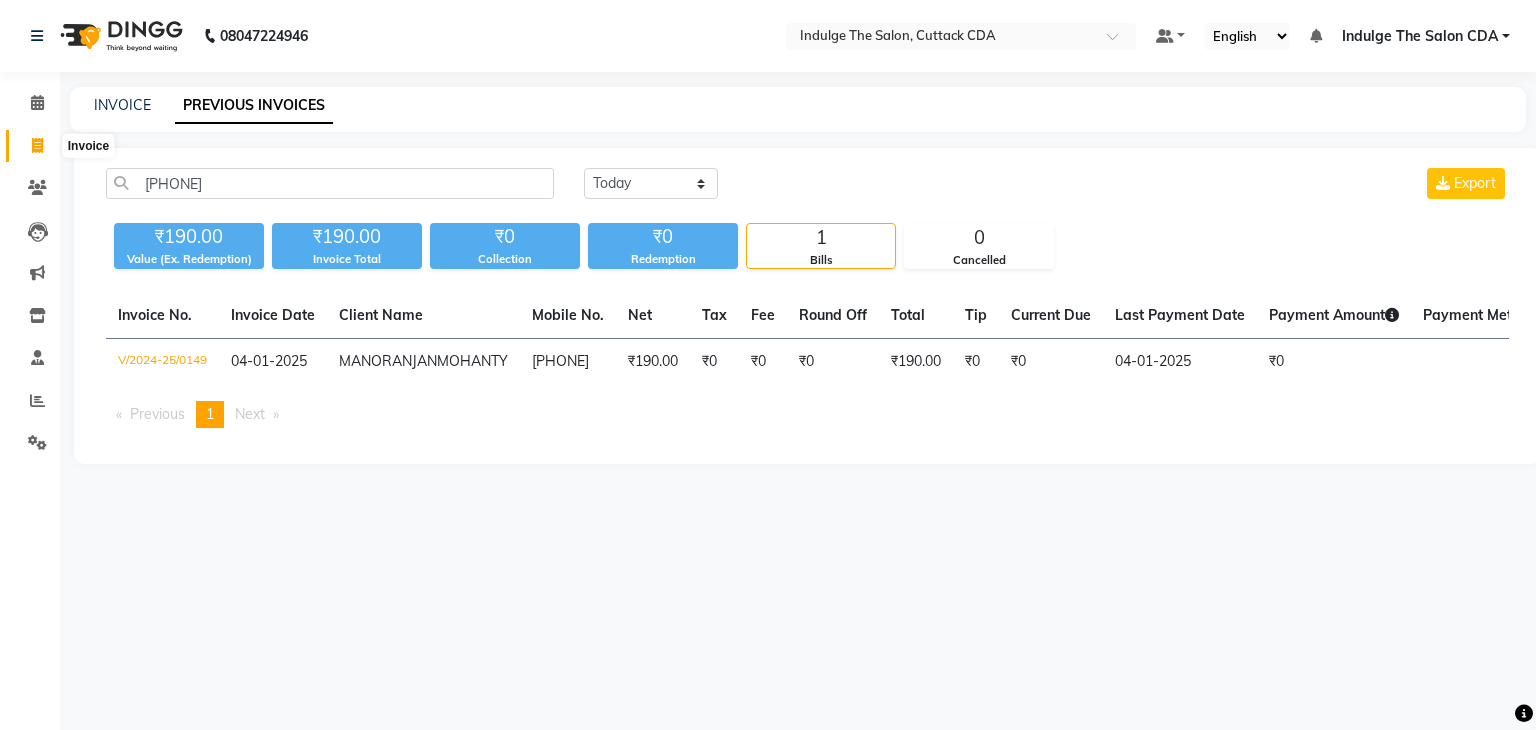 click 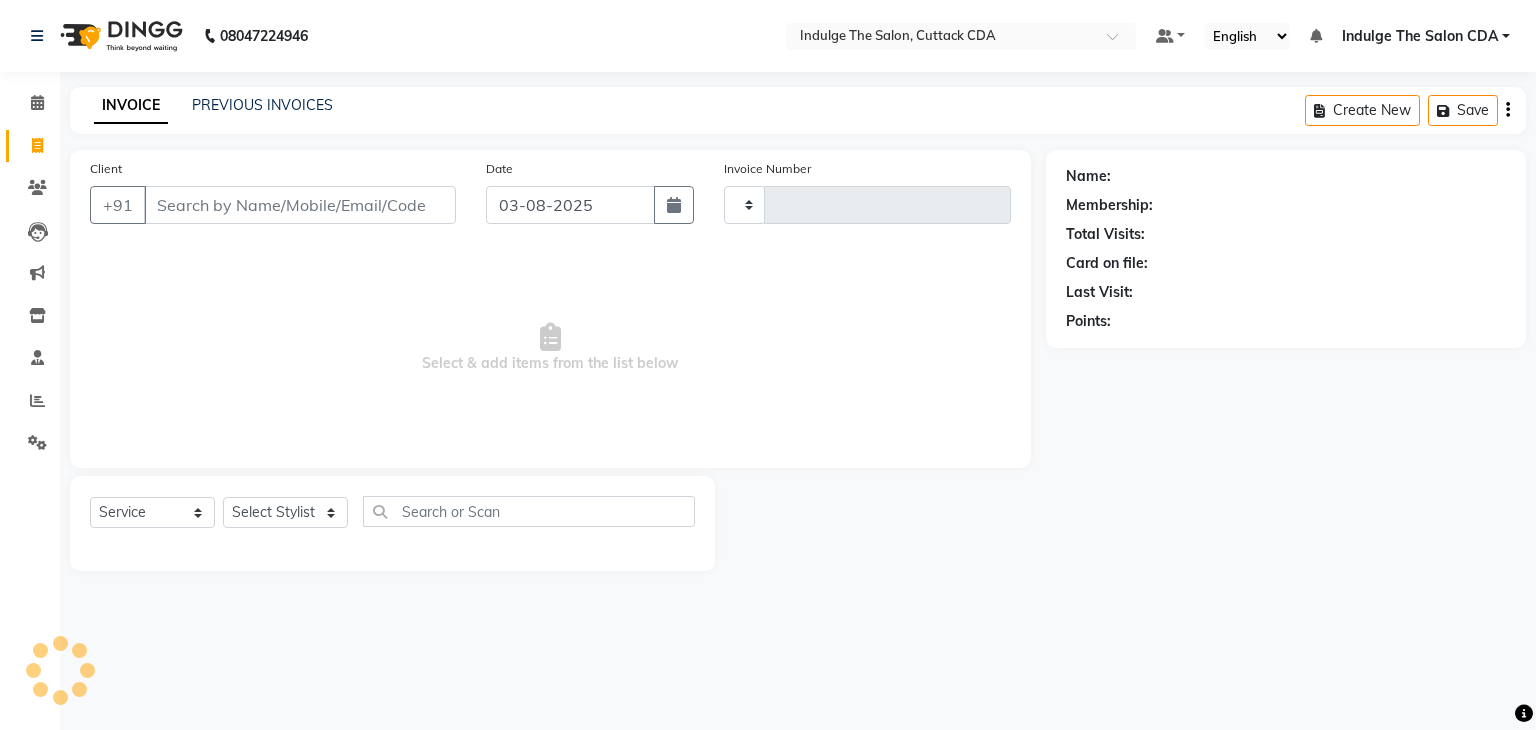 type on "0931" 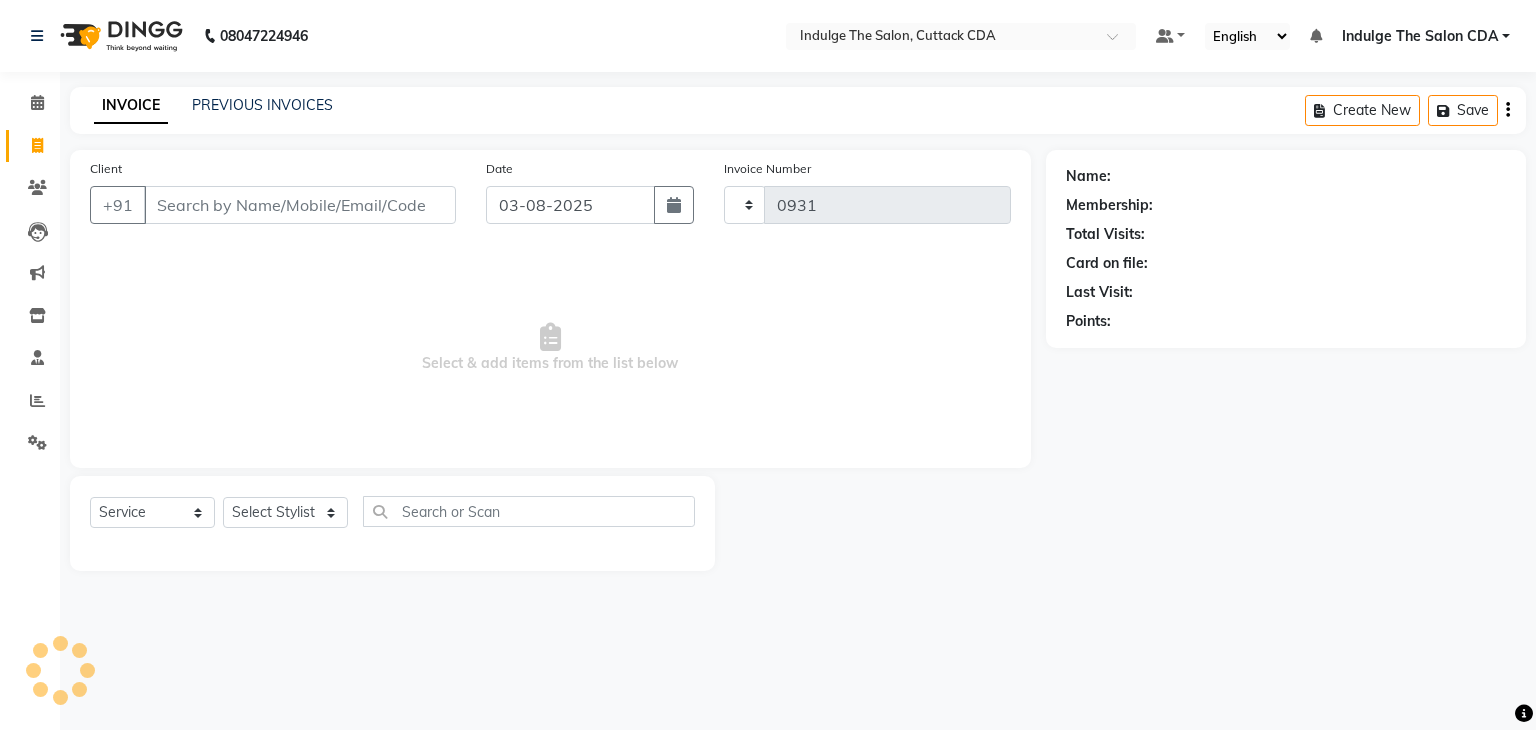select on "7297" 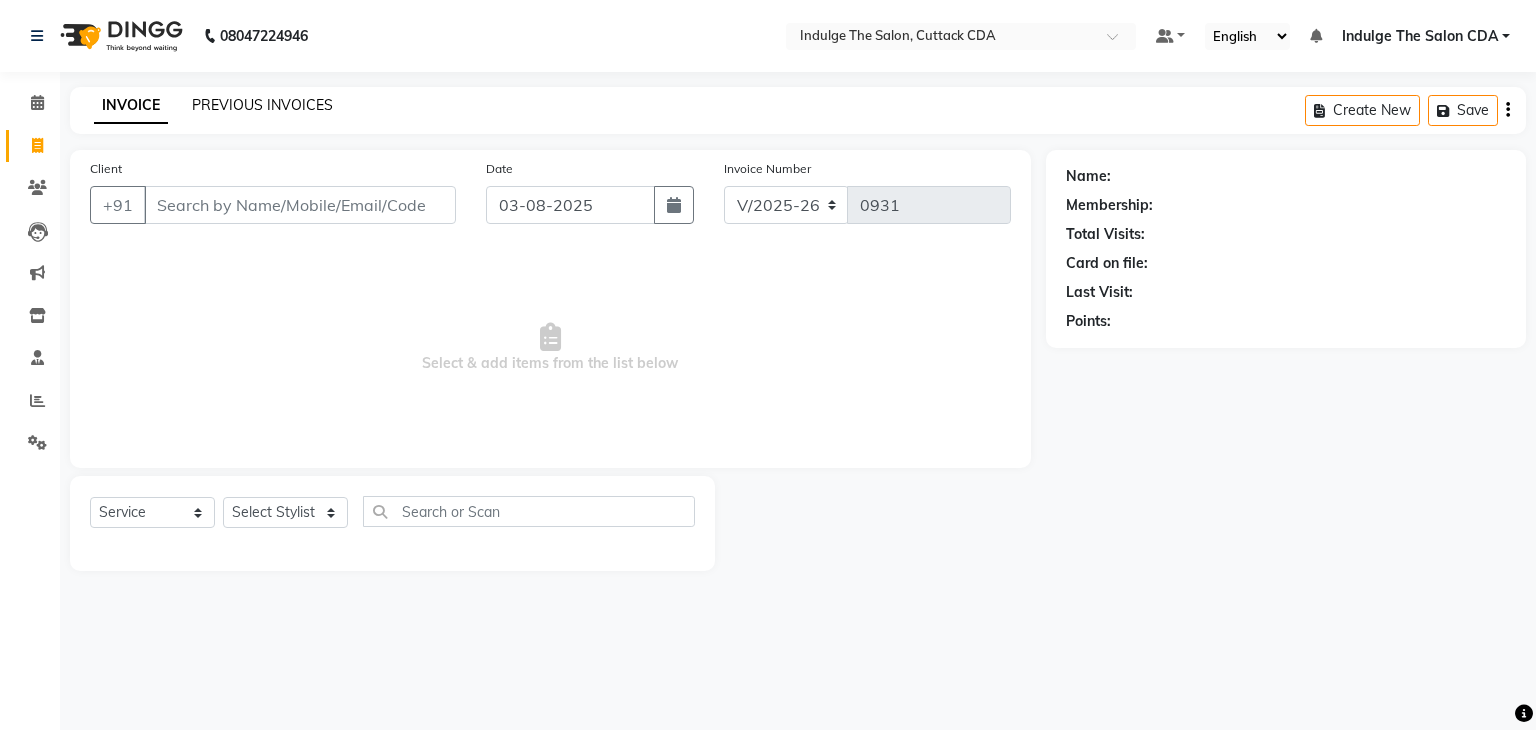 click on "PREVIOUS INVOICES" 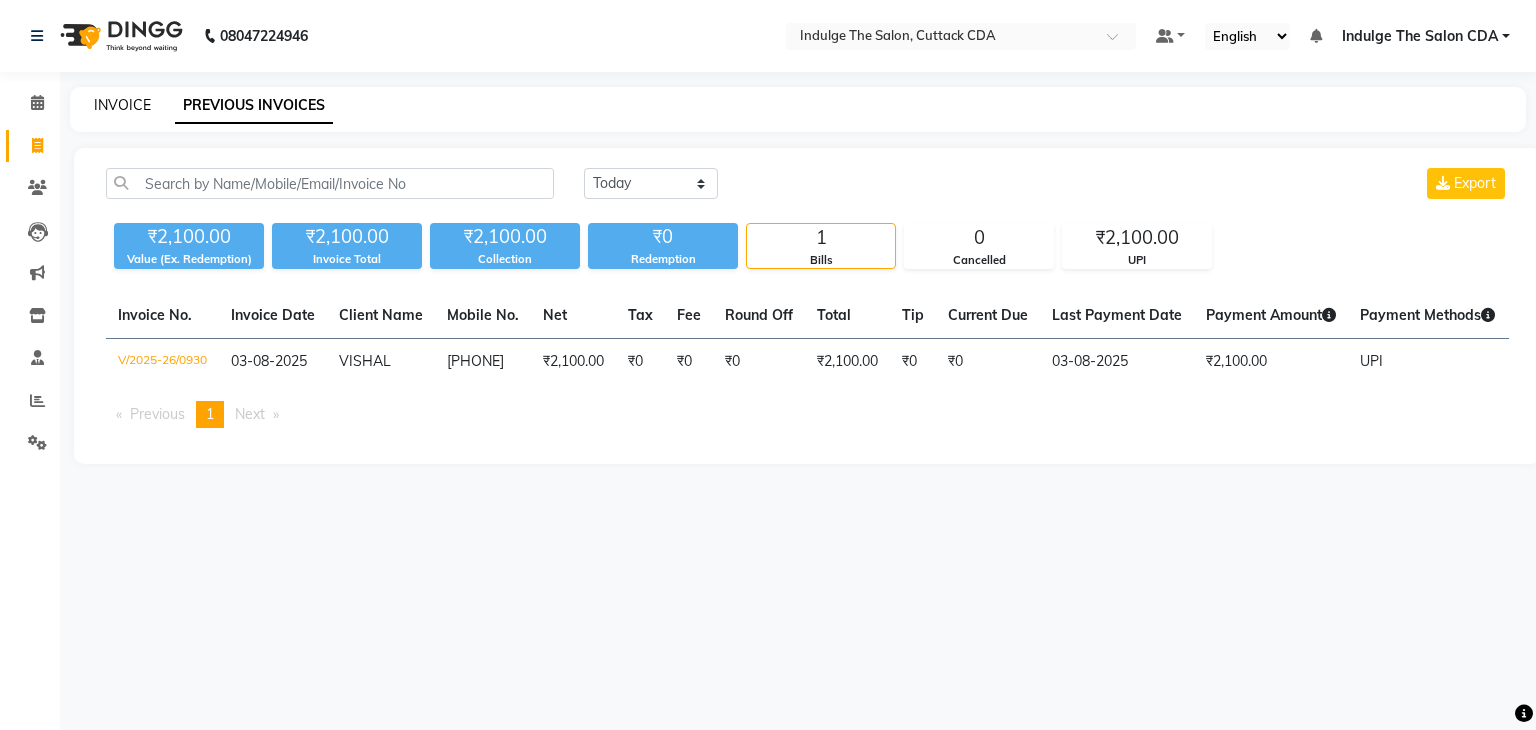 click on "INVOICE" 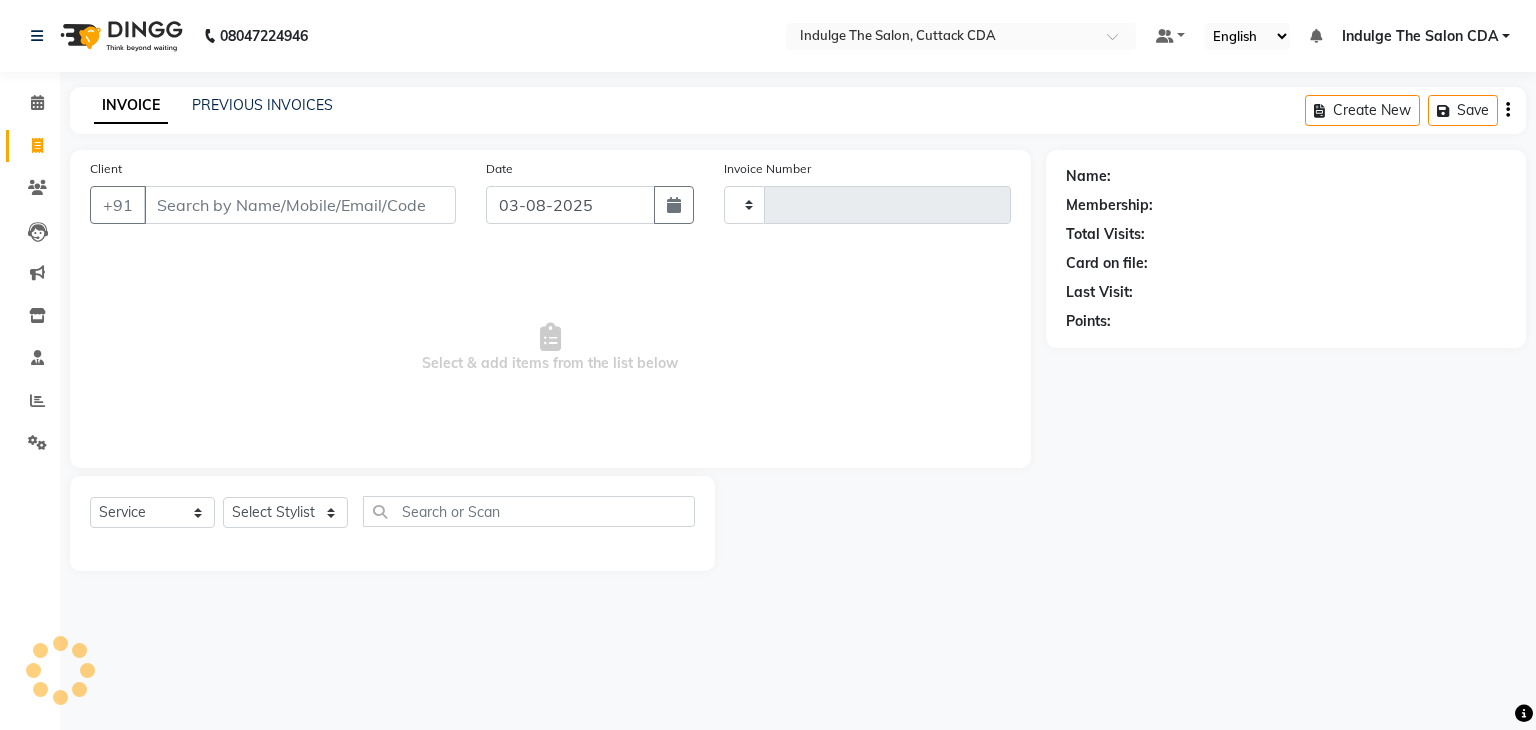 type on "0931" 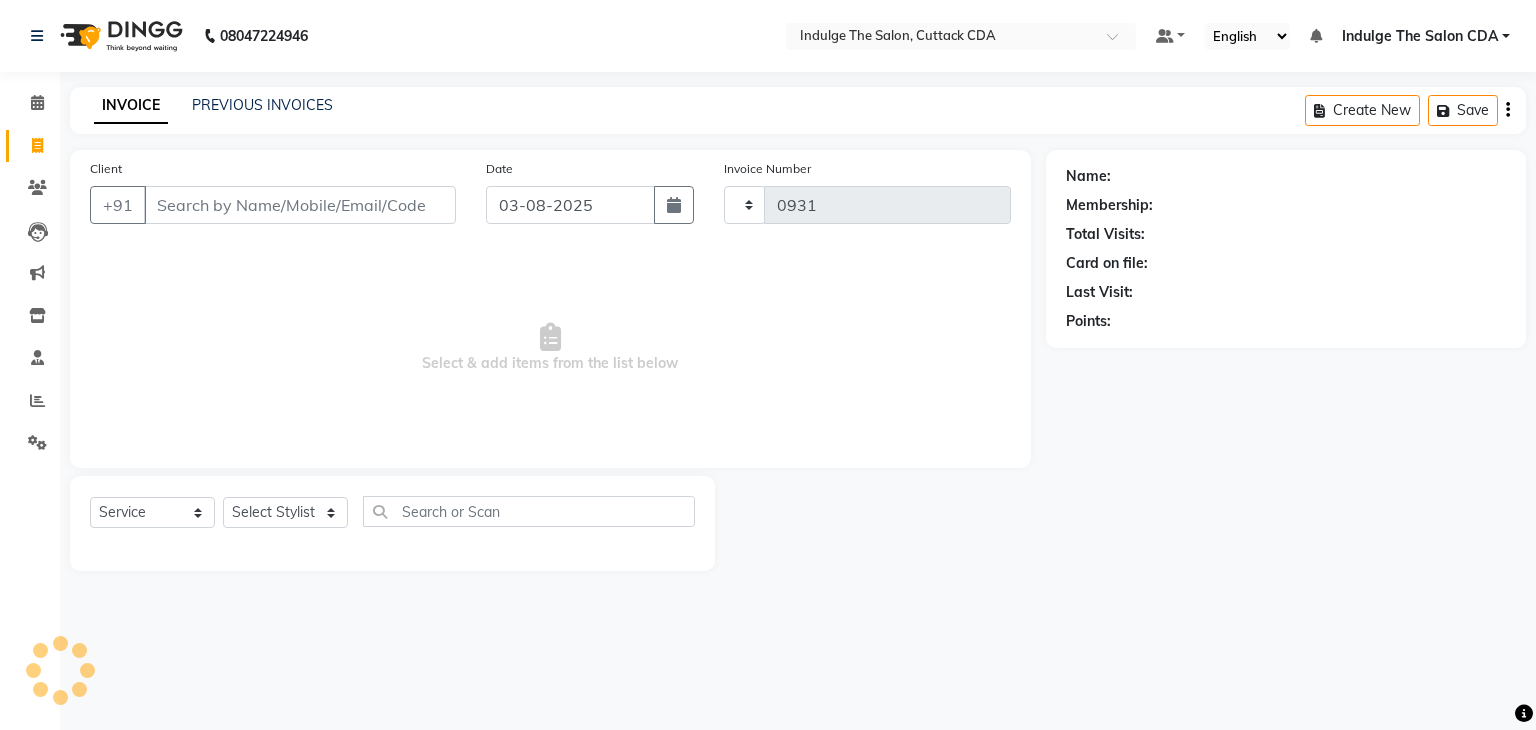 select on "7297" 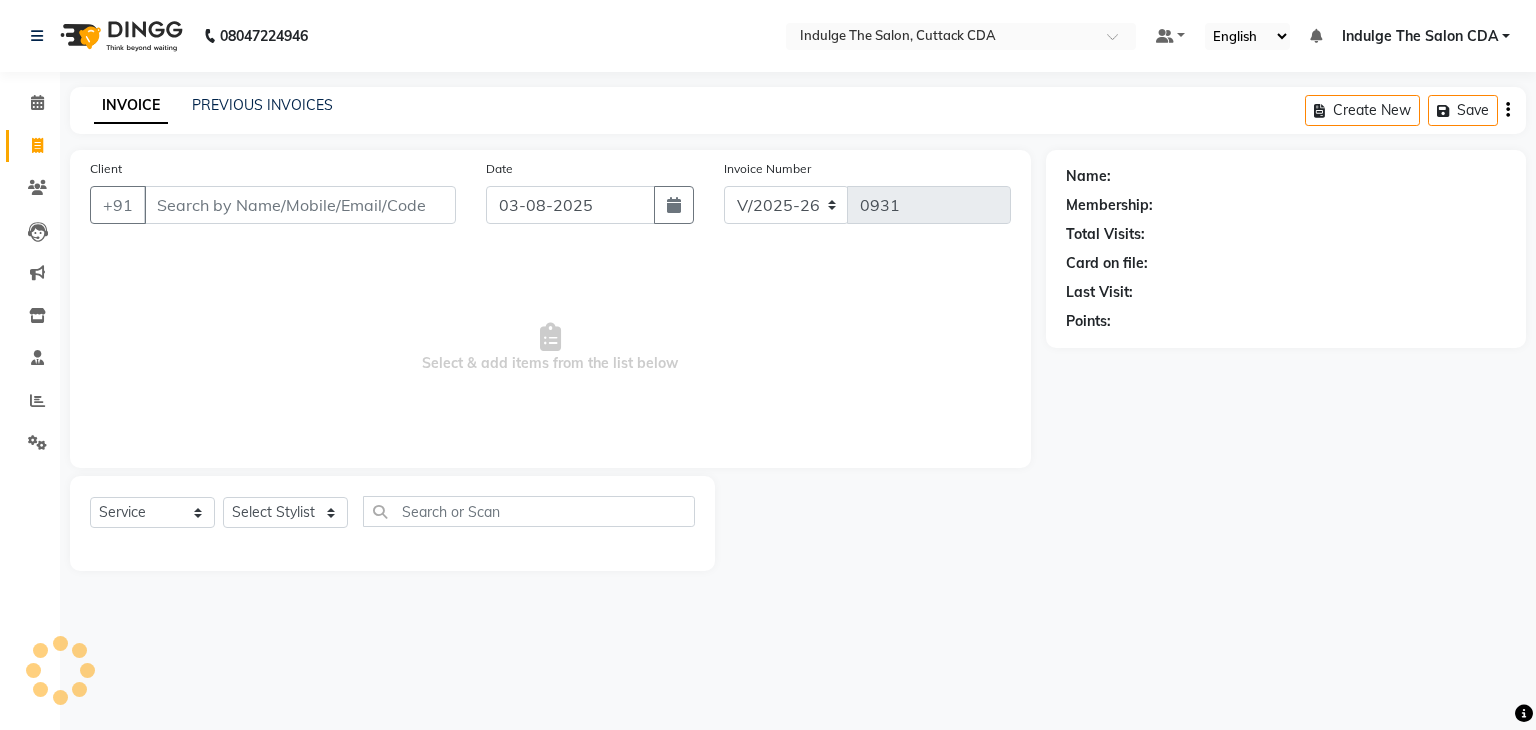 click on "Client" at bounding box center (300, 205) 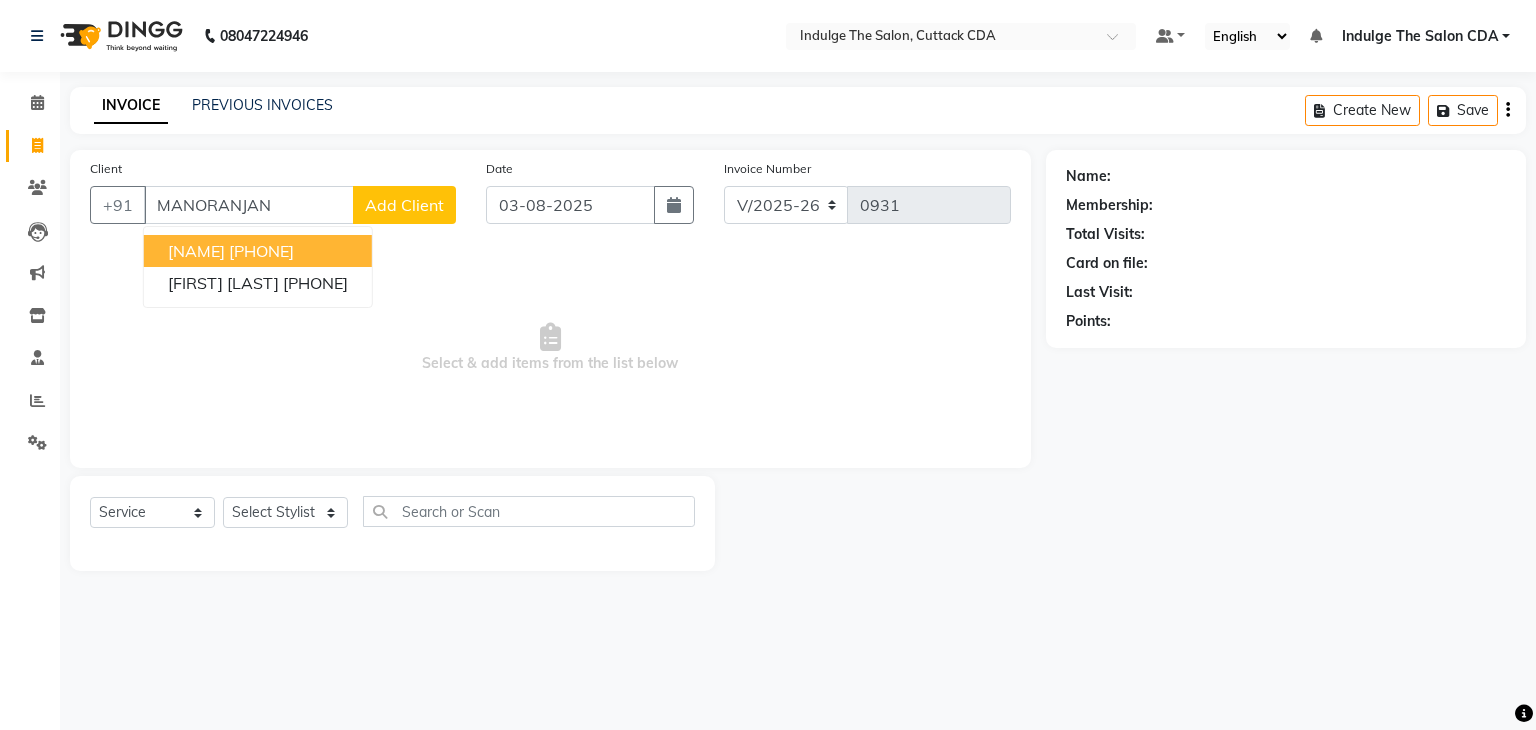 click on "MANORANJAN MOHANTY" at bounding box center [196, 251] 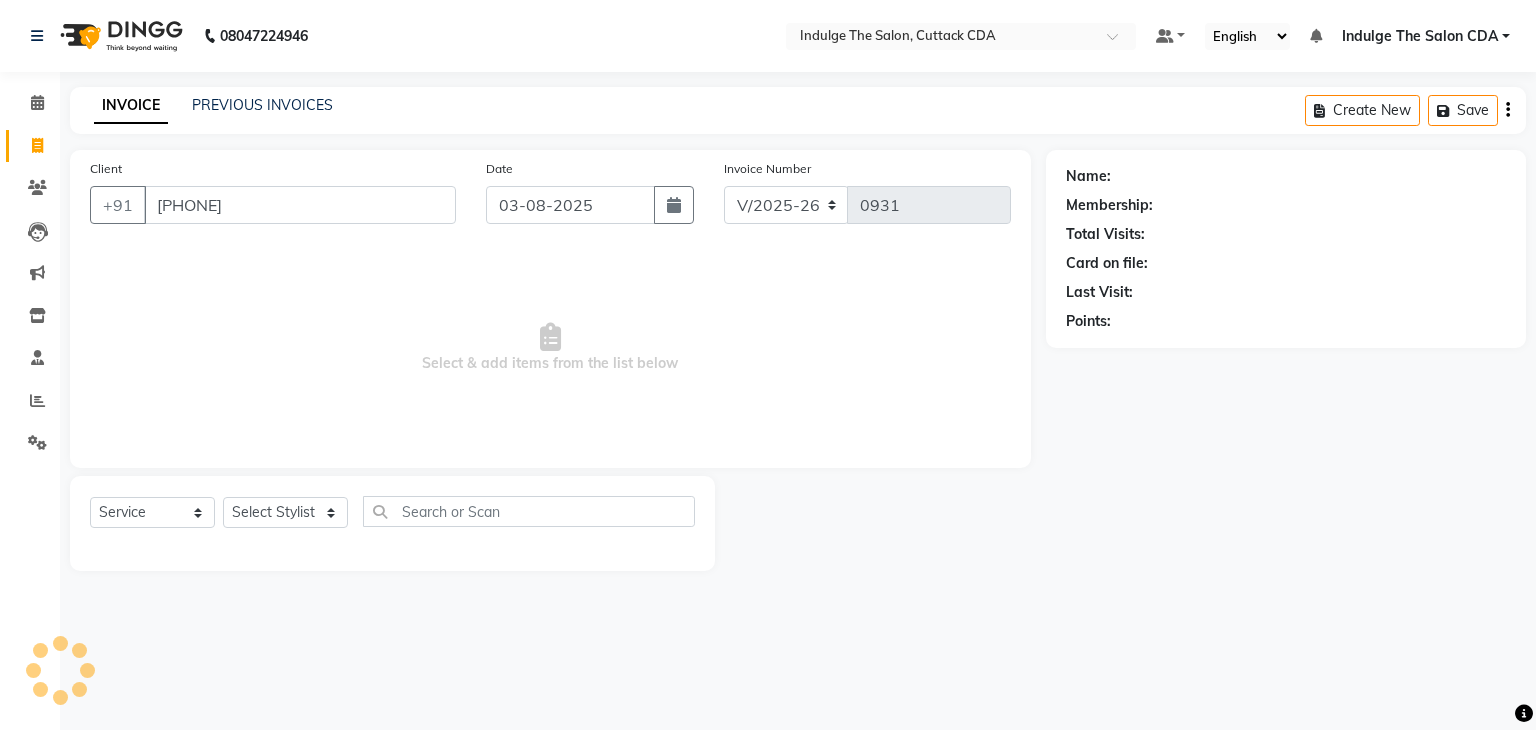 type on "7205392873" 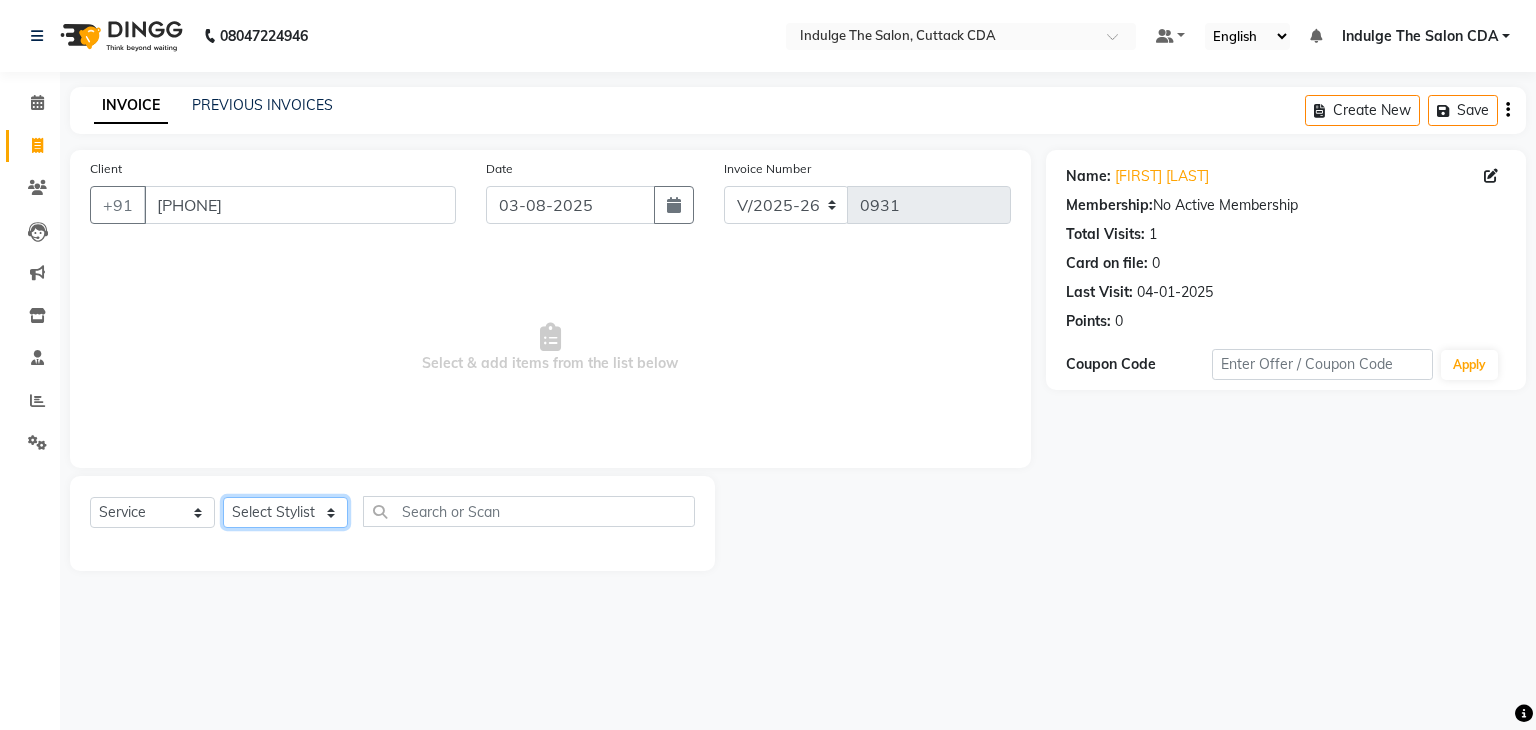 click on "Select Stylist Ajay Sethy( Therapist ) GOURAHARI BARIK IND039 Indulge The Salon CDA Mohd Shahrukh Mohit Patial Pravat Kumar Das Sudipa Daptari SUMAN DAS  SUNNY ASHVANI" 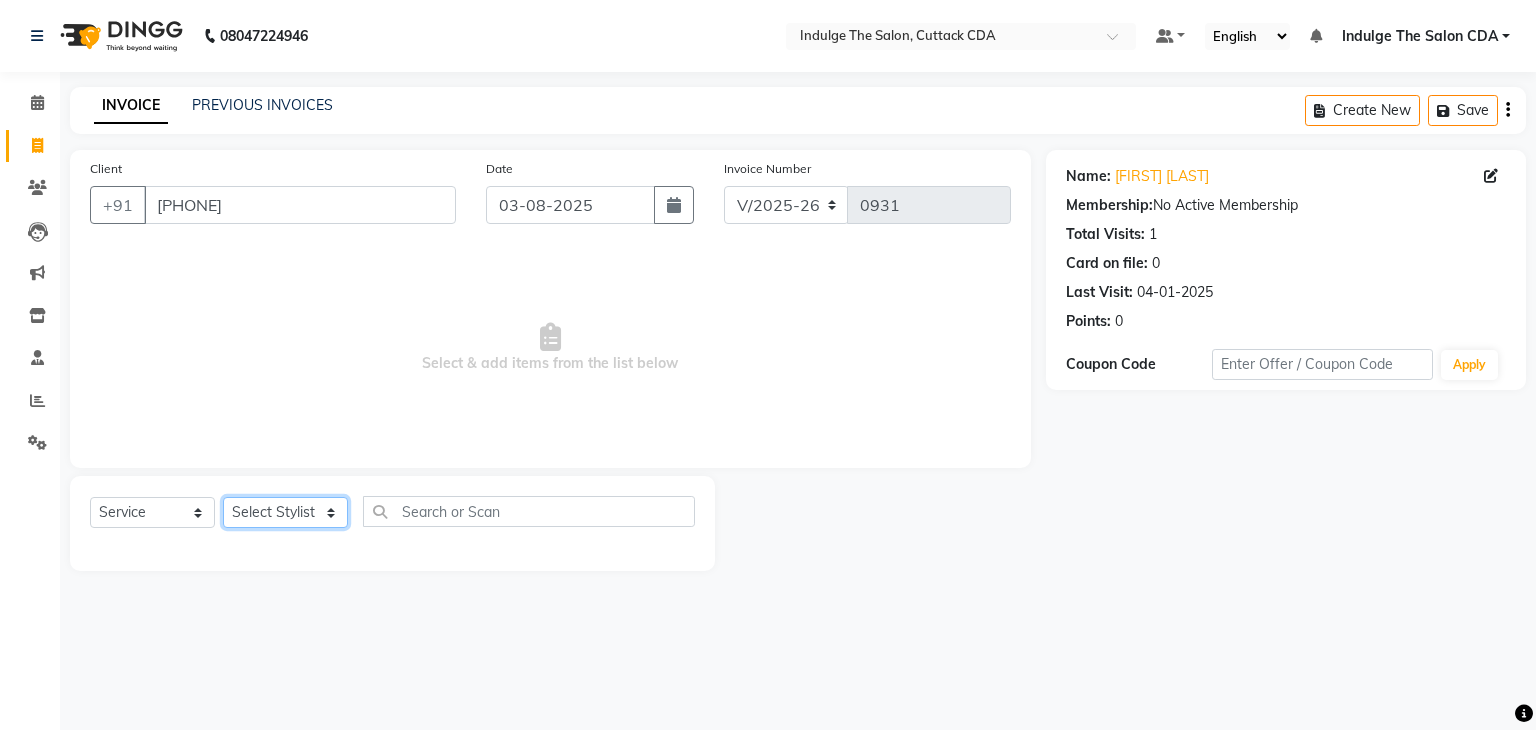 select on "63737" 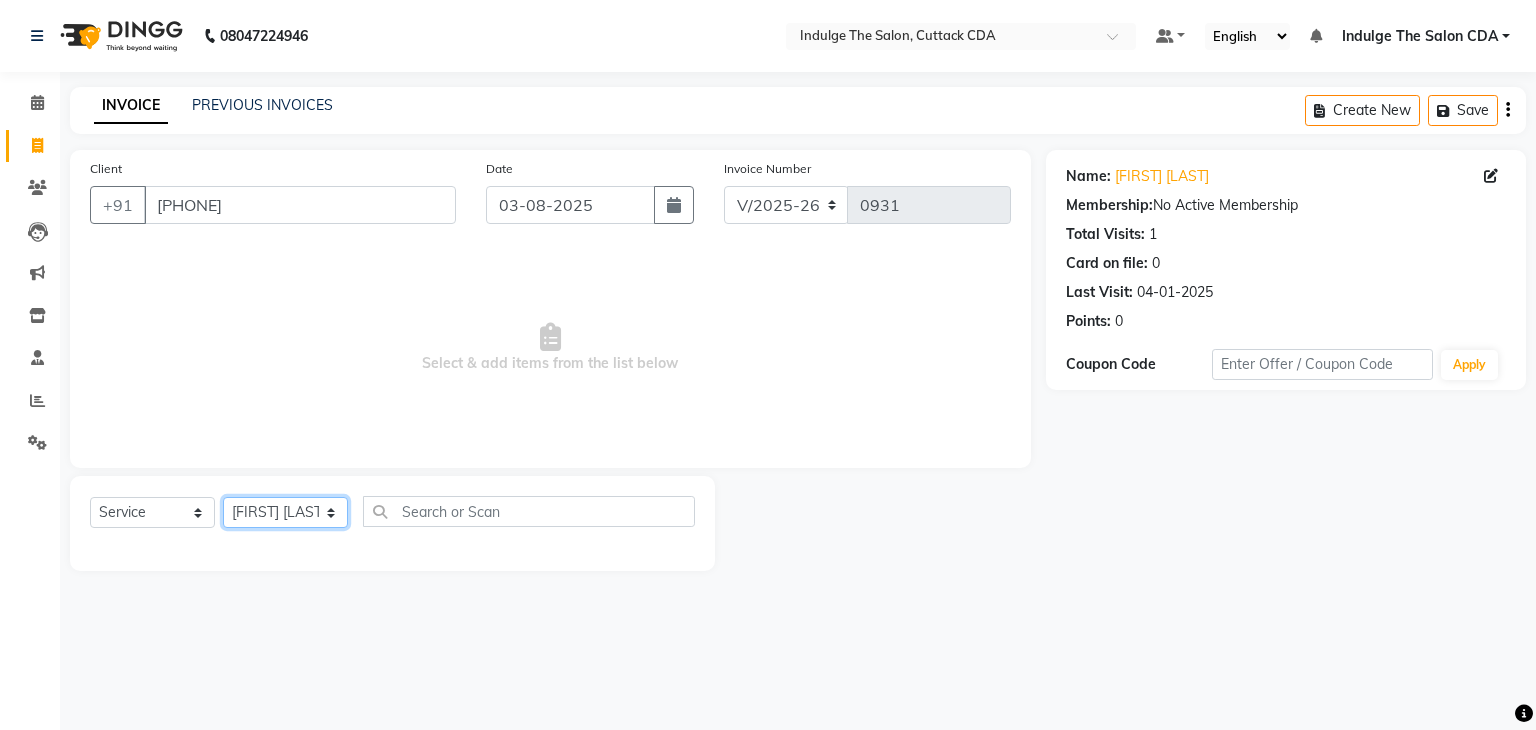 click on "Select Stylist Ajay Sethy( Therapist ) GOURAHARI BARIK IND039 Indulge The Salon CDA Mohd Shahrukh Mohit Patial Pravat Kumar Das Sudipa Daptari SUMAN DAS  SUNNY ASHVANI" 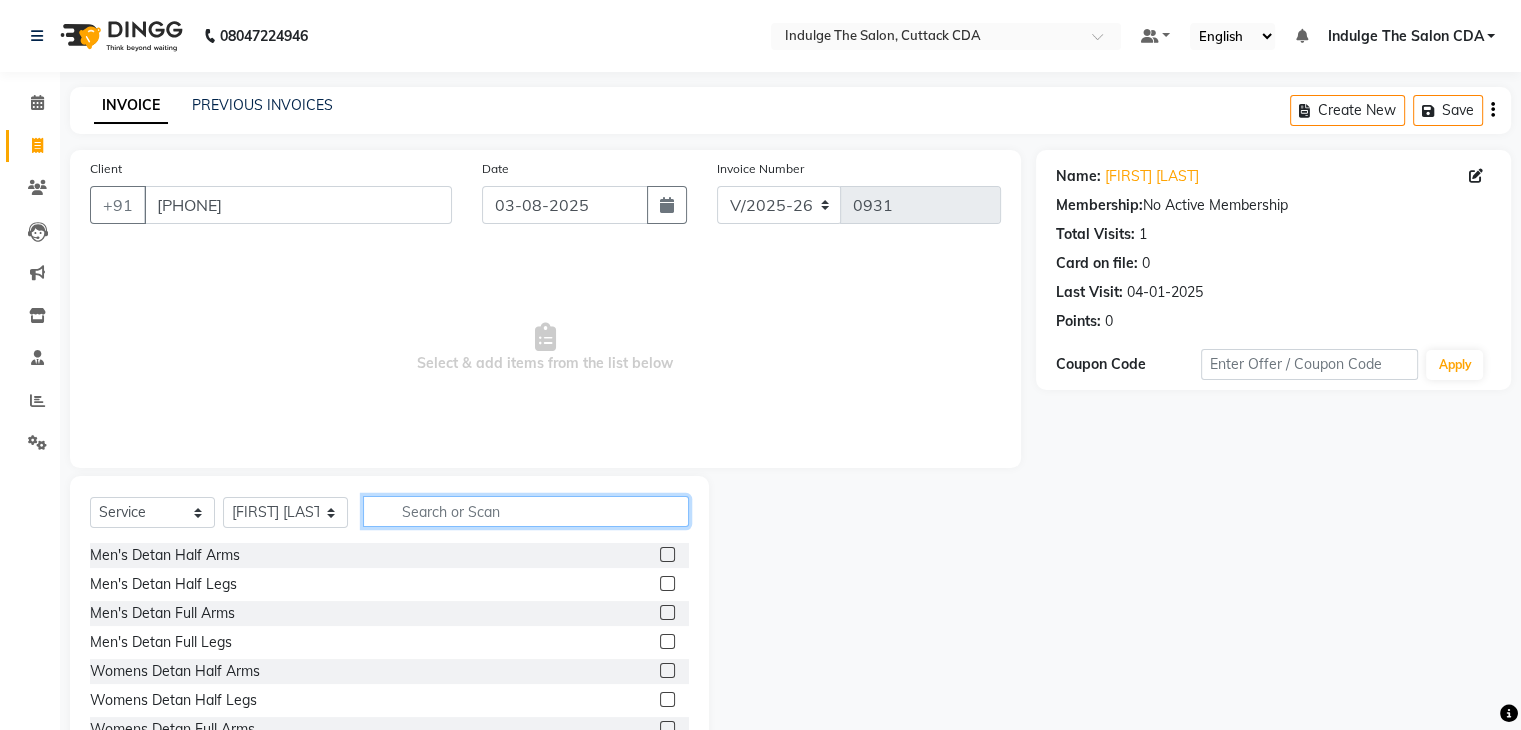 click 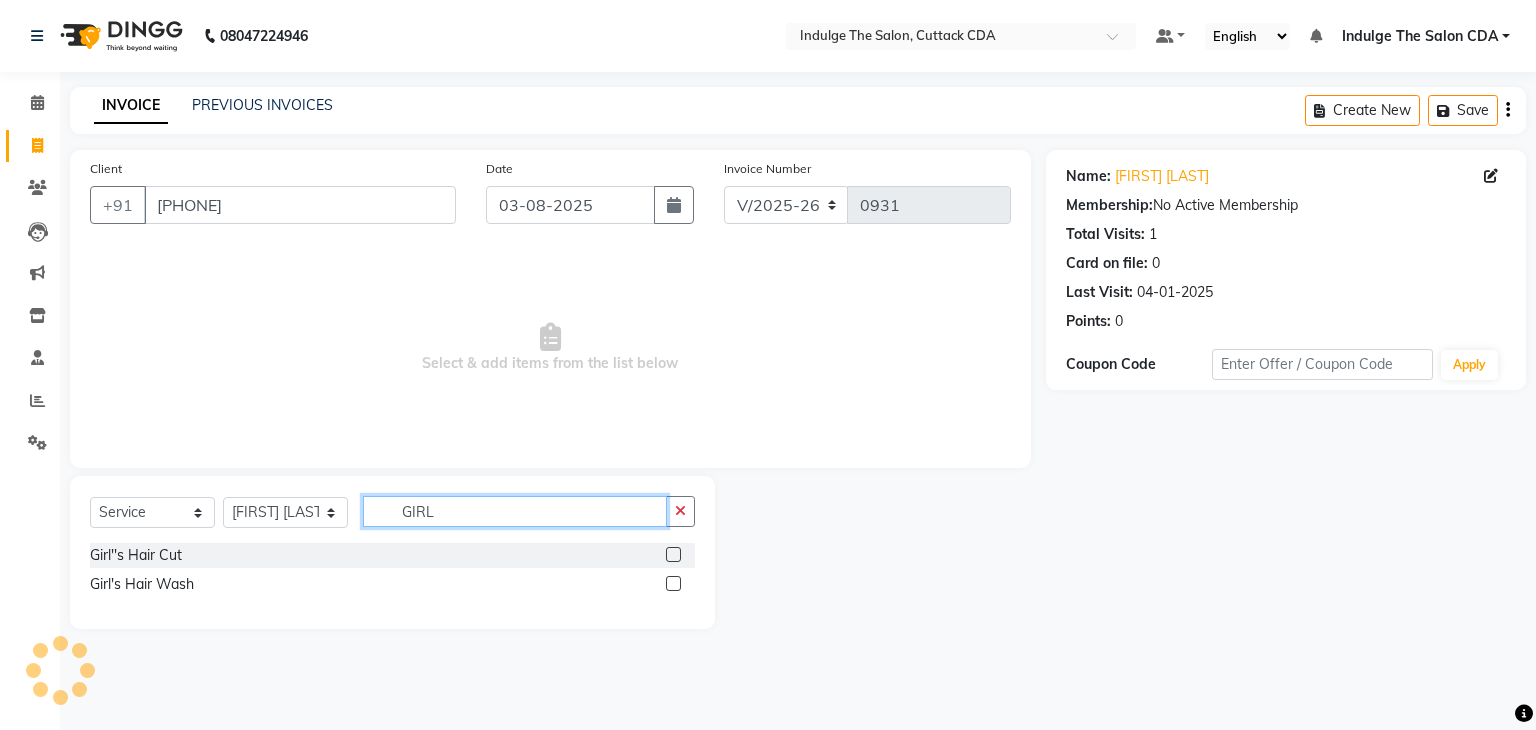 type on "GIRL" 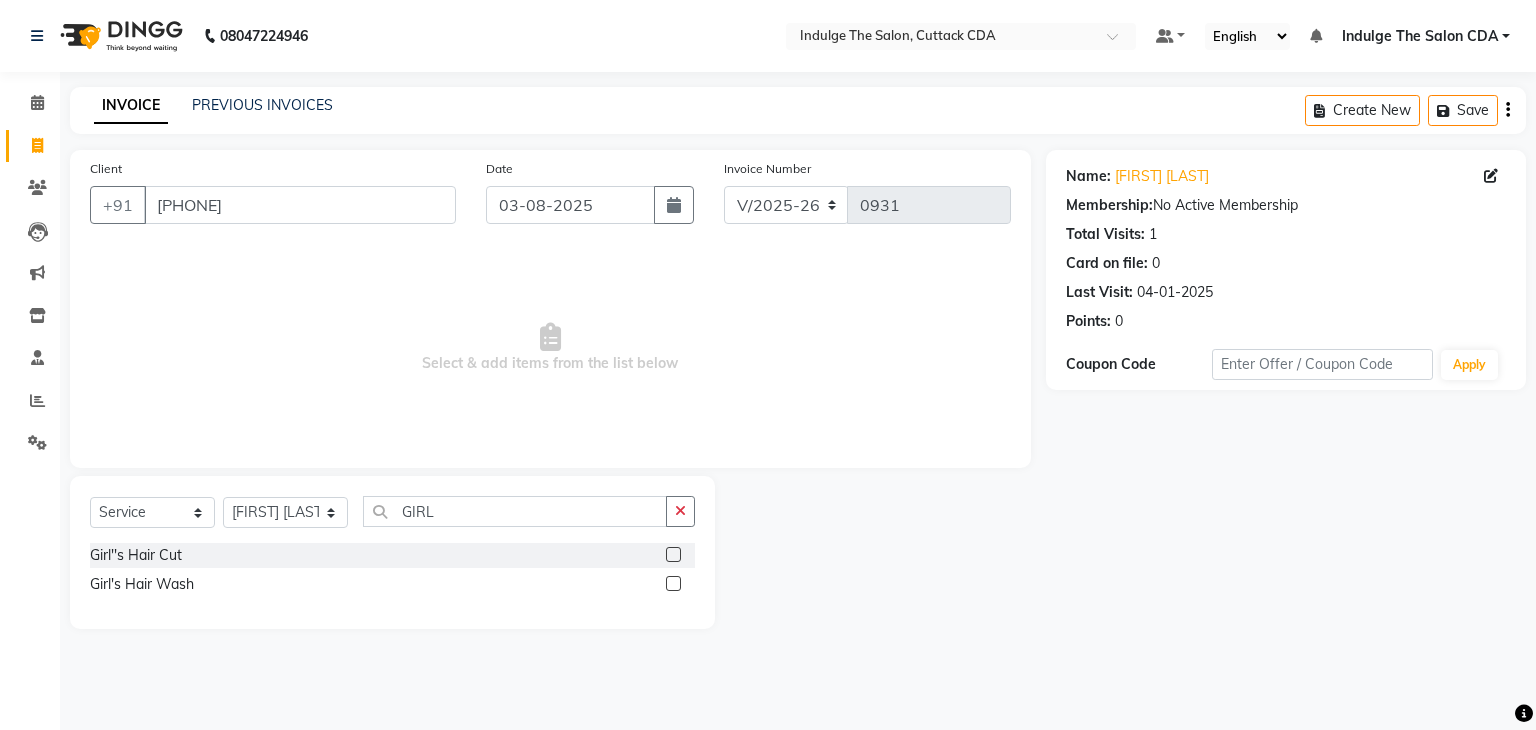 click 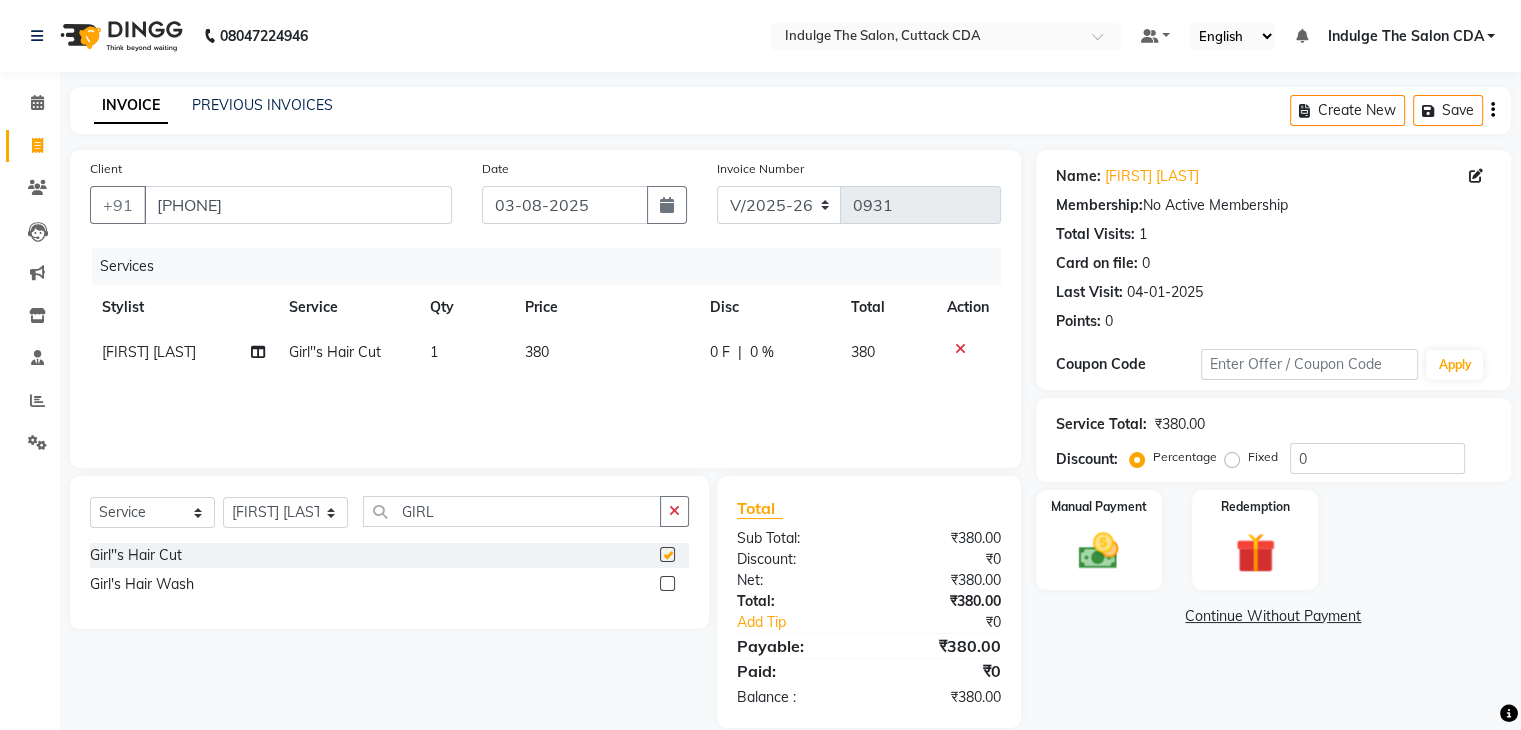 checkbox on "false" 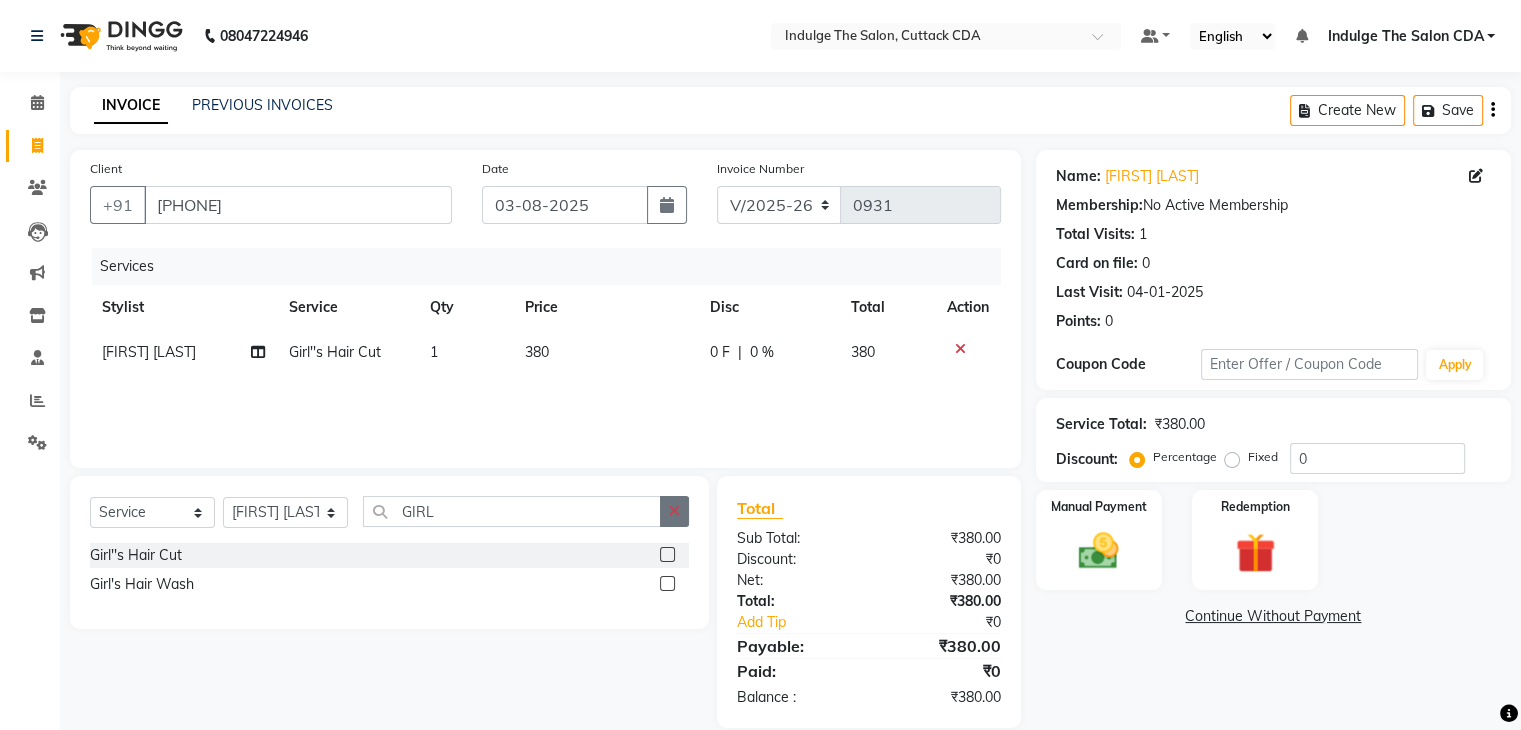 click 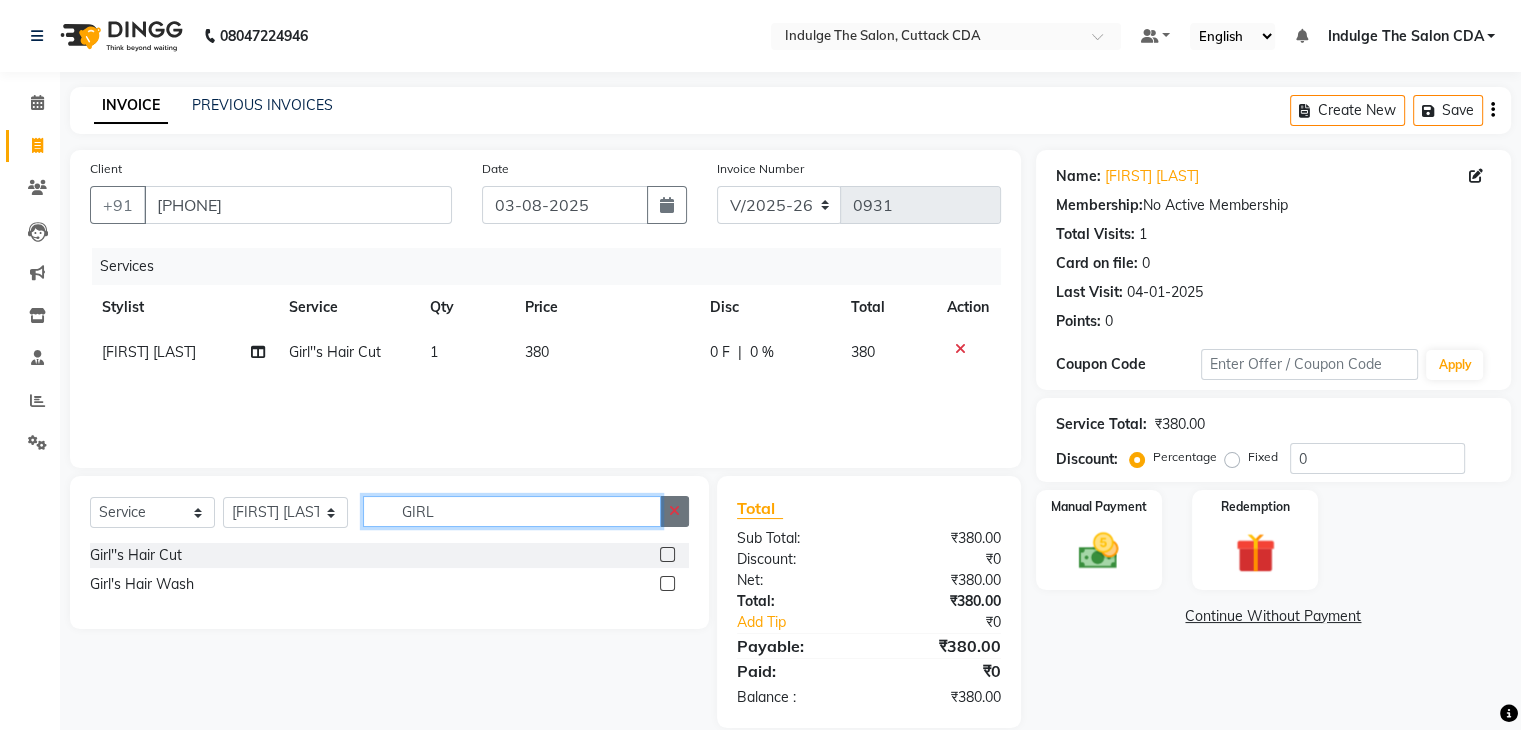 type 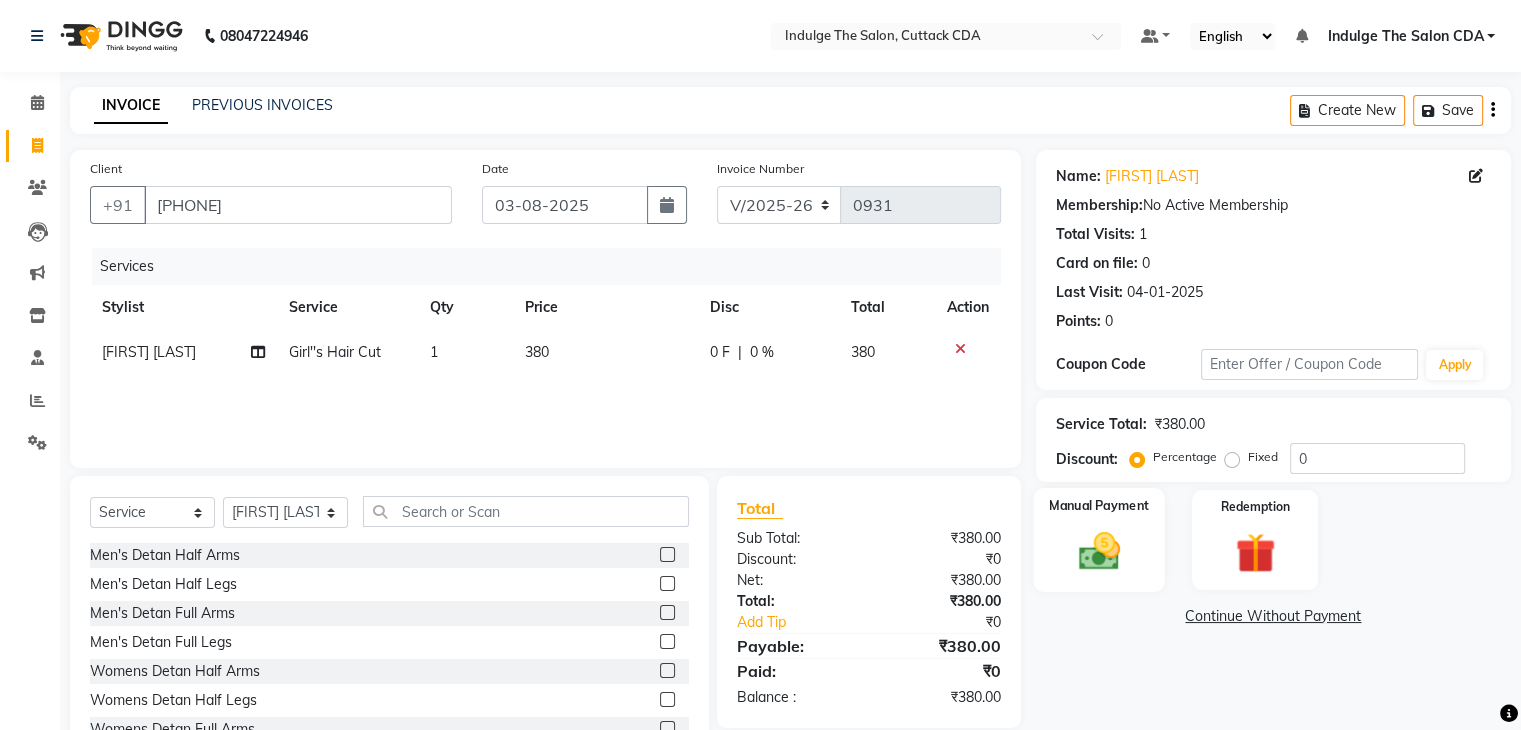 click 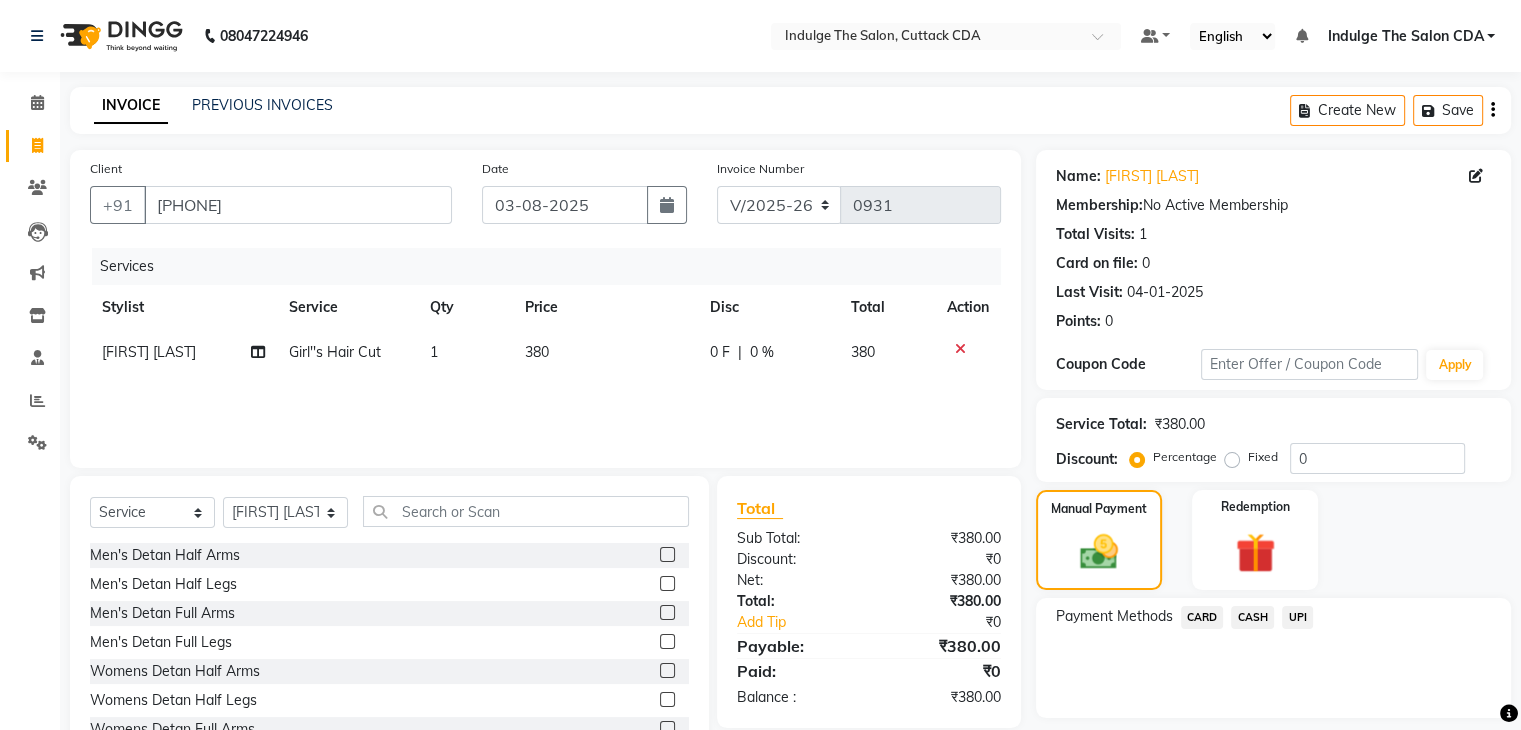 click on "UPI" 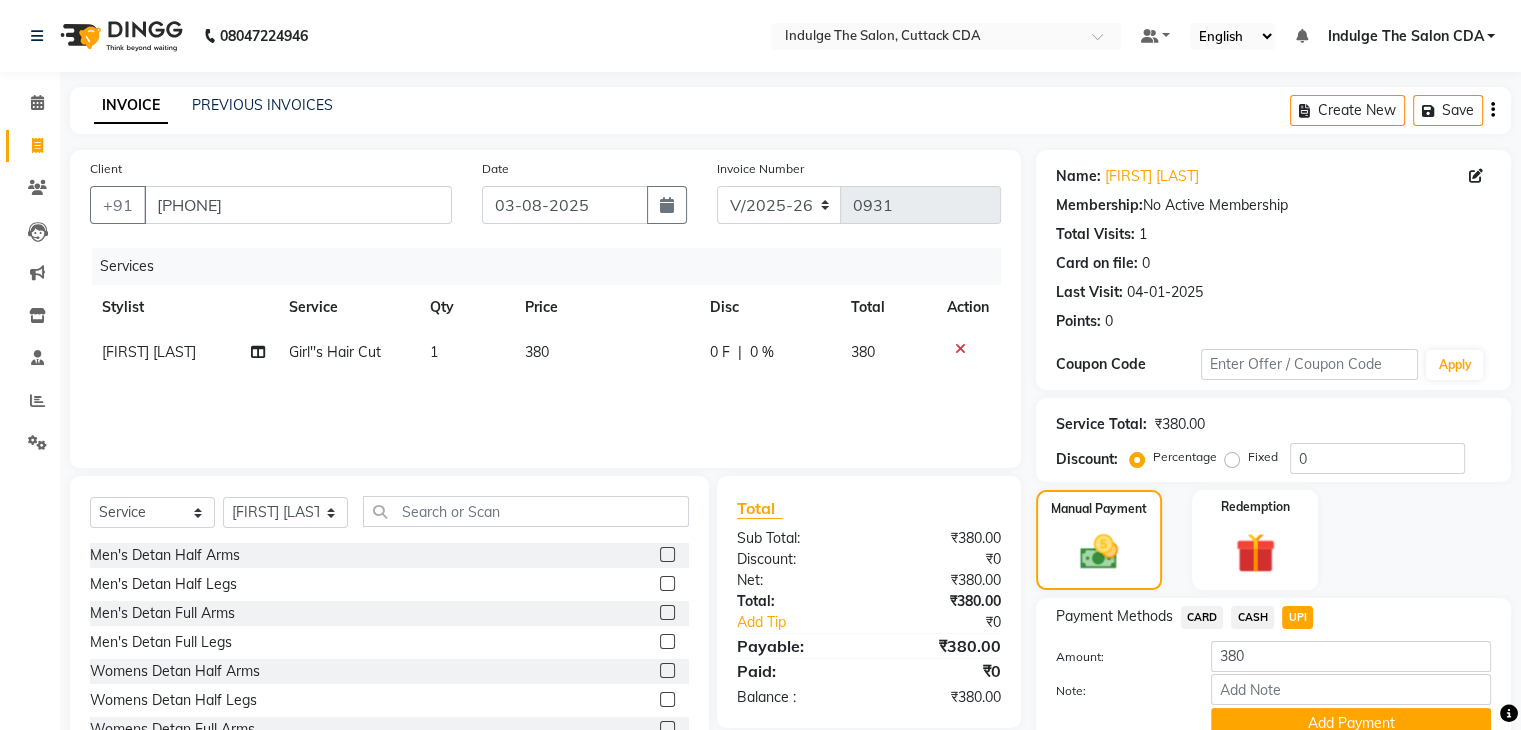 scroll, scrollTop: 89, scrollLeft: 0, axis: vertical 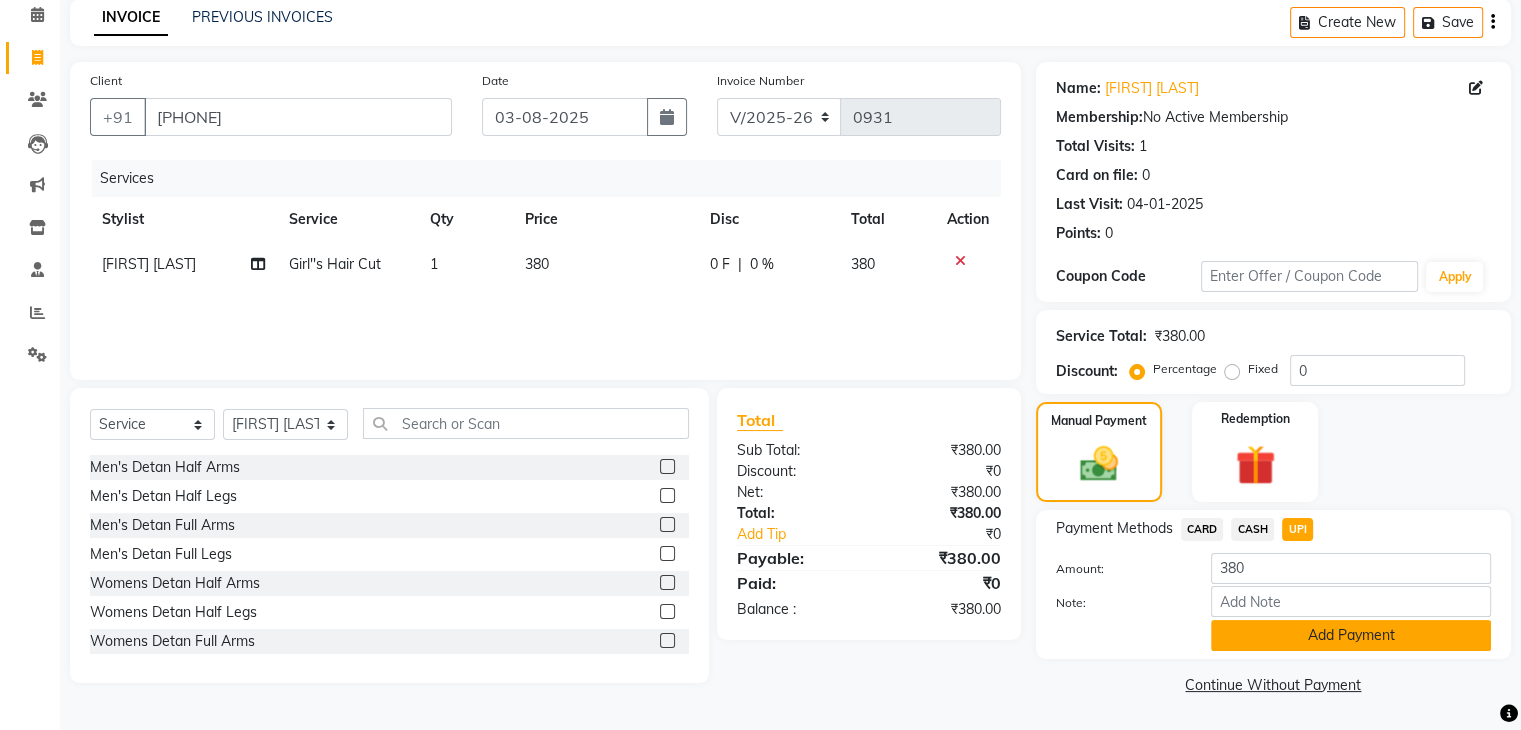 click on "Add Payment" 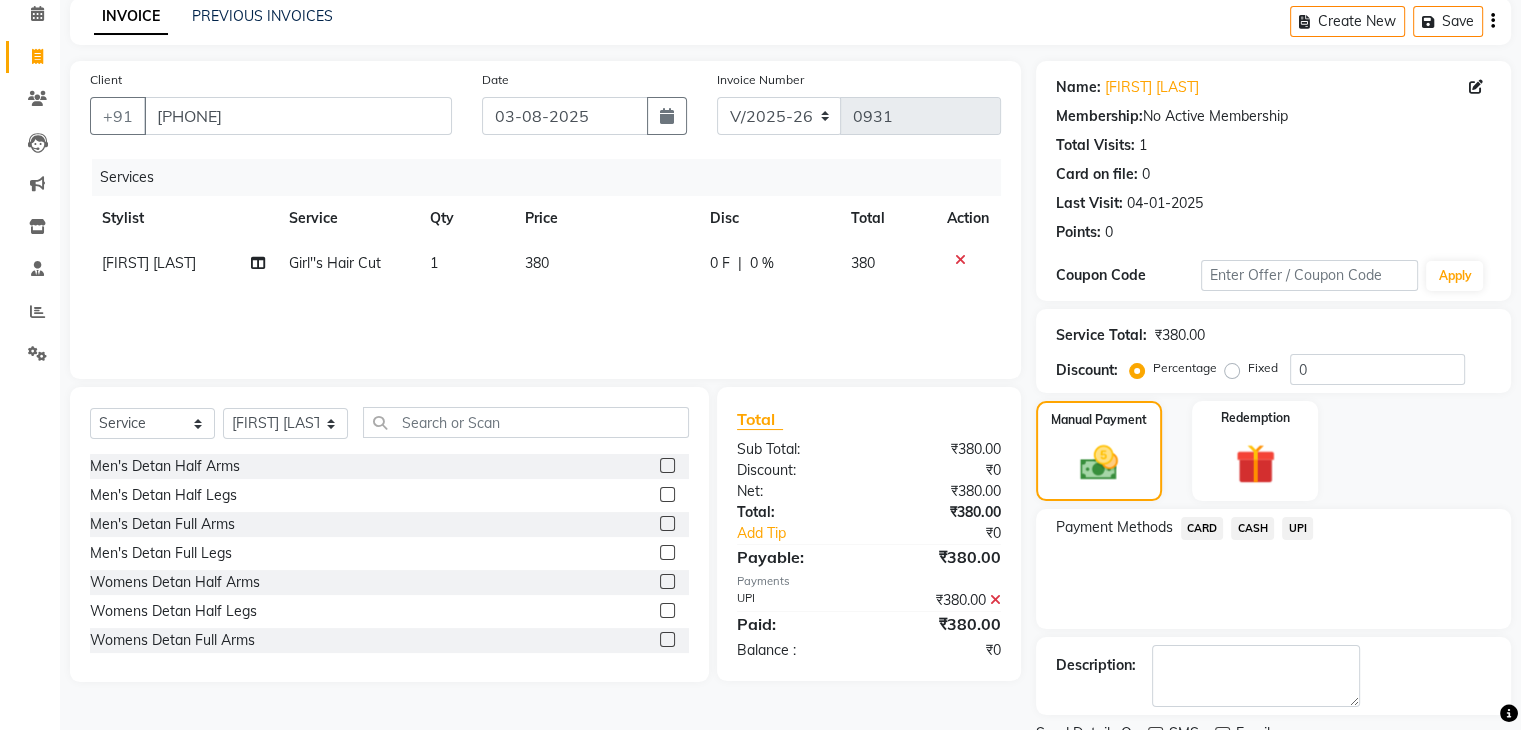 scroll, scrollTop: 171, scrollLeft: 0, axis: vertical 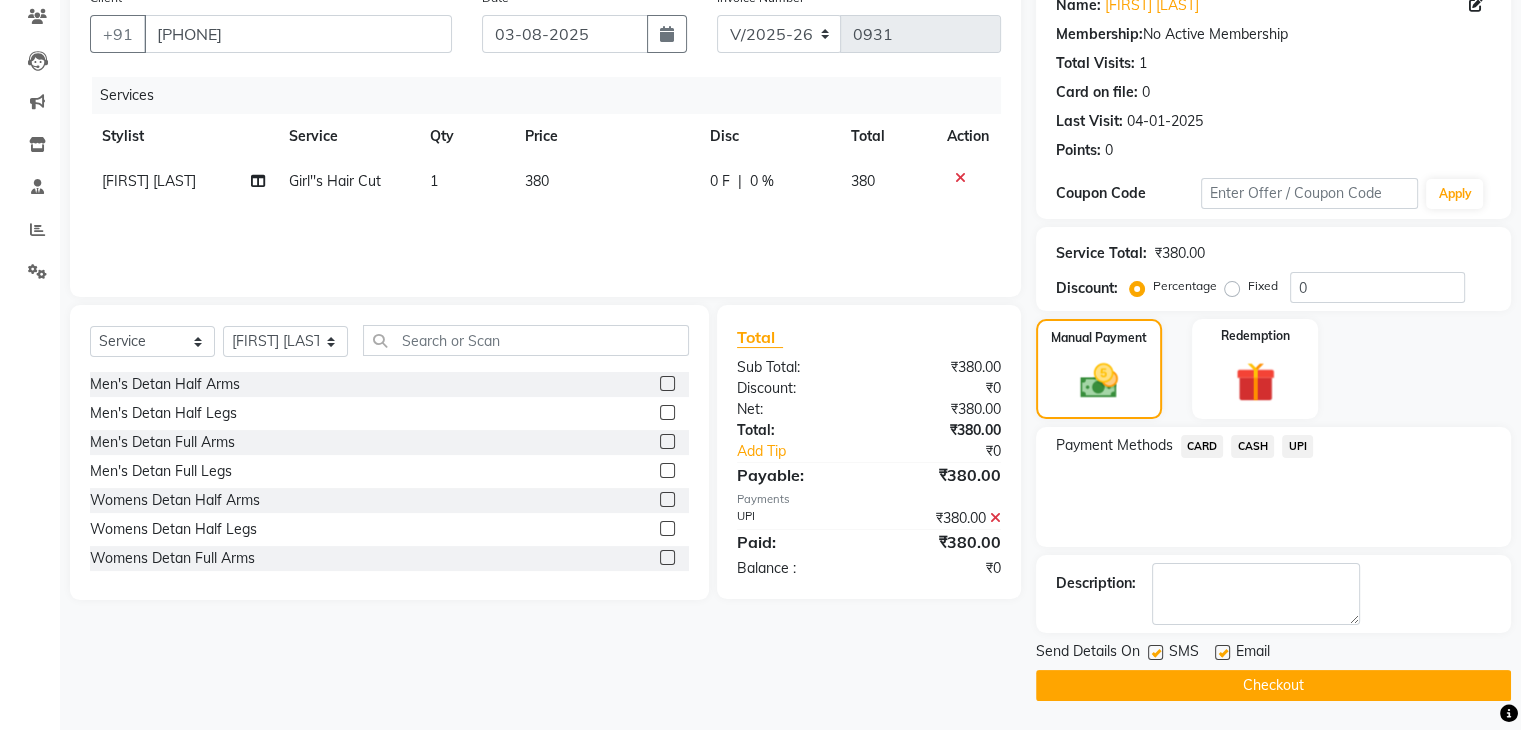 click on "Checkout" 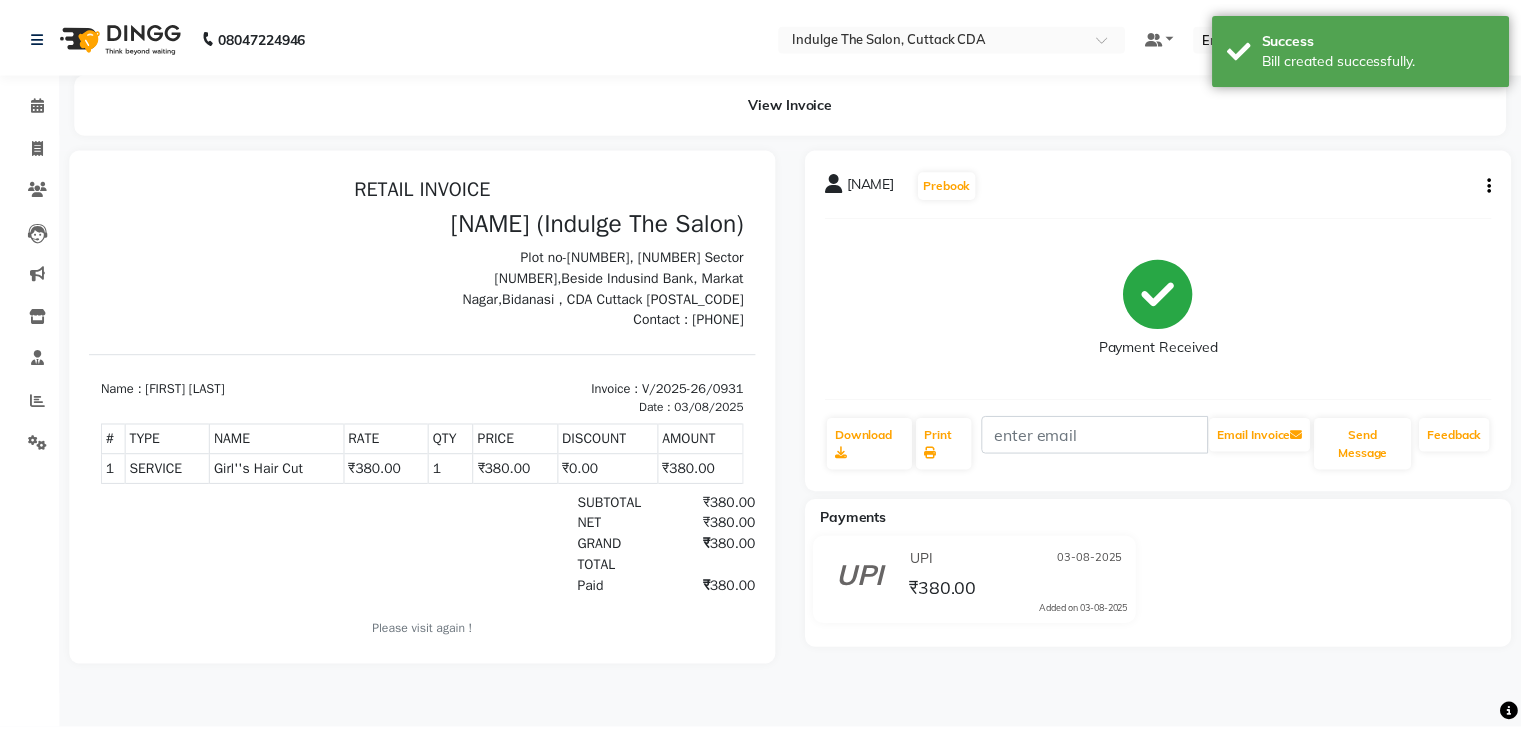 scroll, scrollTop: 0, scrollLeft: 0, axis: both 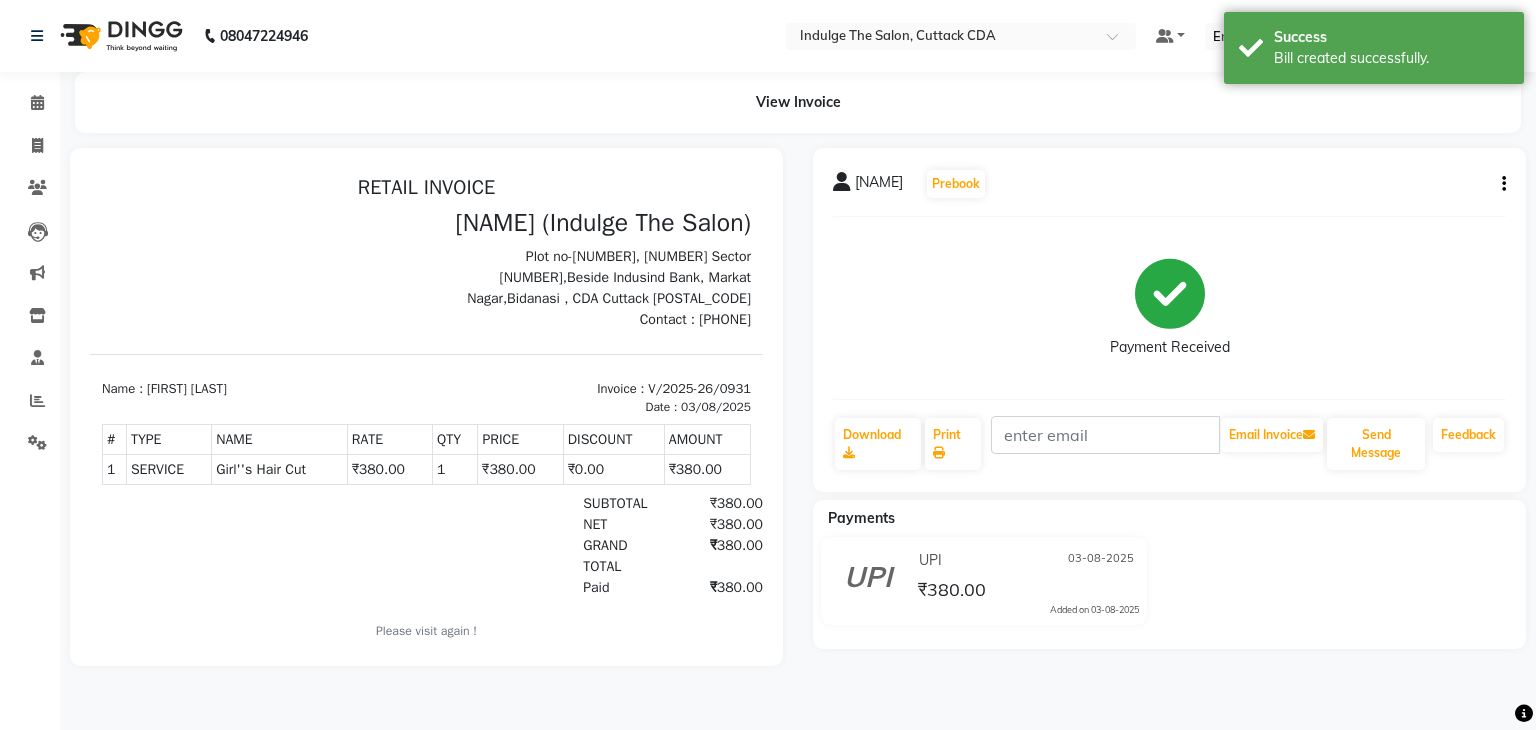 drag, startPoint x: 1359, startPoint y: 31, endPoint x: 1367, endPoint y: 123, distance: 92.34717 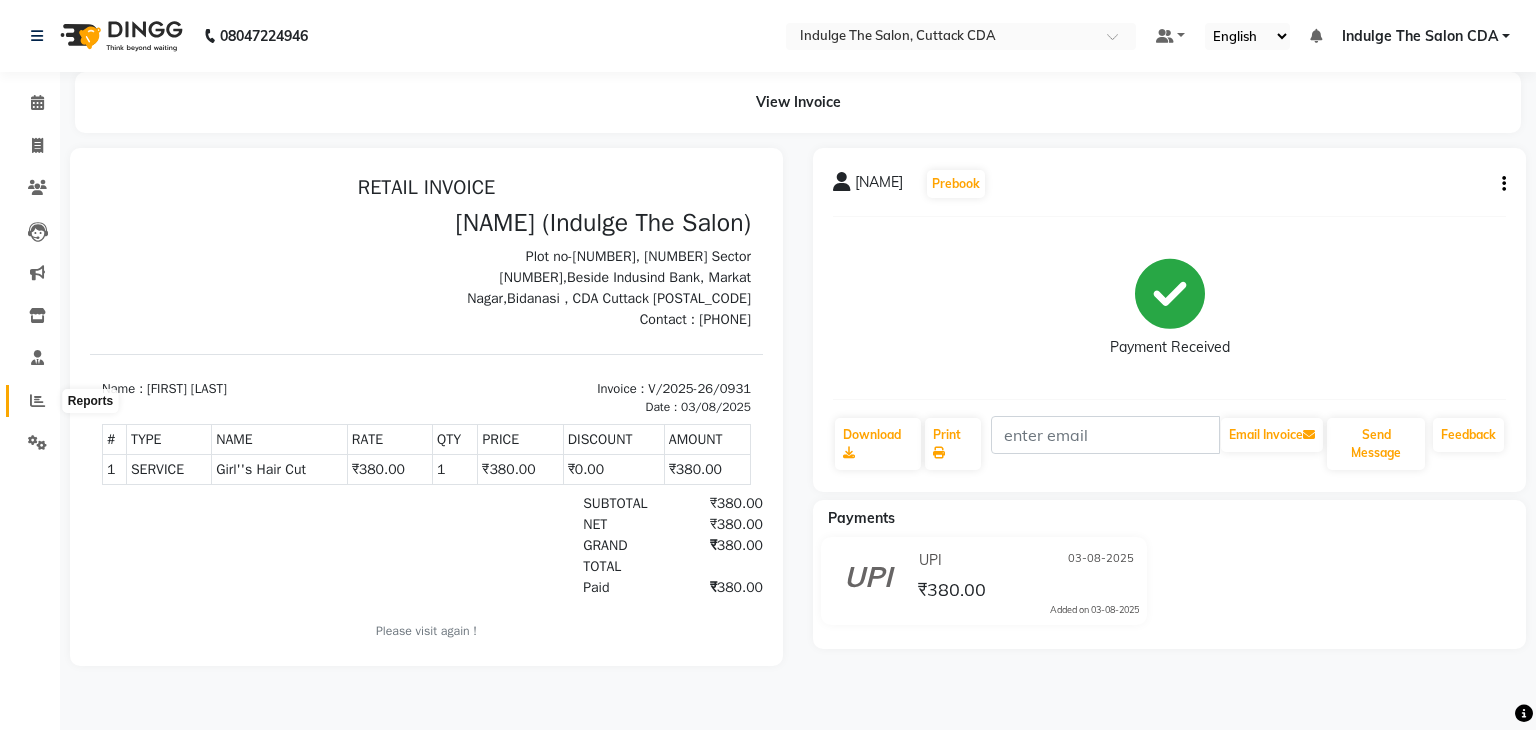 click 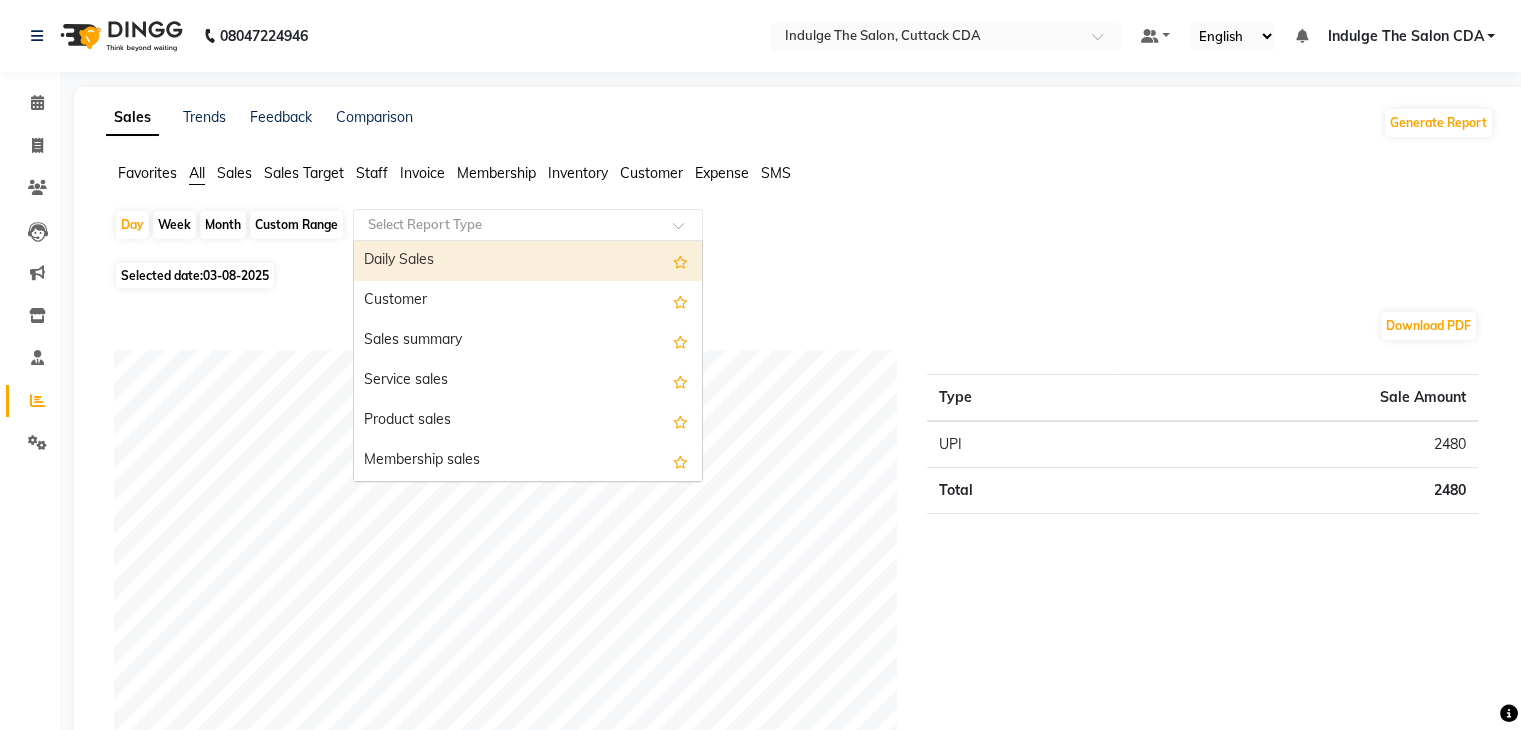 click 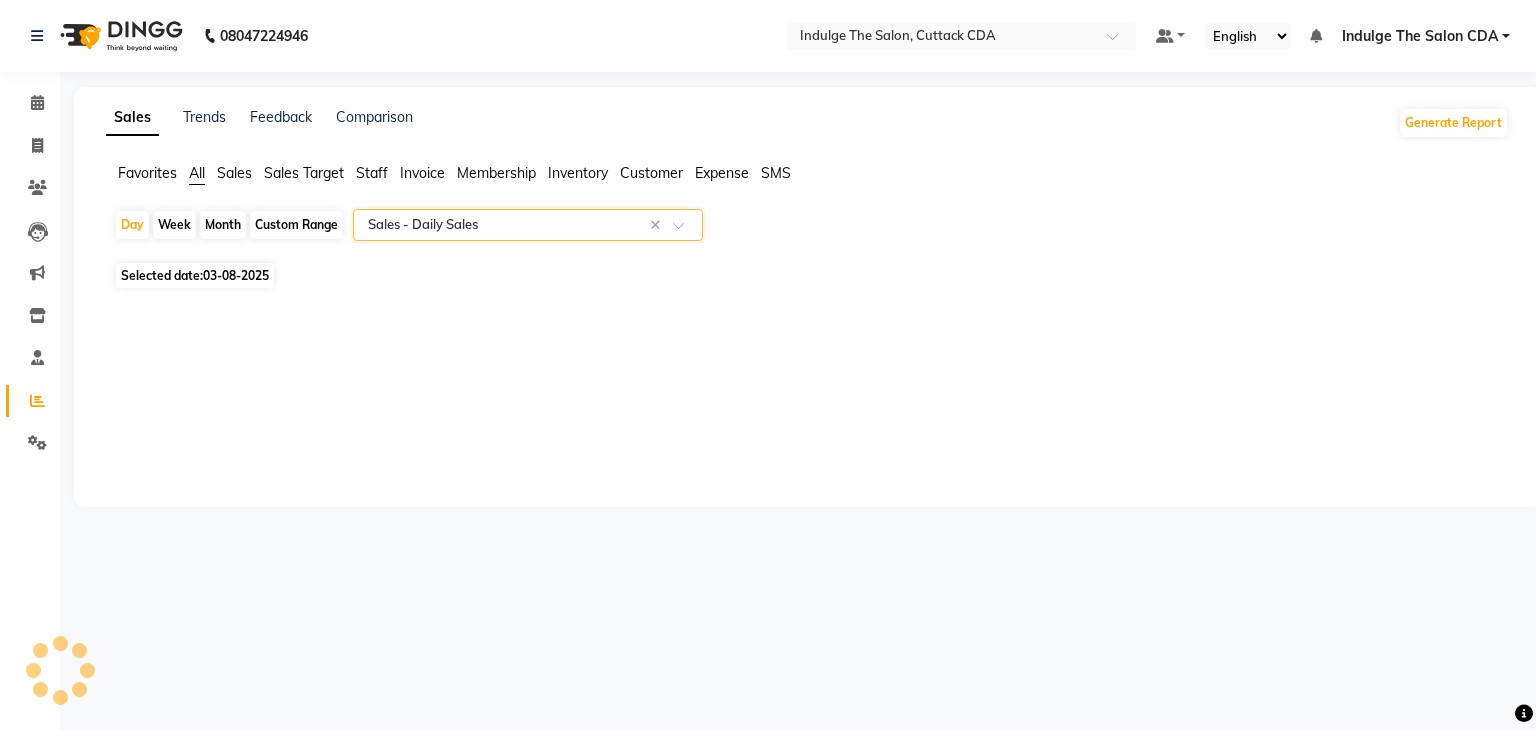 select on "full_report" 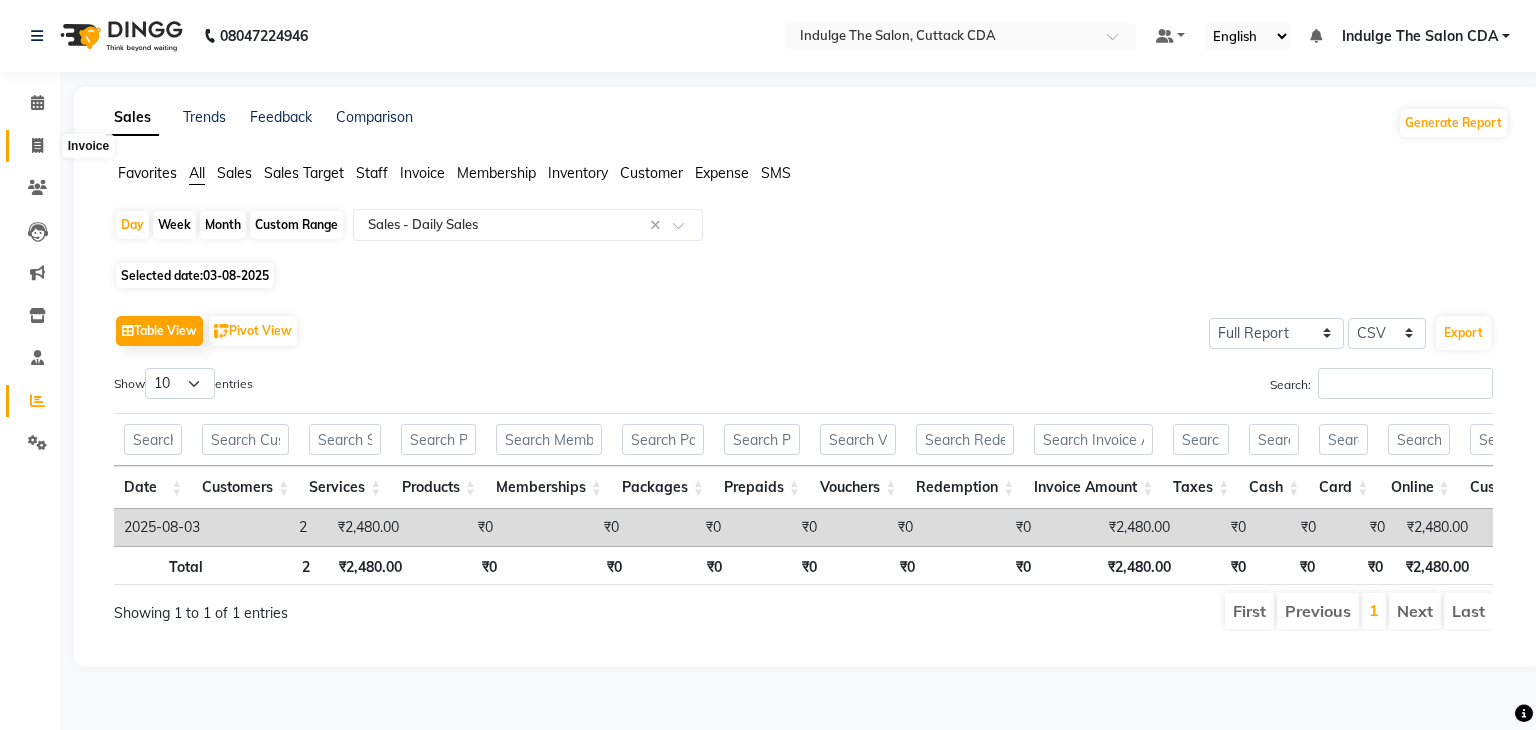 click 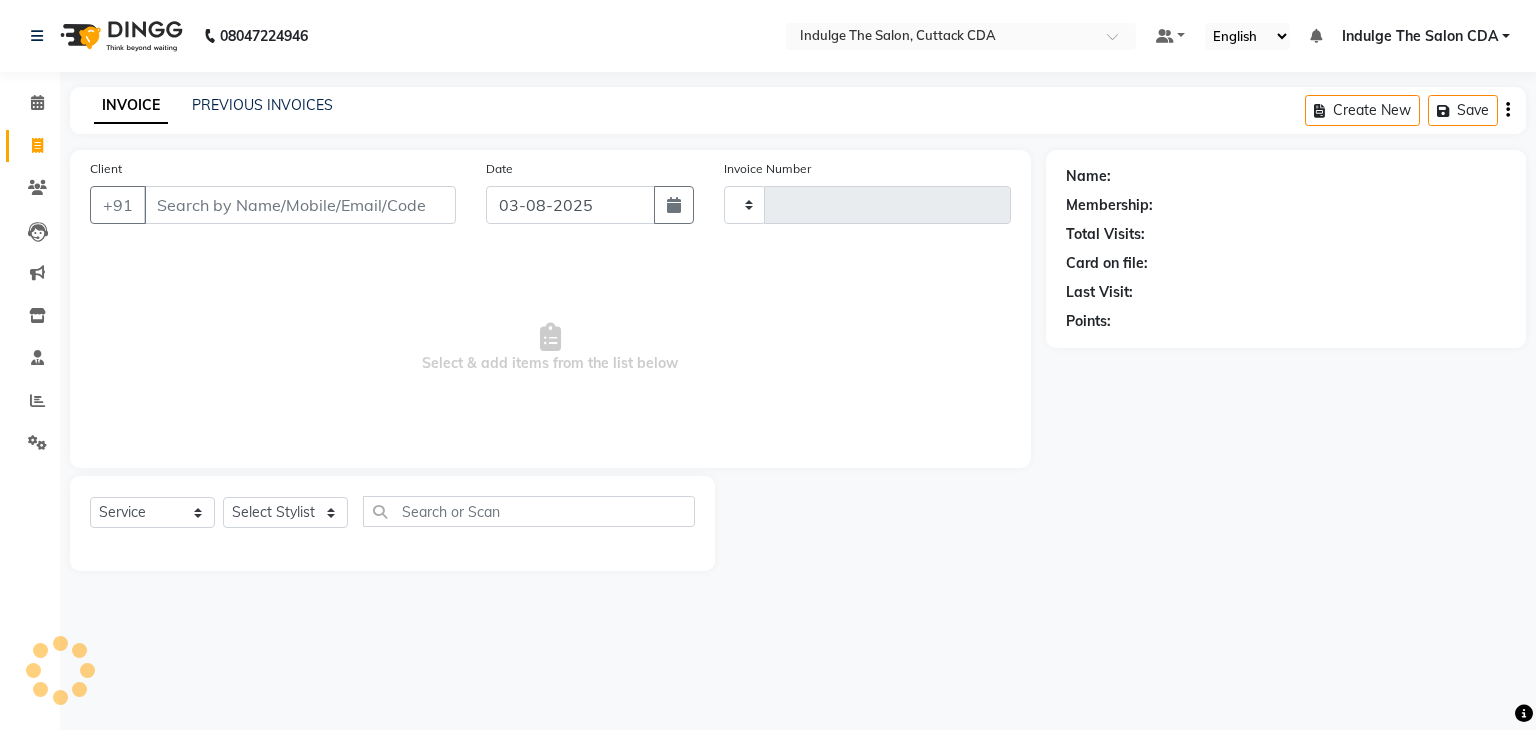 type on "0932" 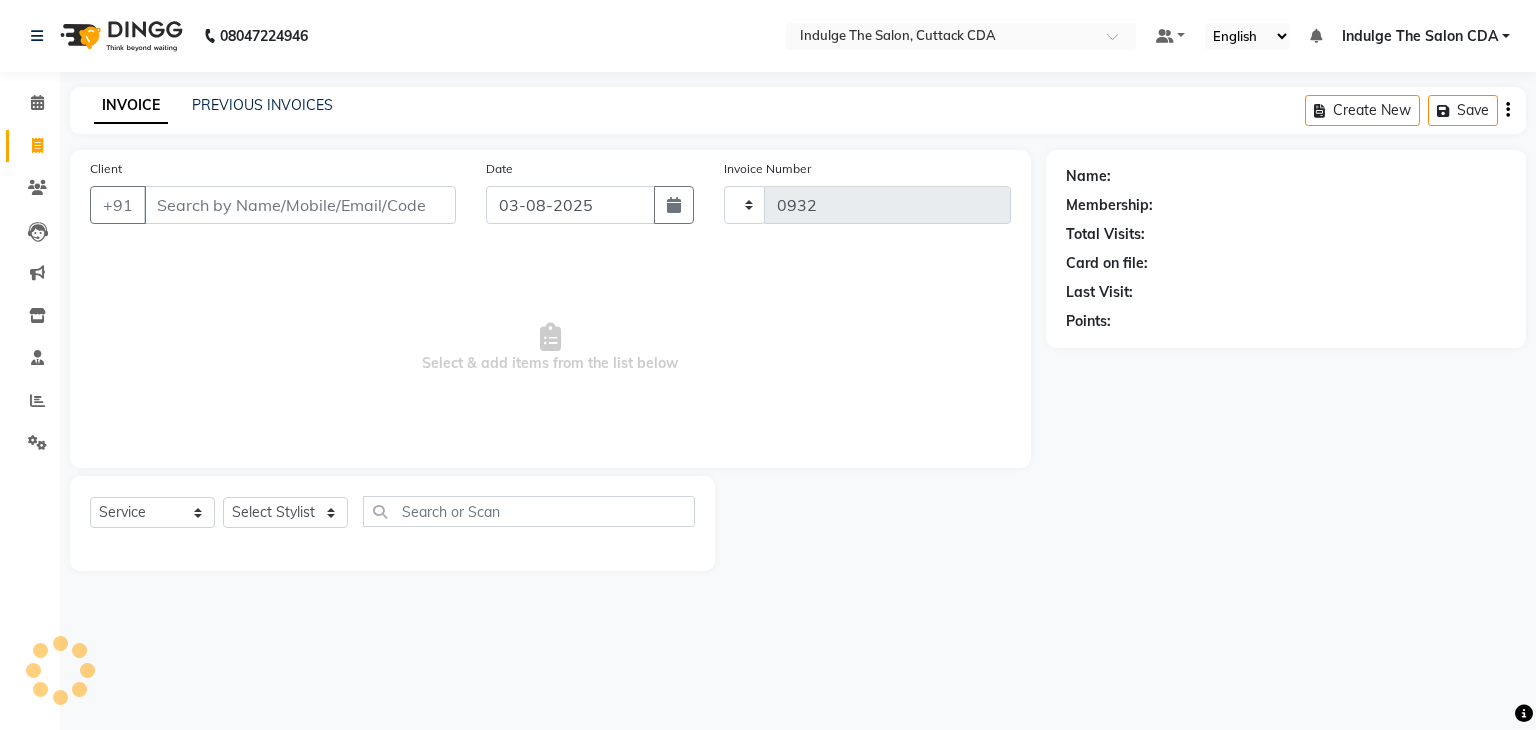 select on "7297" 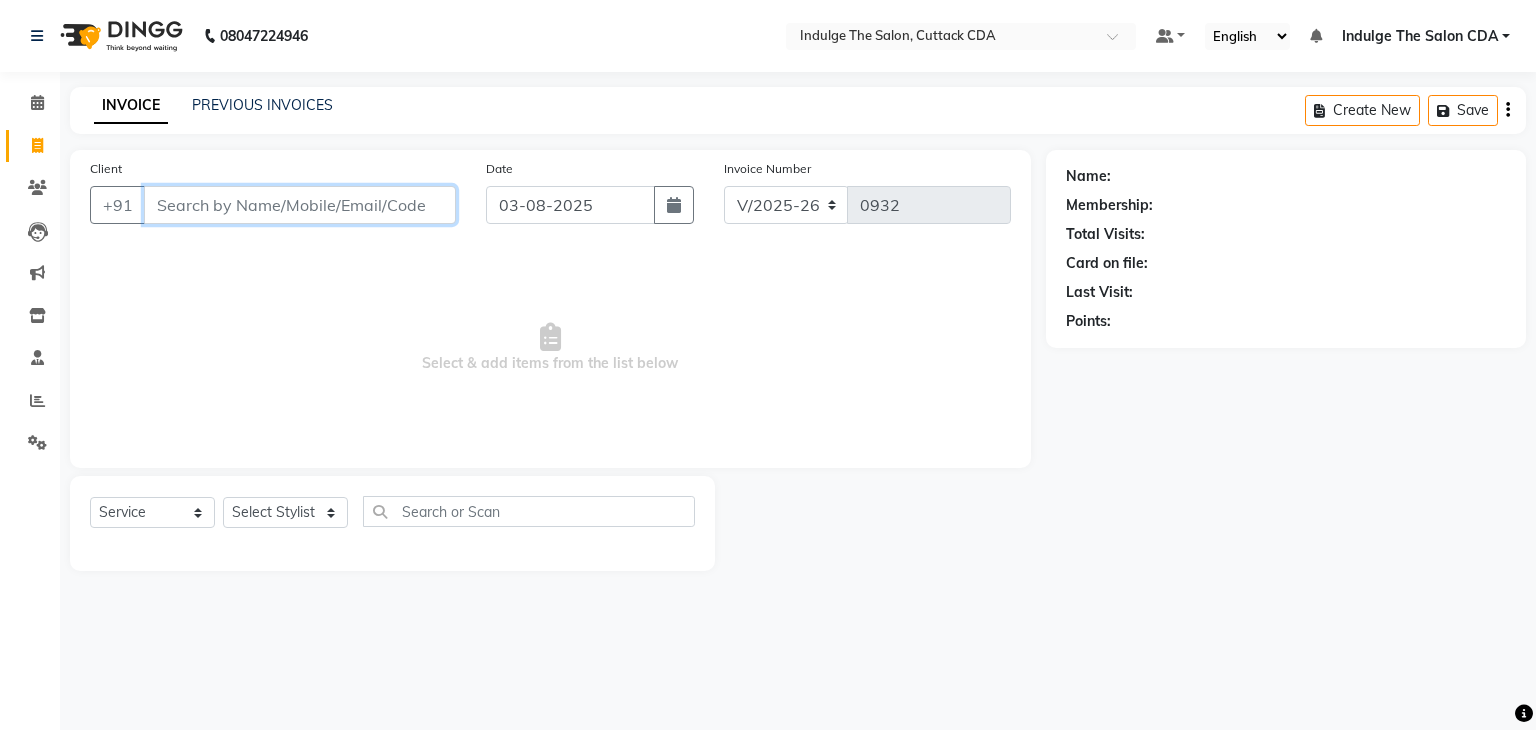 click on "Client" at bounding box center (300, 205) 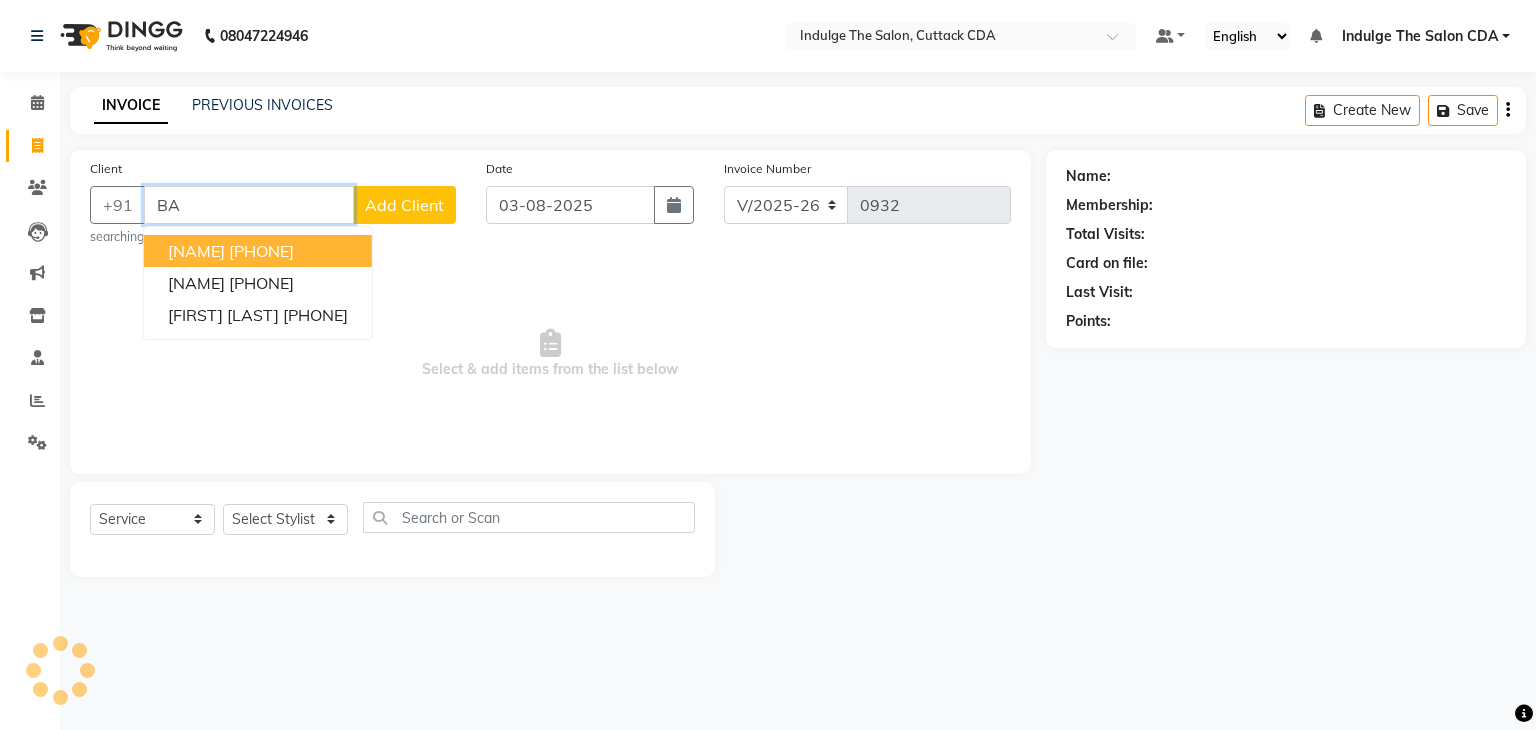 type on "B" 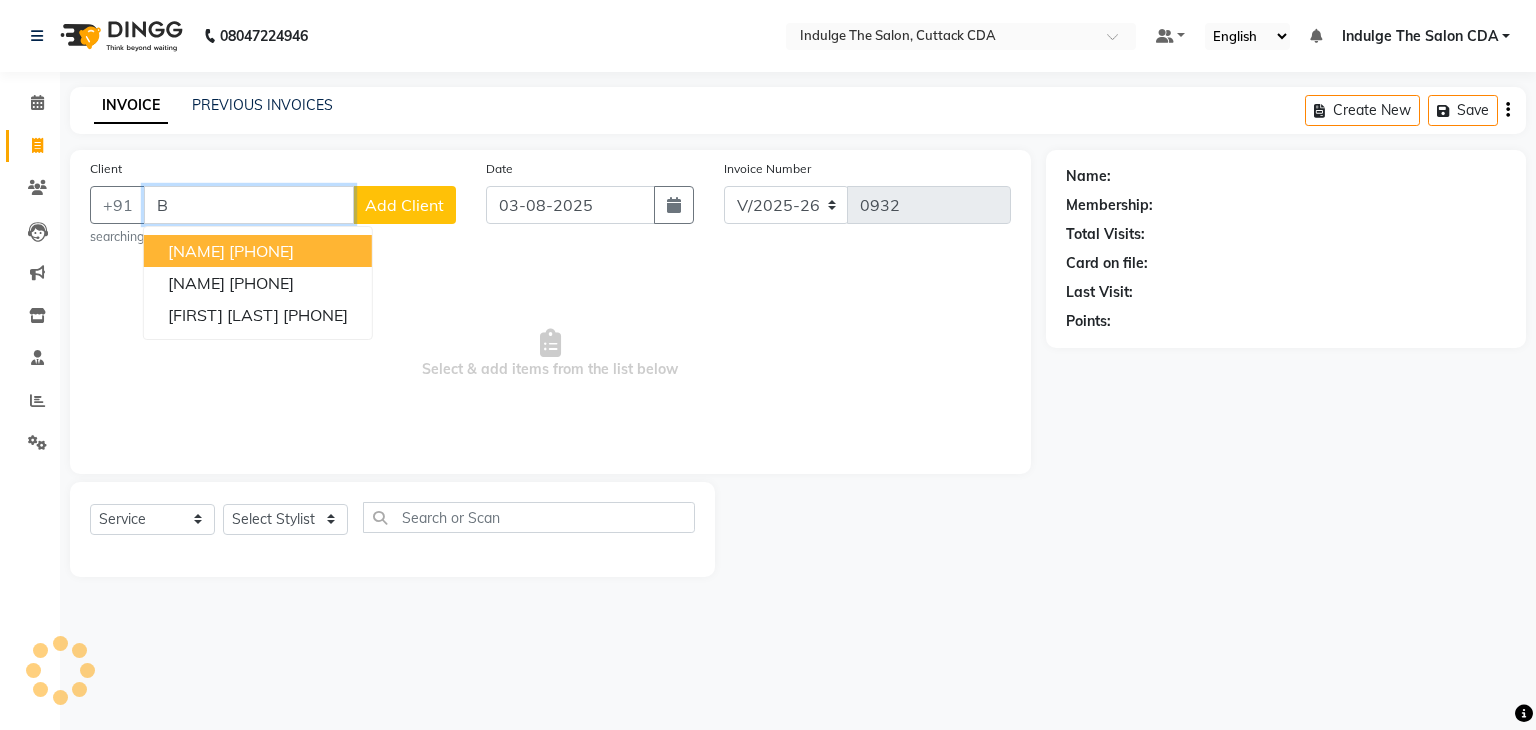 type 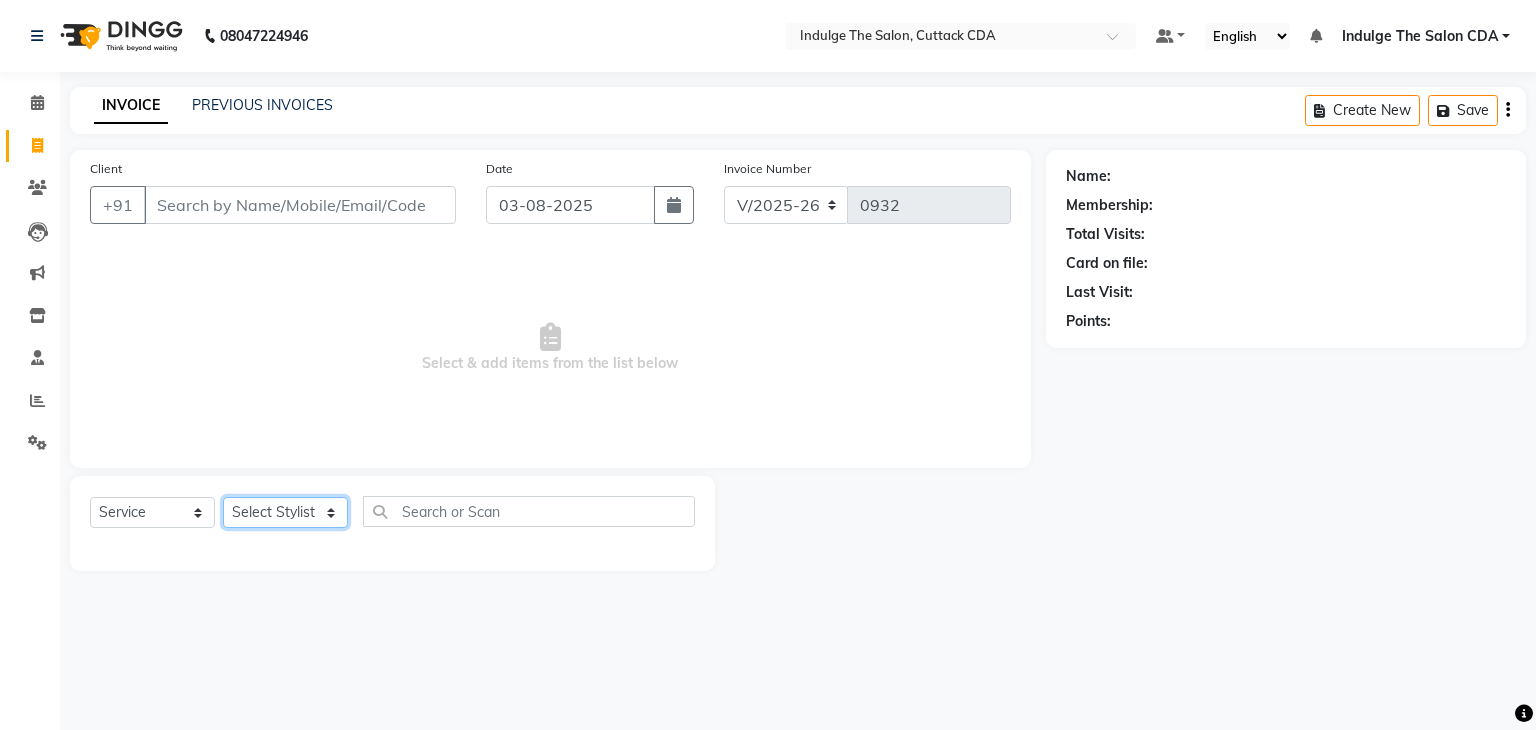click on "Select Stylist Ajay Sethy( Therapist ) GOURAHARI BARIK IND039 Indulge The Salon CDA Mohd Shahrukh Mohit Patial Pravat Kumar Das Sudipa Daptari SUMAN DAS  SUNNY ASHVANI" 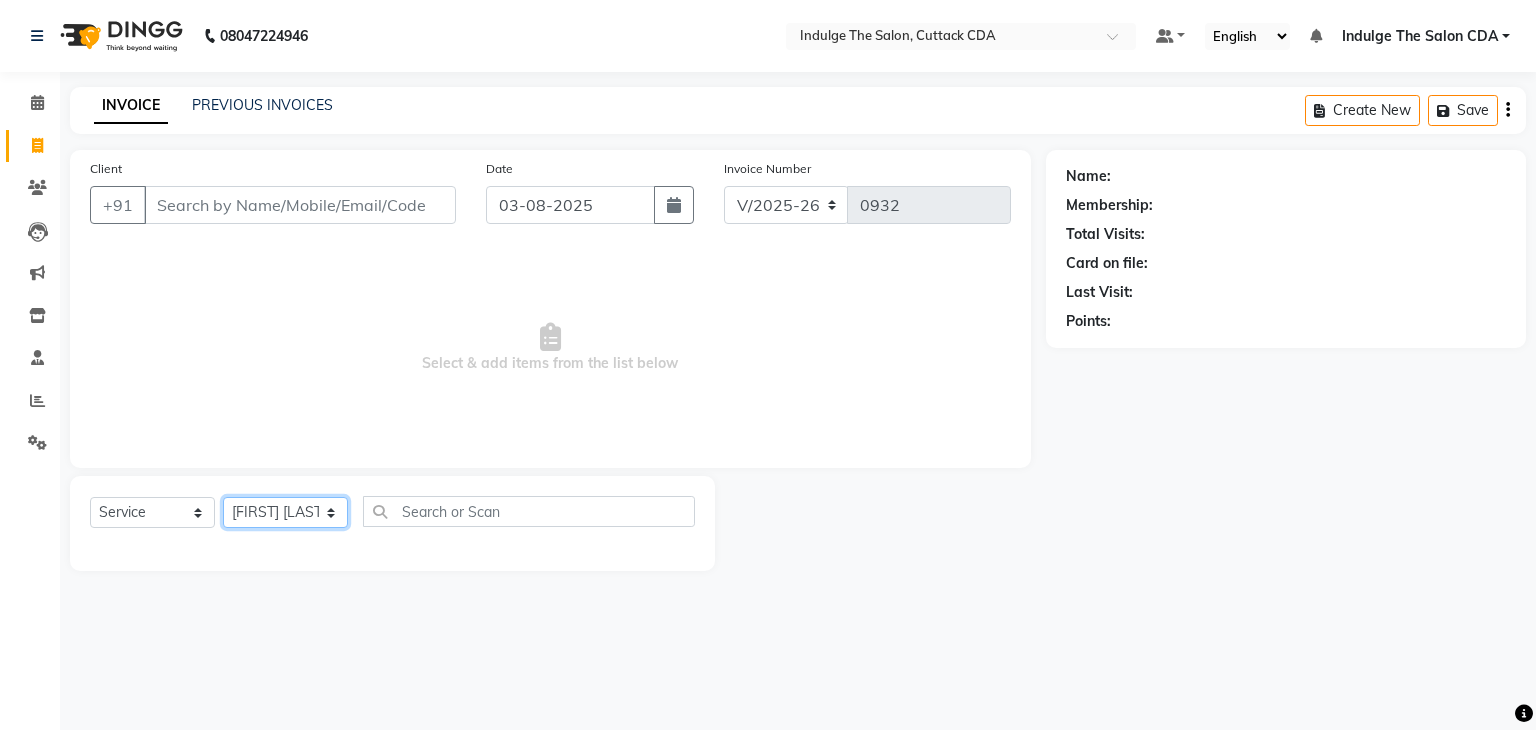 click on "Select Stylist Ajay Sethy( Therapist ) GOURAHARI BARIK IND039 Indulge The Salon CDA Mohd Shahrukh Mohit Patial Pravat Kumar Das Sudipa Daptari SUMAN DAS  SUNNY ASHVANI" 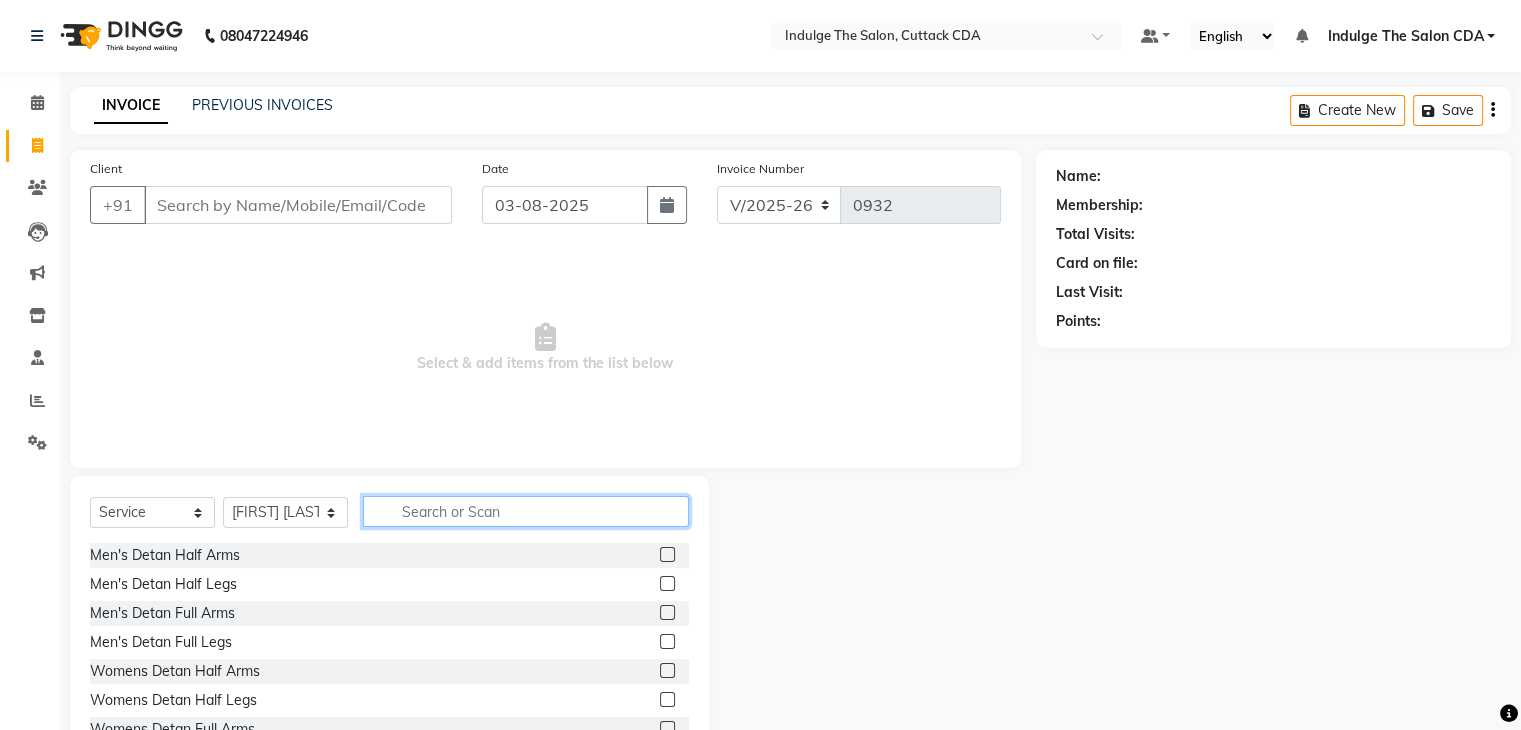 click 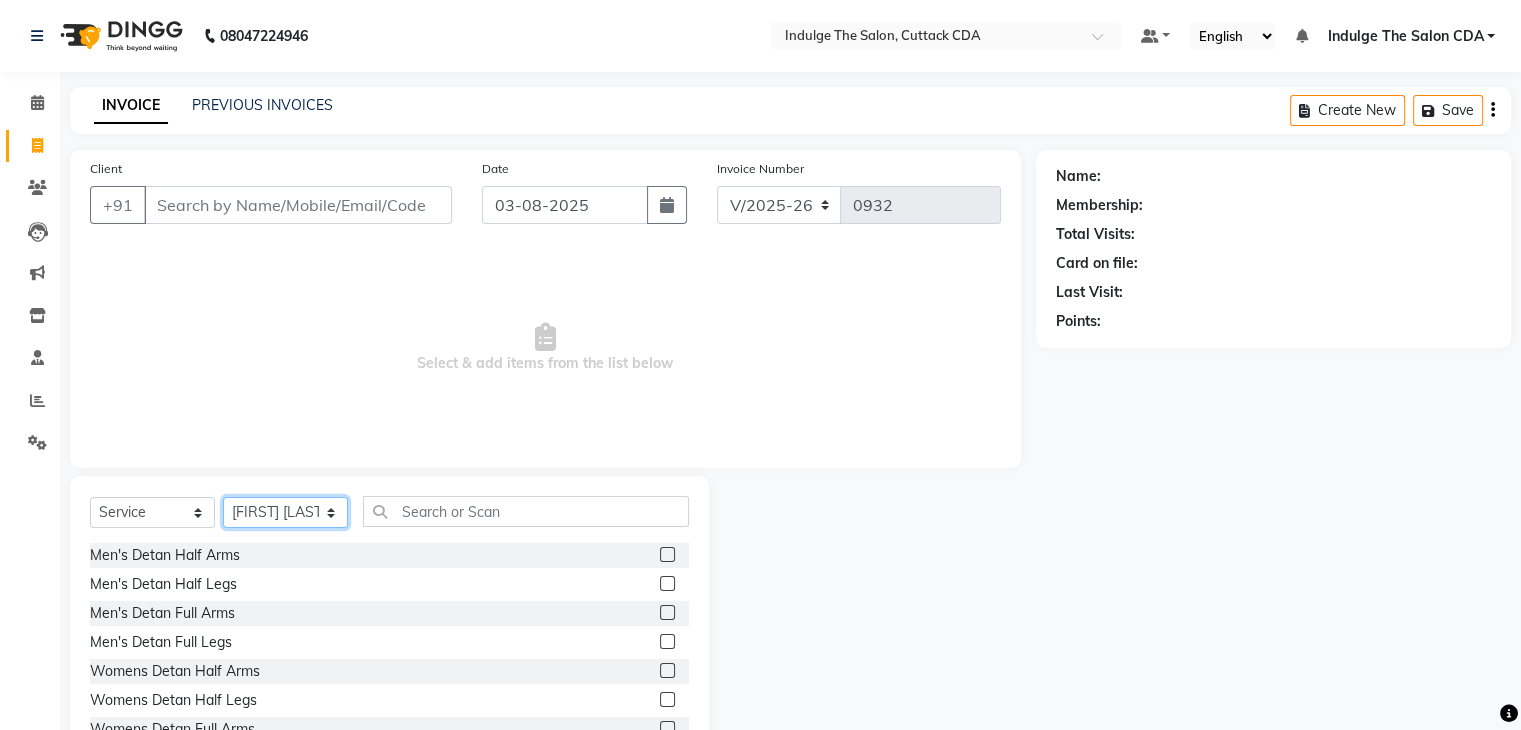 click on "Select Stylist Ajay Sethy( Therapist ) GOURAHARI BARIK IND039 Indulge The Salon CDA Mohd Shahrukh Mohit Patial Pravat Kumar Das Sudipa Daptari SUMAN DAS  SUNNY ASHVANI" 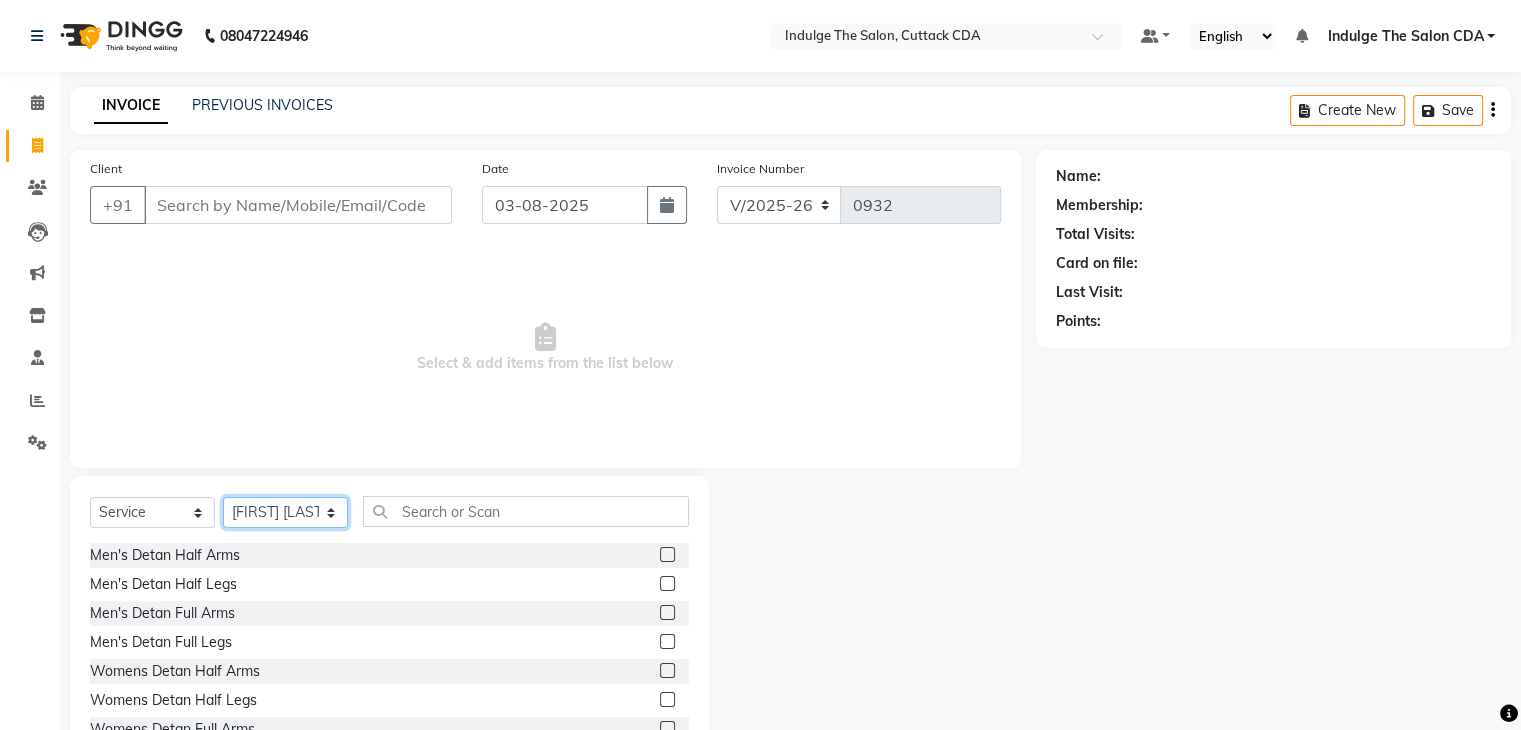 select on "63737" 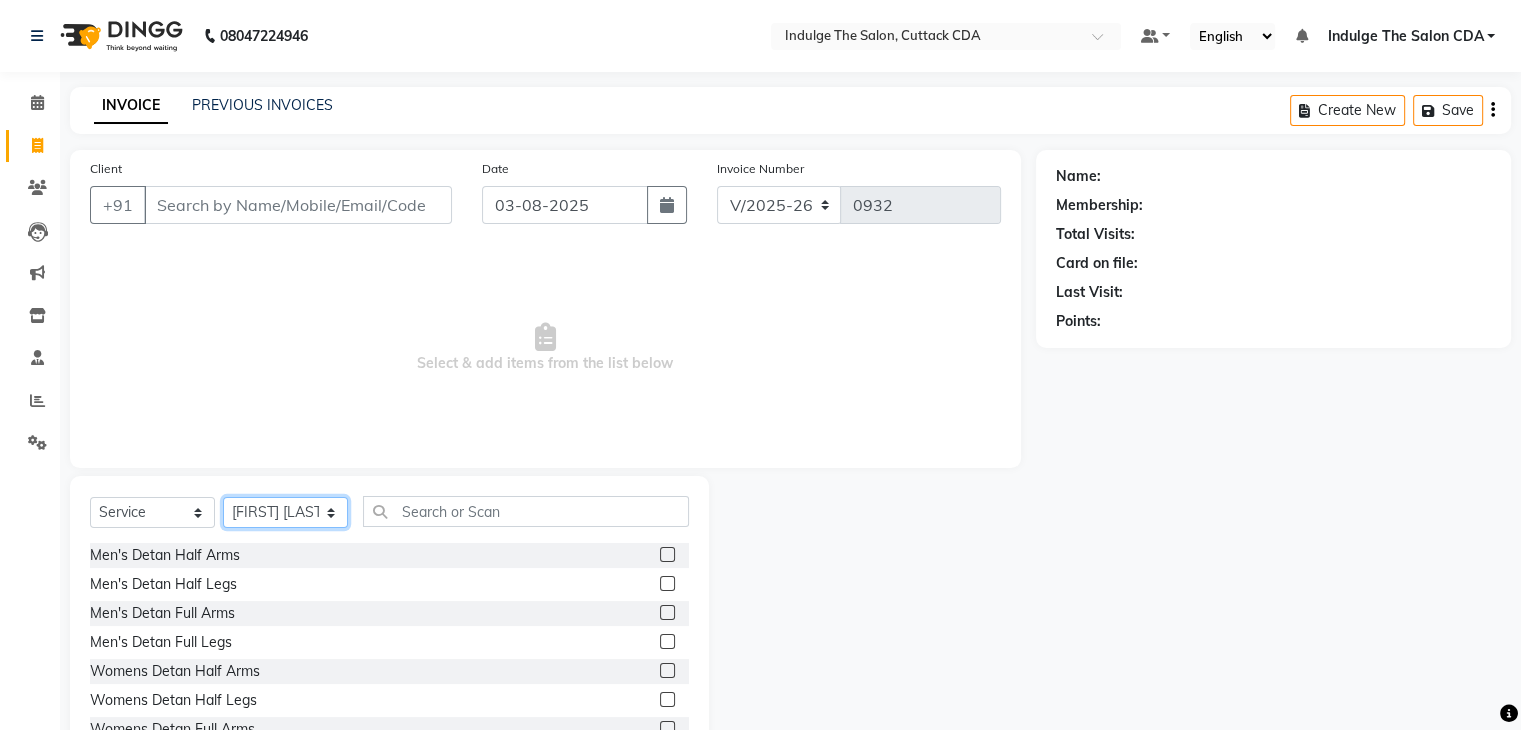 click on "Select Stylist Ajay Sethy( Therapist ) GOURAHARI BARIK IND039 Indulge The Salon CDA Mohd Shahrukh Mohit Patial Pravat Kumar Das Sudipa Daptari SUMAN DAS  SUNNY ASHVANI" 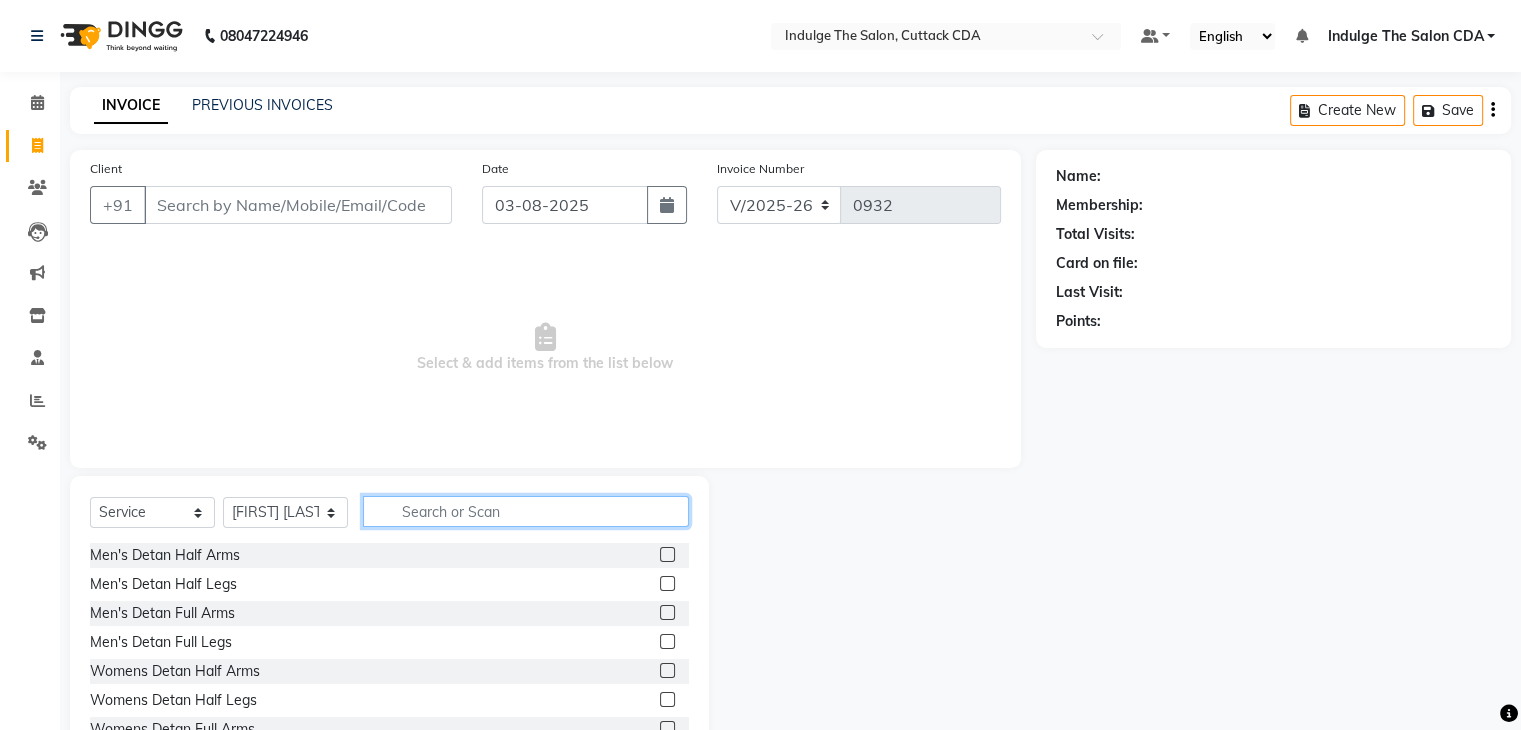 click 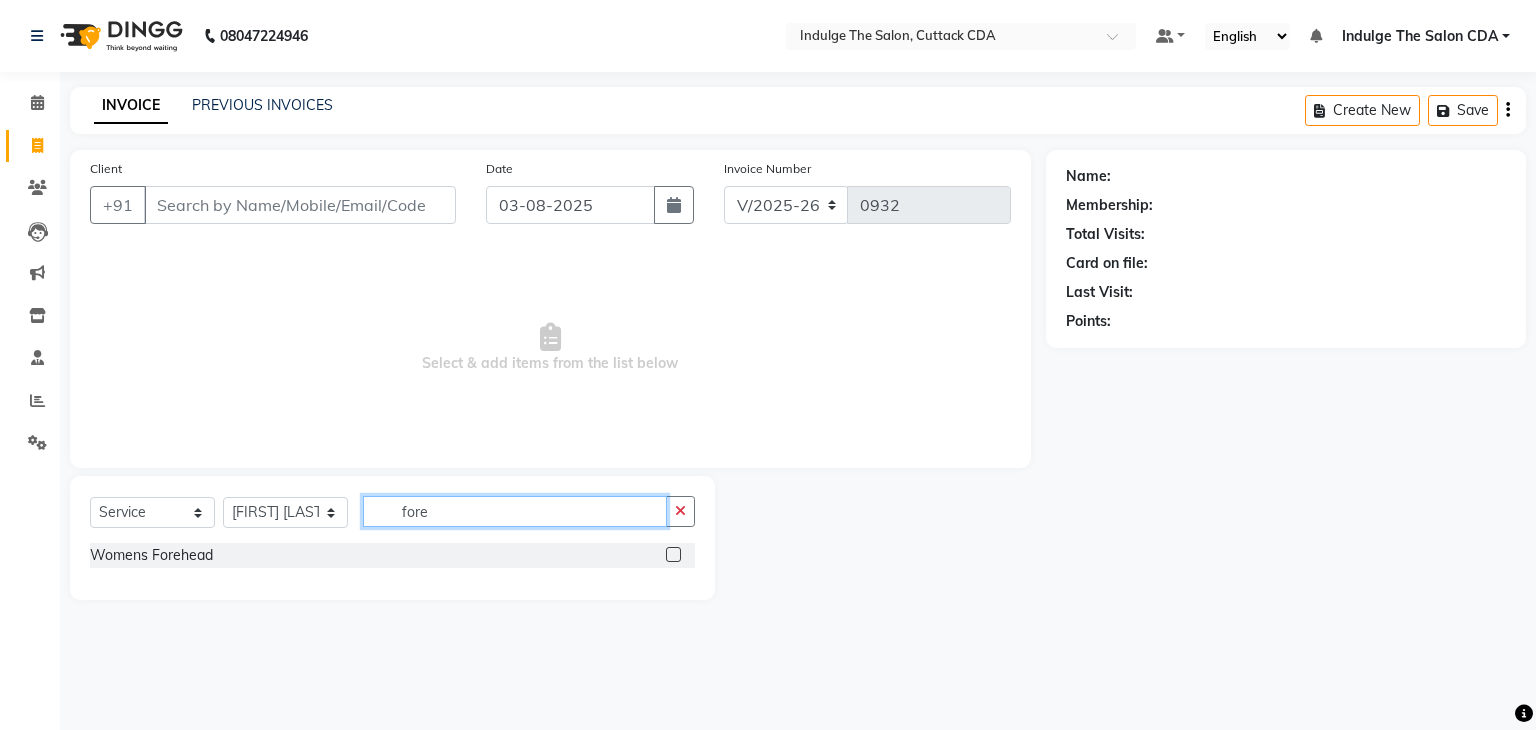 type on "fore" 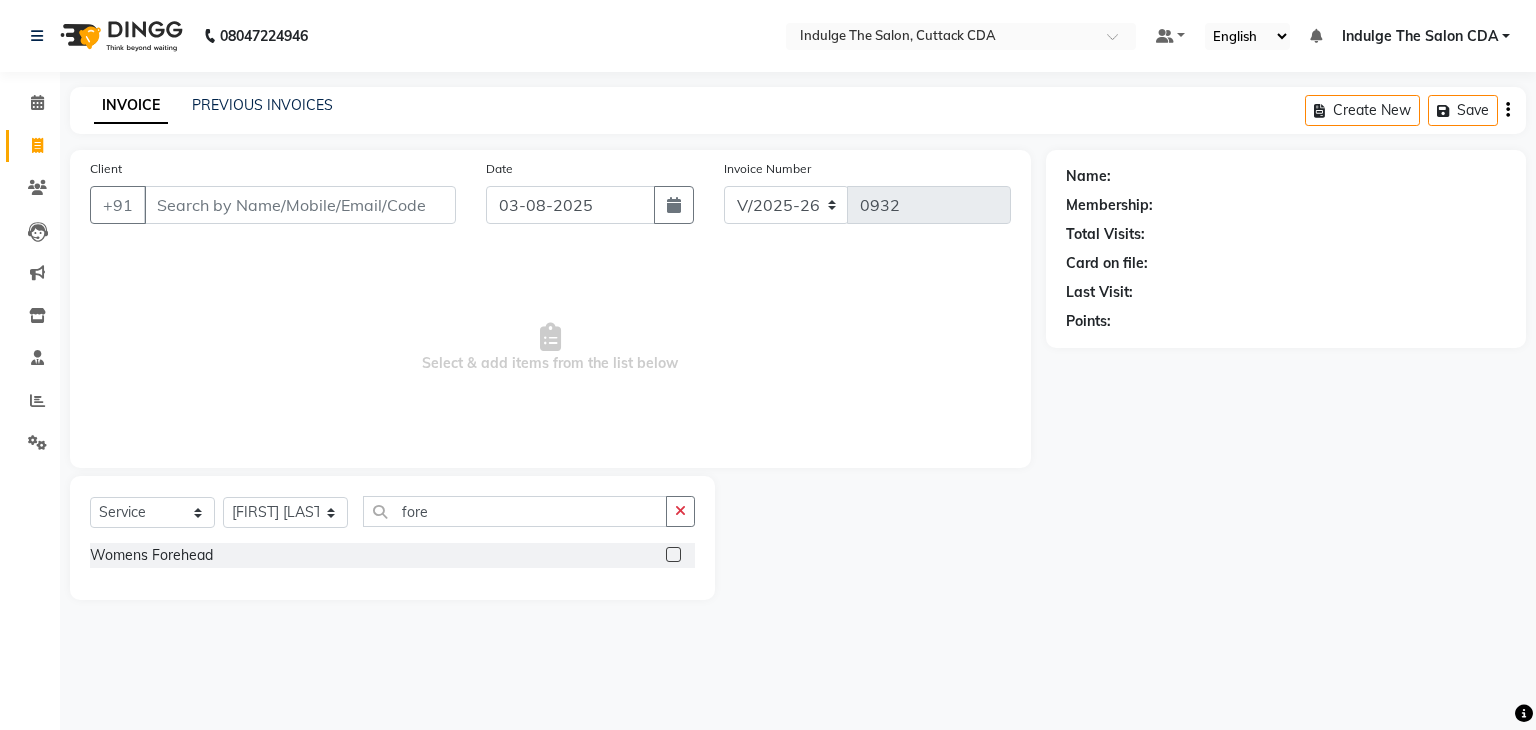 click 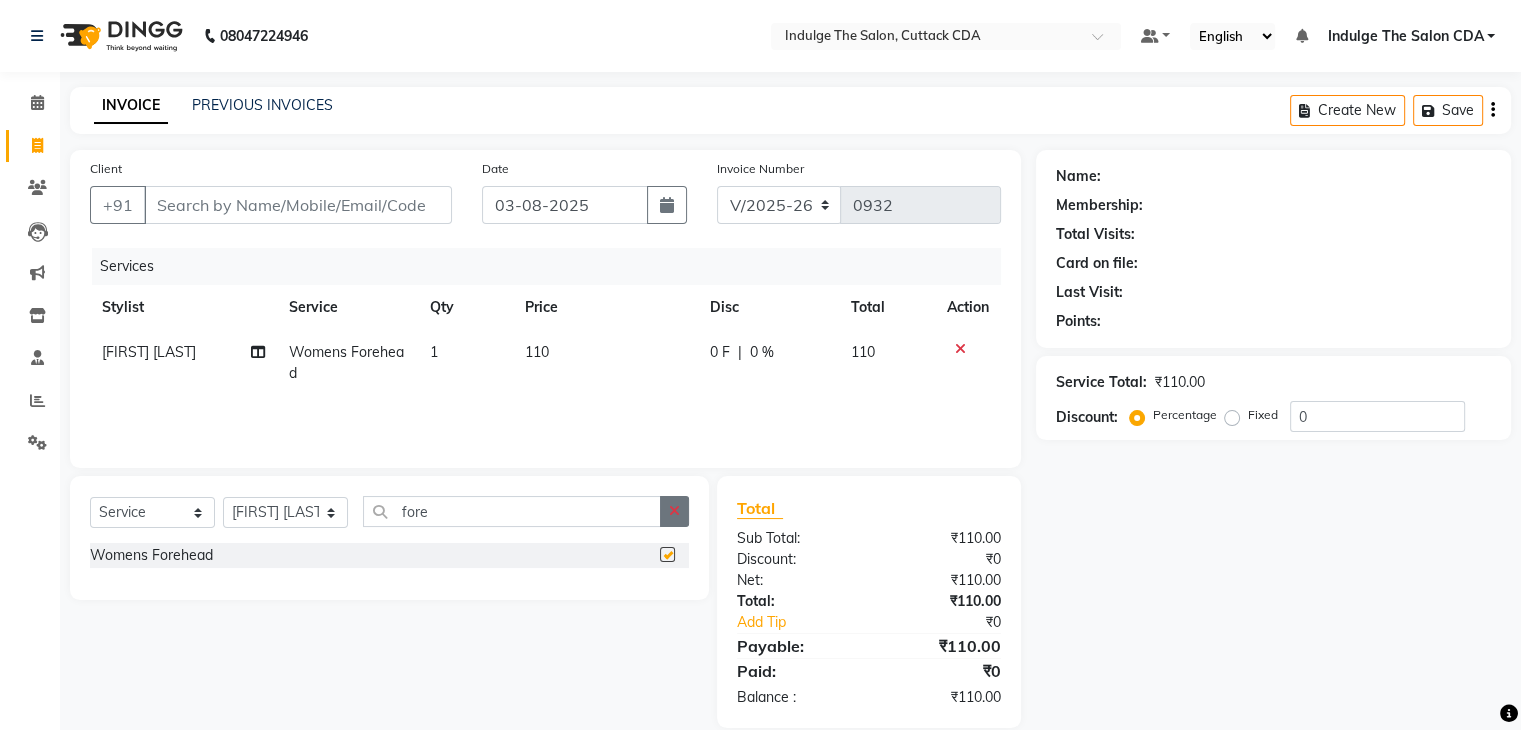 checkbox on "false" 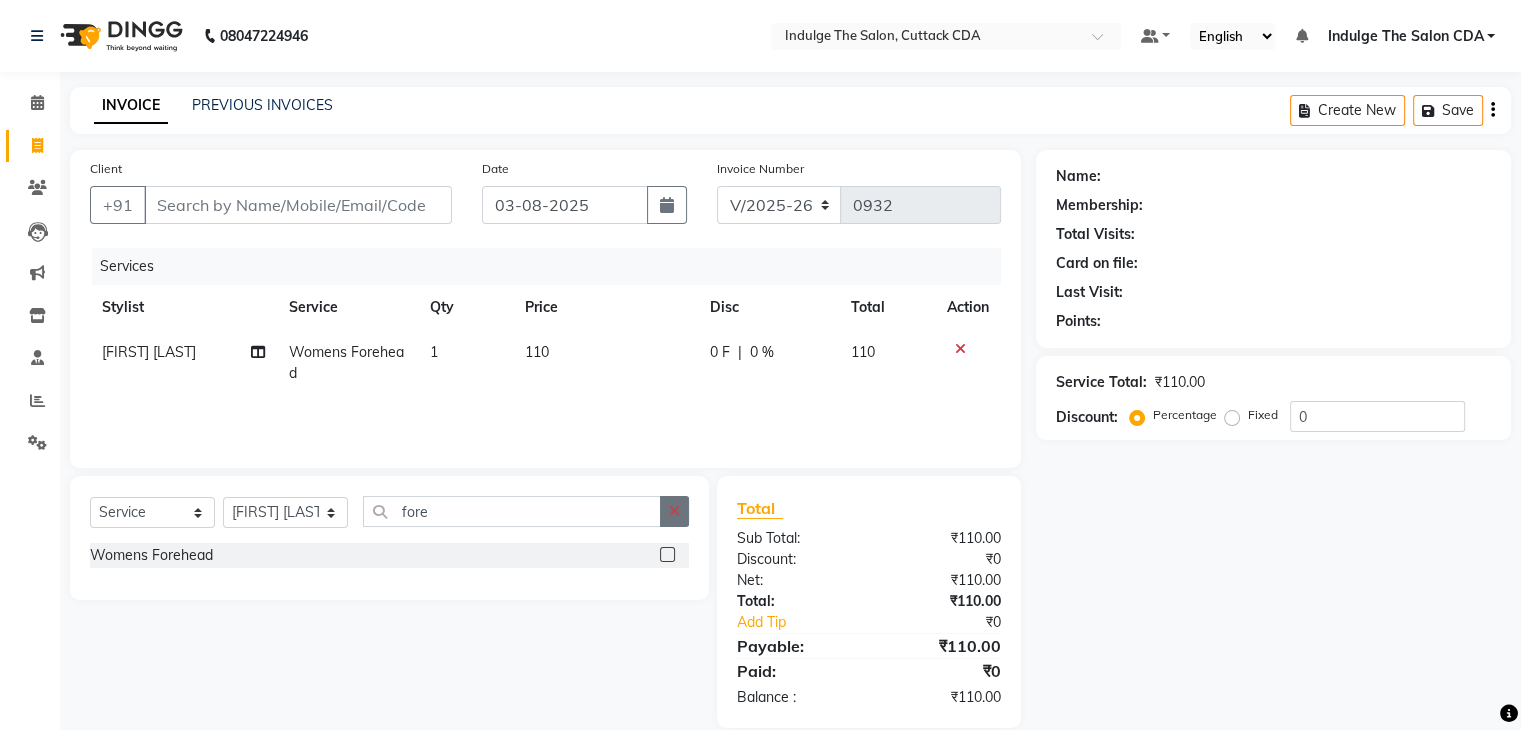 click 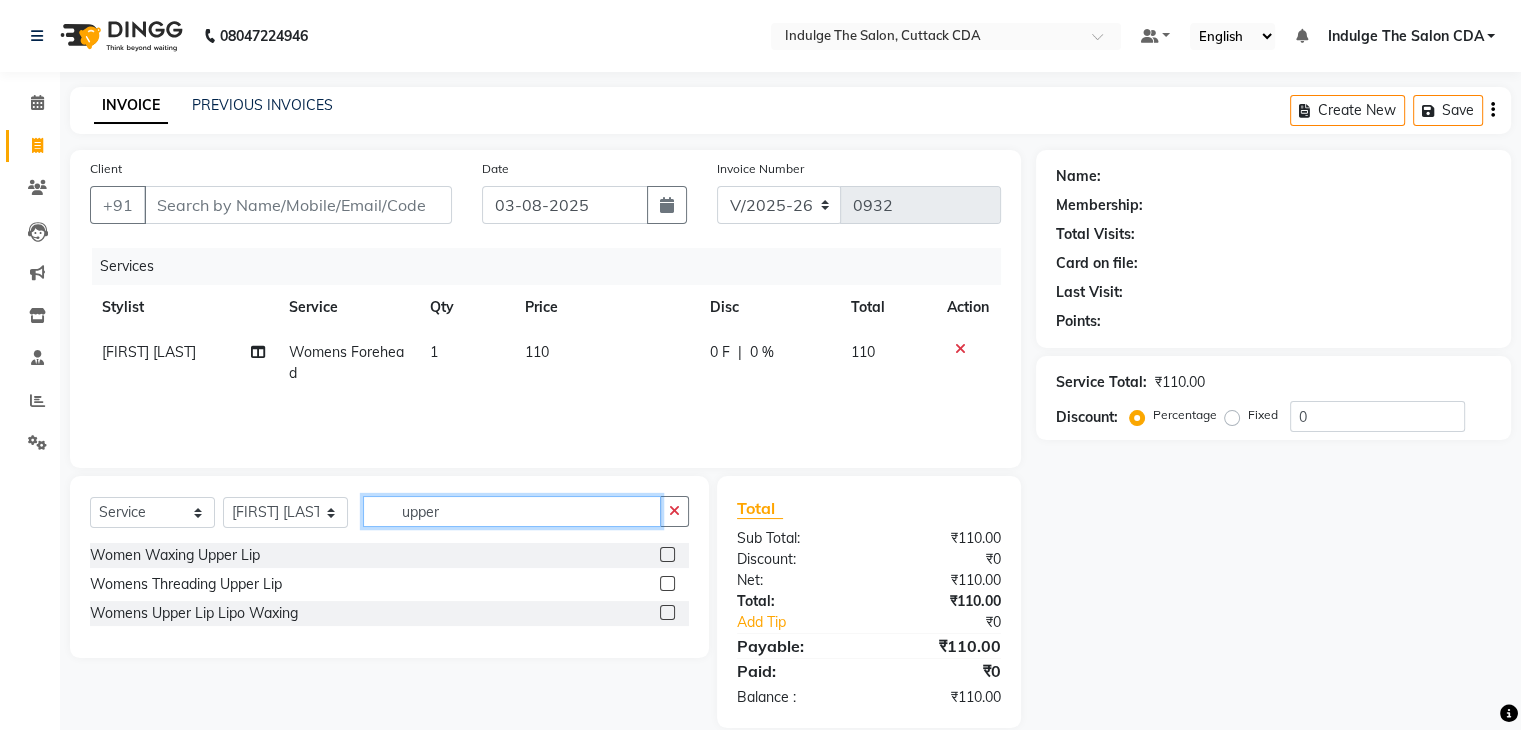 type on "upper" 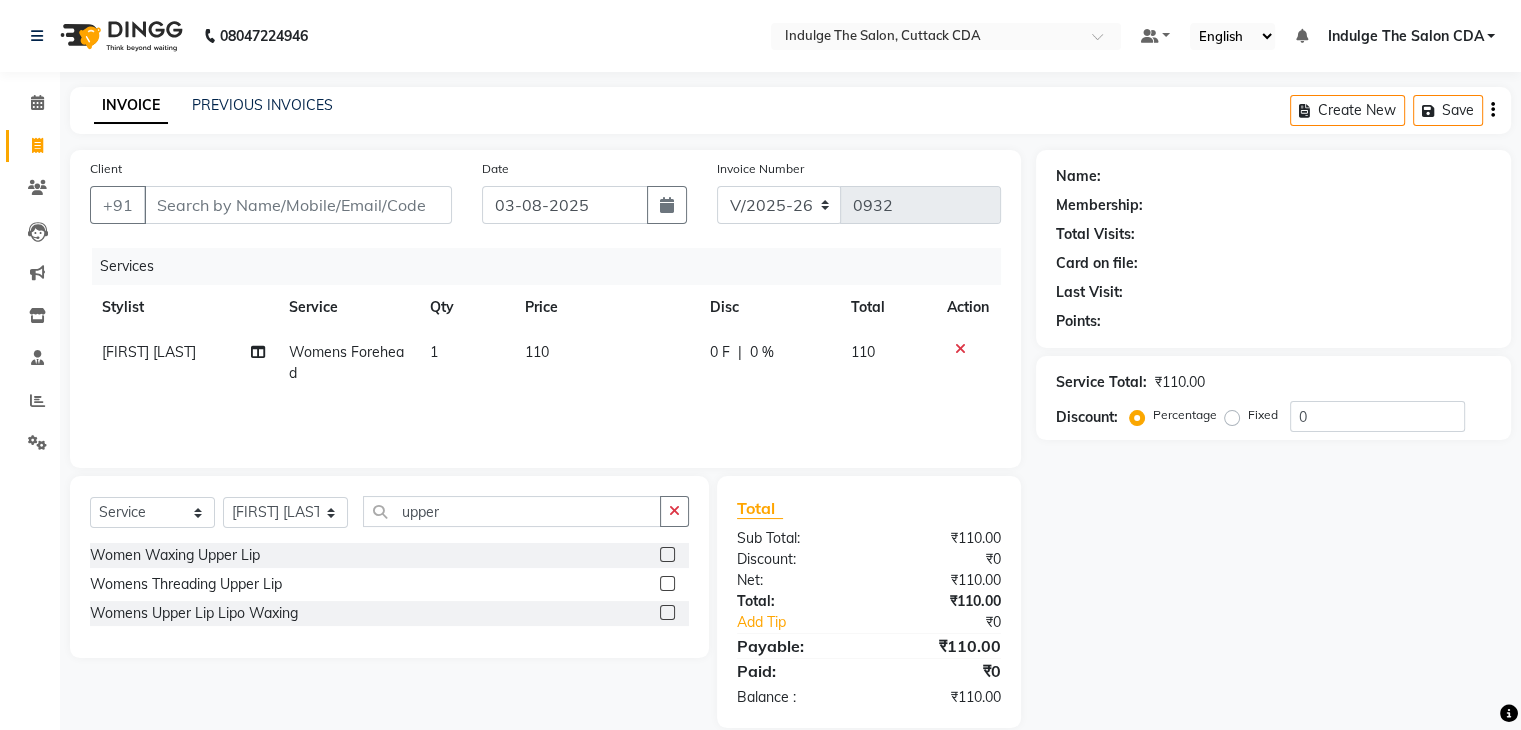 click 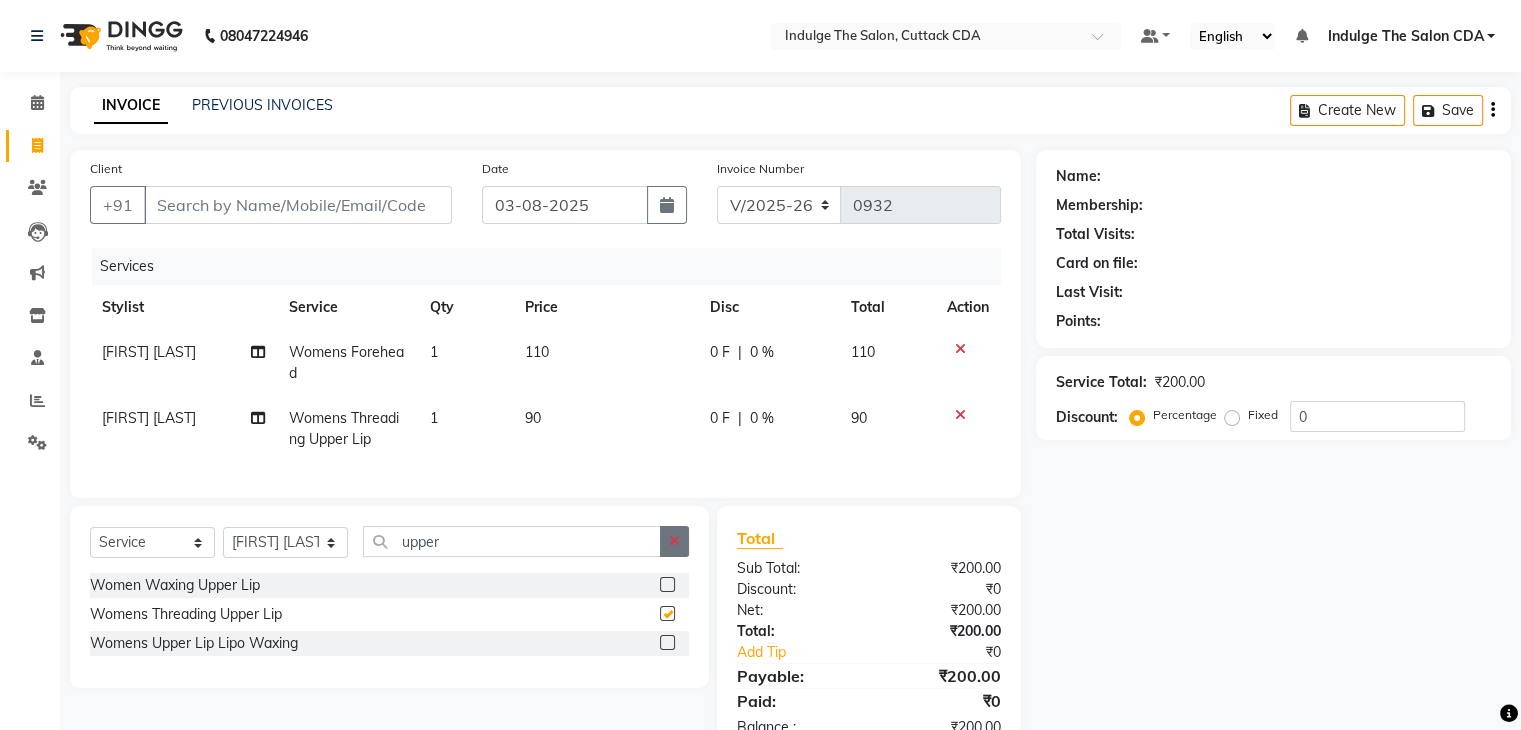 checkbox on "false" 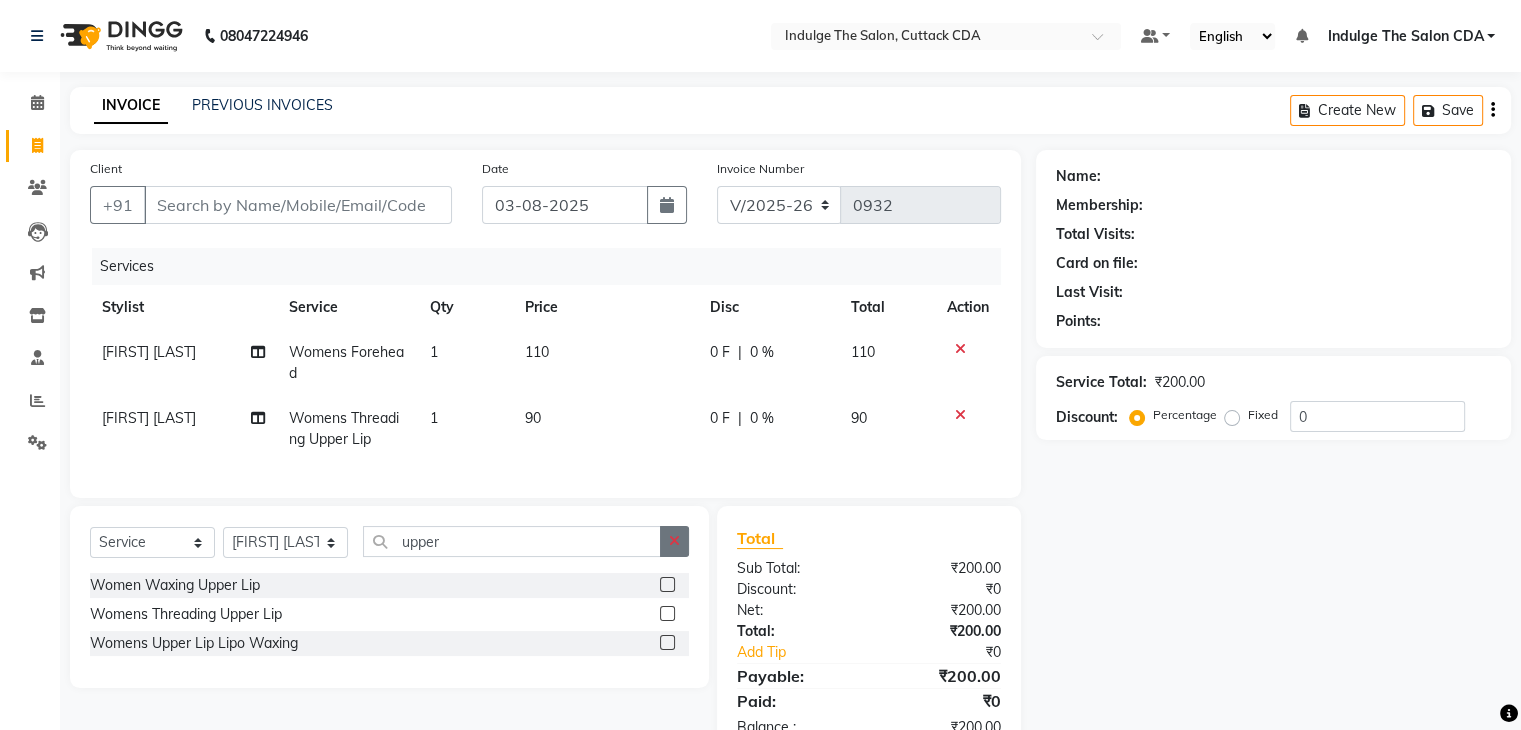 click 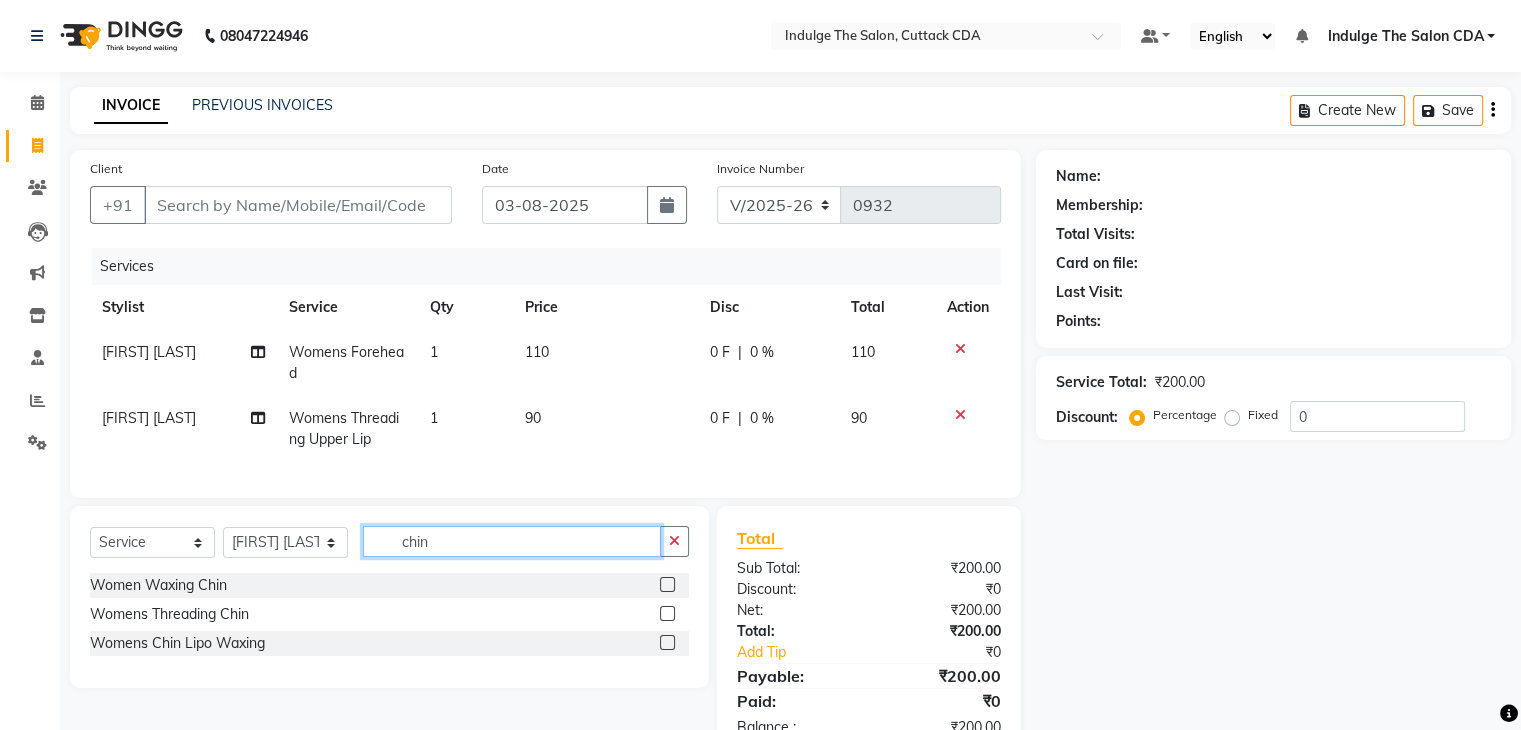 type on "chin" 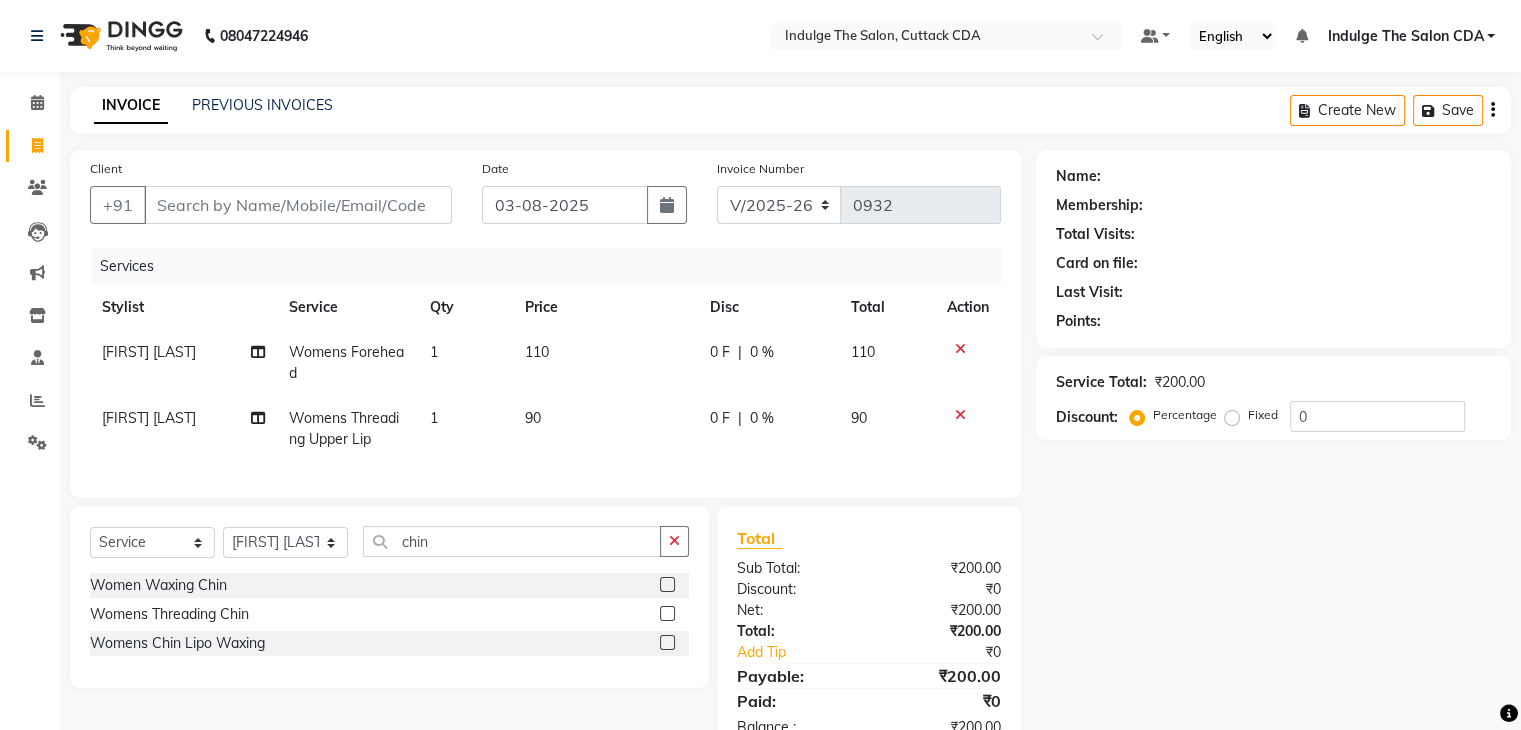 click 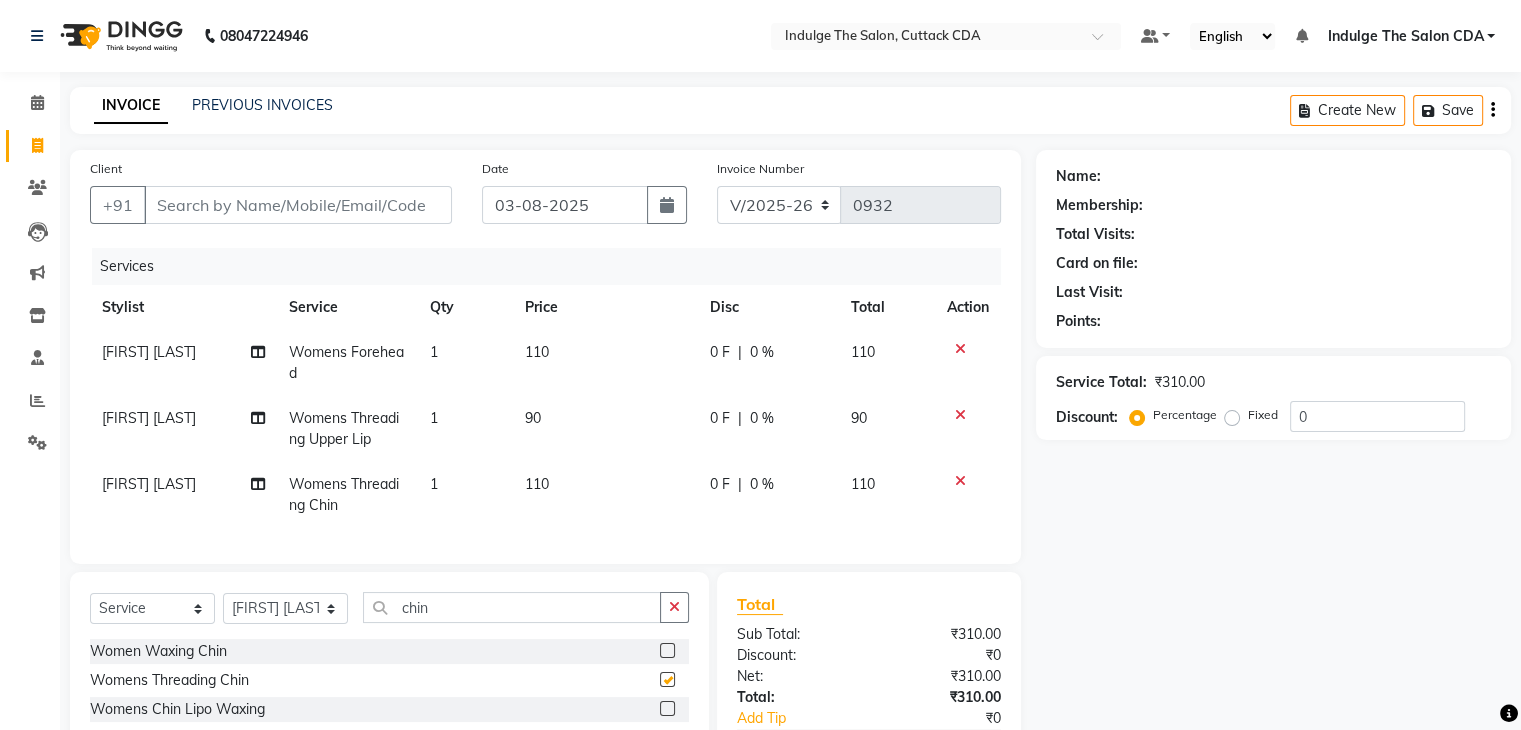 checkbox on "false" 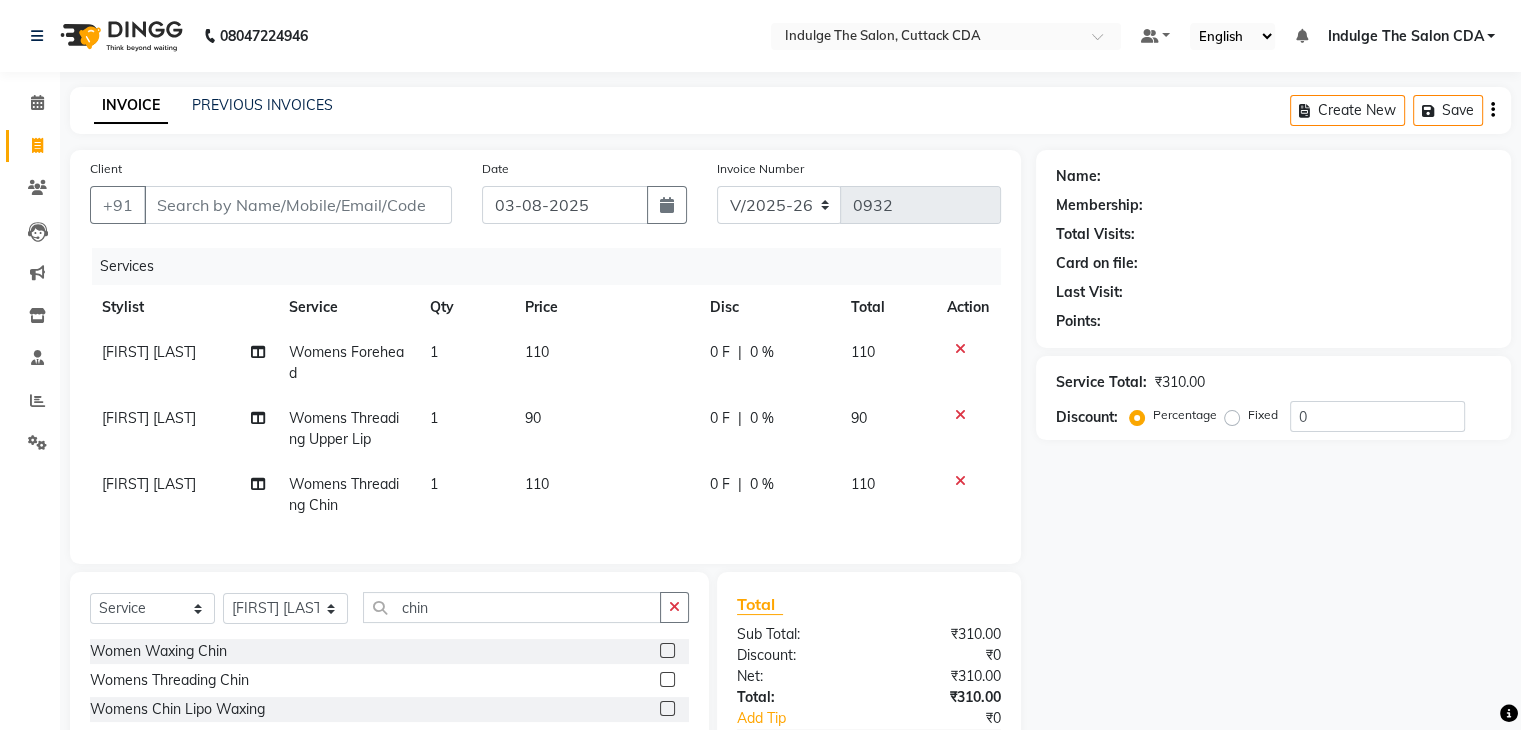 scroll, scrollTop: 100, scrollLeft: 0, axis: vertical 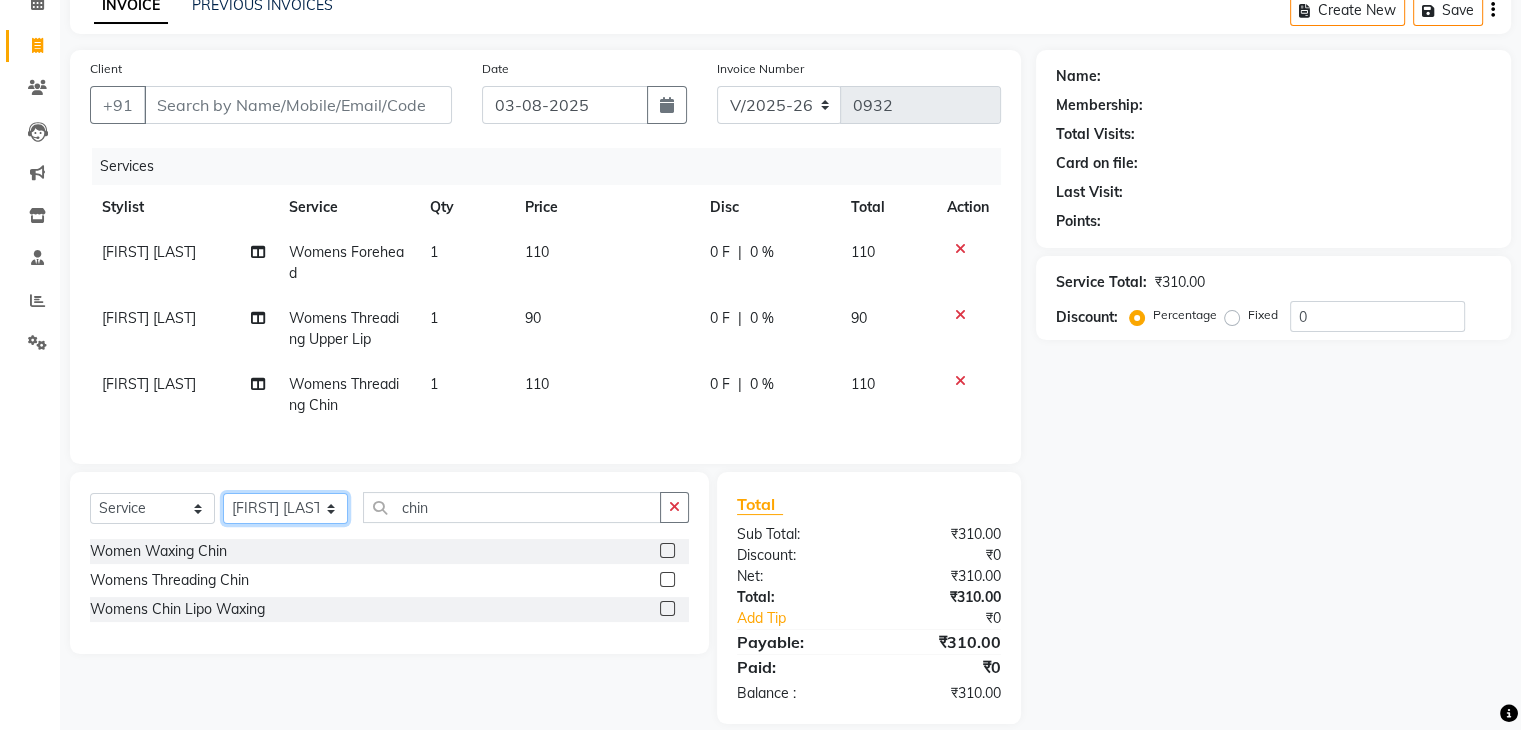 click on "Select Stylist Ajay Sethy( Therapist ) GOURAHARI BARIK IND039 Indulge The Salon CDA Mohd Shahrukh Mohit Patial Pravat Kumar Das Sudipa Daptari SUMAN DAS  SUNNY ASHVANI" 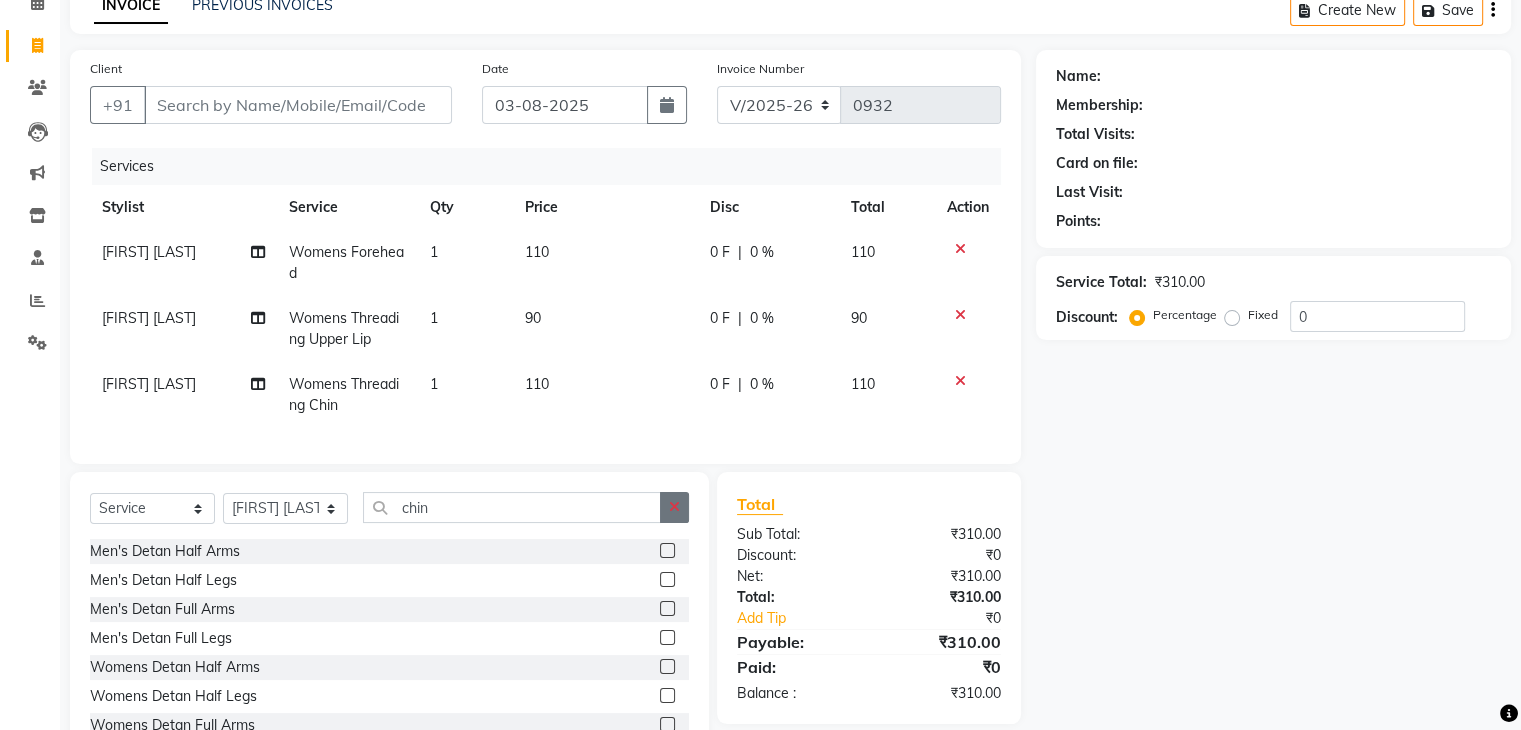 click 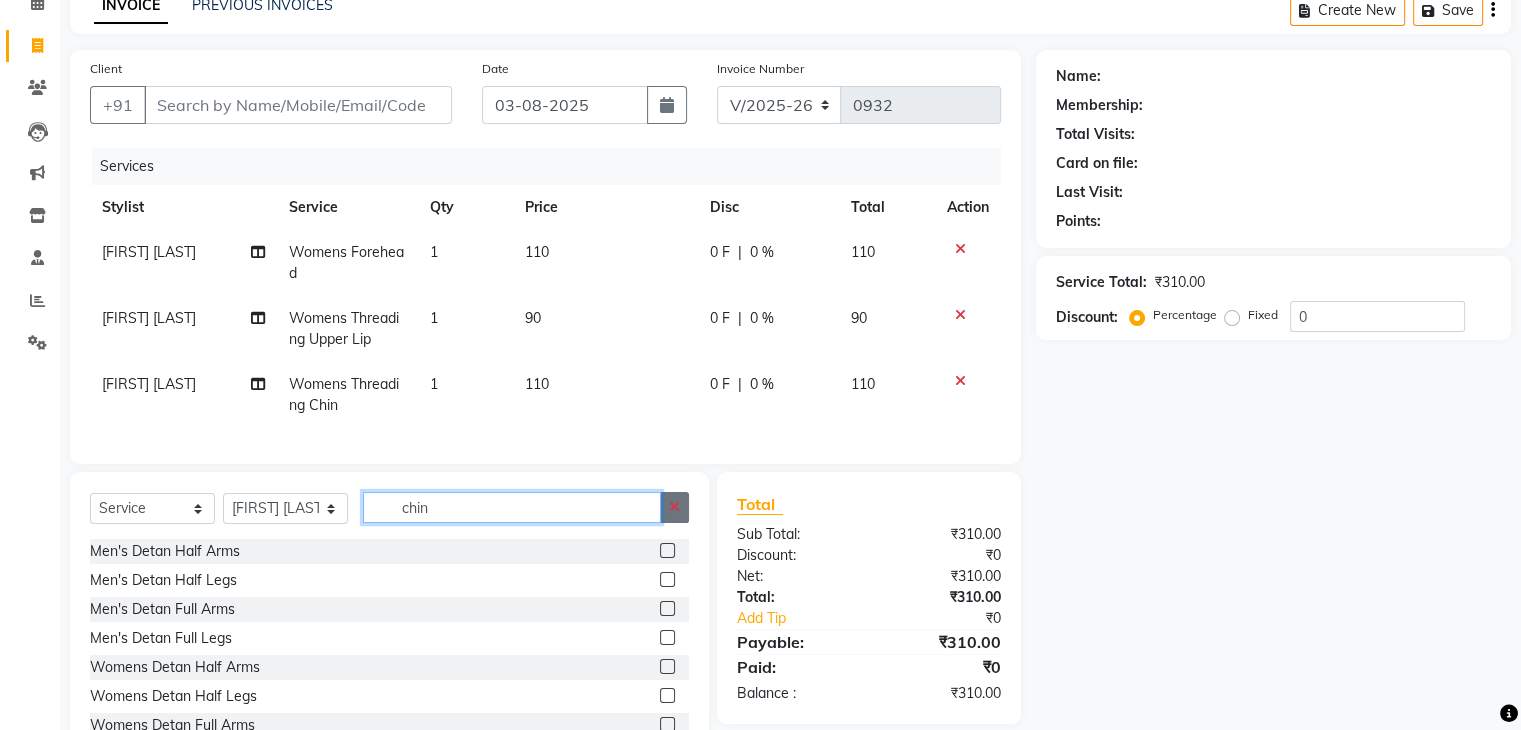 type 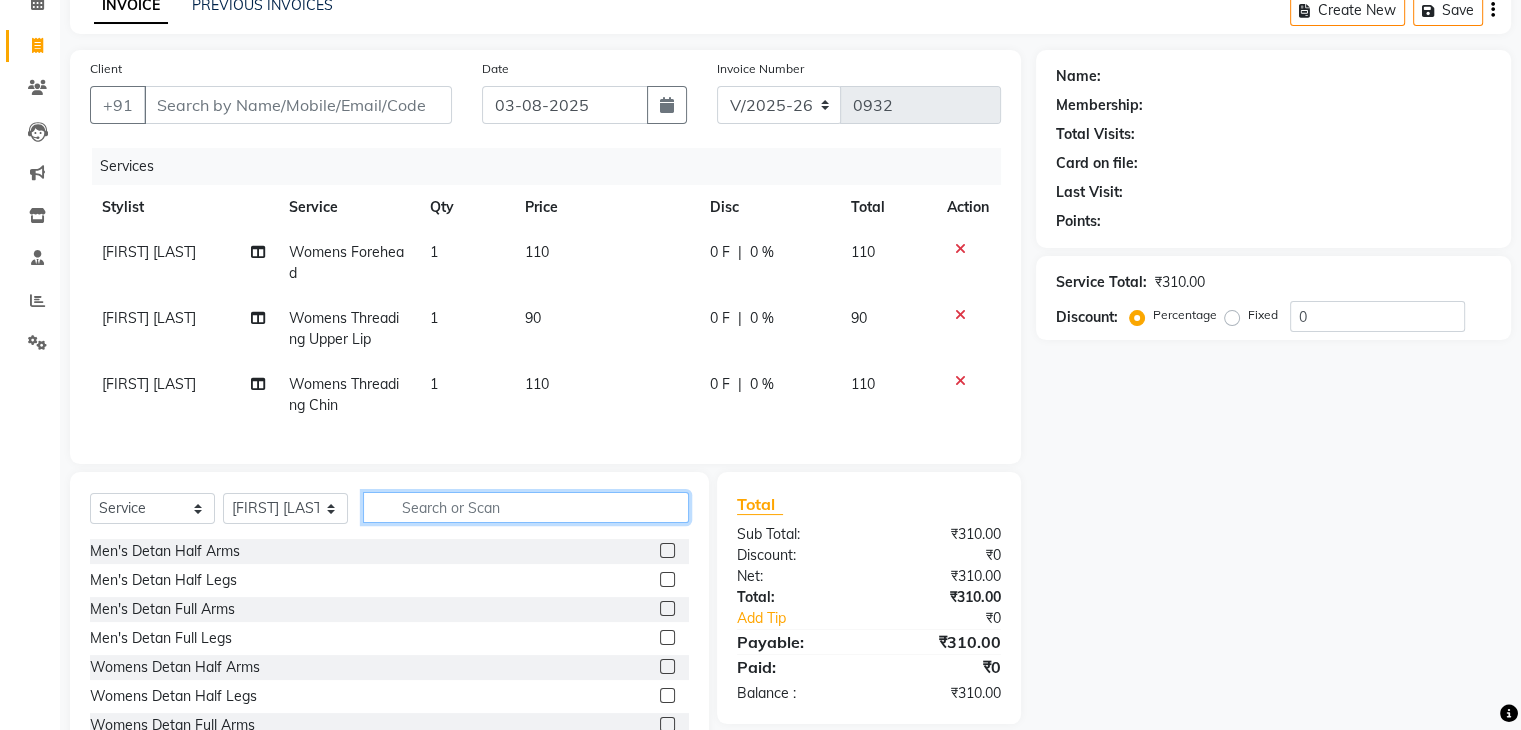 click 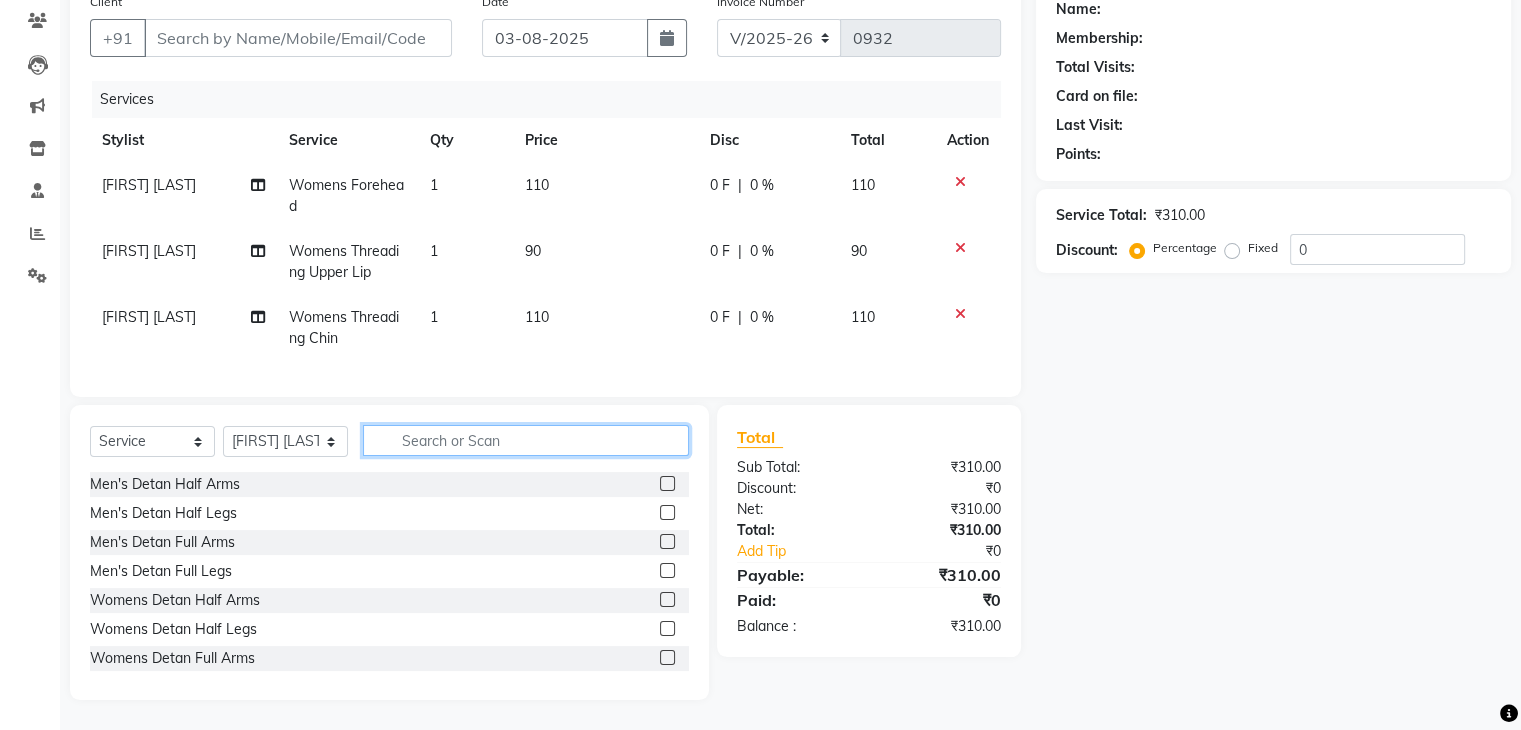 scroll, scrollTop: 0, scrollLeft: 0, axis: both 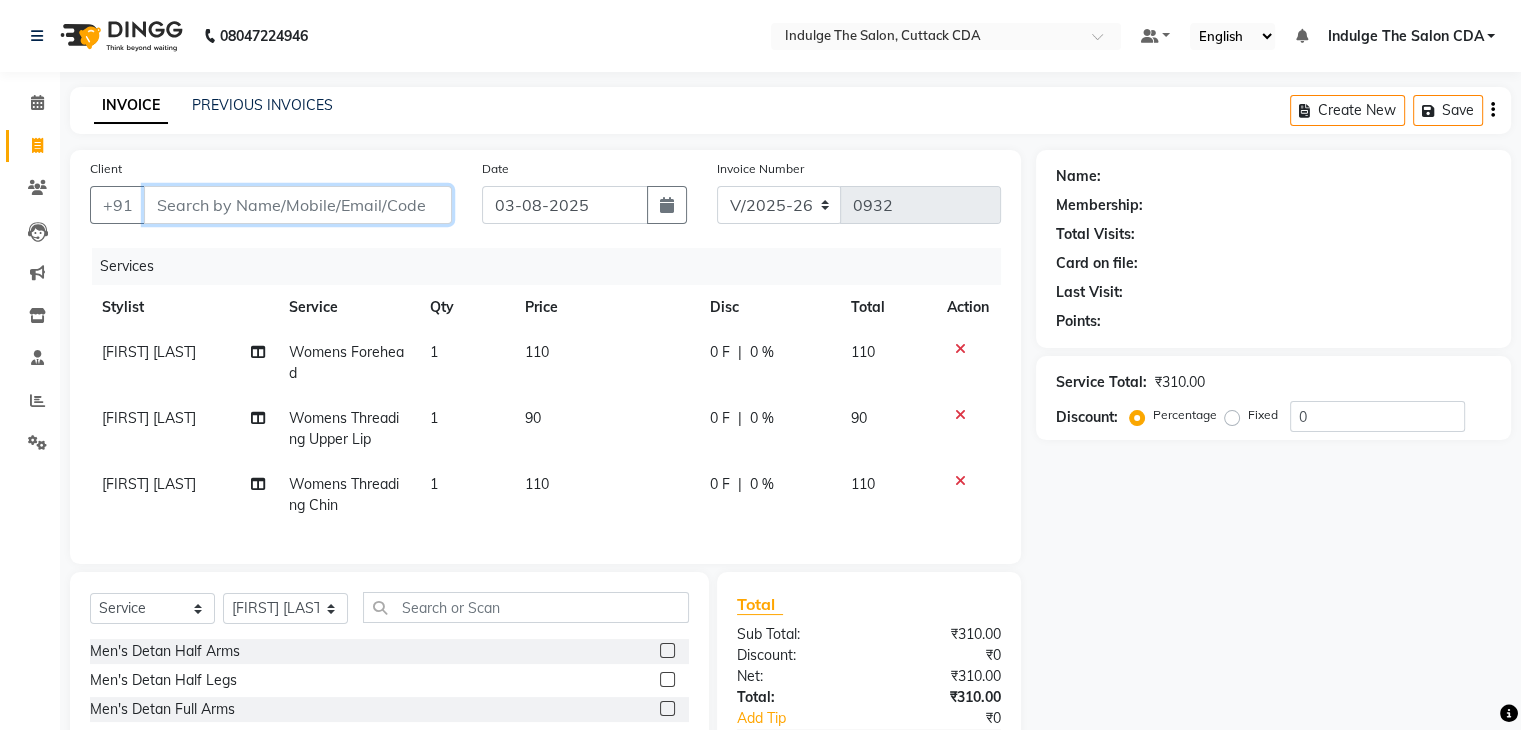 click on "Client" at bounding box center (298, 205) 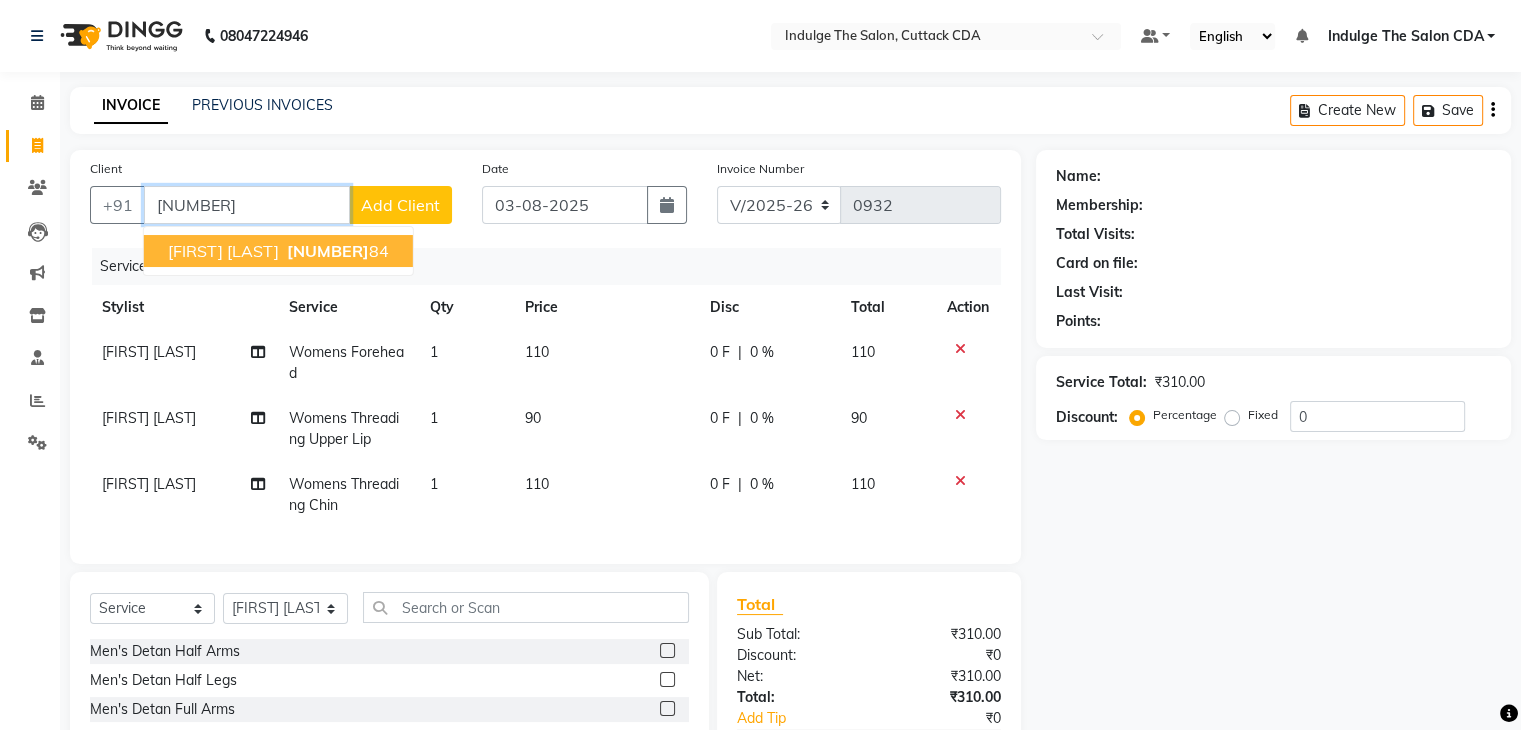 click on "94375250" at bounding box center [328, 251] 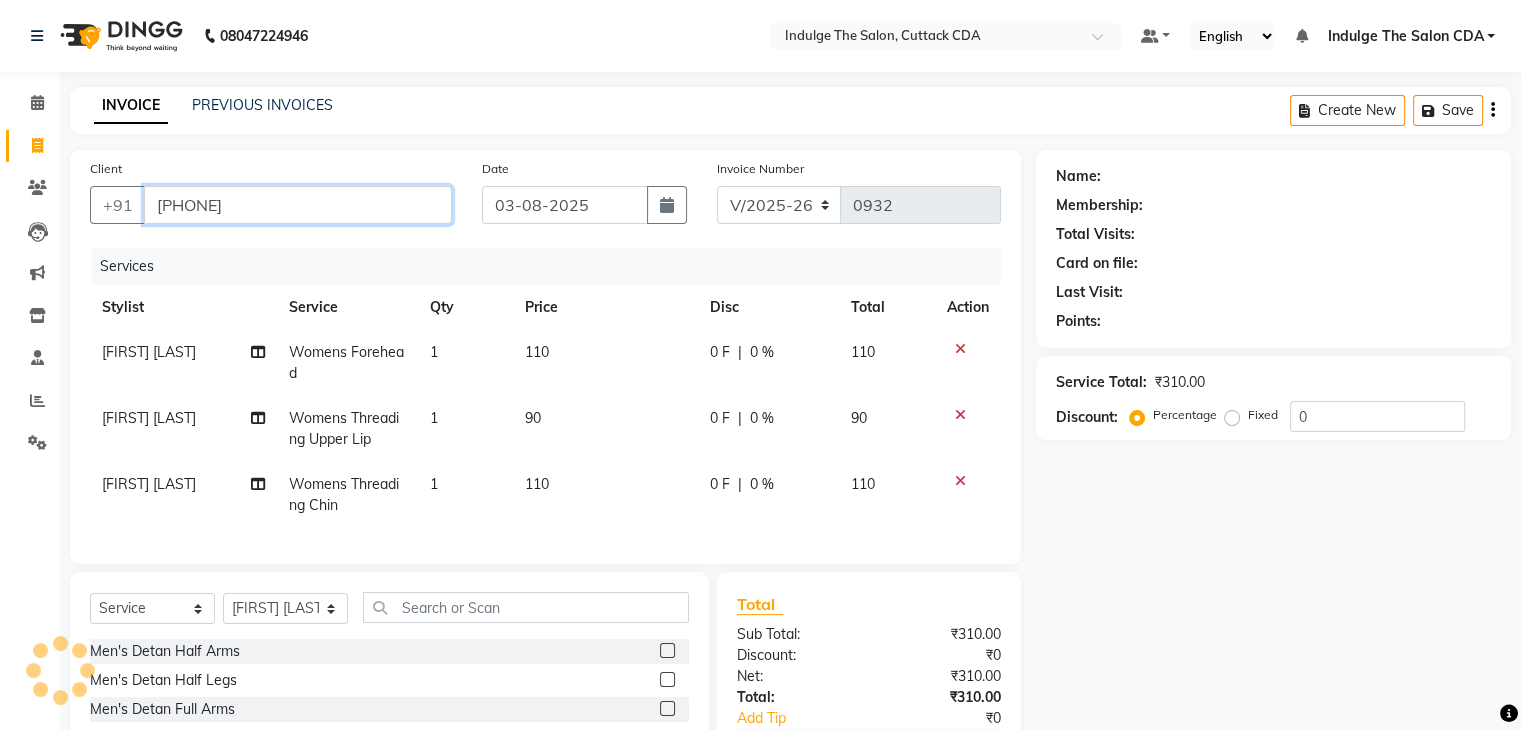 type on "9437525084" 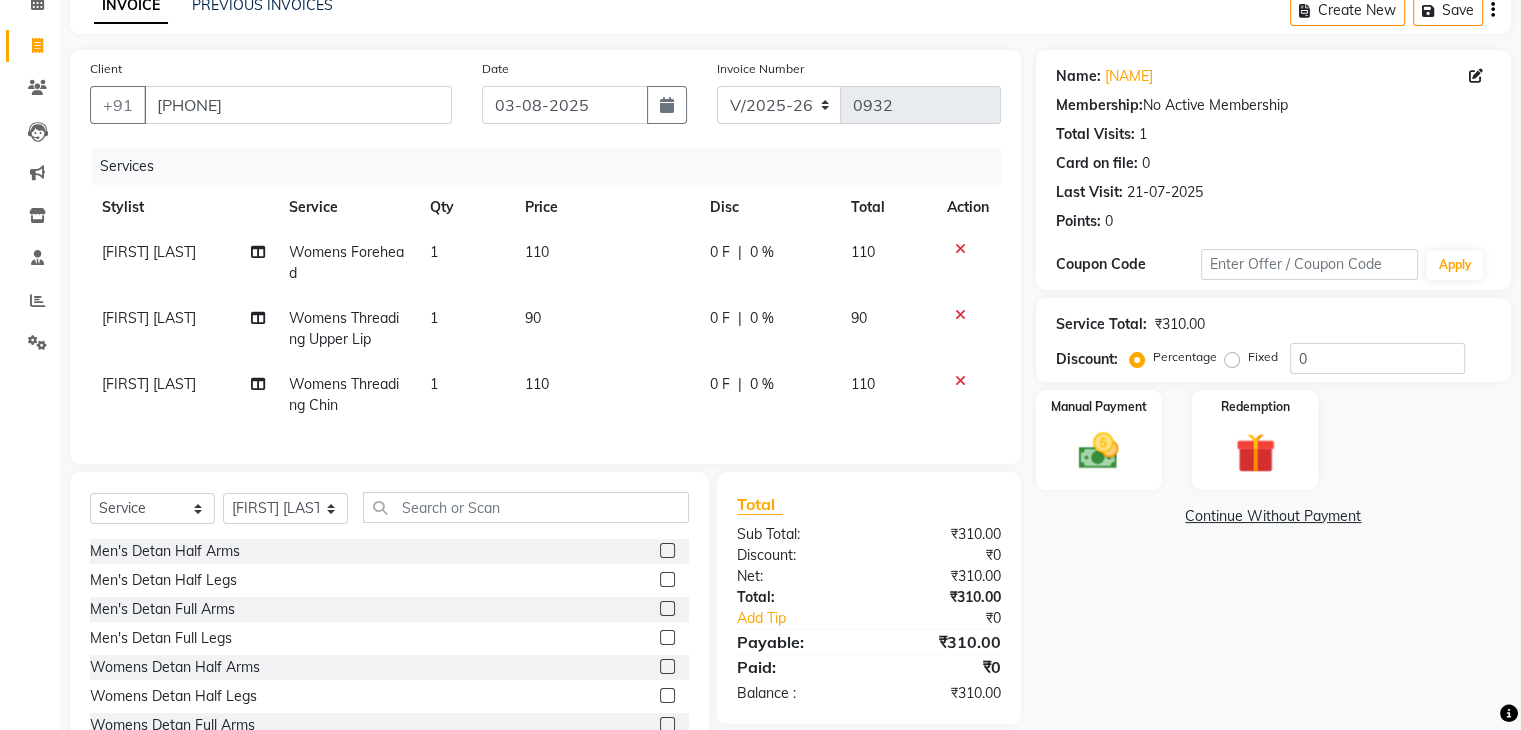 scroll, scrollTop: 183, scrollLeft: 0, axis: vertical 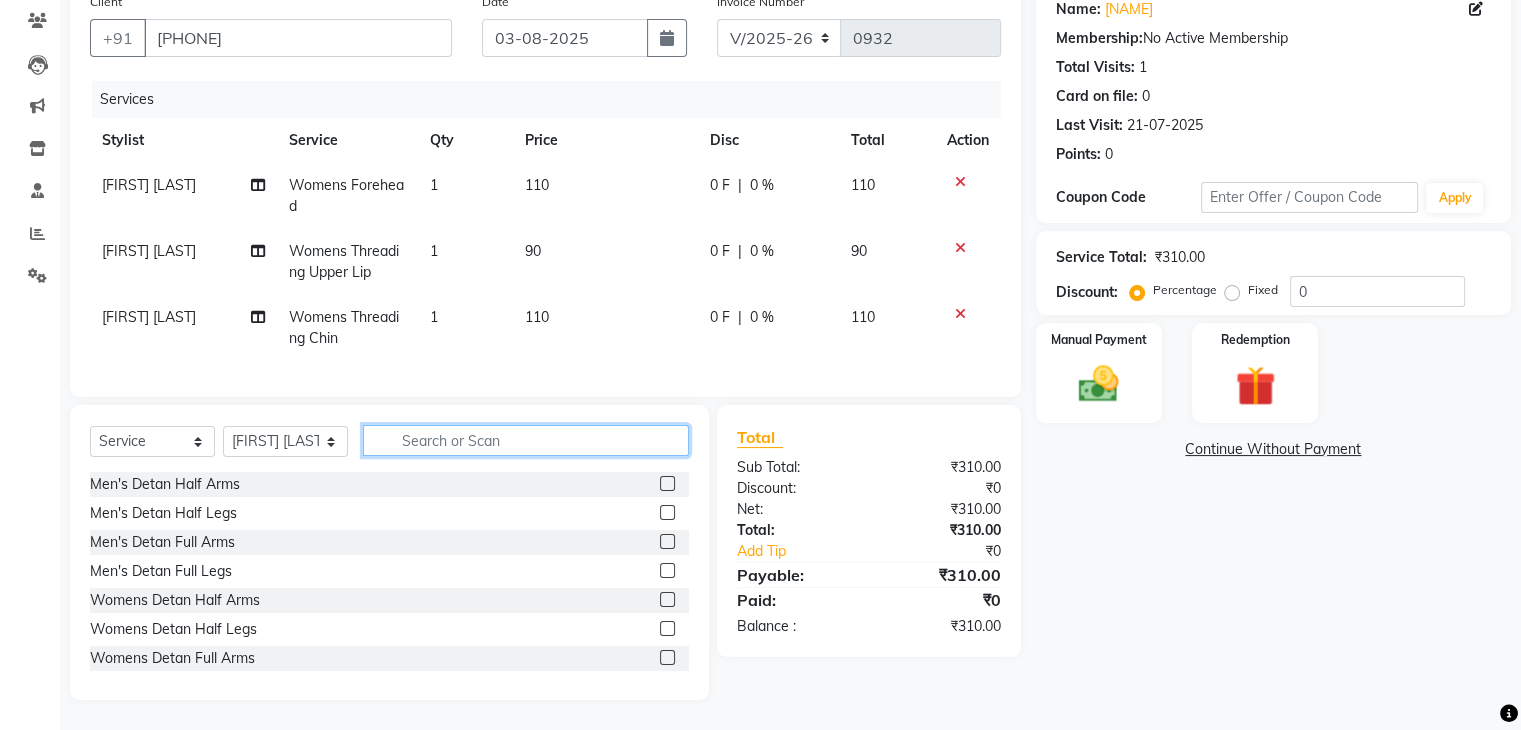 click 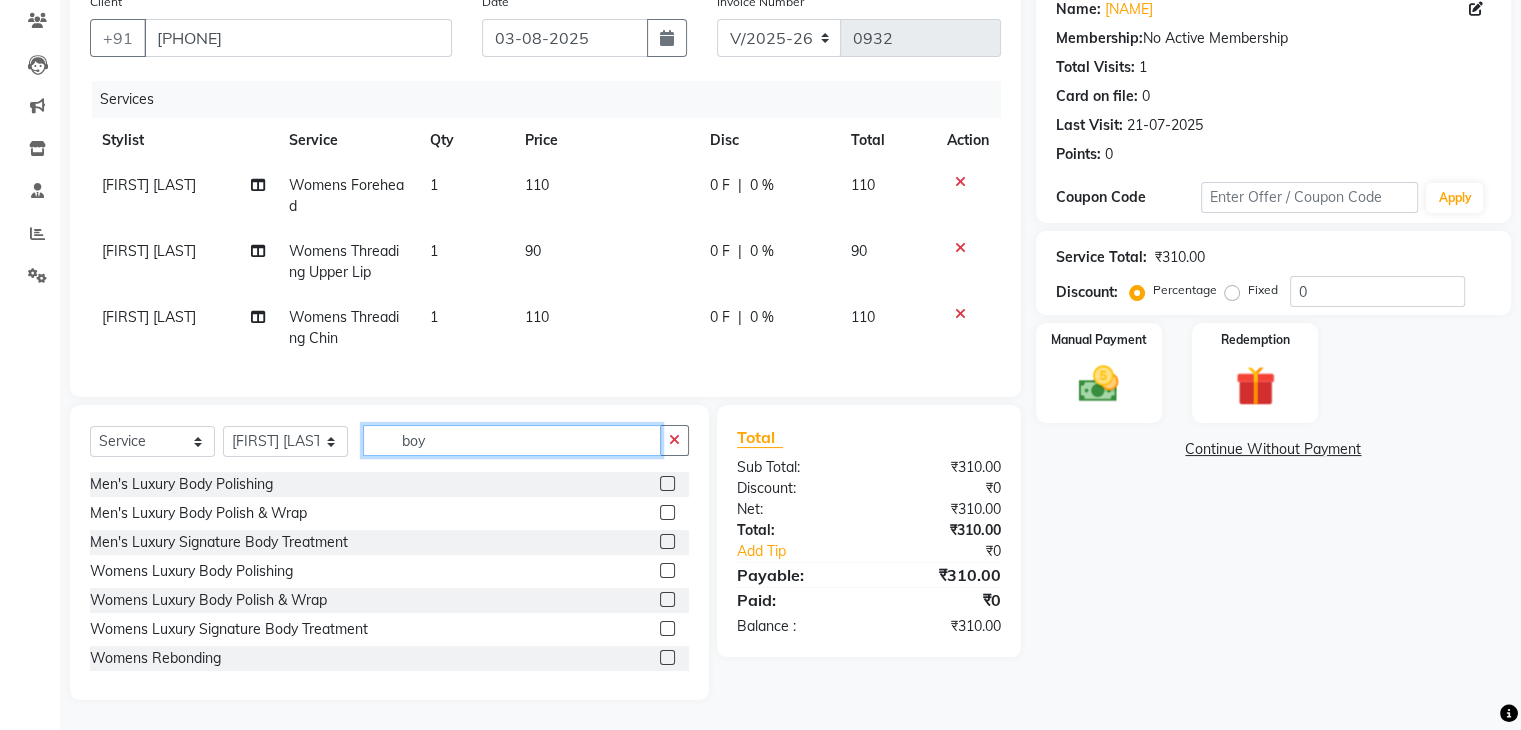 scroll, scrollTop: 140, scrollLeft: 0, axis: vertical 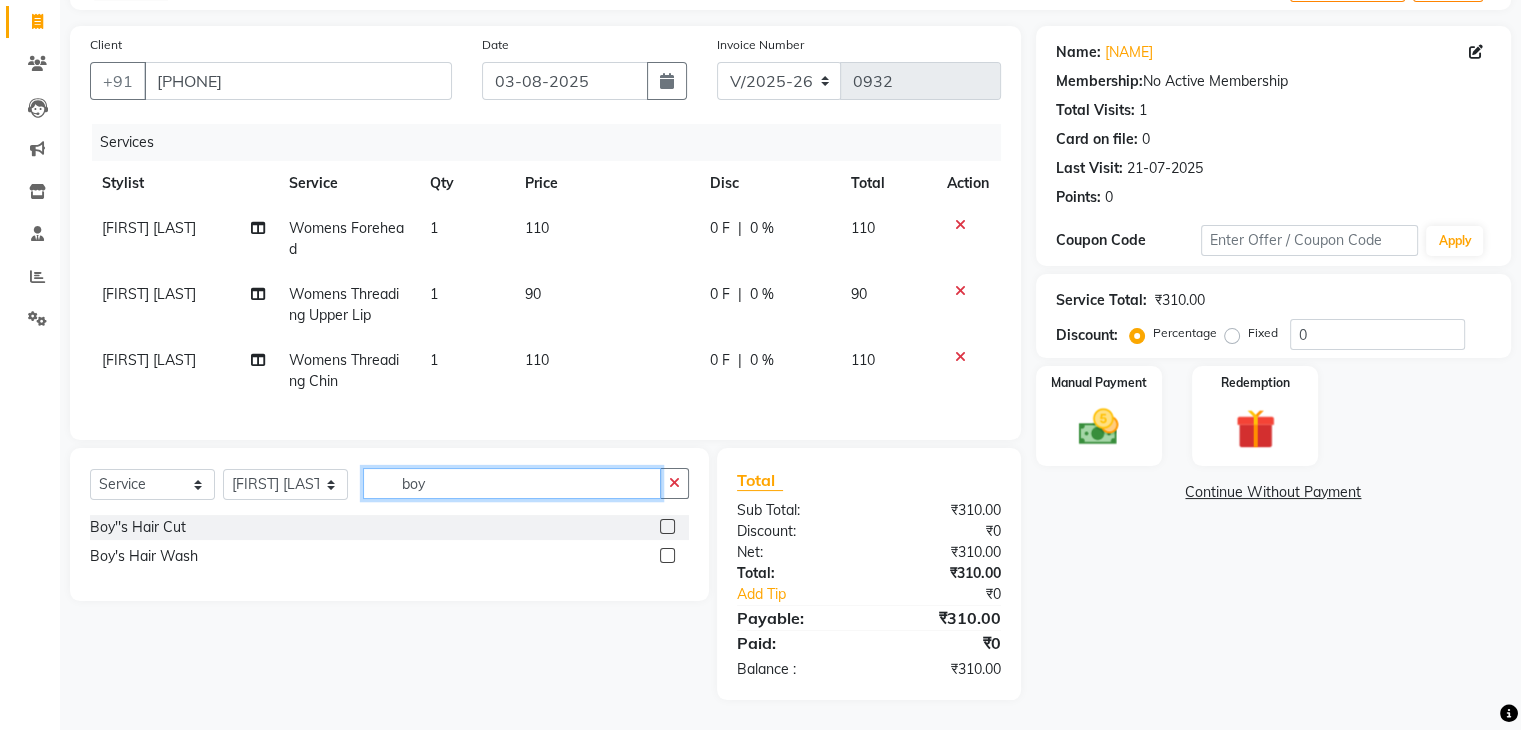 type on "boy" 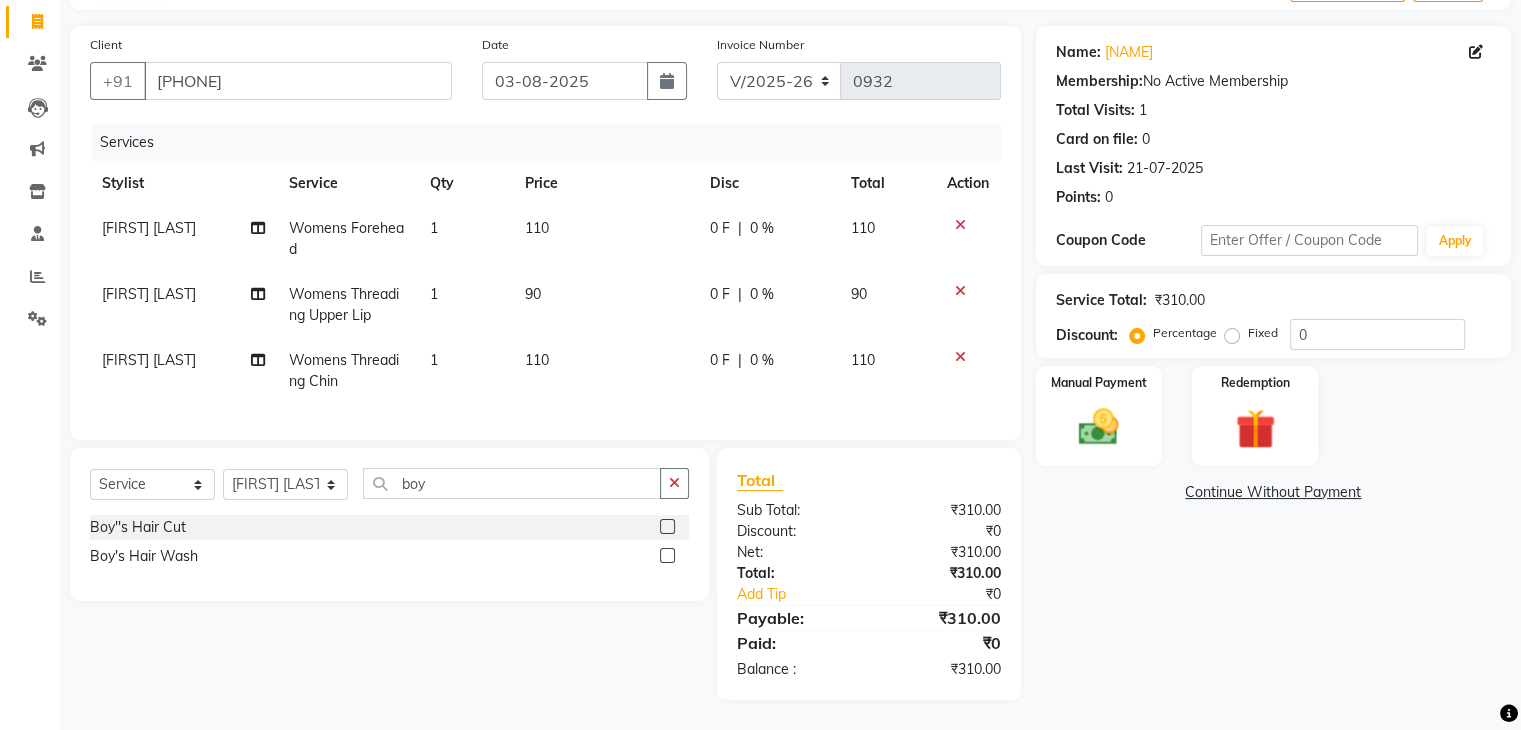 click 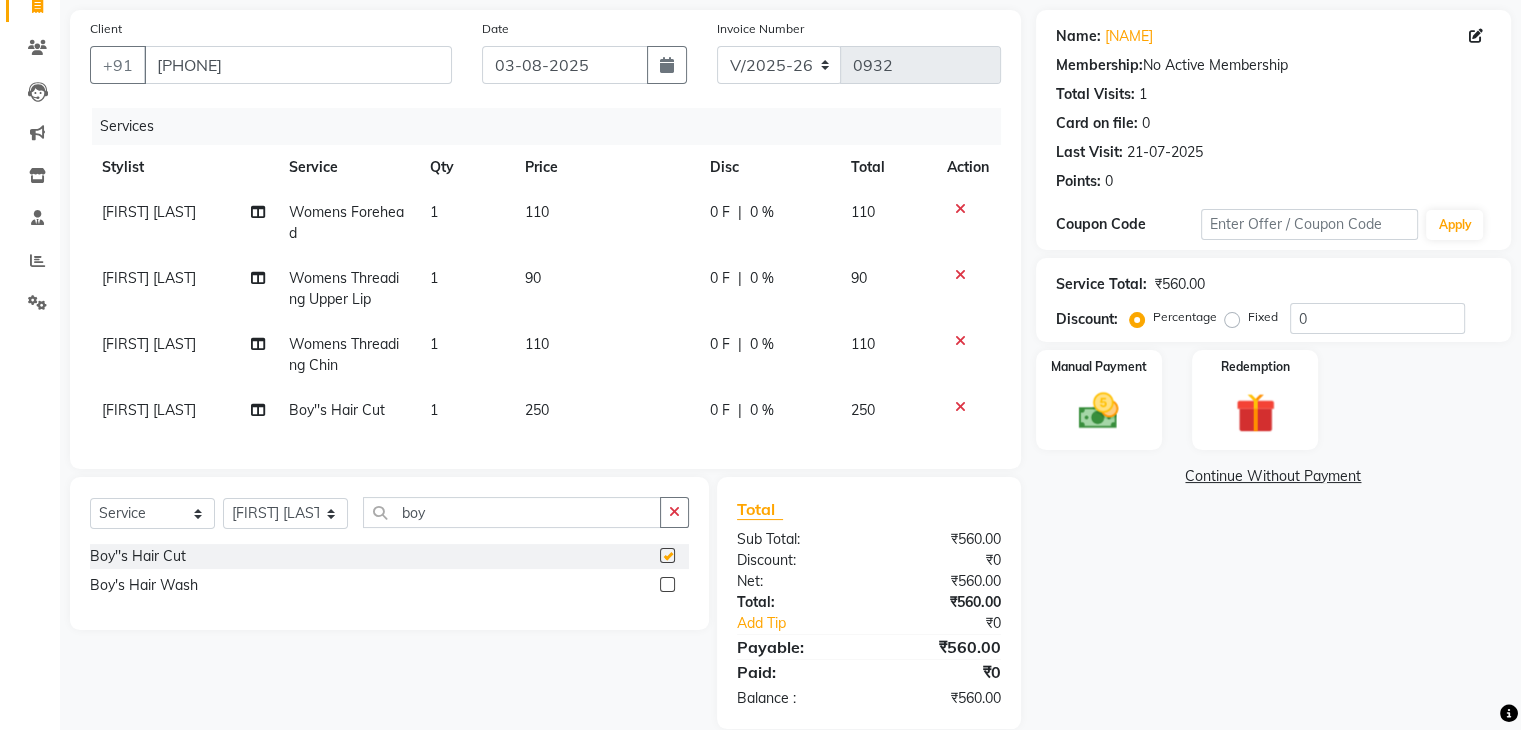 checkbox on "false" 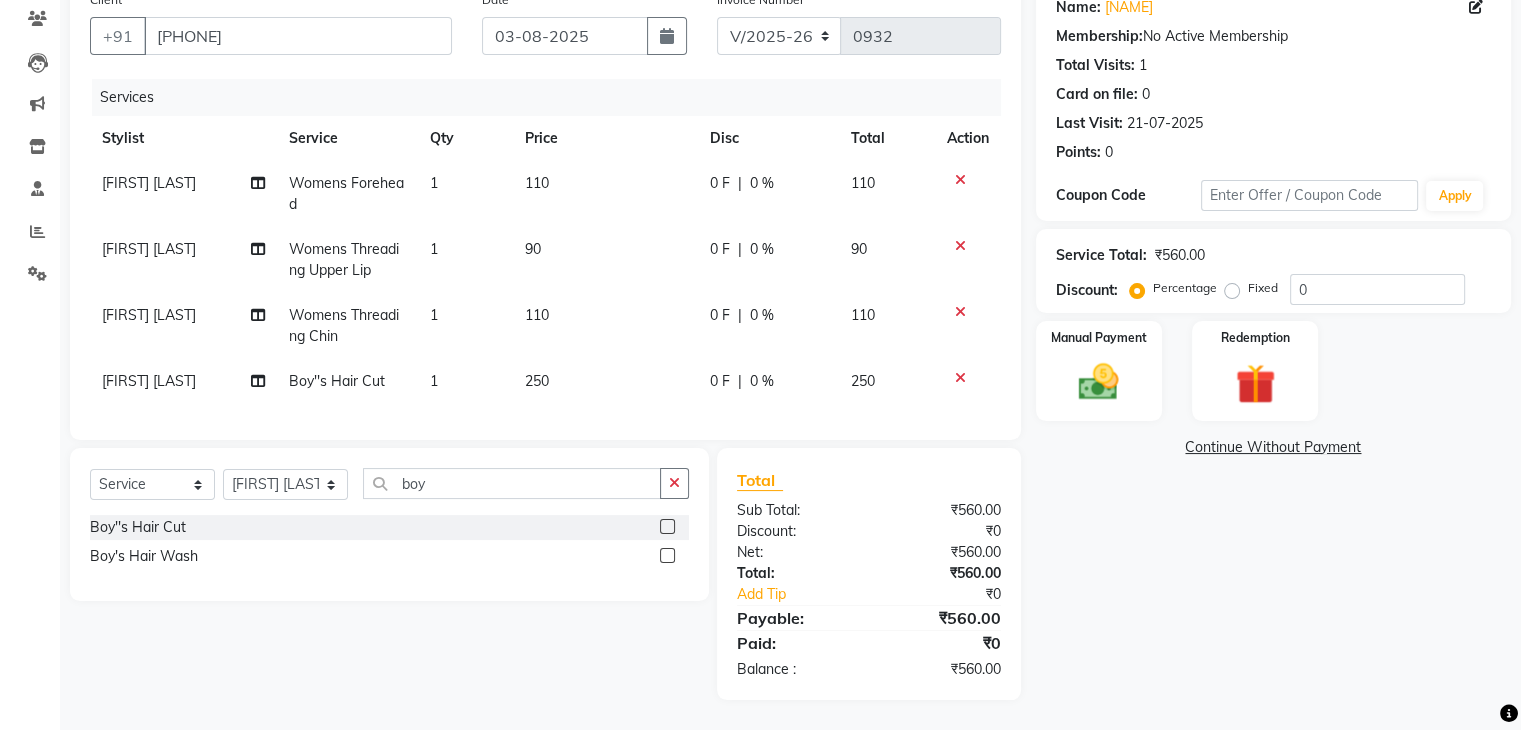 scroll, scrollTop: 0, scrollLeft: 0, axis: both 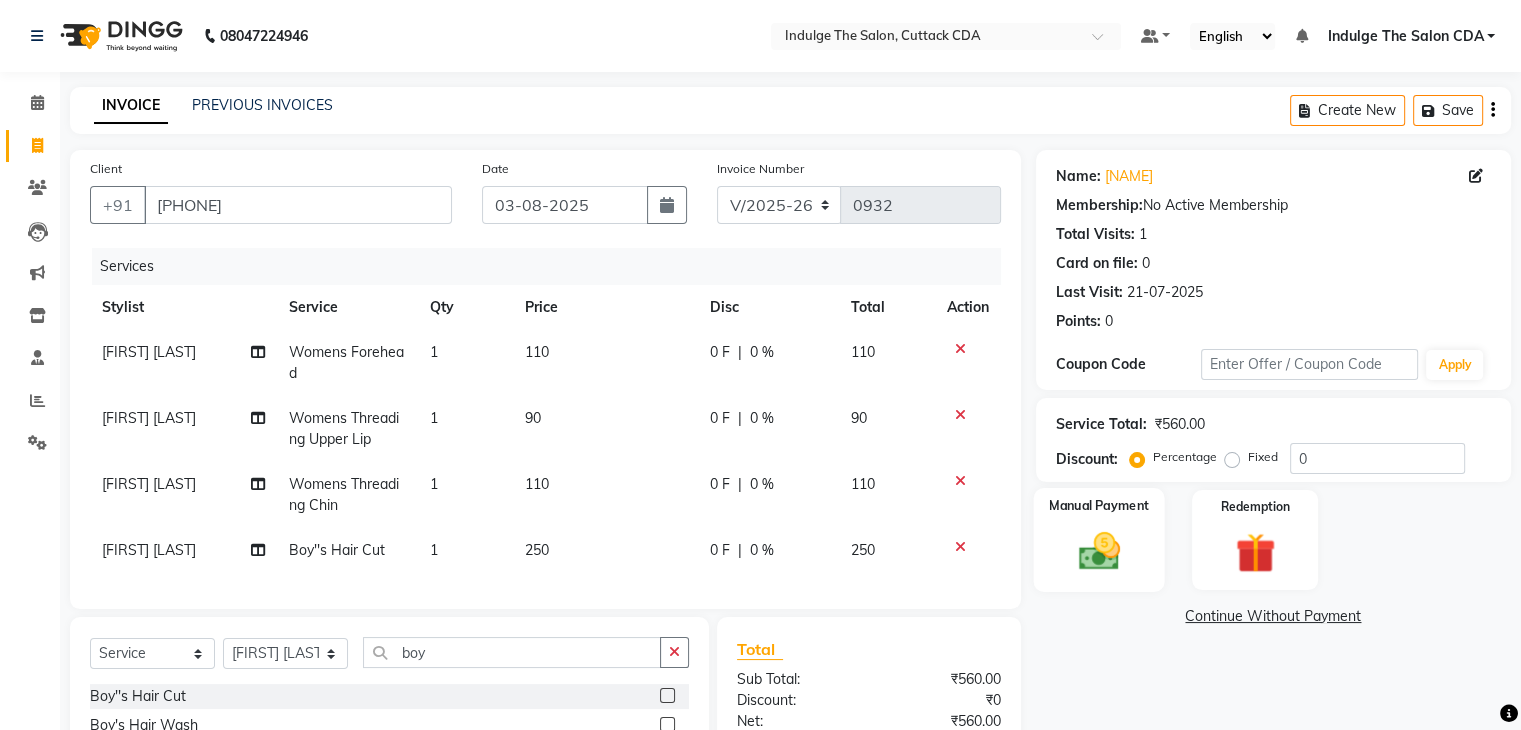 click 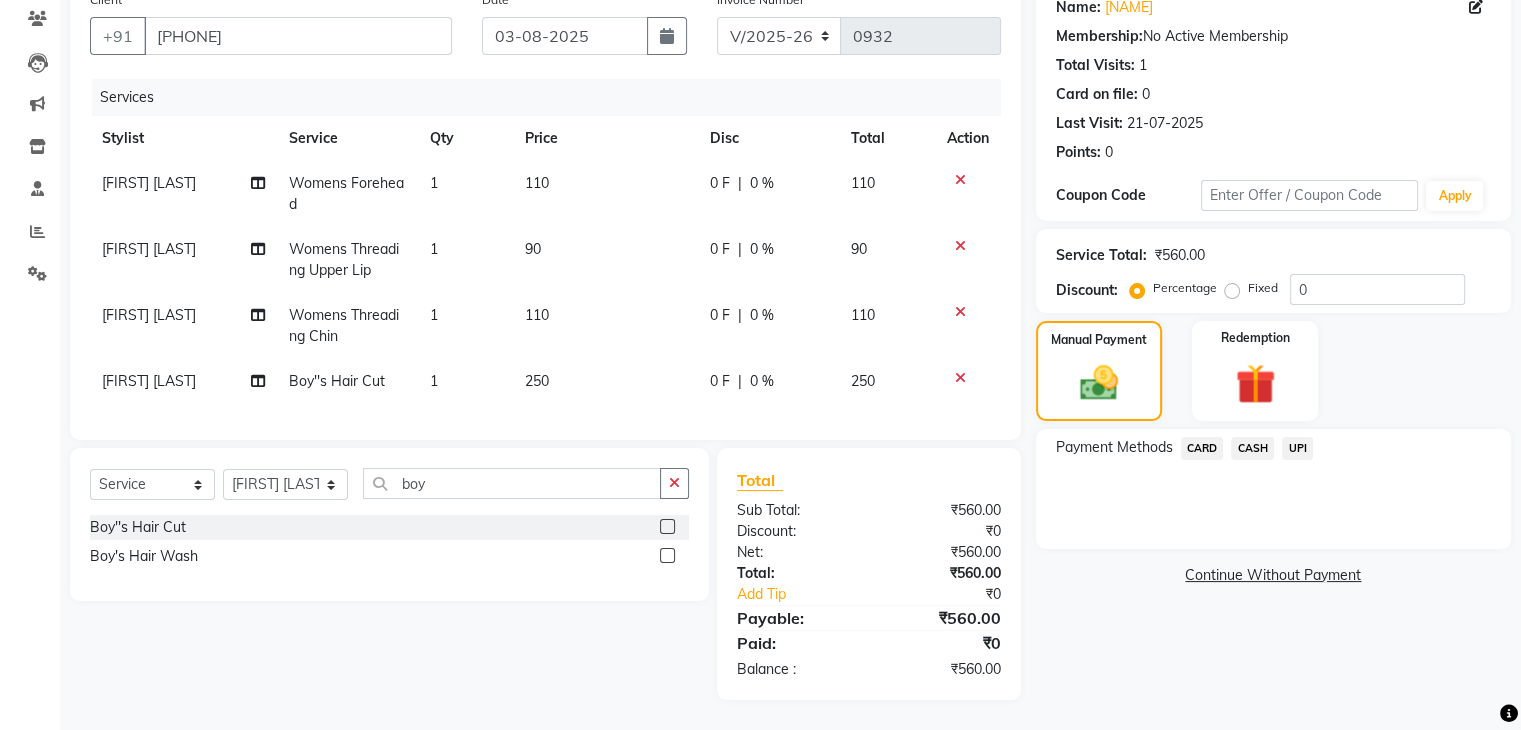 scroll, scrollTop: 184, scrollLeft: 0, axis: vertical 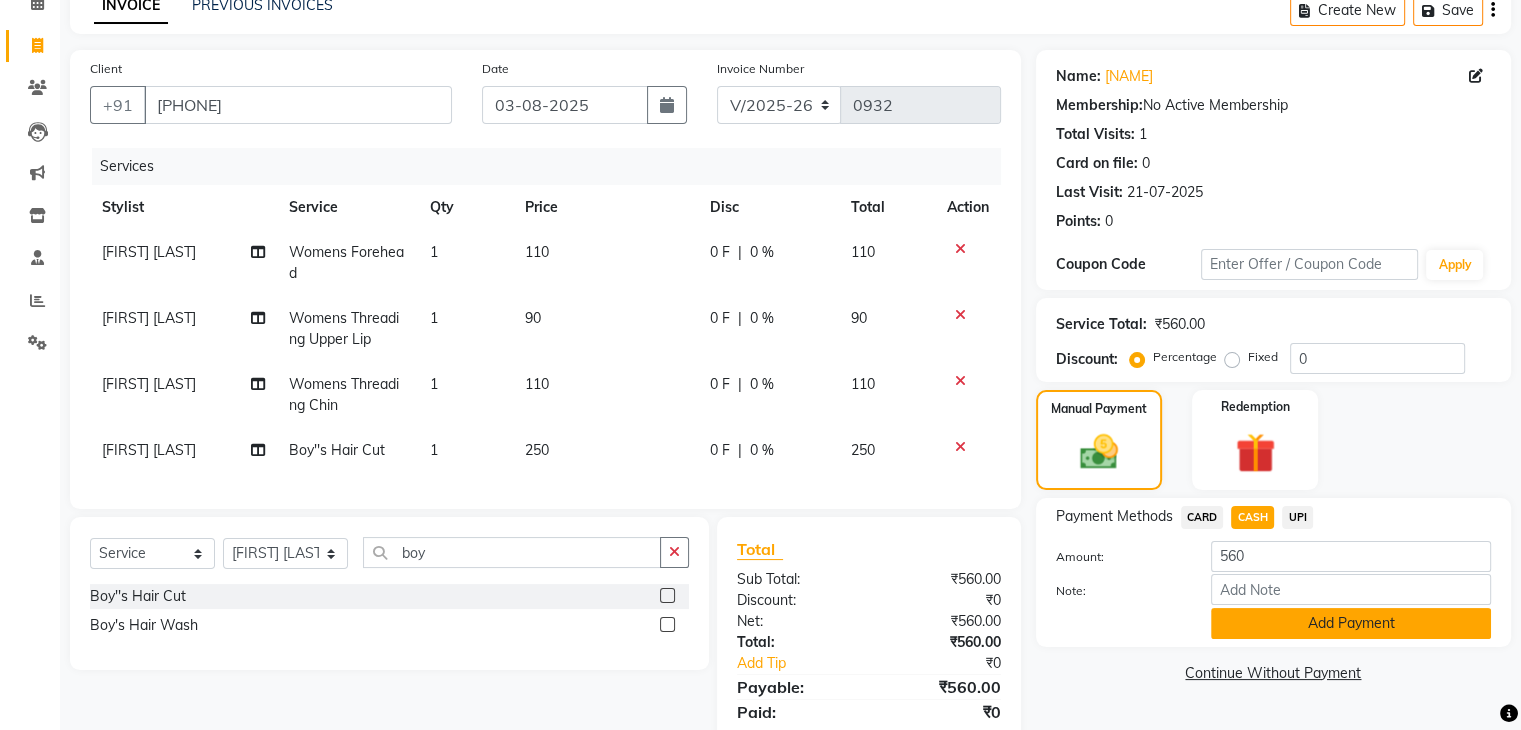 click on "Add Payment" 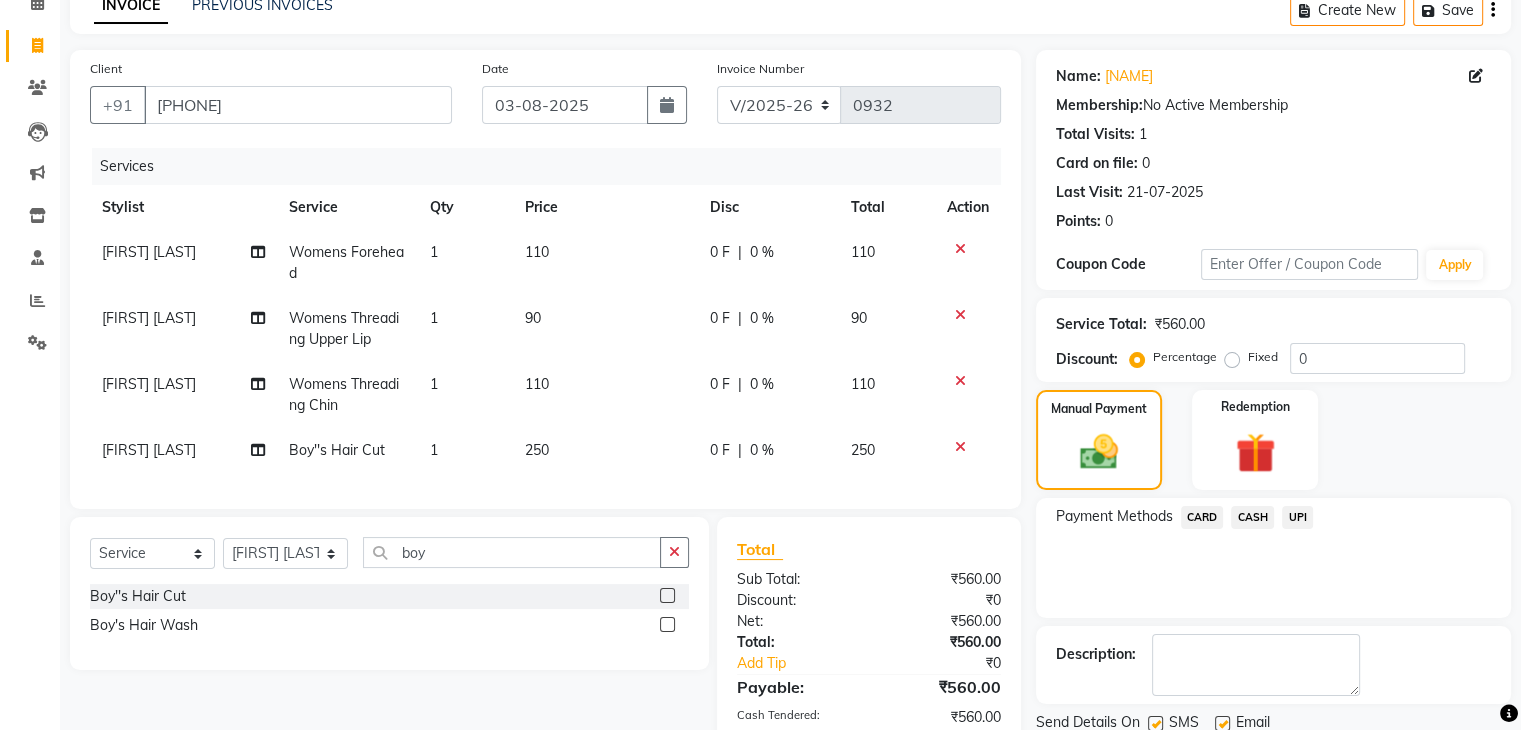 scroll, scrollTop: 256, scrollLeft: 0, axis: vertical 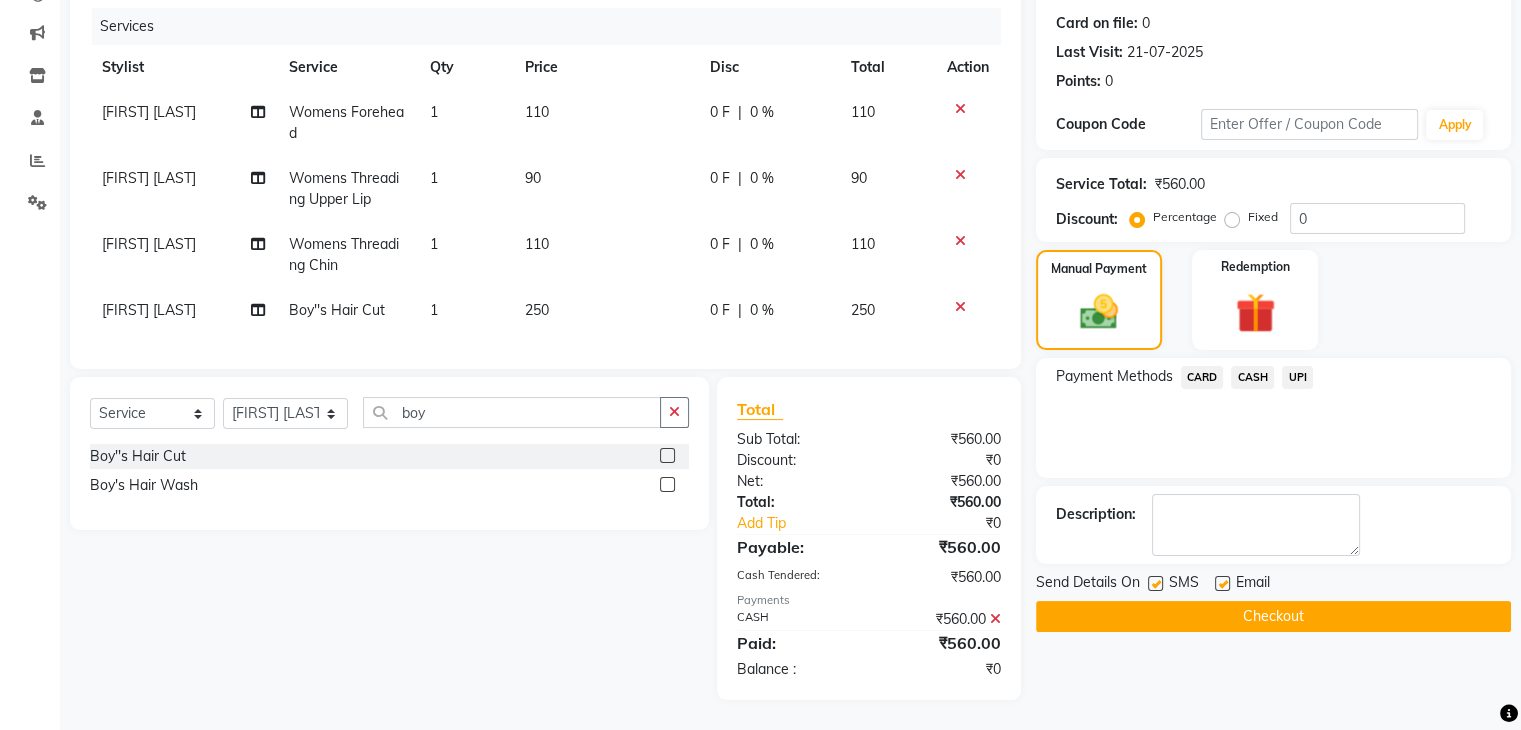 click on "Checkout" 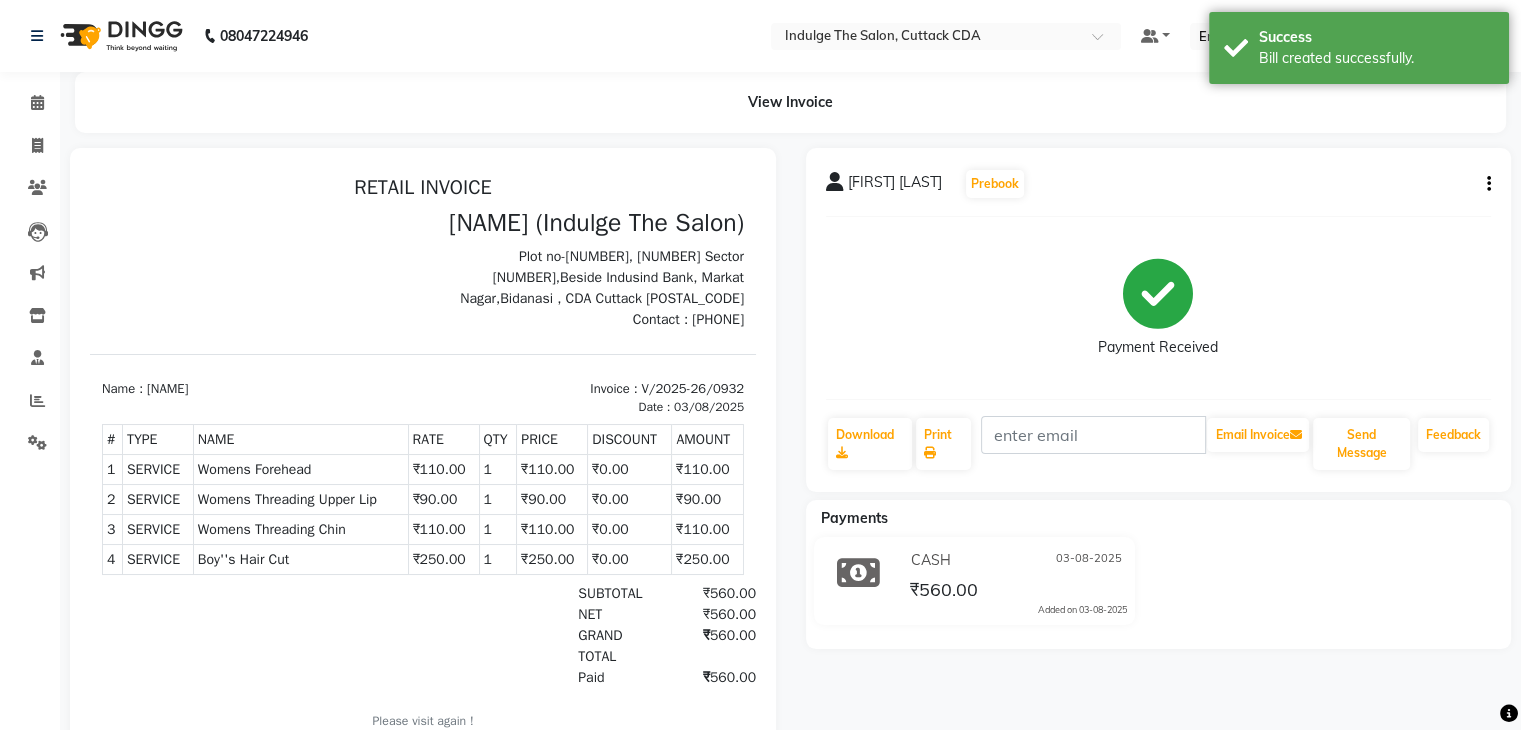 scroll, scrollTop: 0, scrollLeft: 0, axis: both 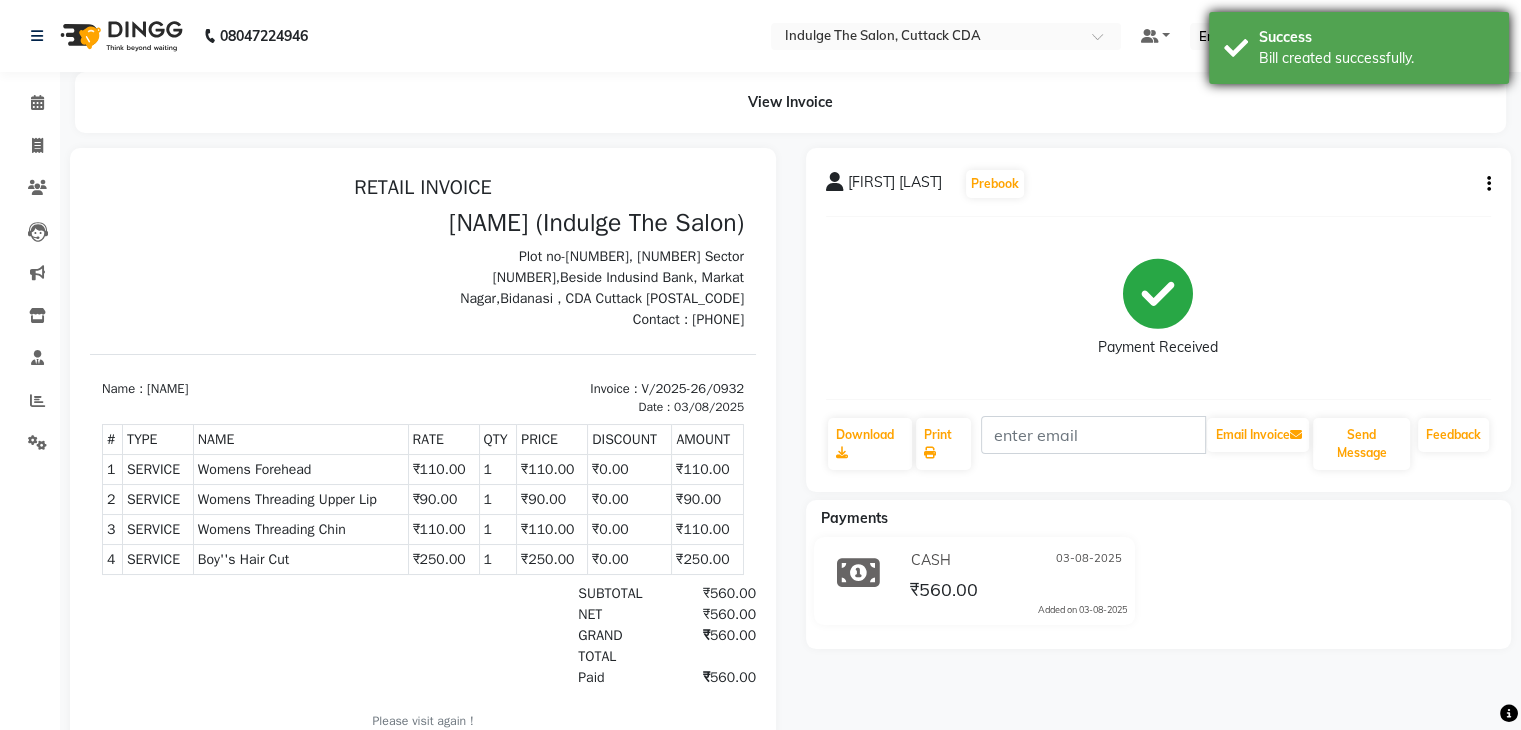 click on "Success" at bounding box center [1376, 37] 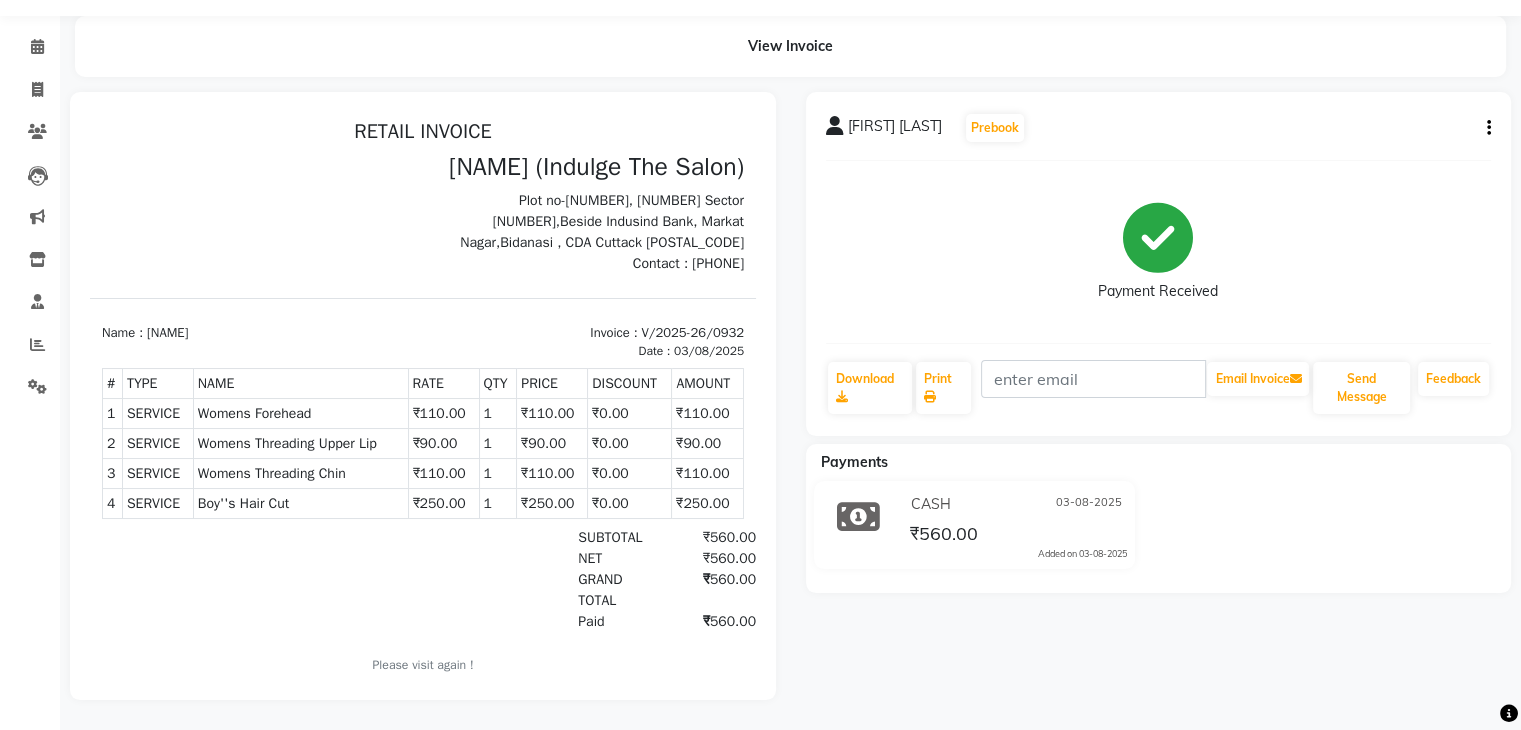 scroll, scrollTop: 60, scrollLeft: 0, axis: vertical 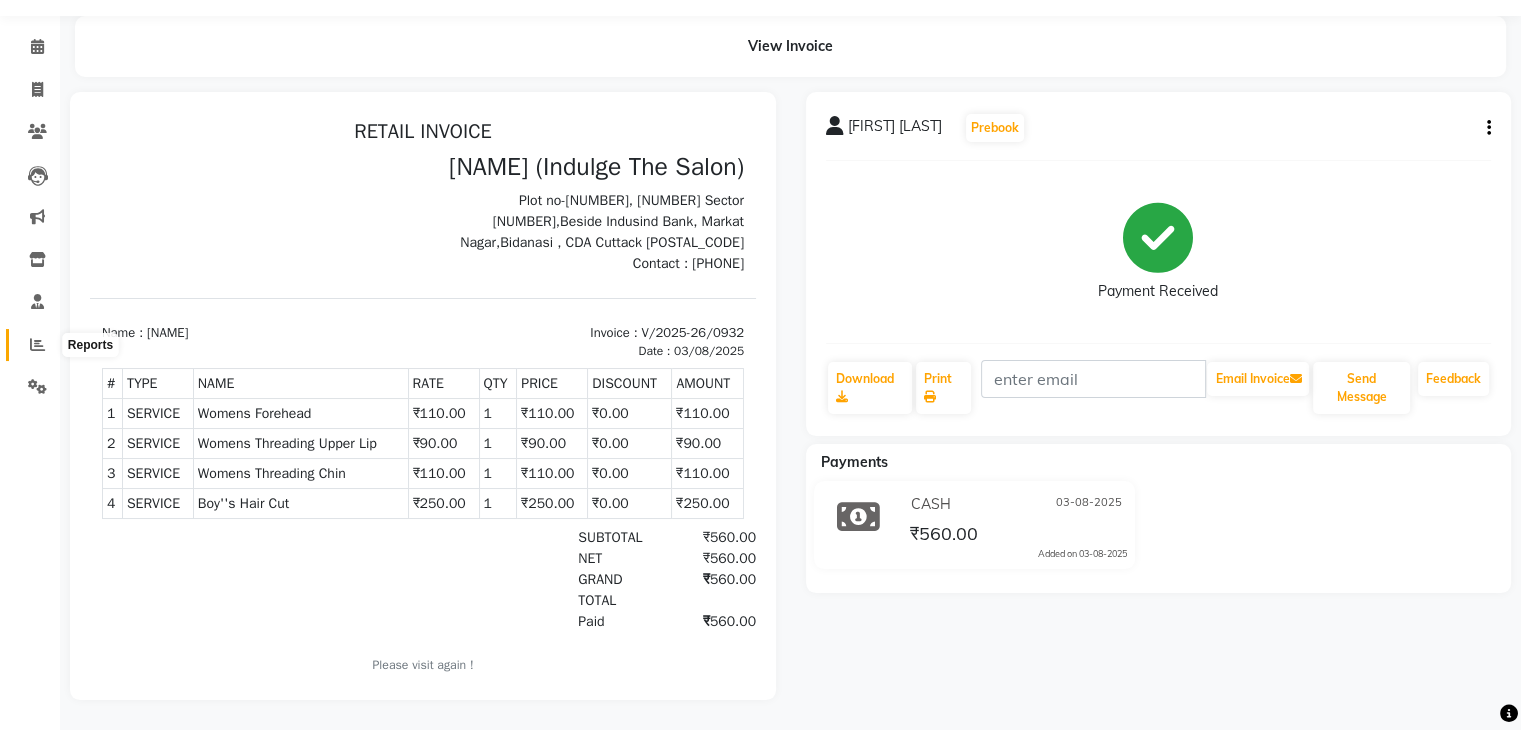 click 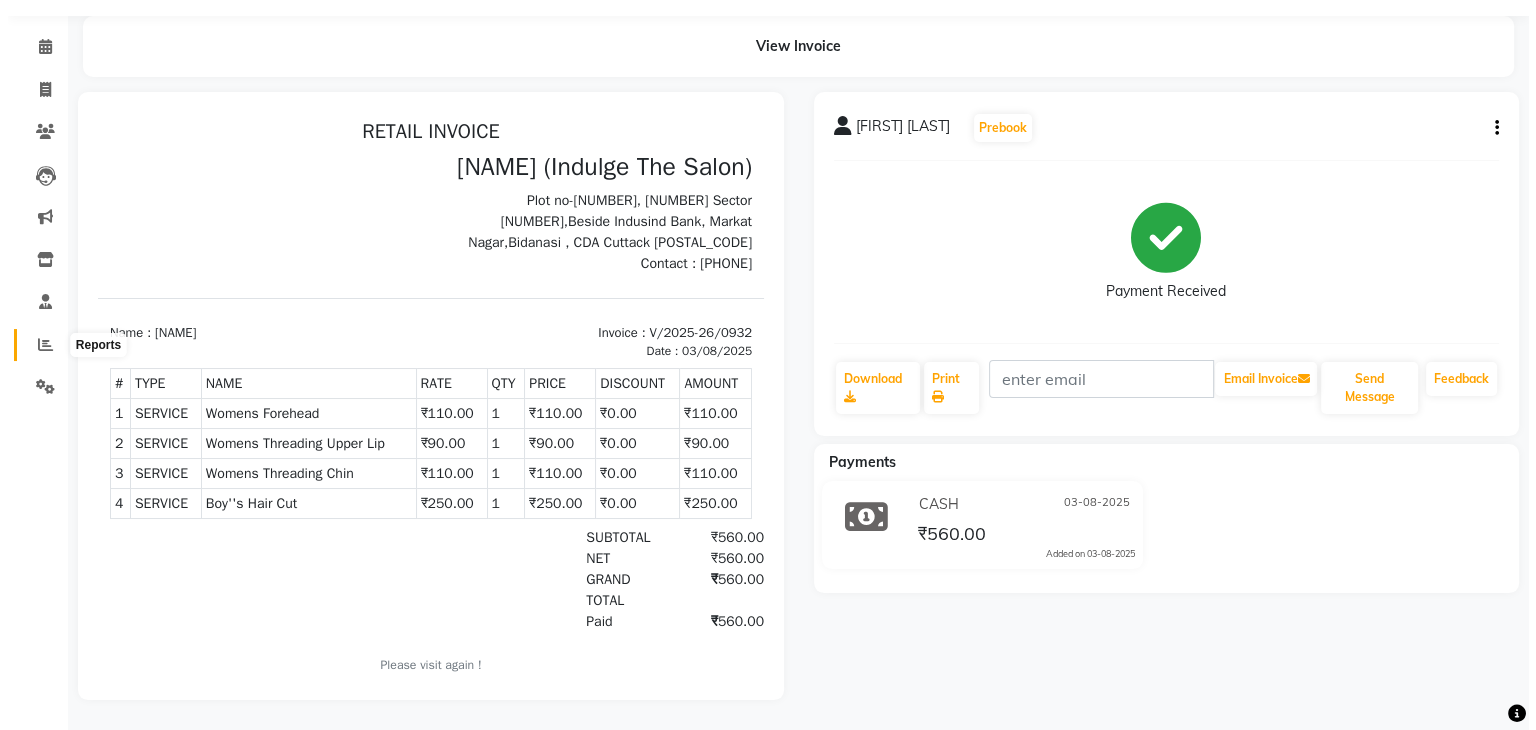 scroll, scrollTop: 0, scrollLeft: 0, axis: both 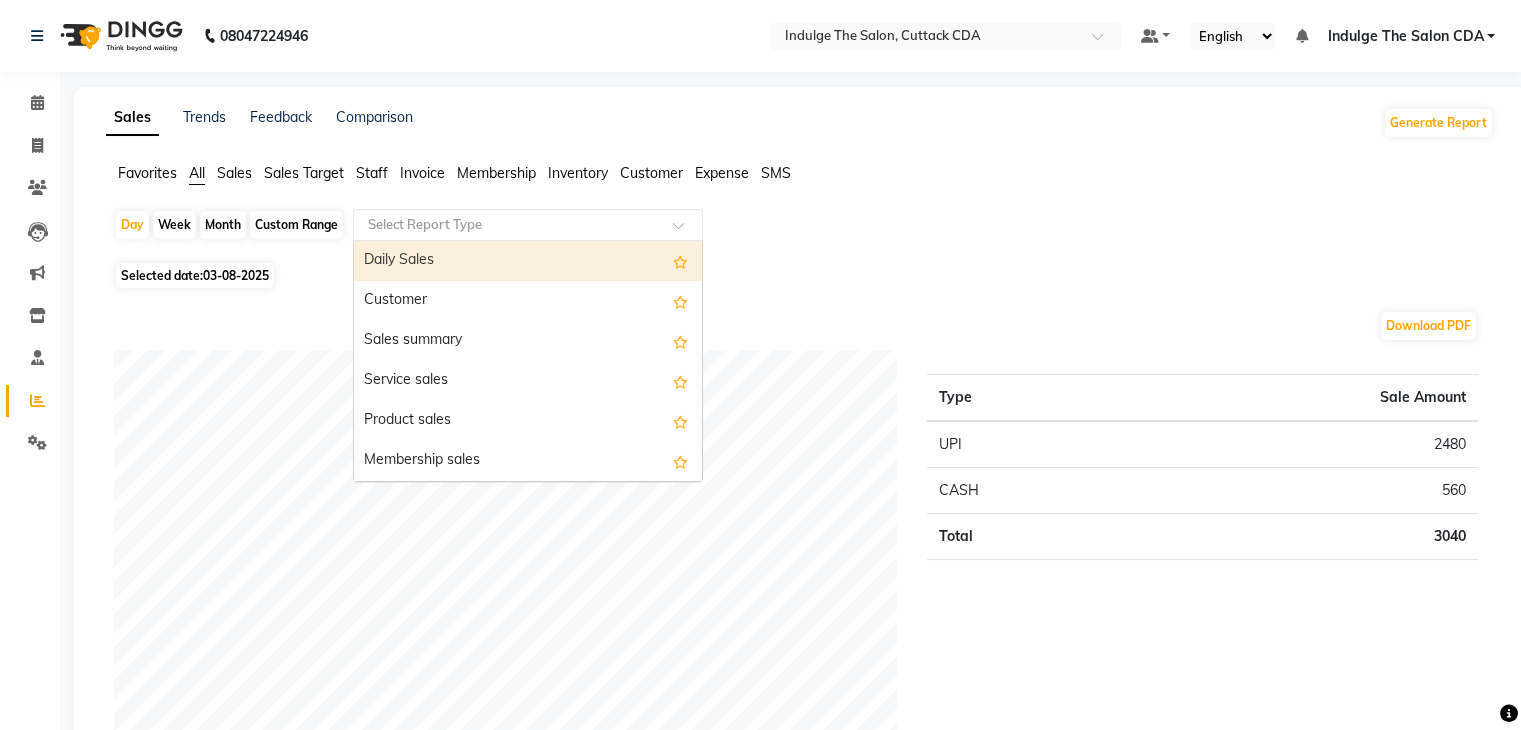click 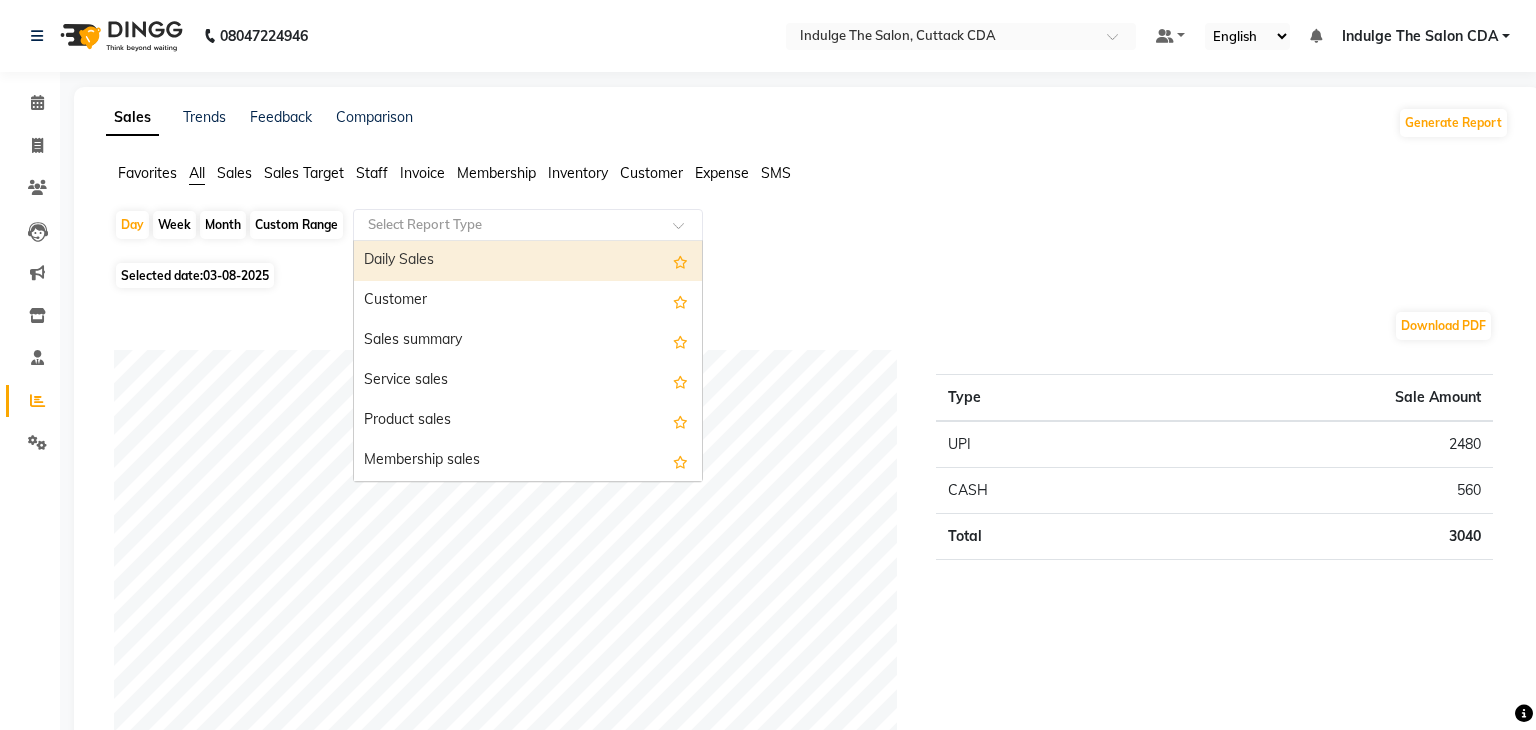 select on "full_report" 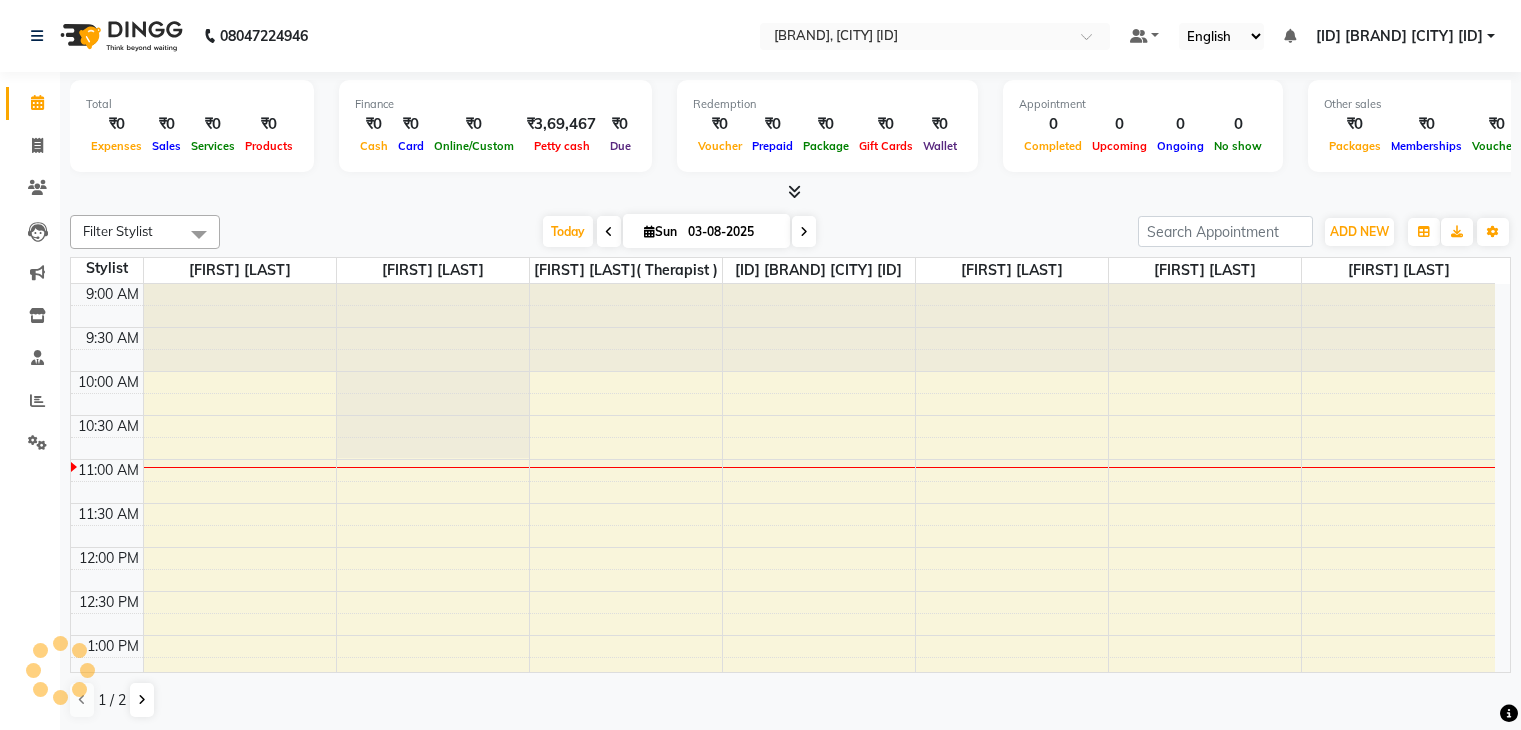 scroll, scrollTop: 0, scrollLeft: 0, axis: both 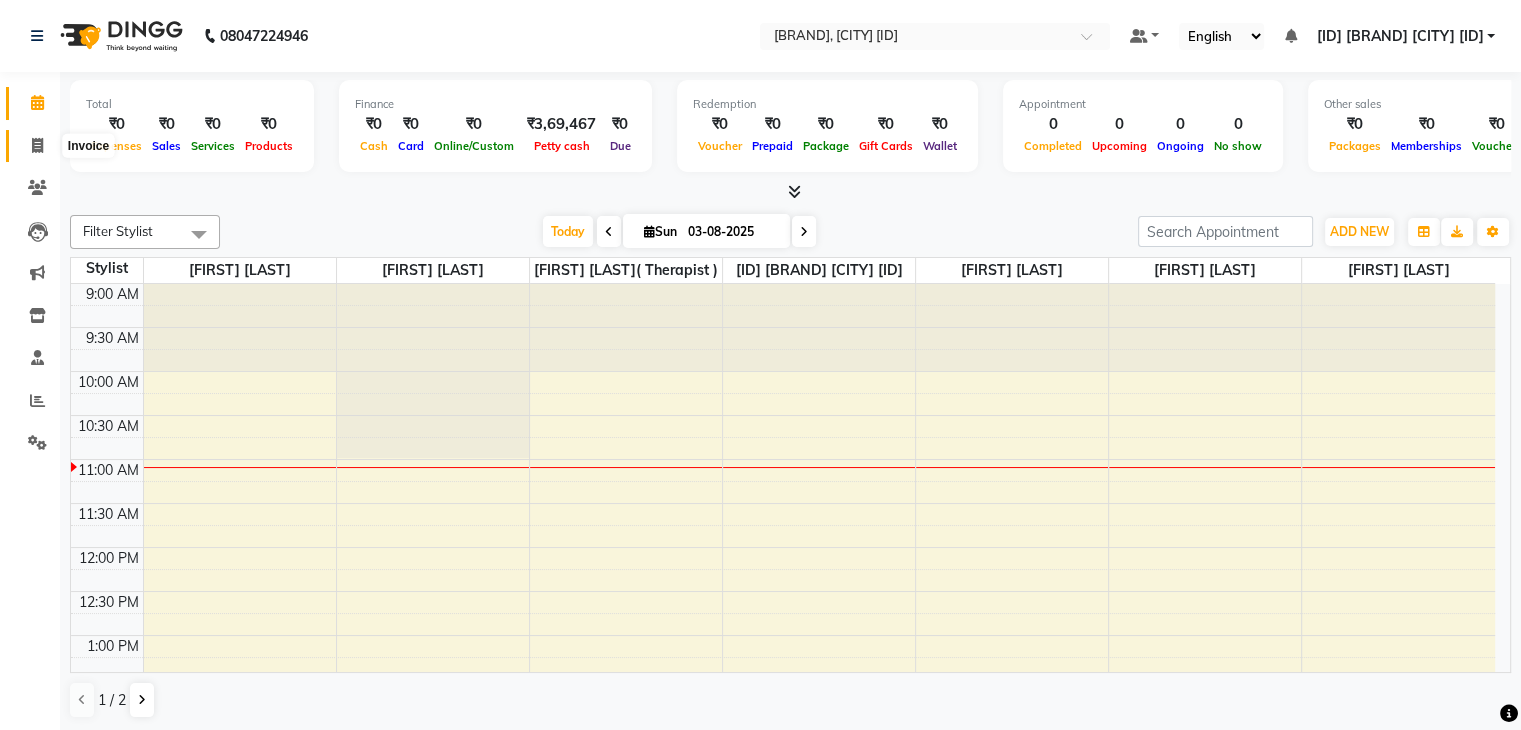 click 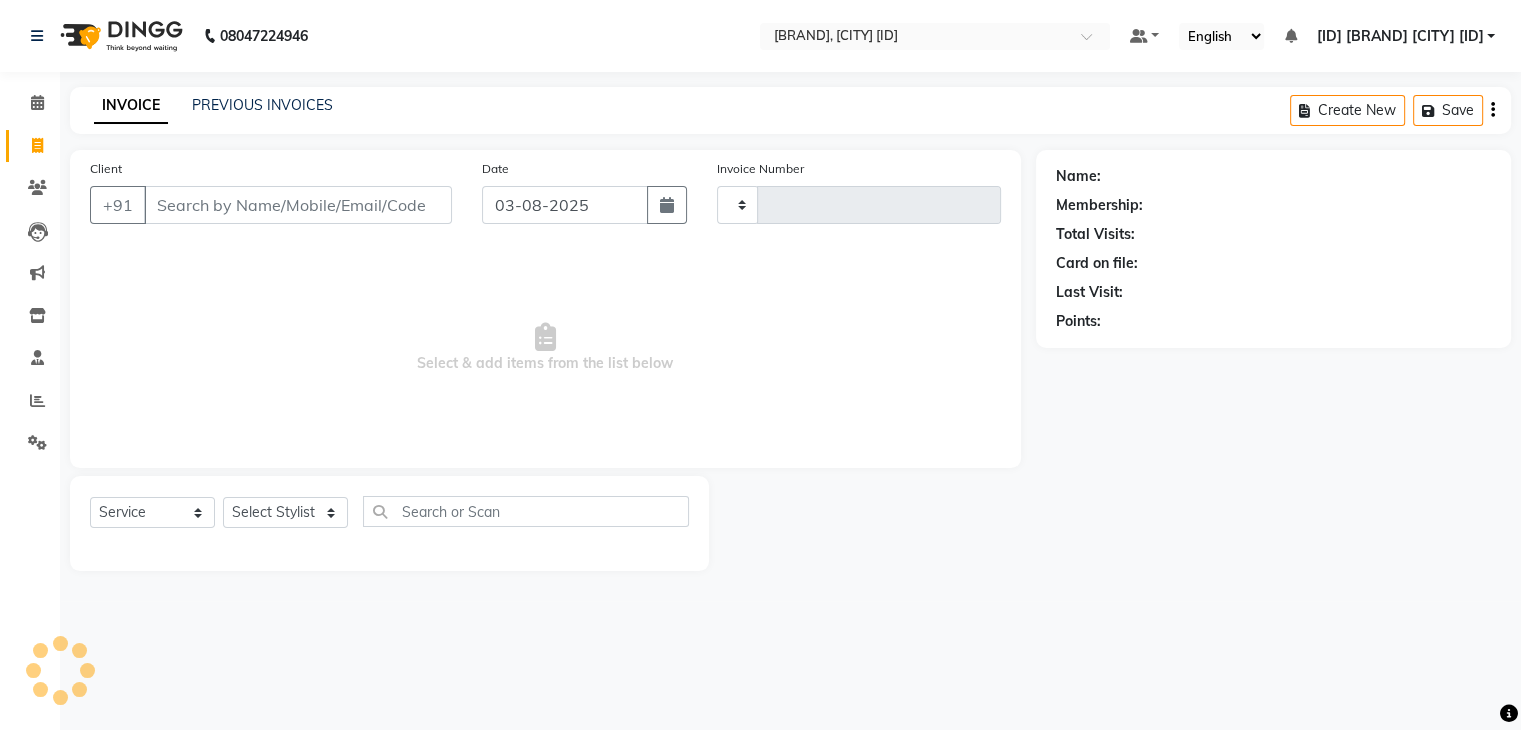 type on "0930" 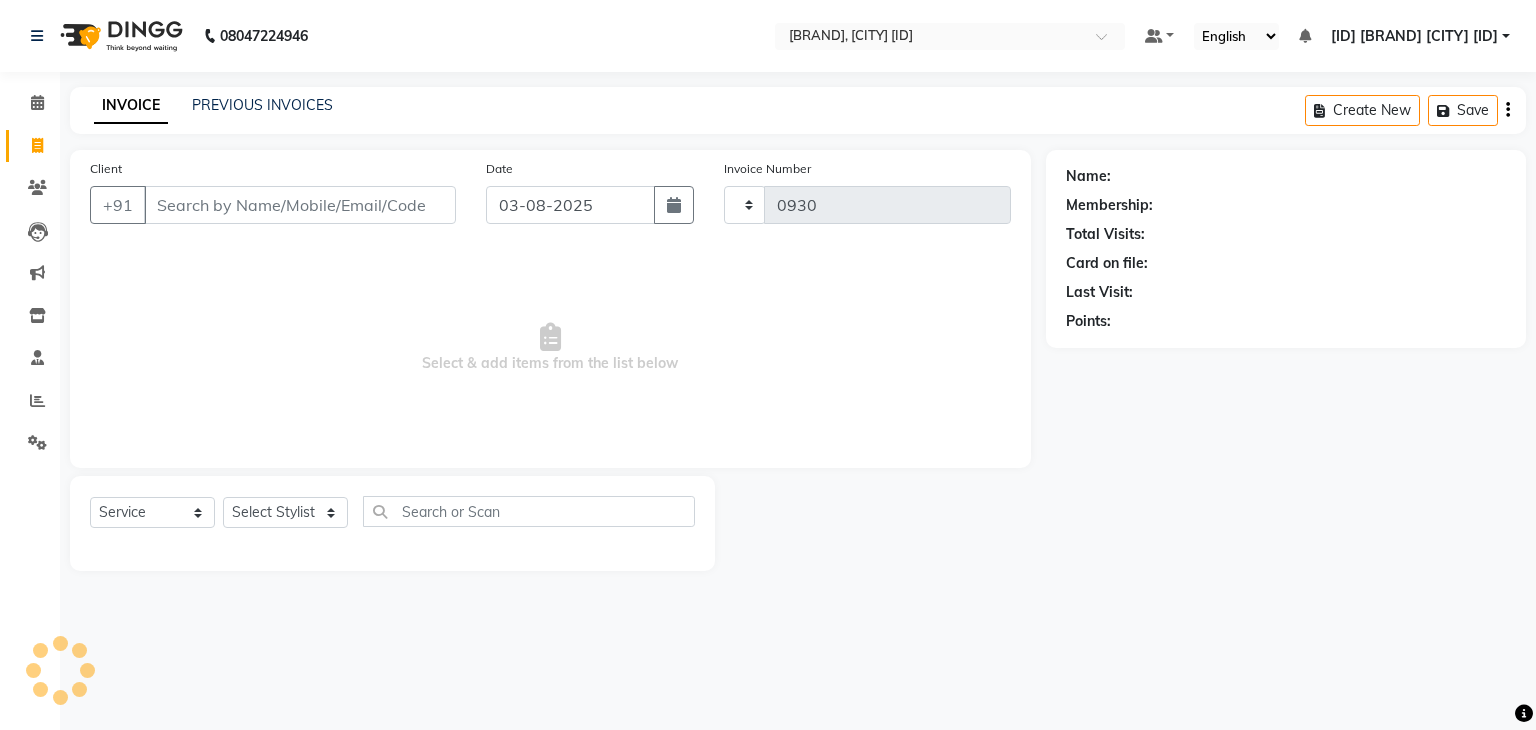 select on "7297" 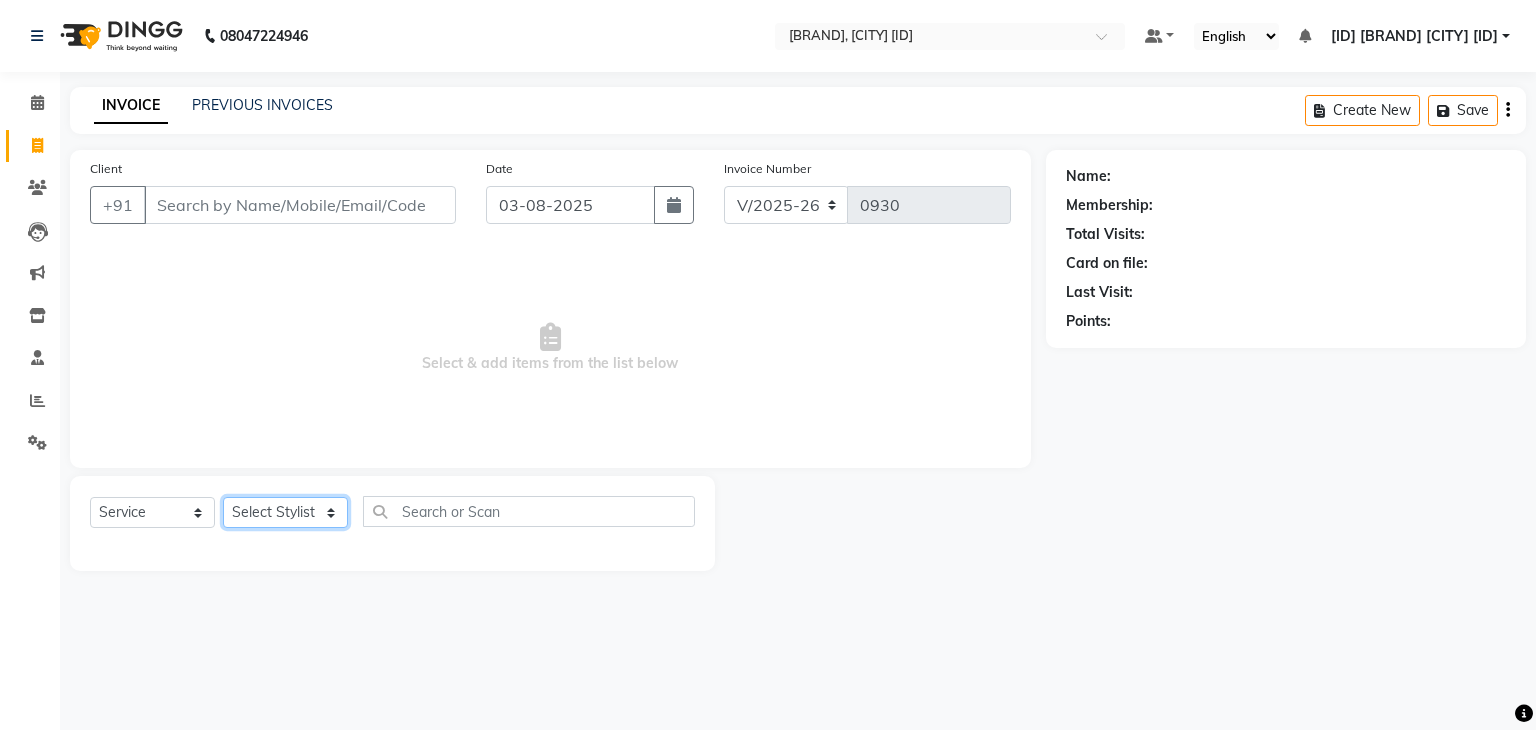 click on "Select Stylist" 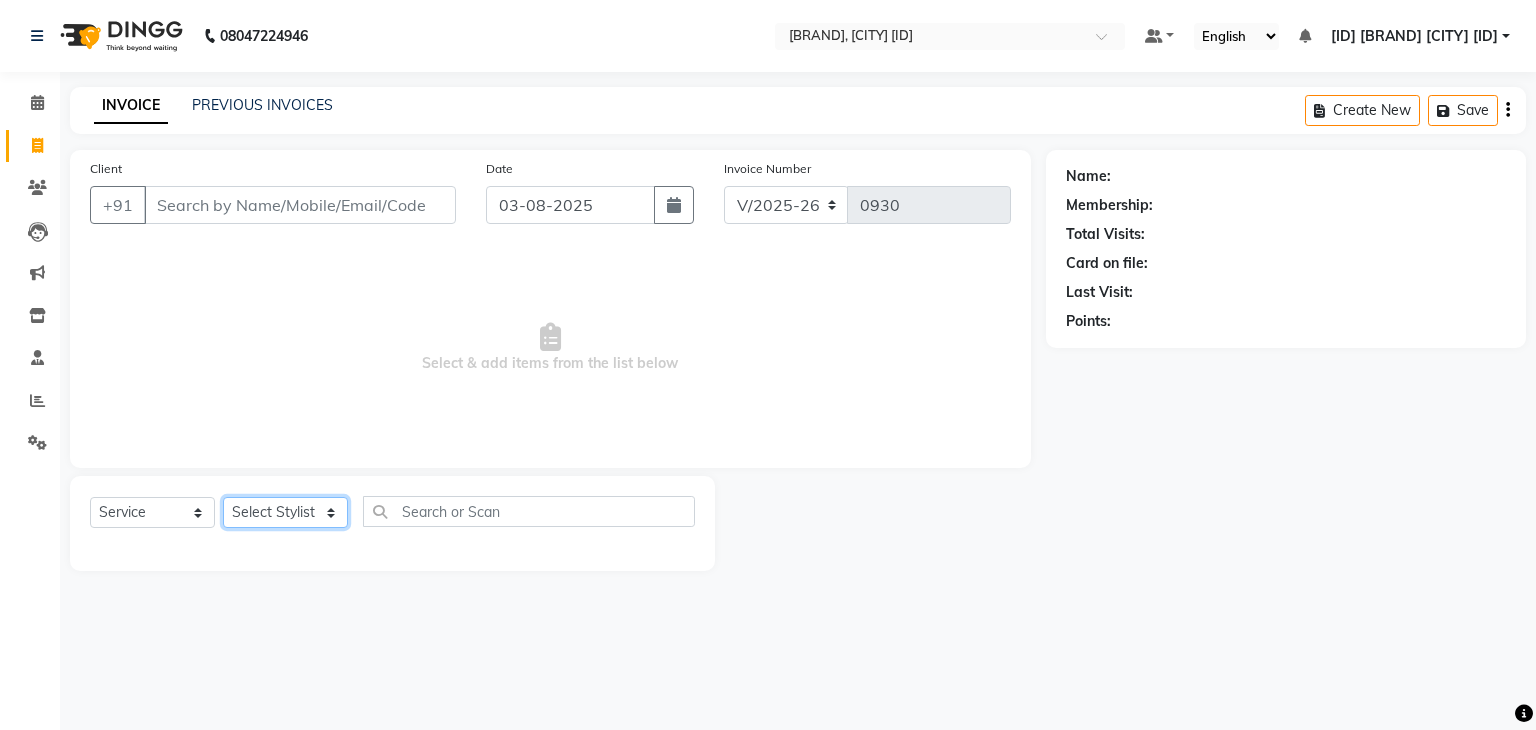 select on "87394" 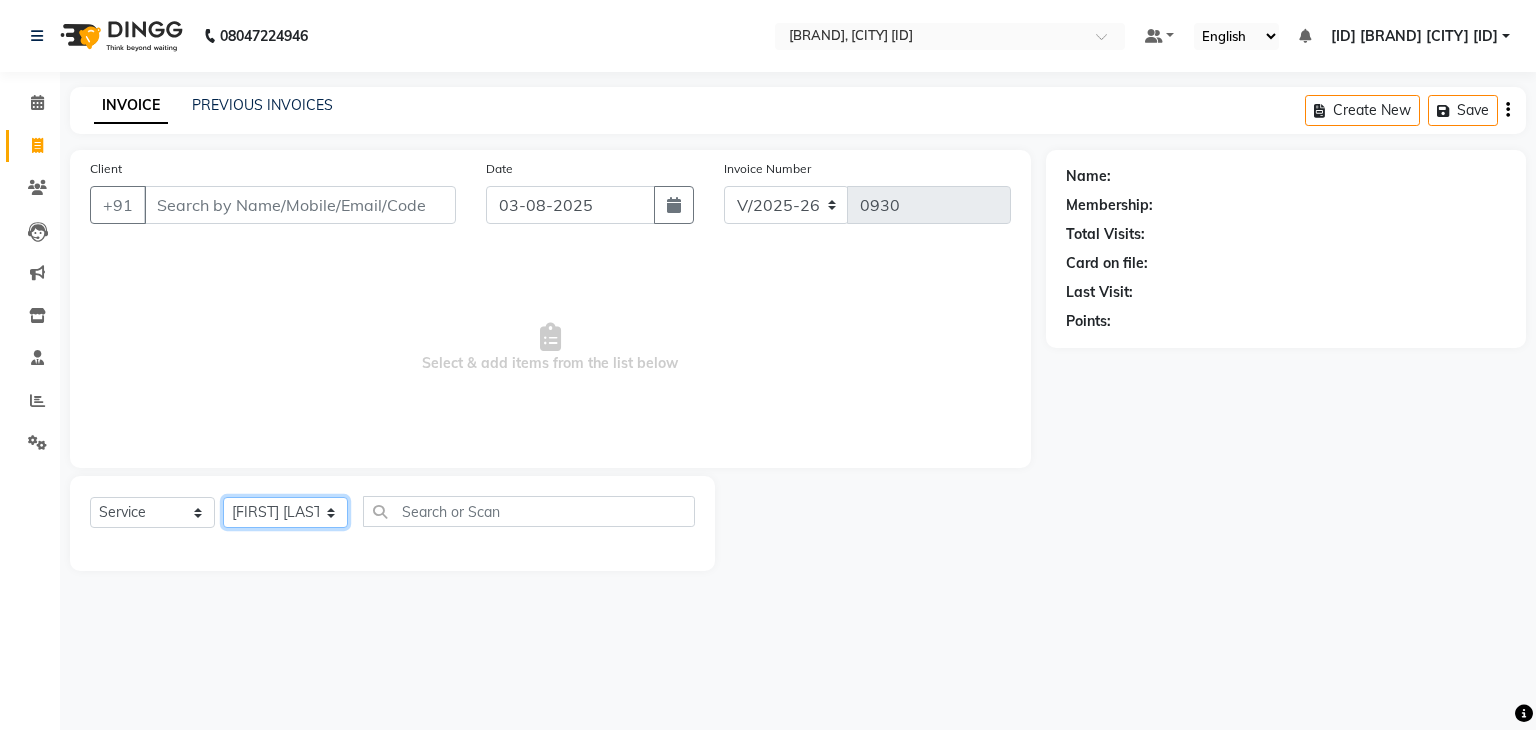 click on "Select Stylist [NAME]( Therapist ) [NAME] [ID] Indulge The Salon CDA [NAME] [NAME] [NAME] [NAME] [NAME]" 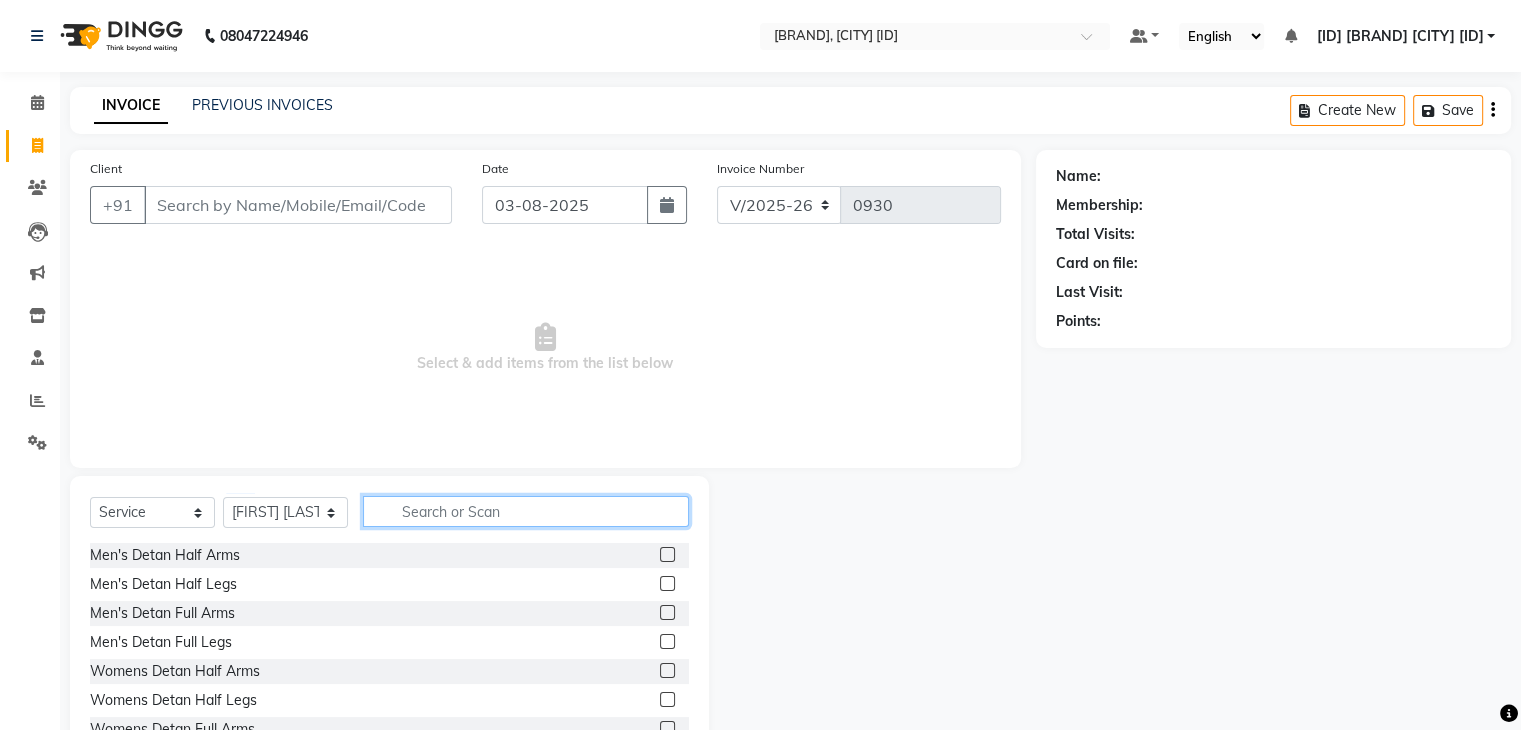 click 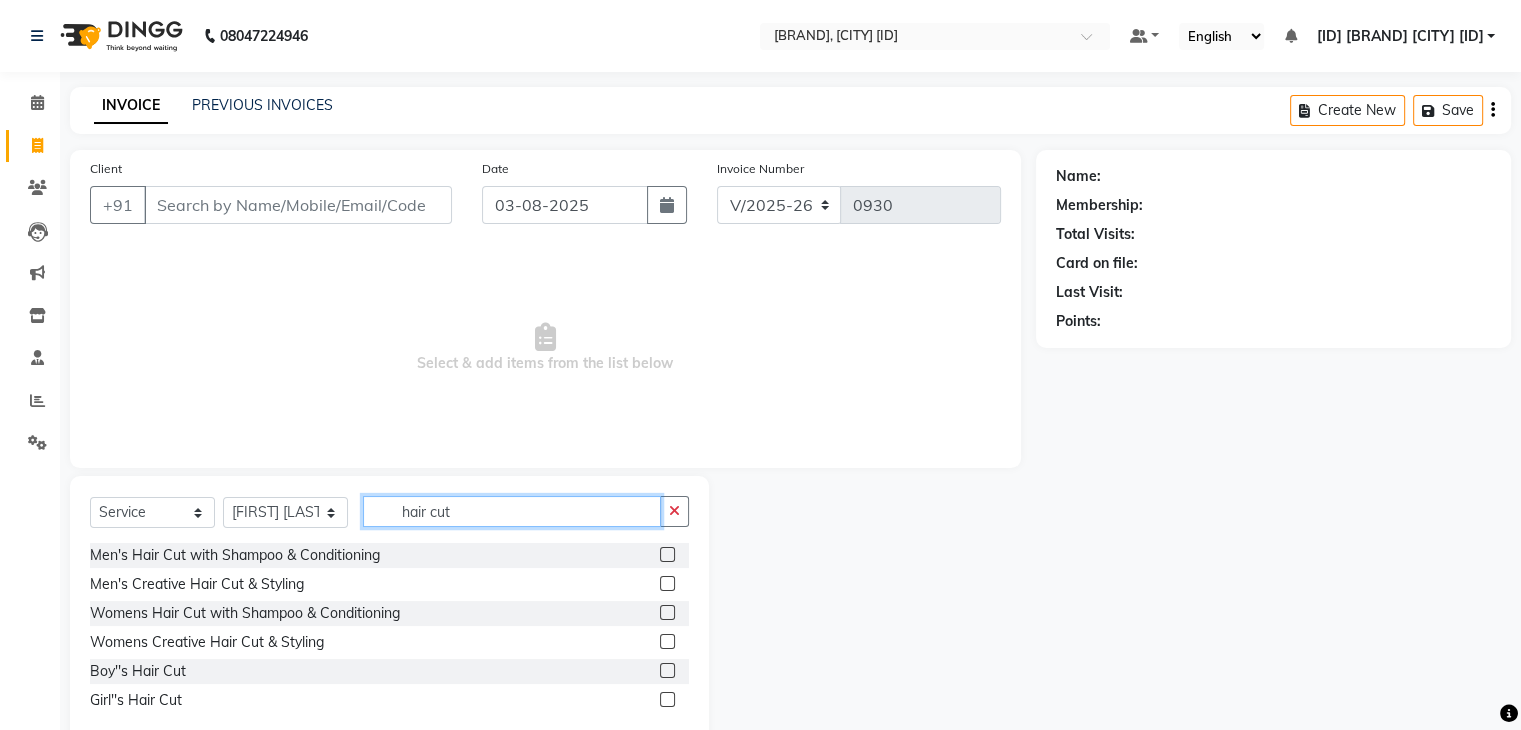 type on "hair cut" 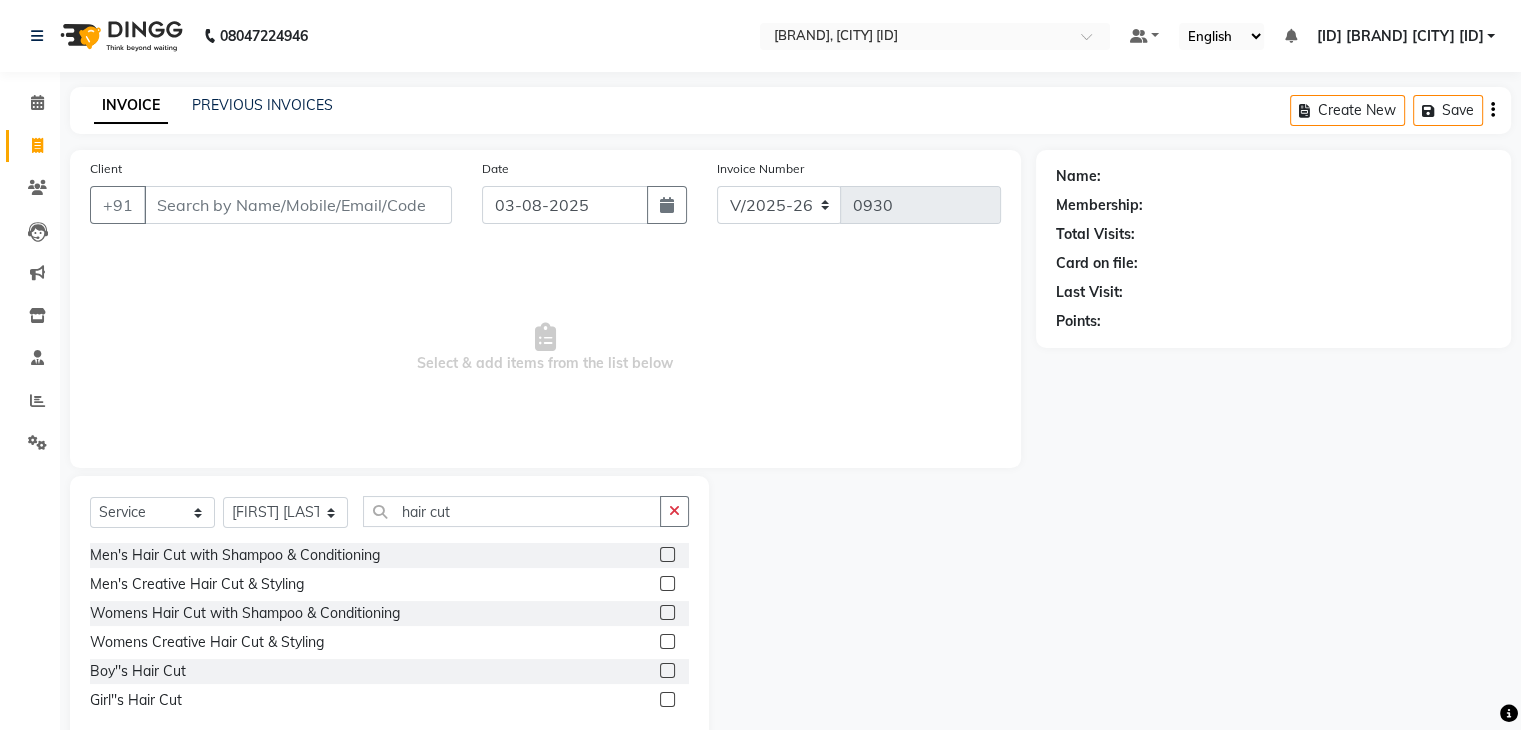click 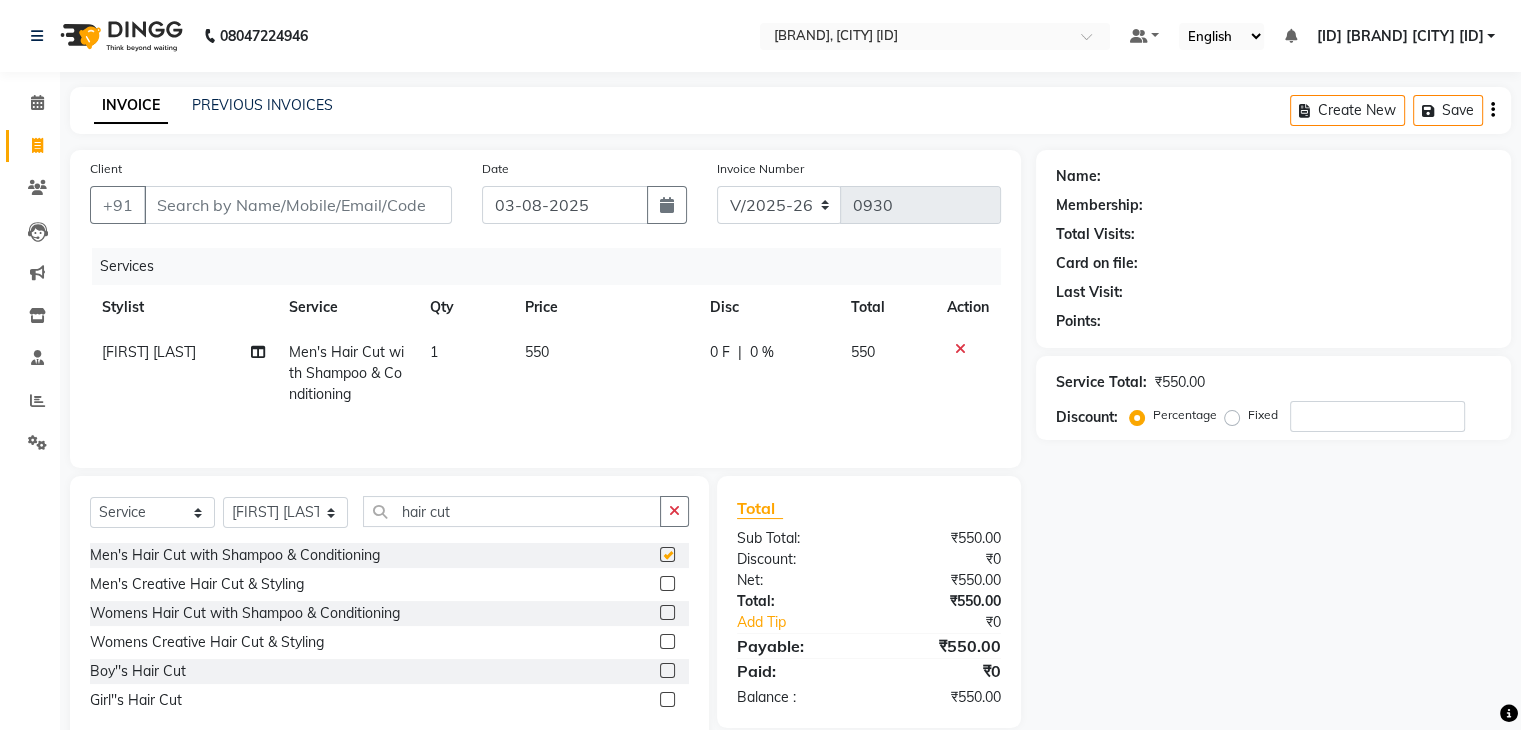 checkbox on "false" 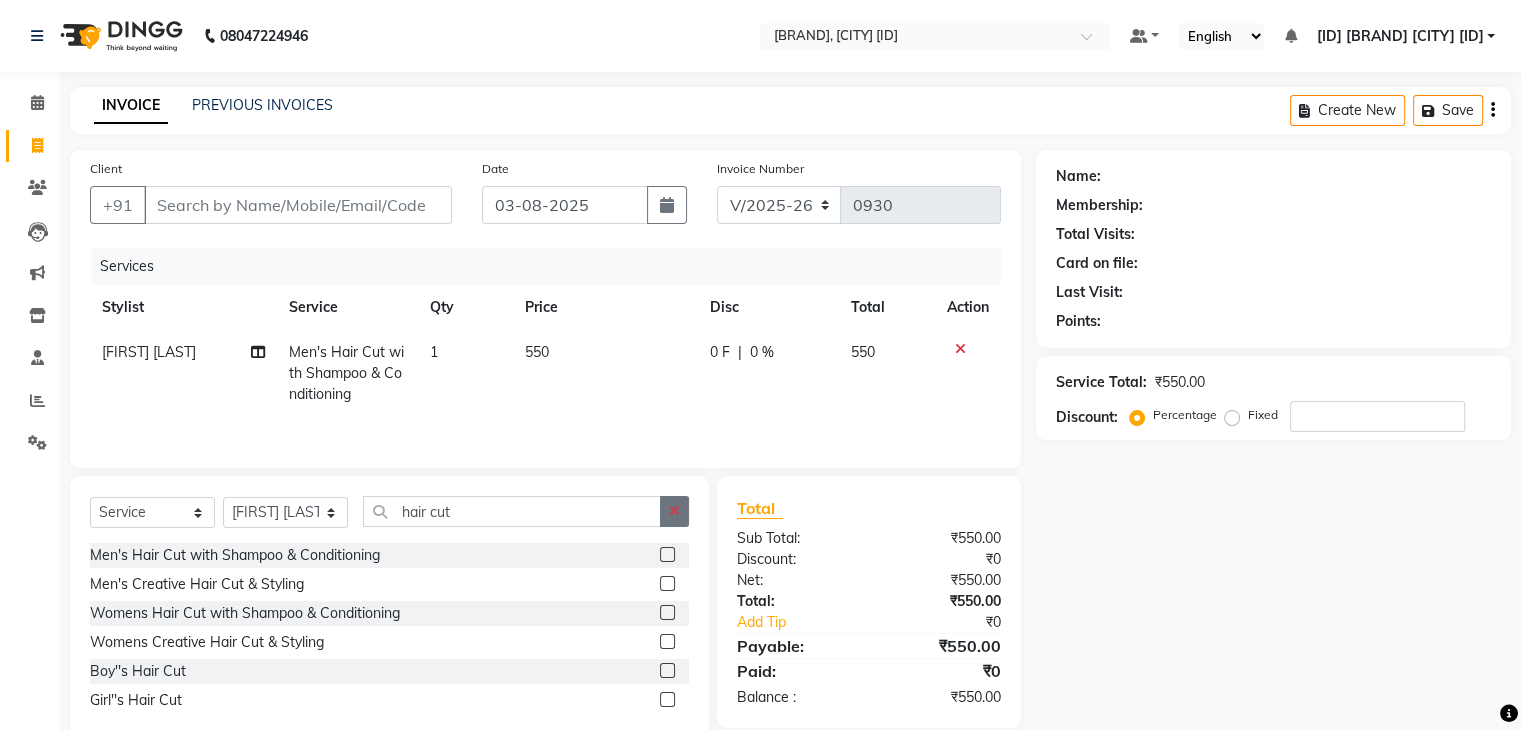 click 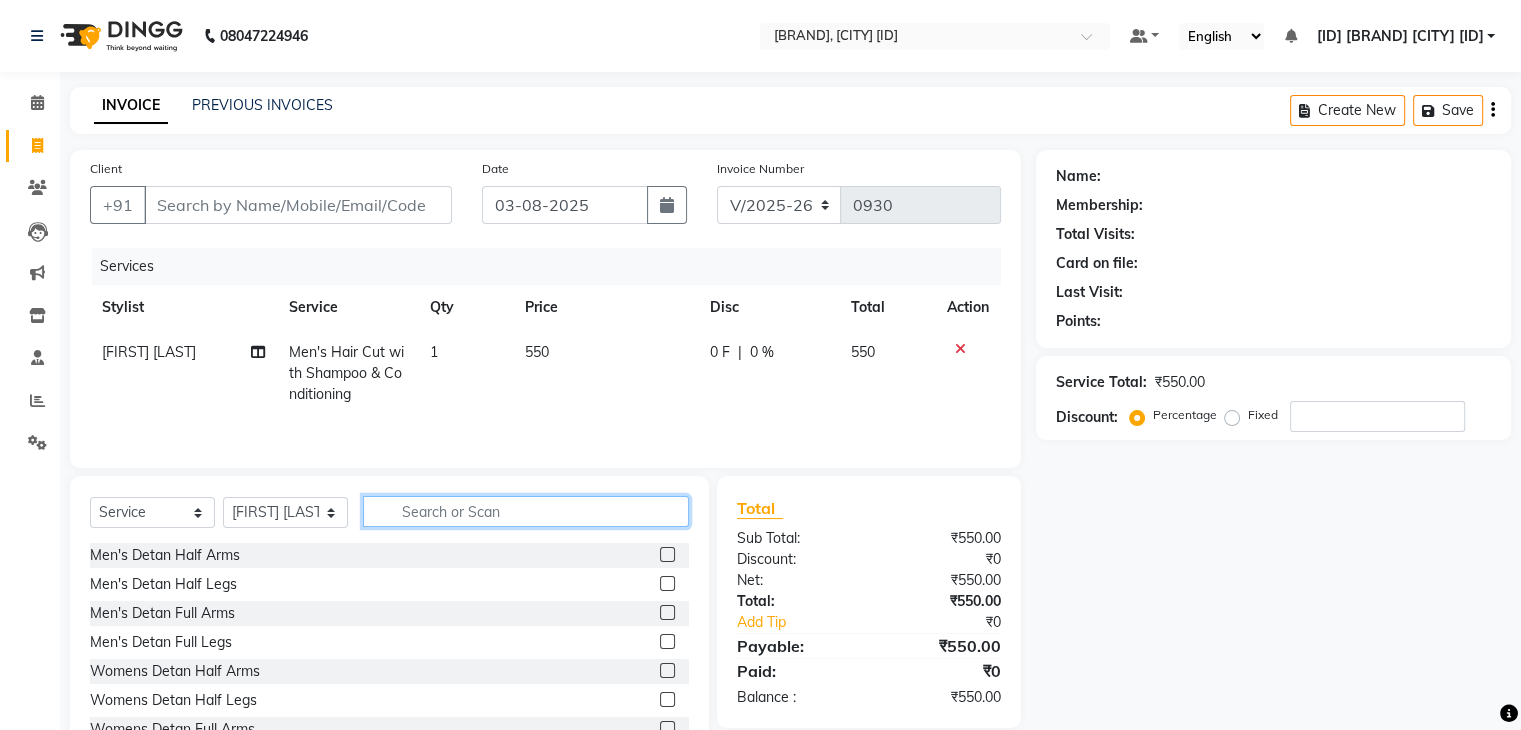 click 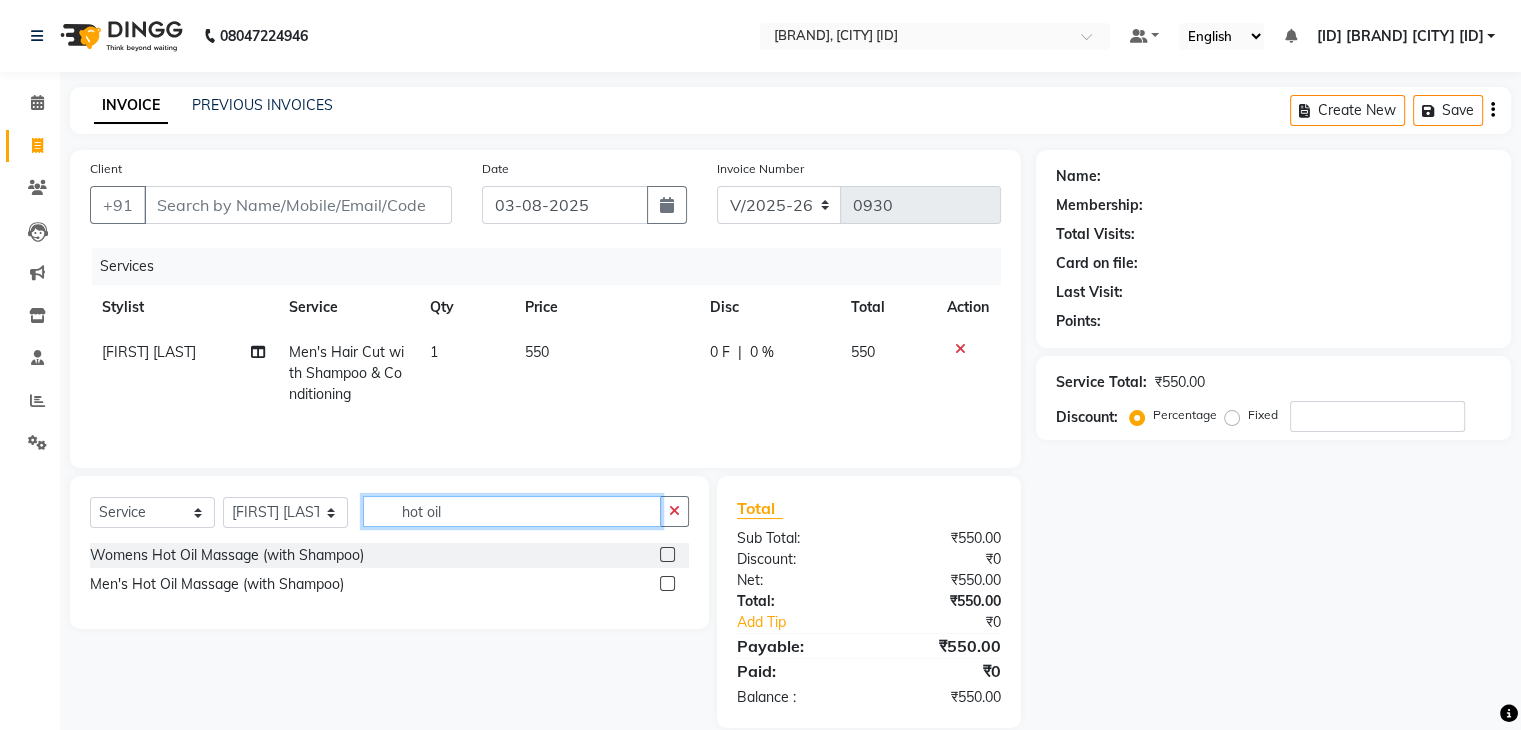 type on "hot oil" 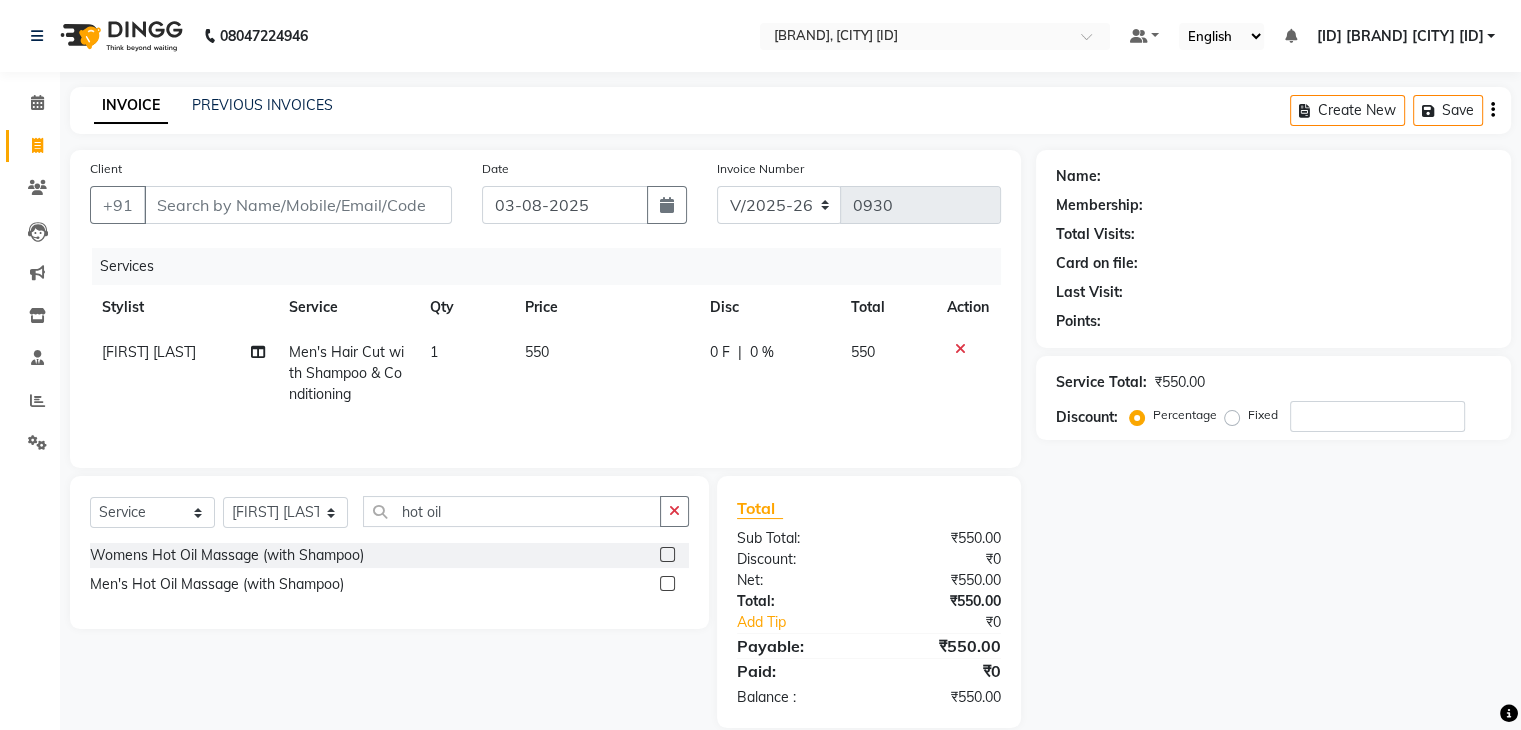 click 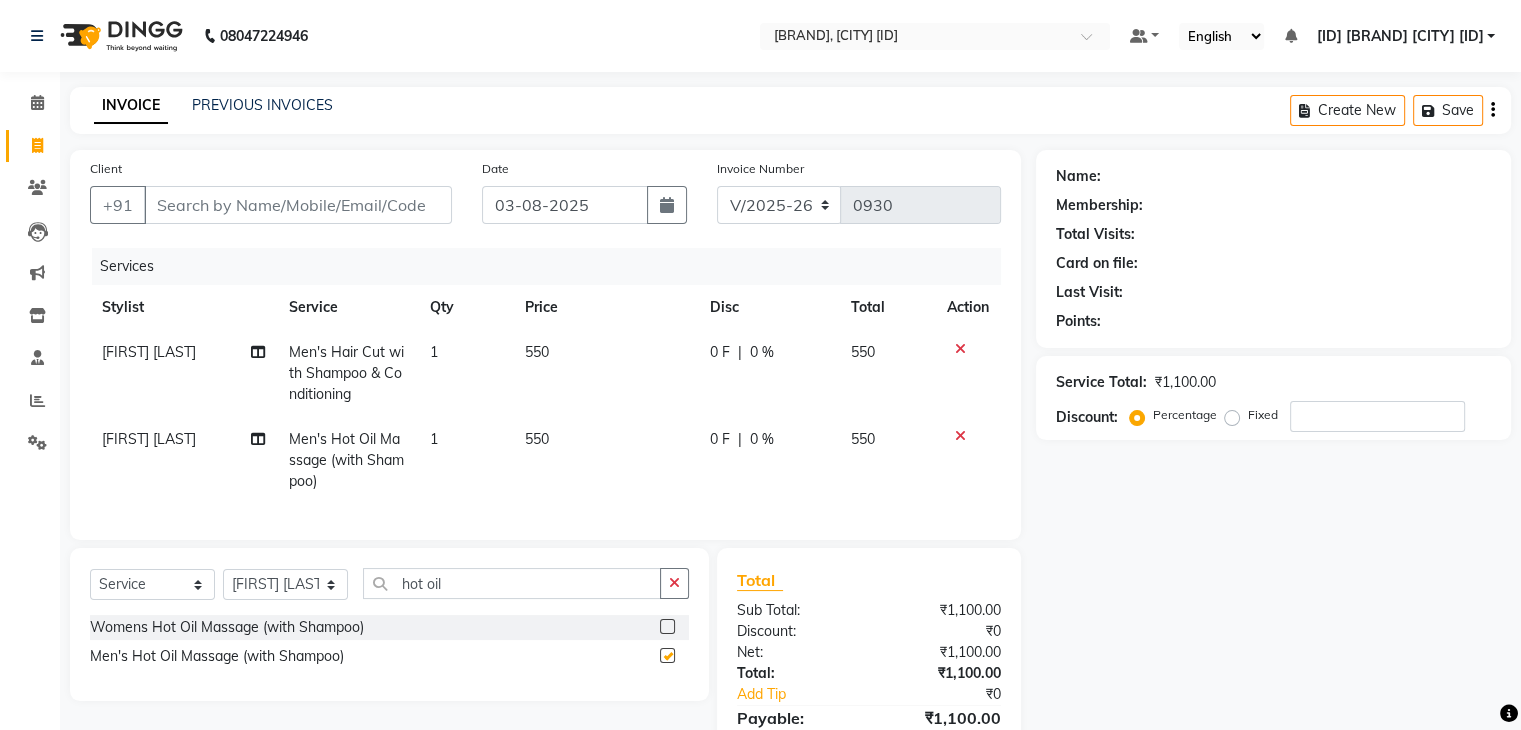 checkbox on "false" 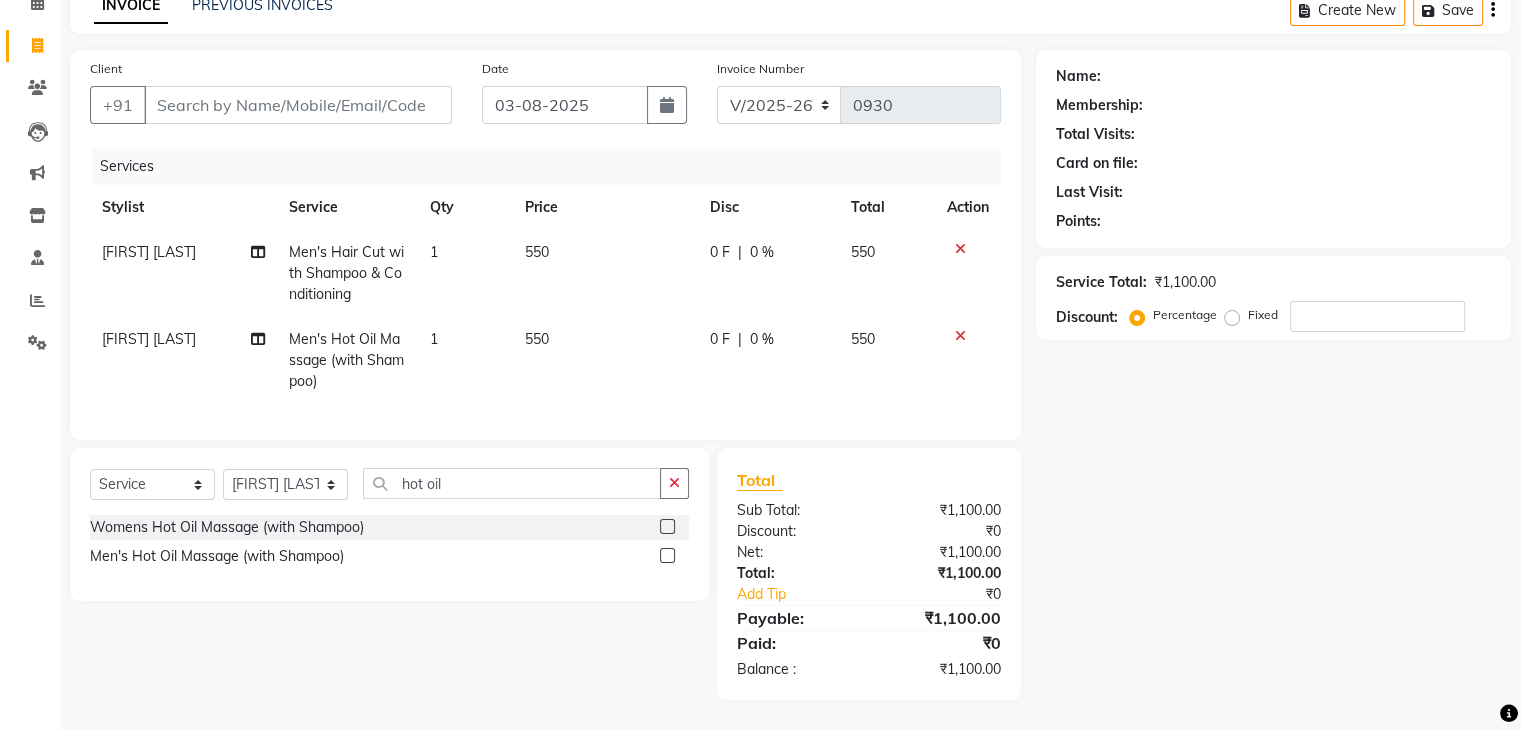 scroll, scrollTop: 116, scrollLeft: 0, axis: vertical 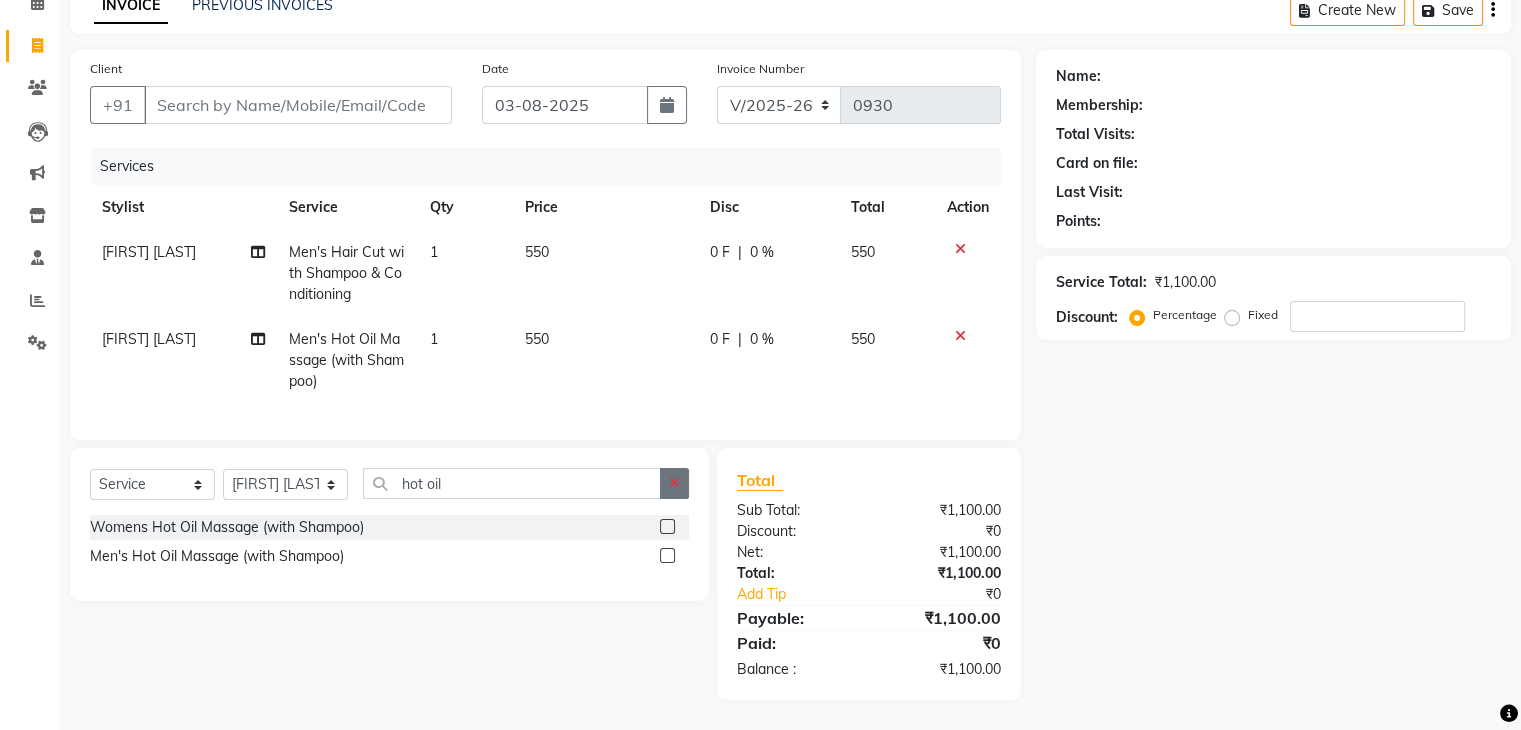 click 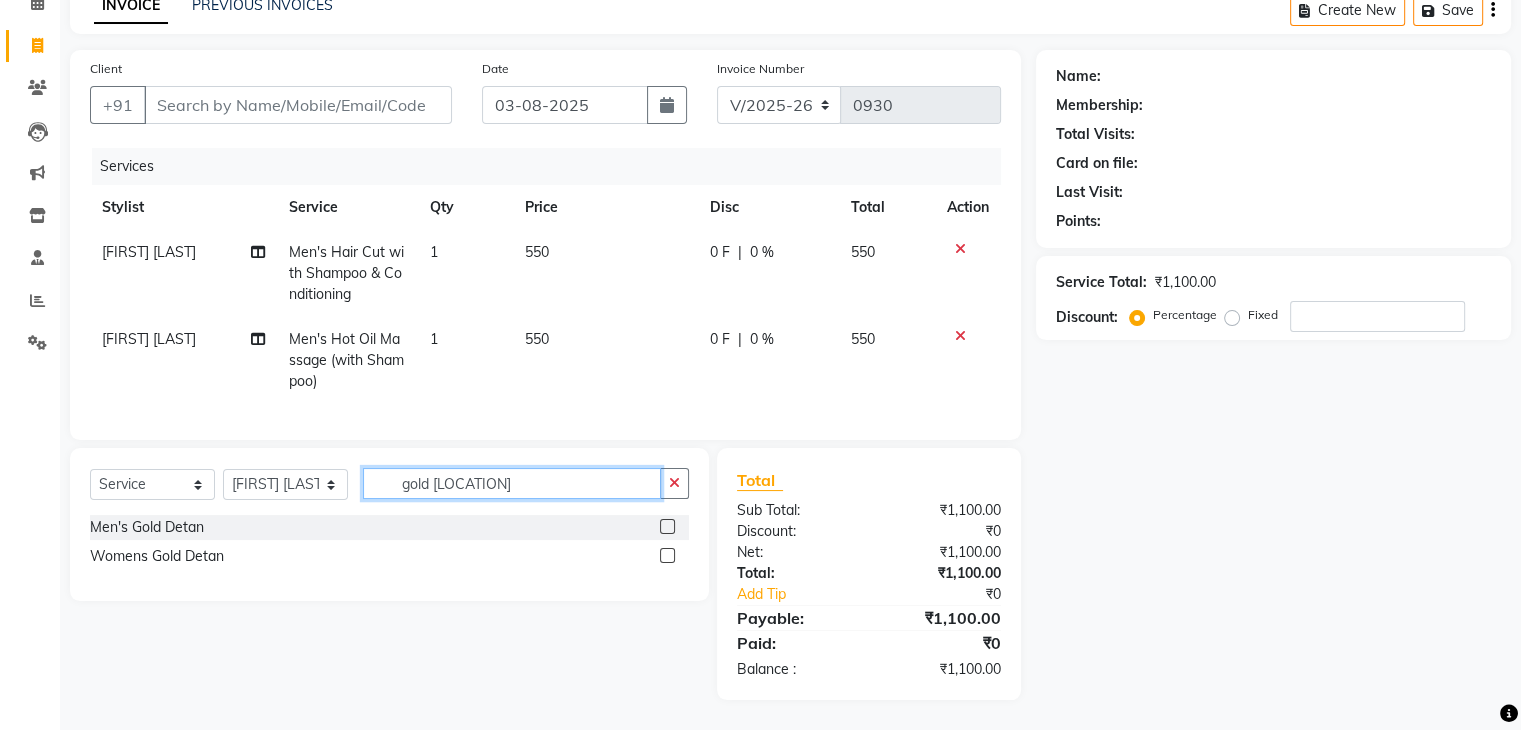 type on "gold de" 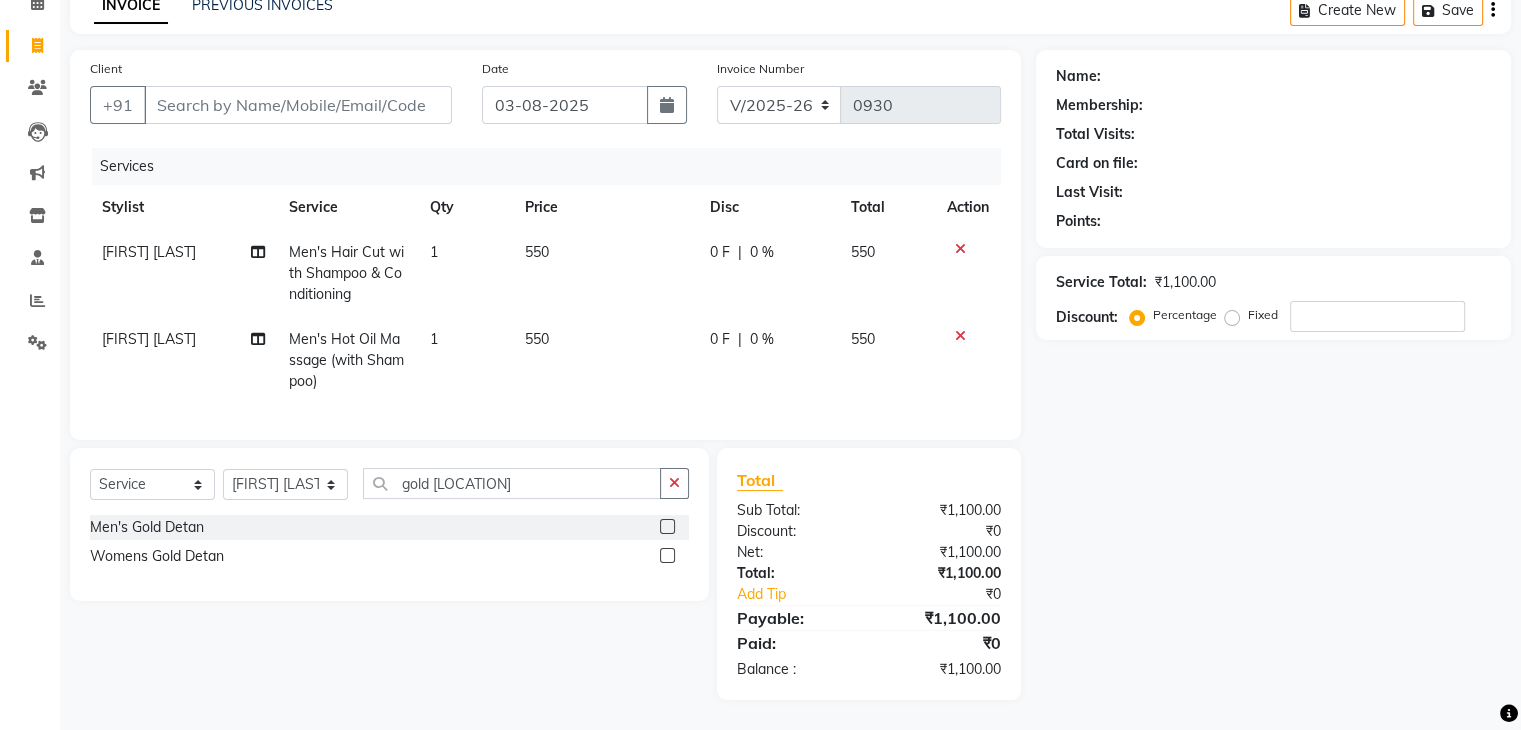 click 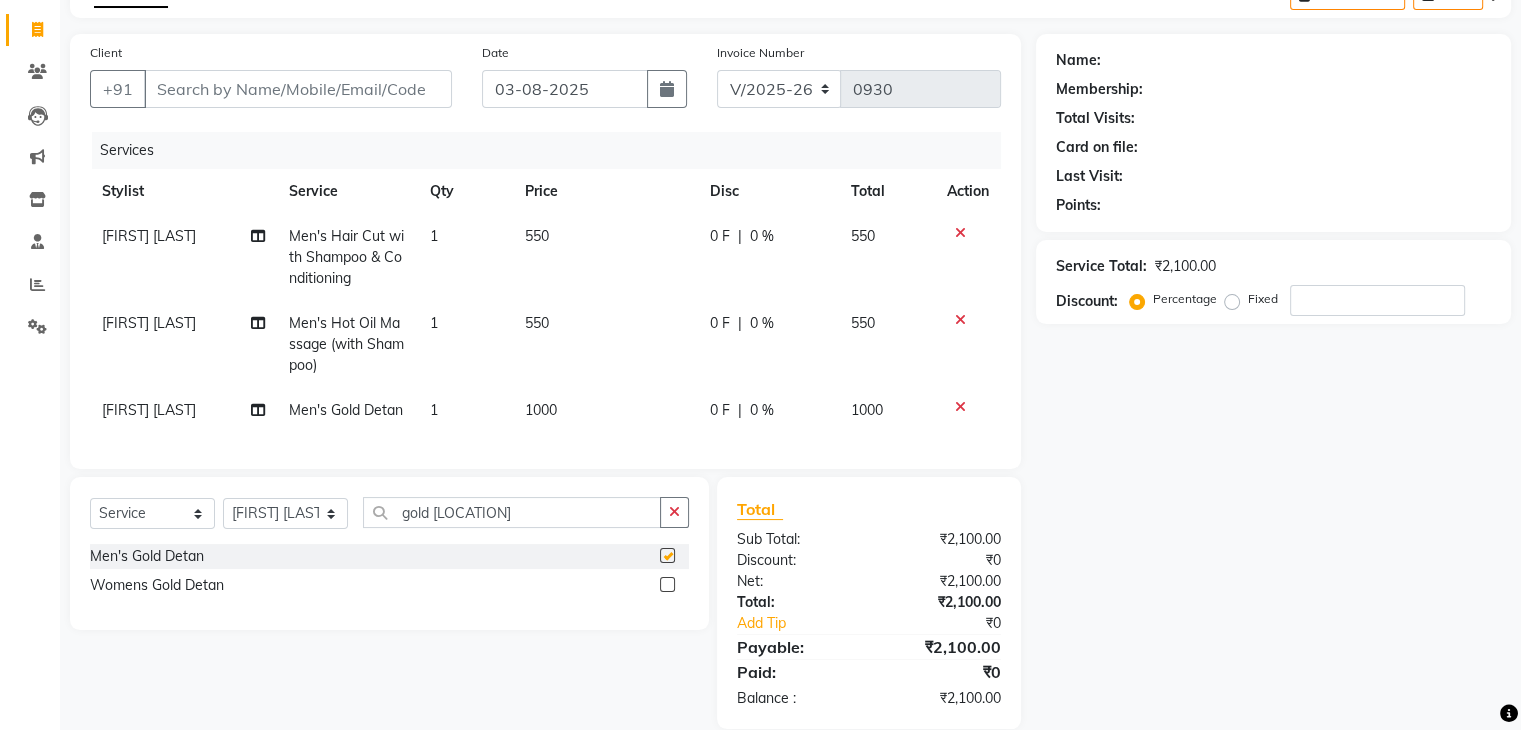 checkbox on "false" 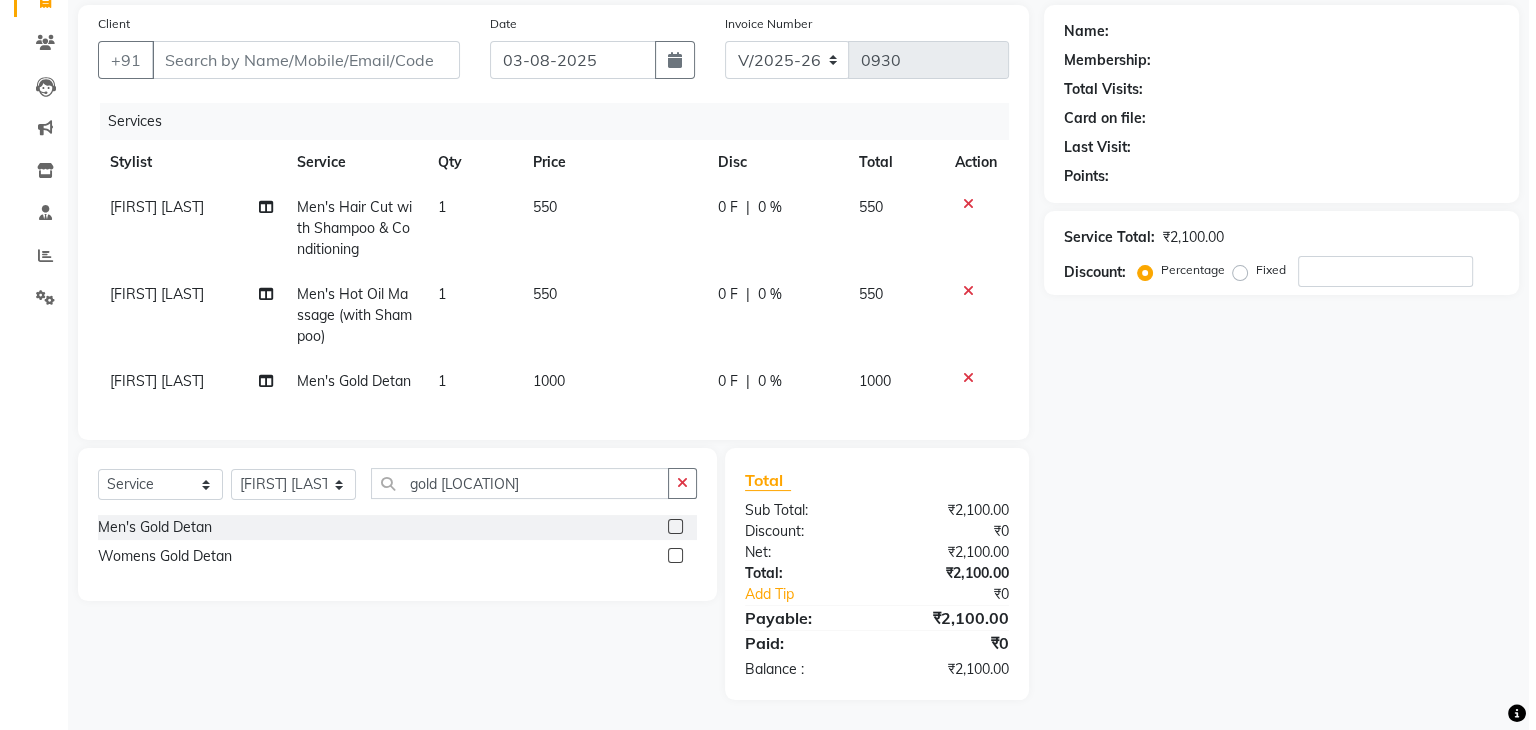 scroll, scrollTop: 0, scrollLeft: 0, axis: both 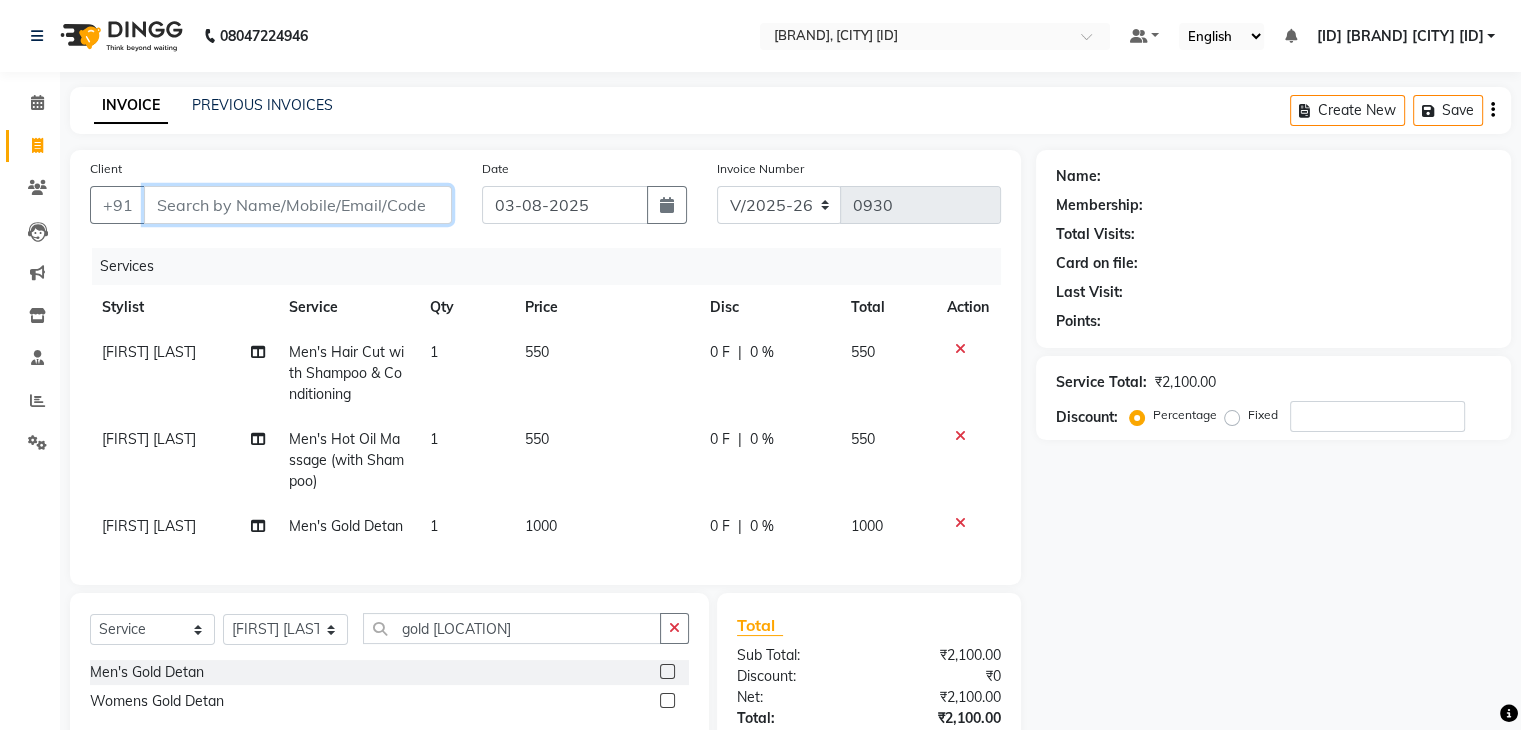 click on "Client" at bounding box center (298, 205) 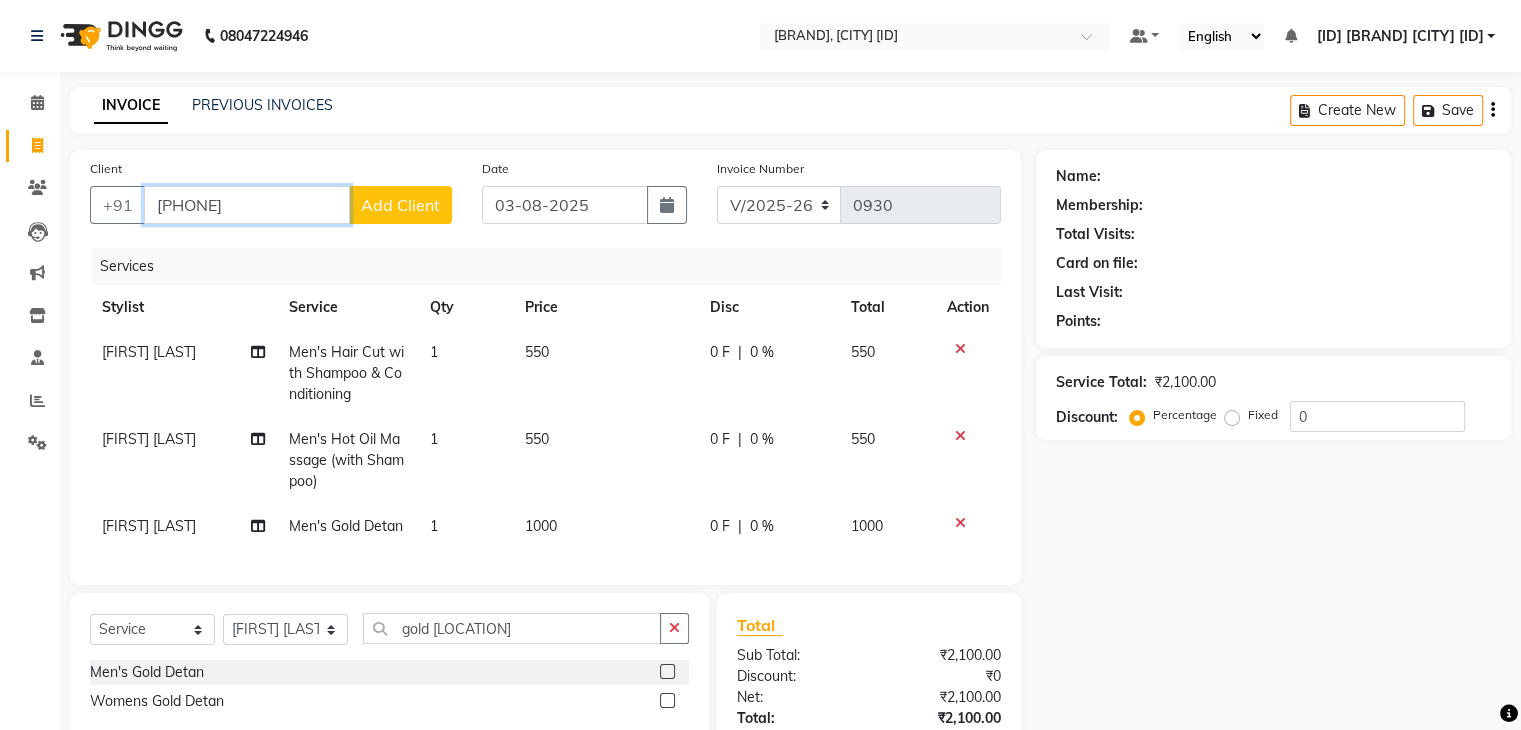 type on "[PHONE]" 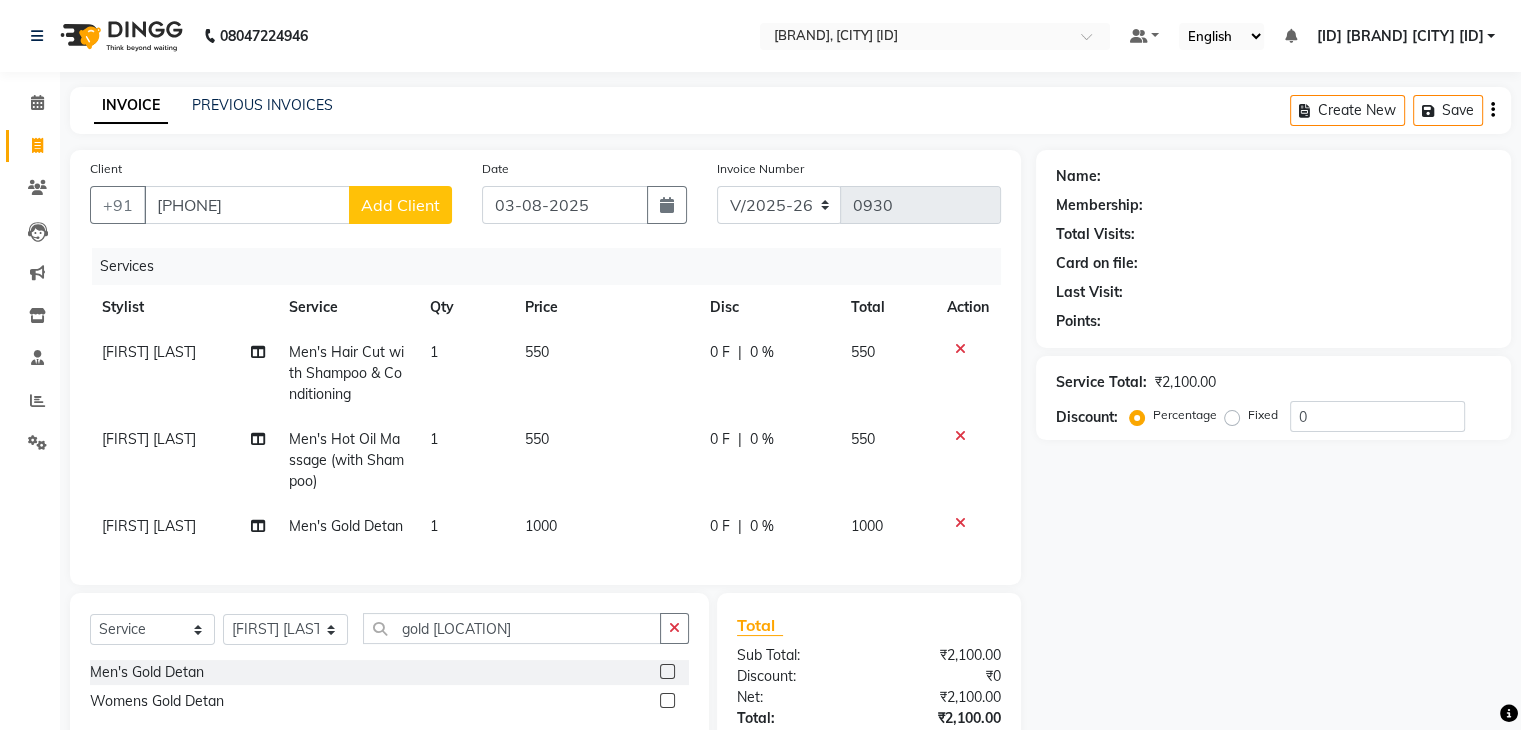 click on "Add Client" 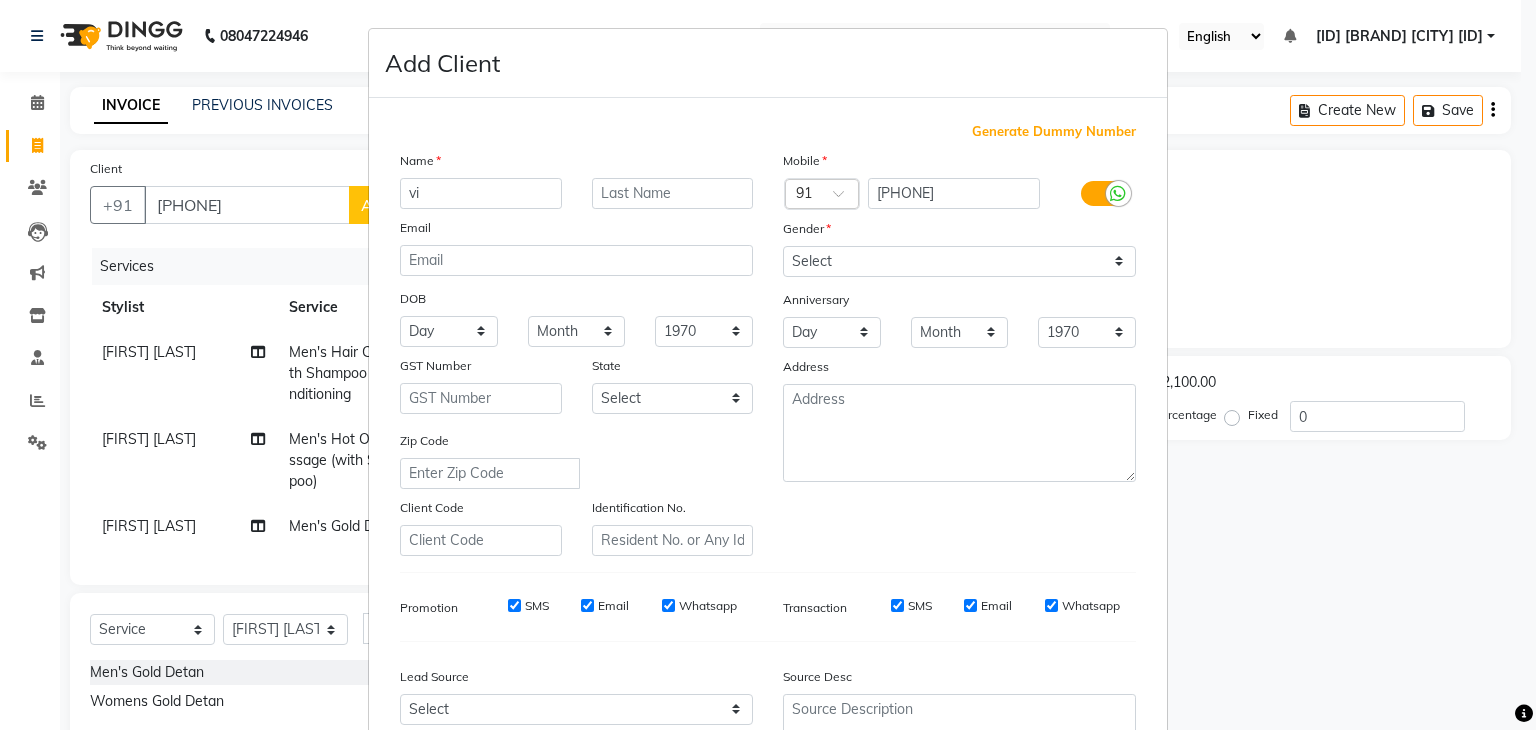 type on "v" 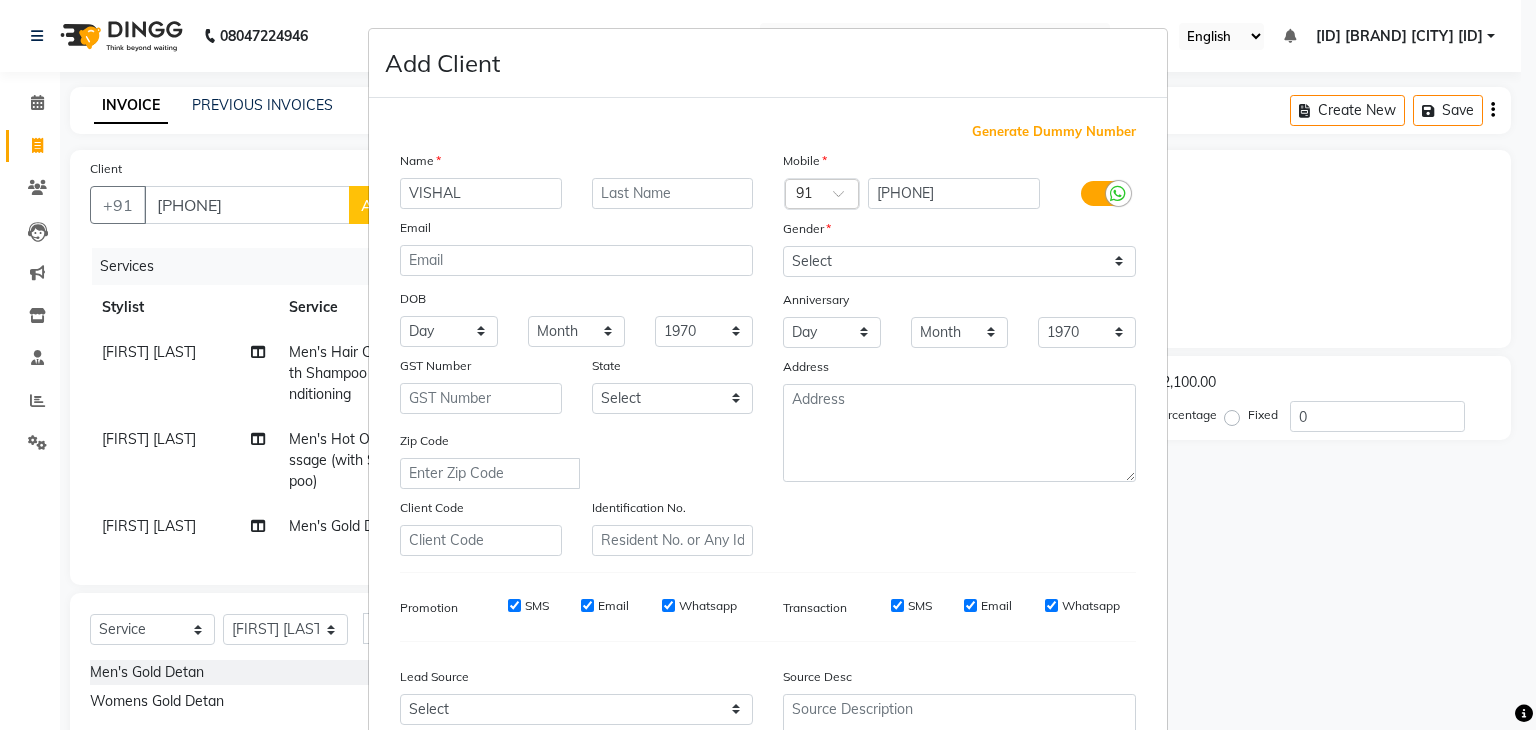 type on "VISHAL" 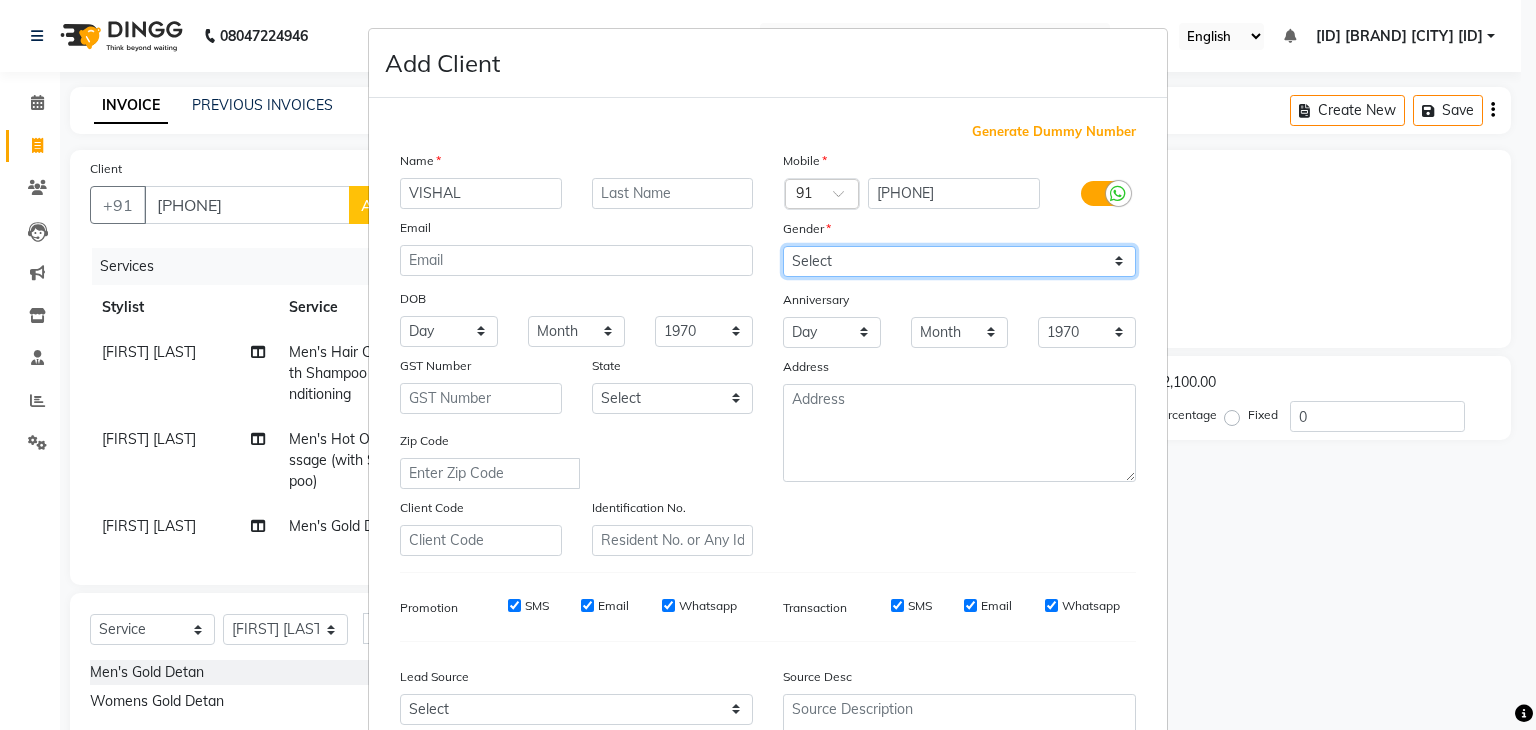 drag, startPoint x: 848, startPoint y: 255, endPoint x: 851, endPoint y: 274, distance: 19.235384 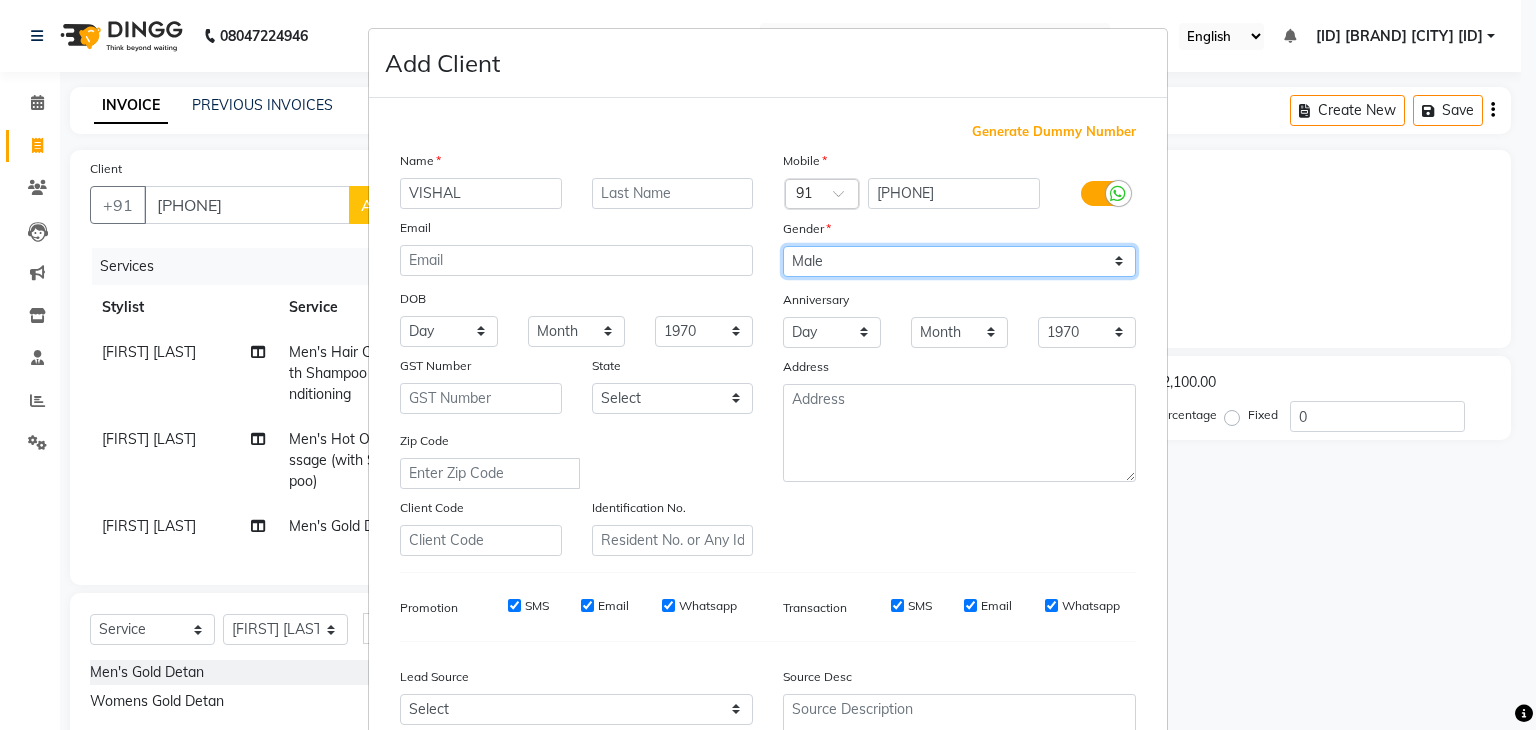 click on "Select Male Female Other Prefer Not To Say" at bounding box center (959, 261) 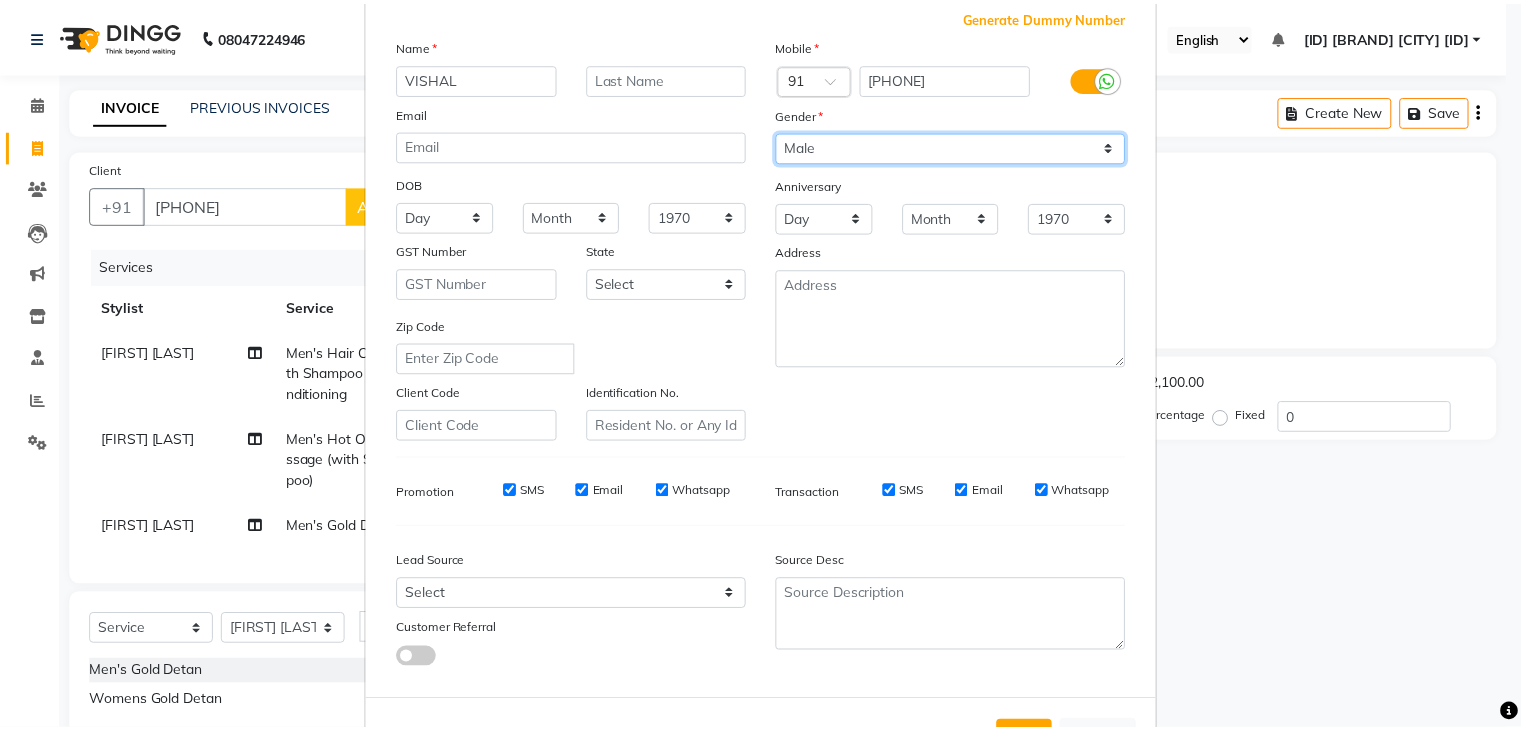 scroll, scrollTop: 203, scrollLeft: 0, axis: vertical 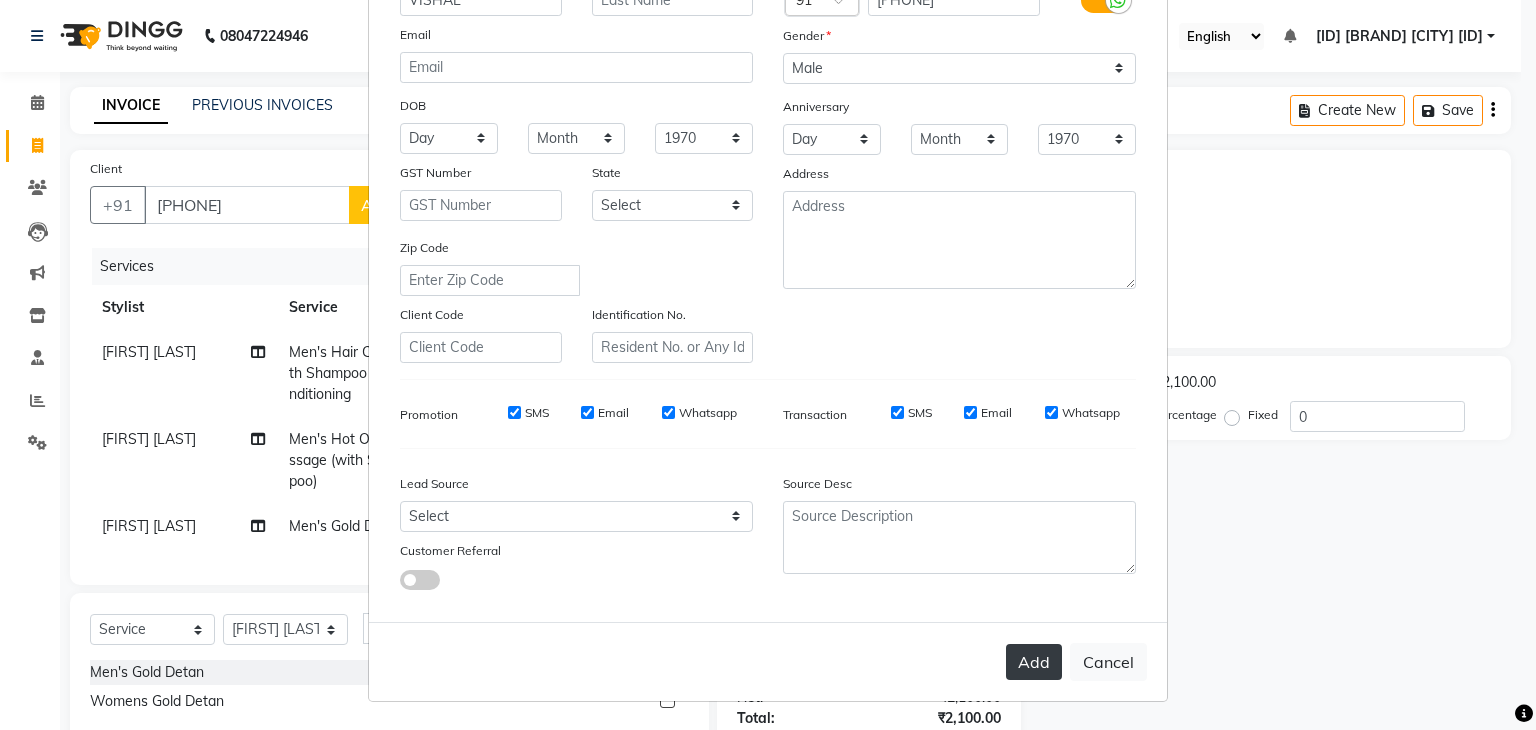 click on "Add" at bounding box center (1034, 662) 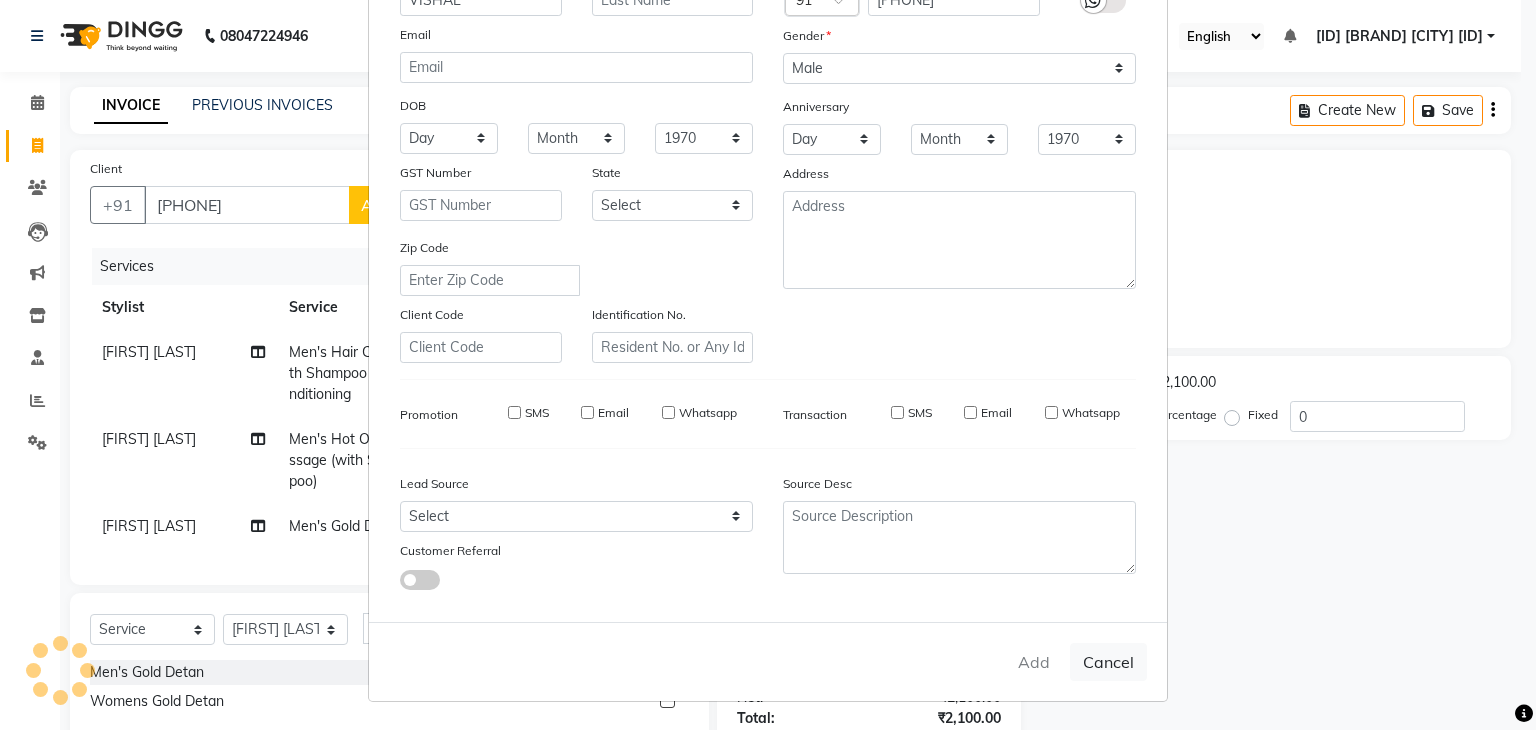 type 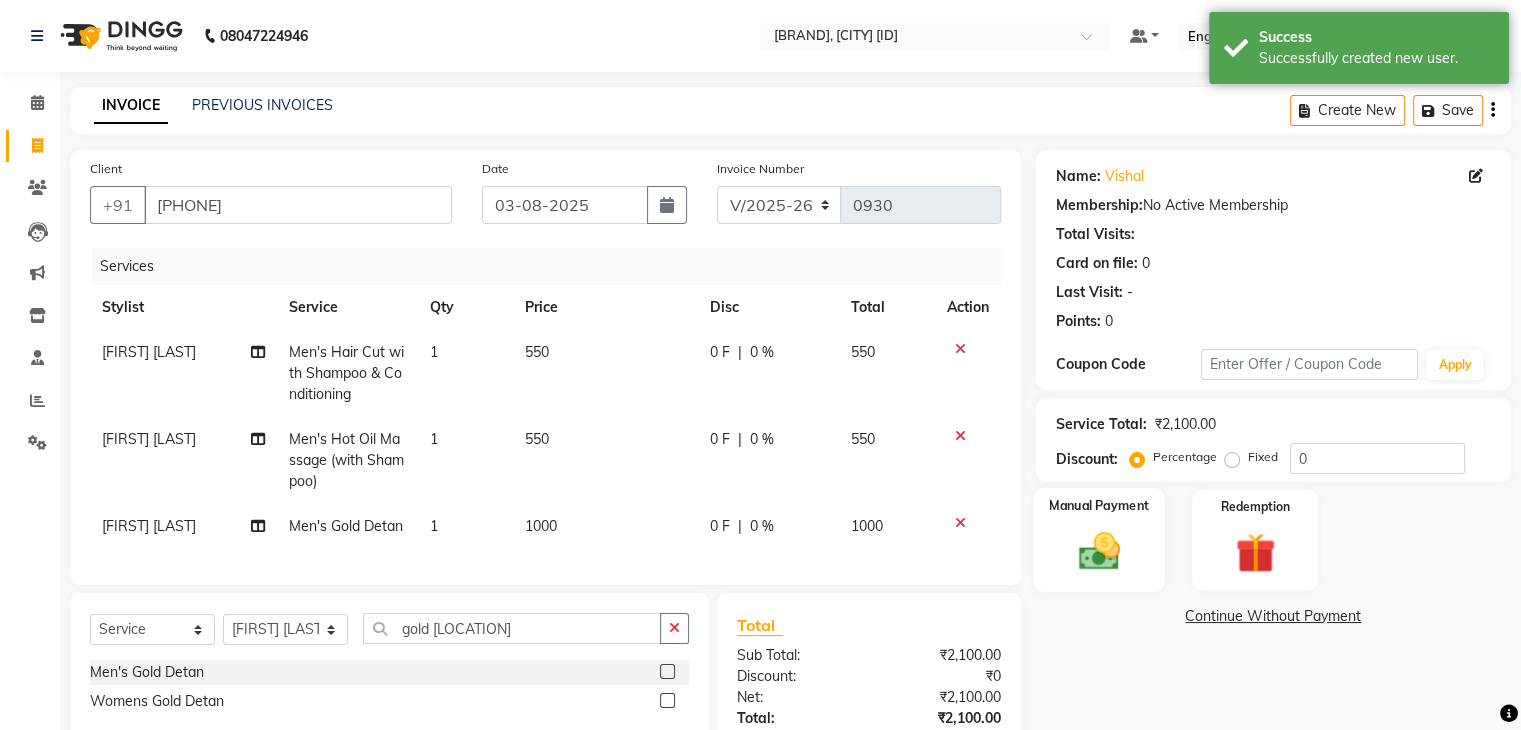click 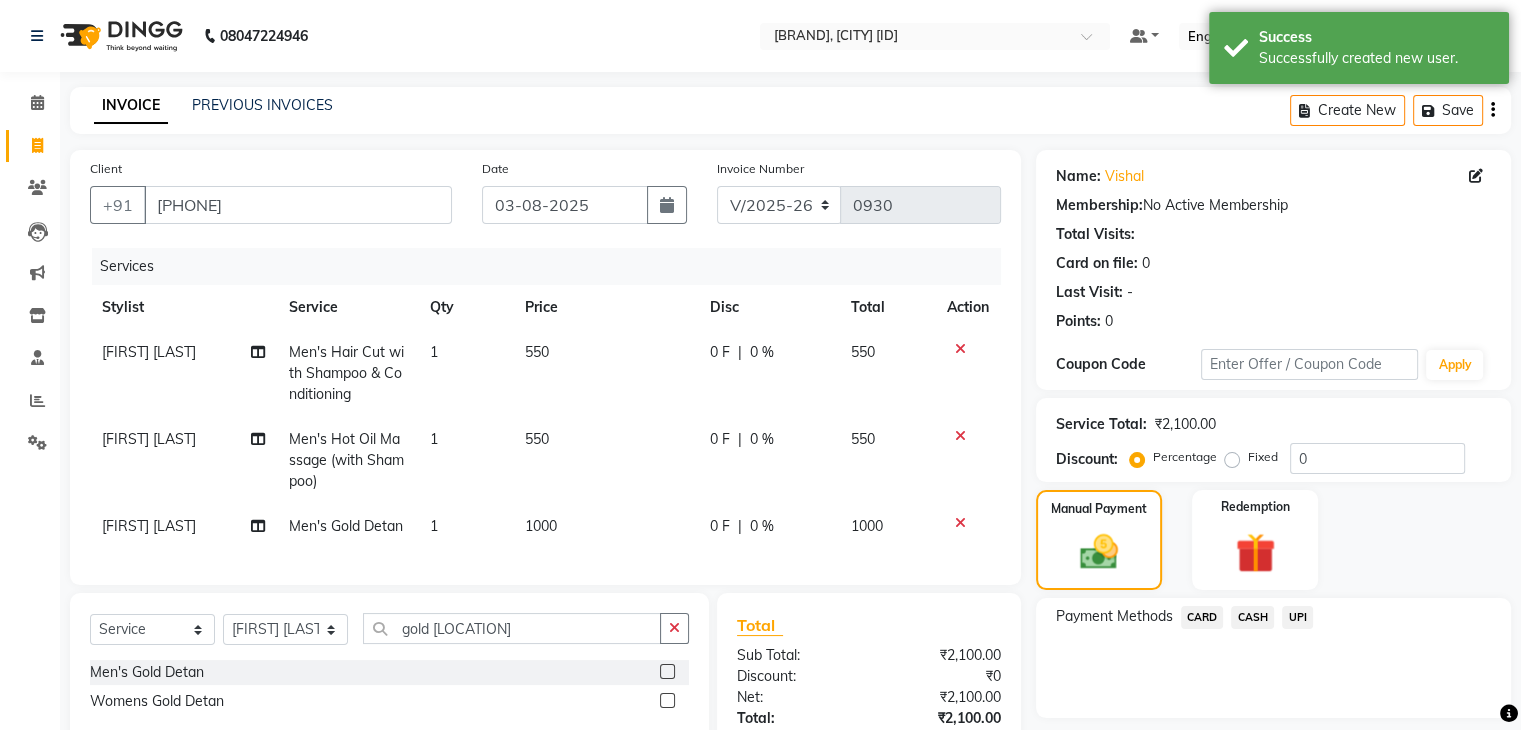 click on "UPI" 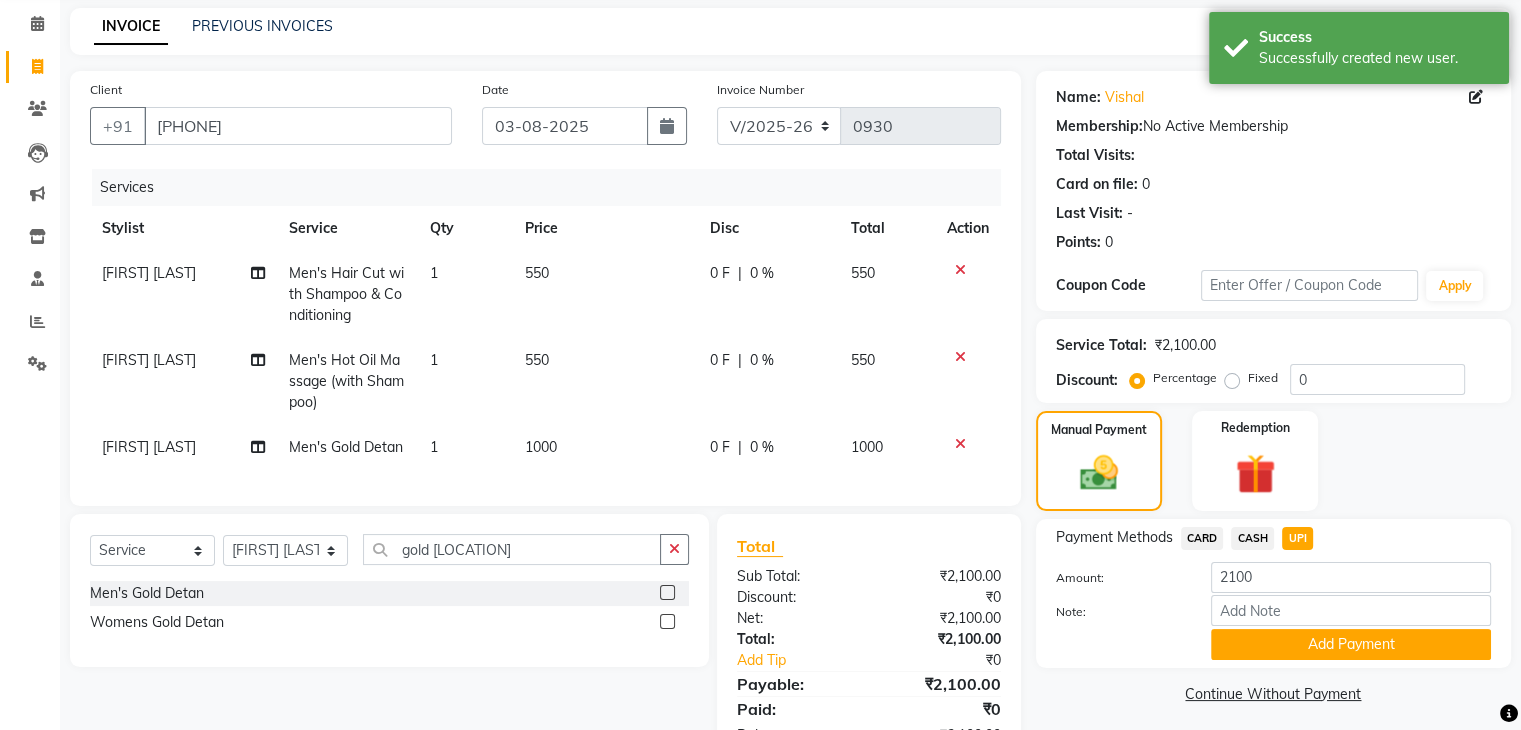 scroll, scrollTop: 160, scrollLeft: 0, axis: vertical 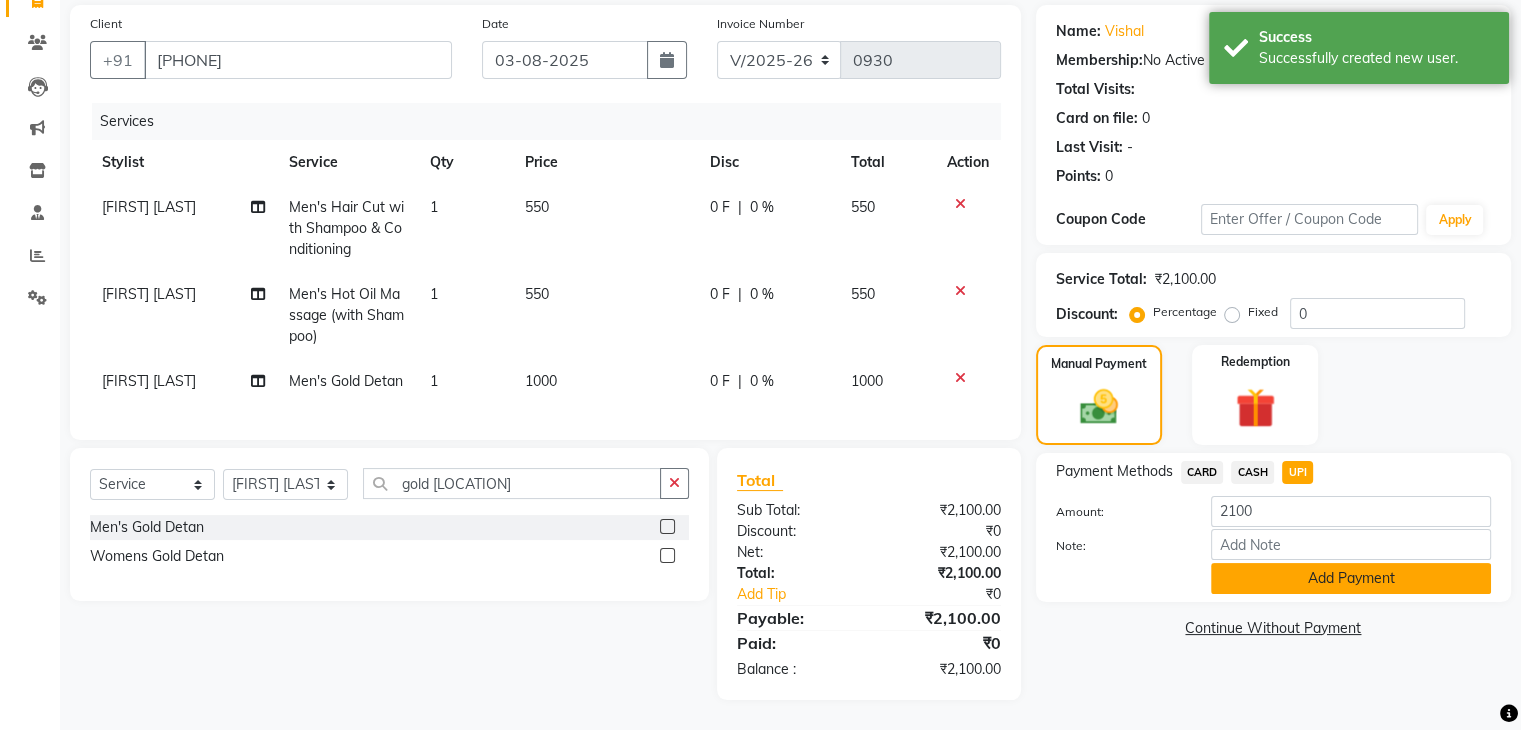 click on "Add Payment" 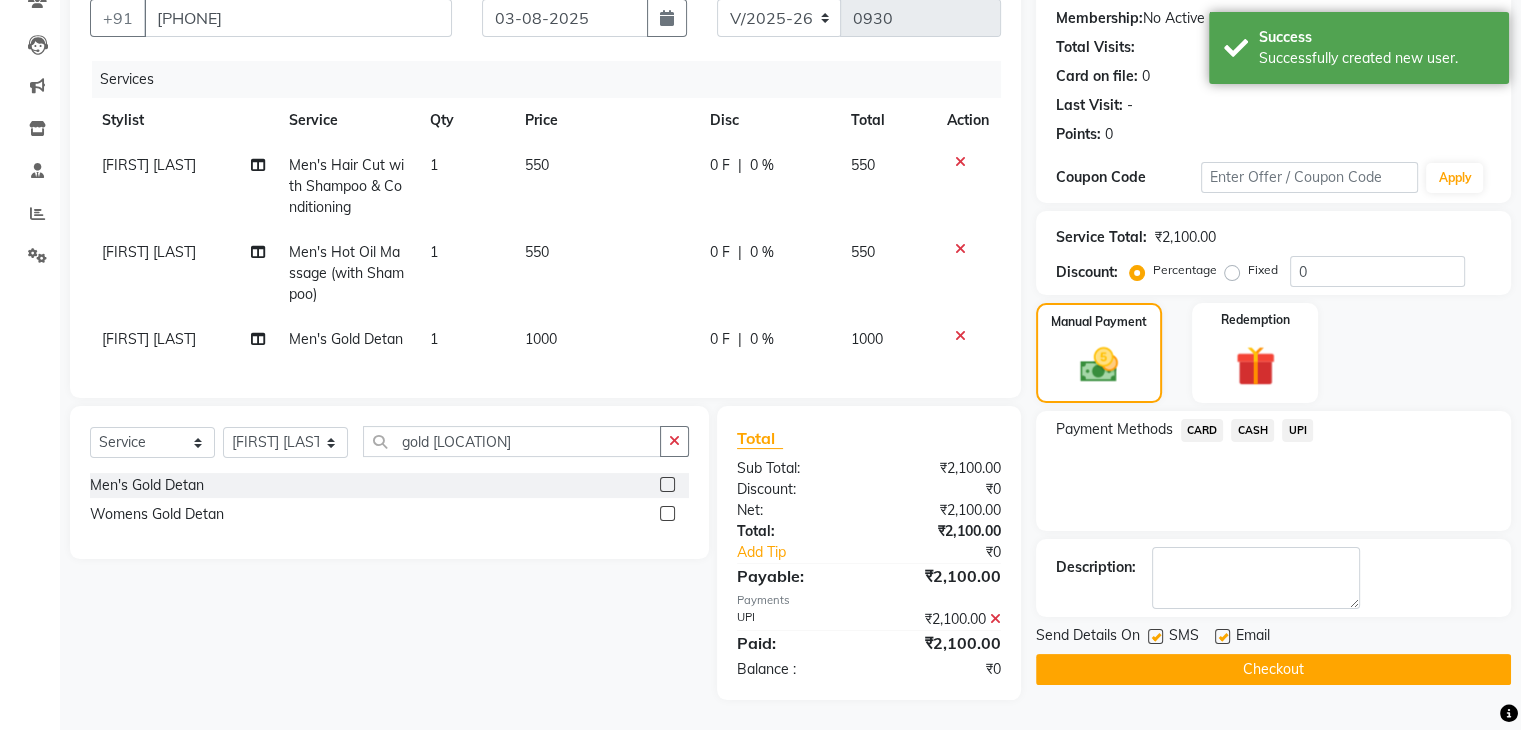 scroll, scrollTop: 203, scrollLeft: 0, axis: vertical 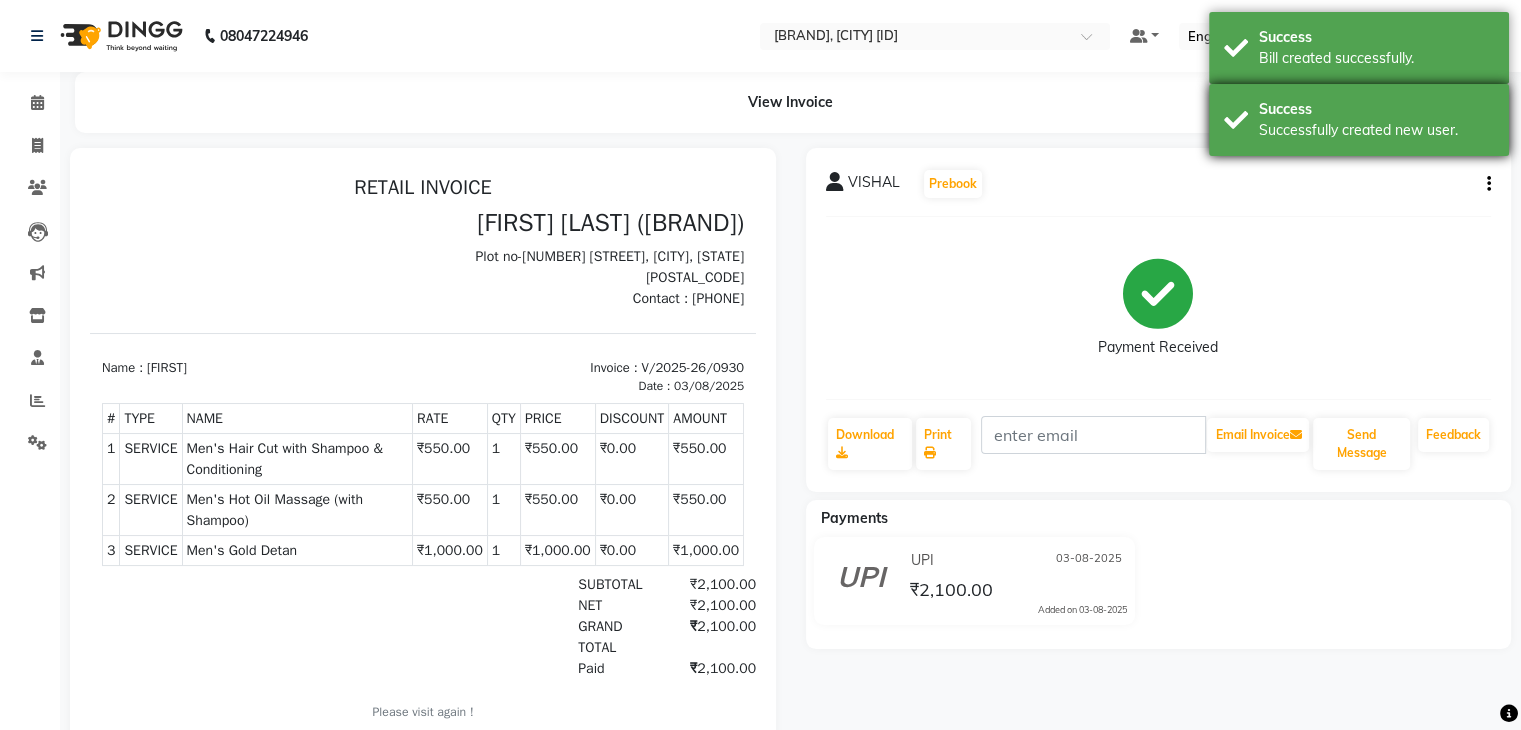 click on "Success" at bounding box center (1376, 109) 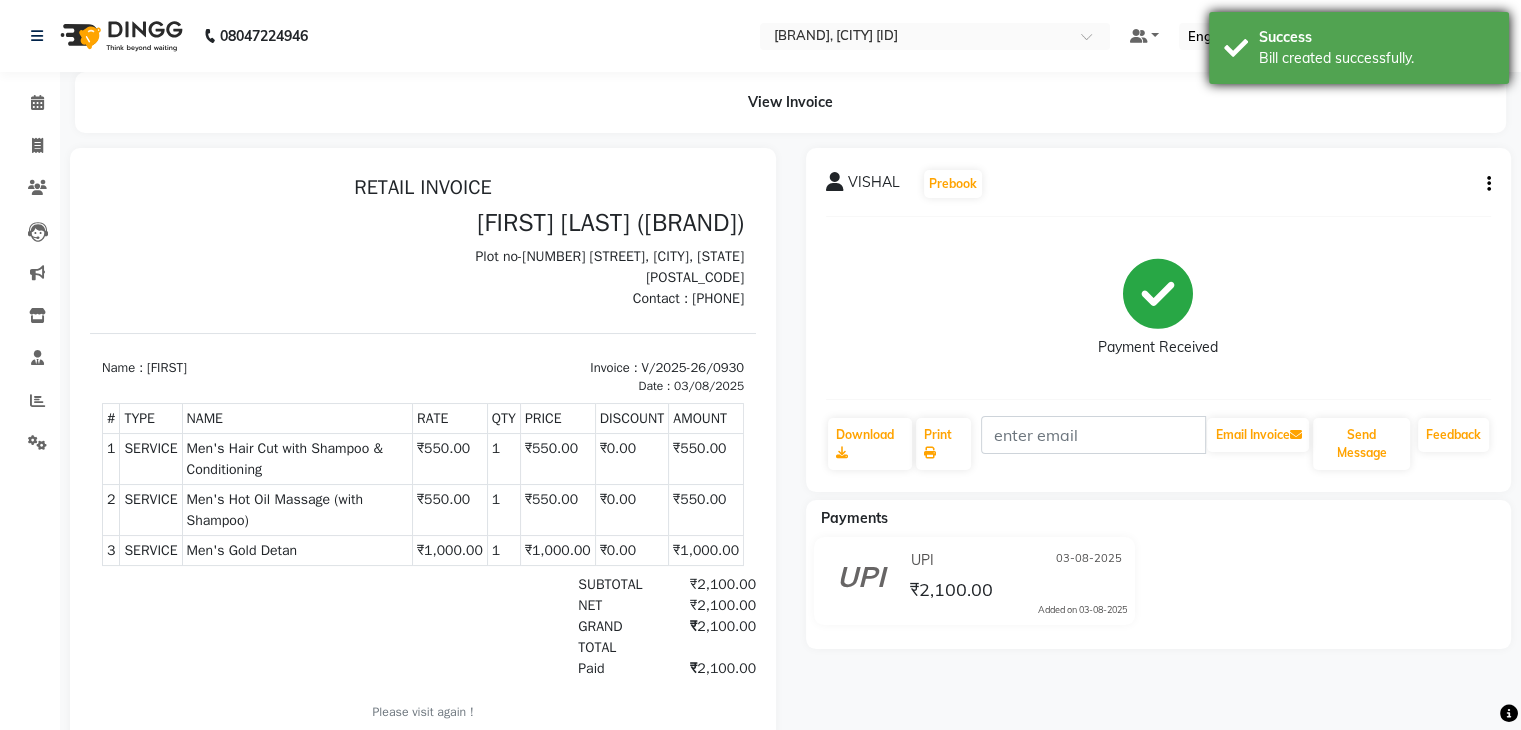 click on "Success" at bounding box center (1376, 37) 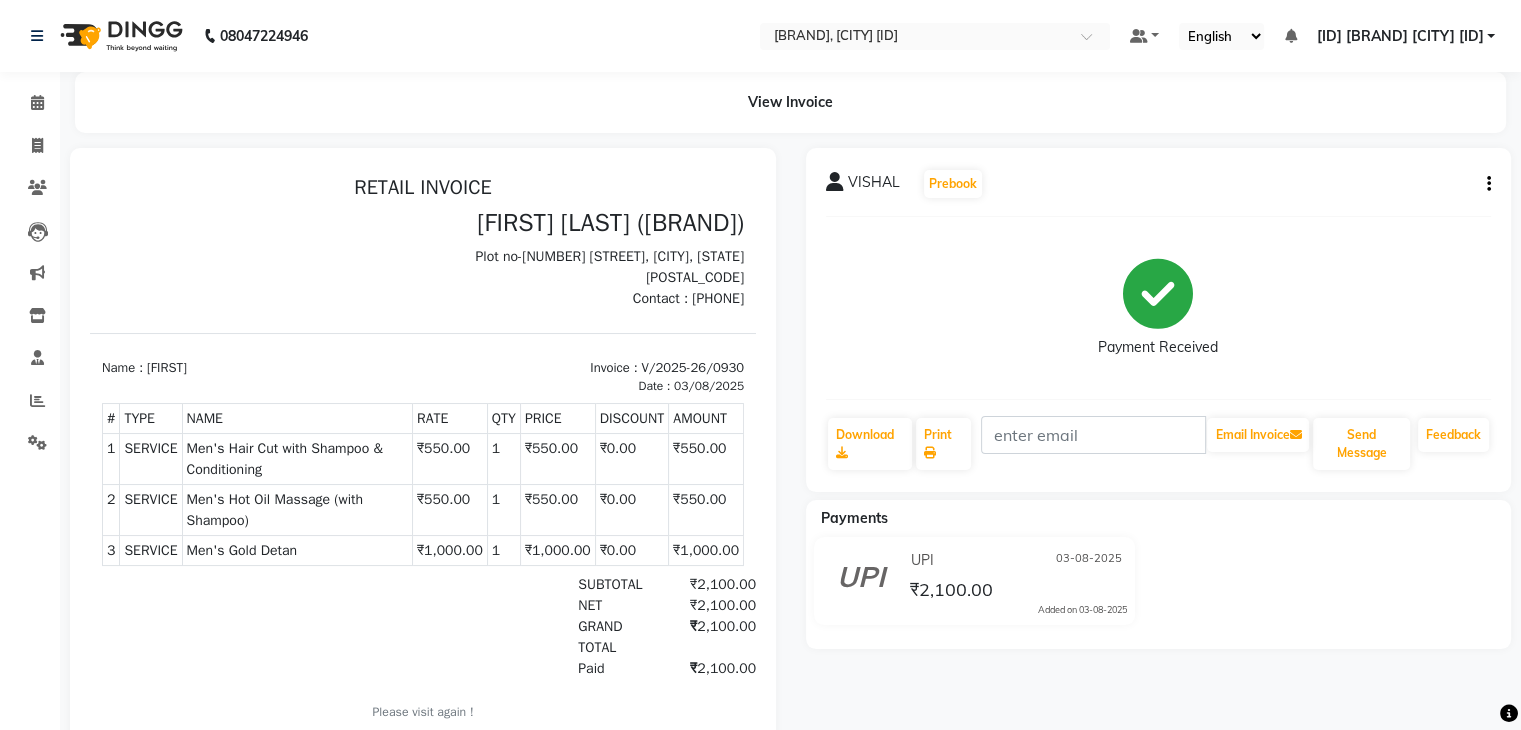 scroll, scrollTop: 82, scrollLeft: 0, axis: vertical 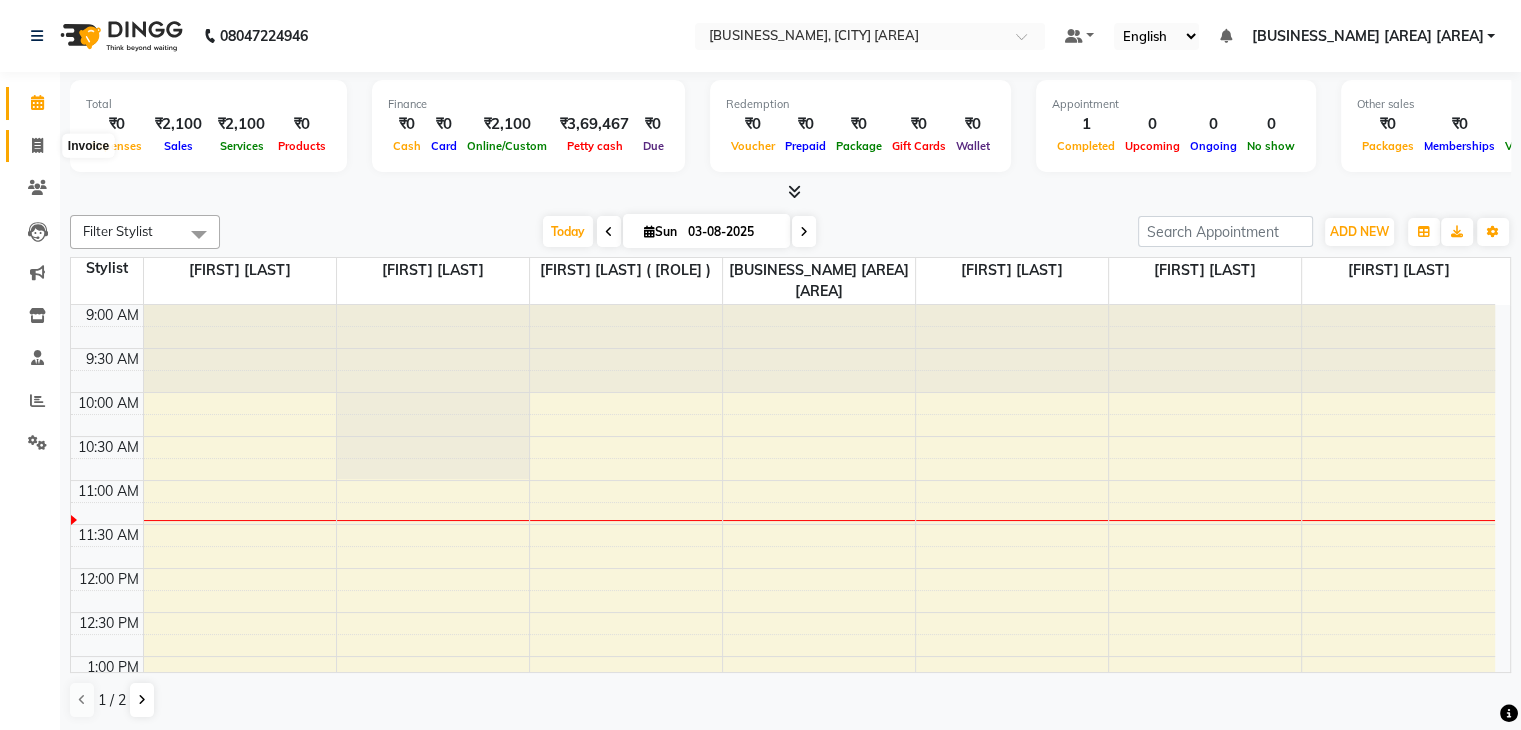 click 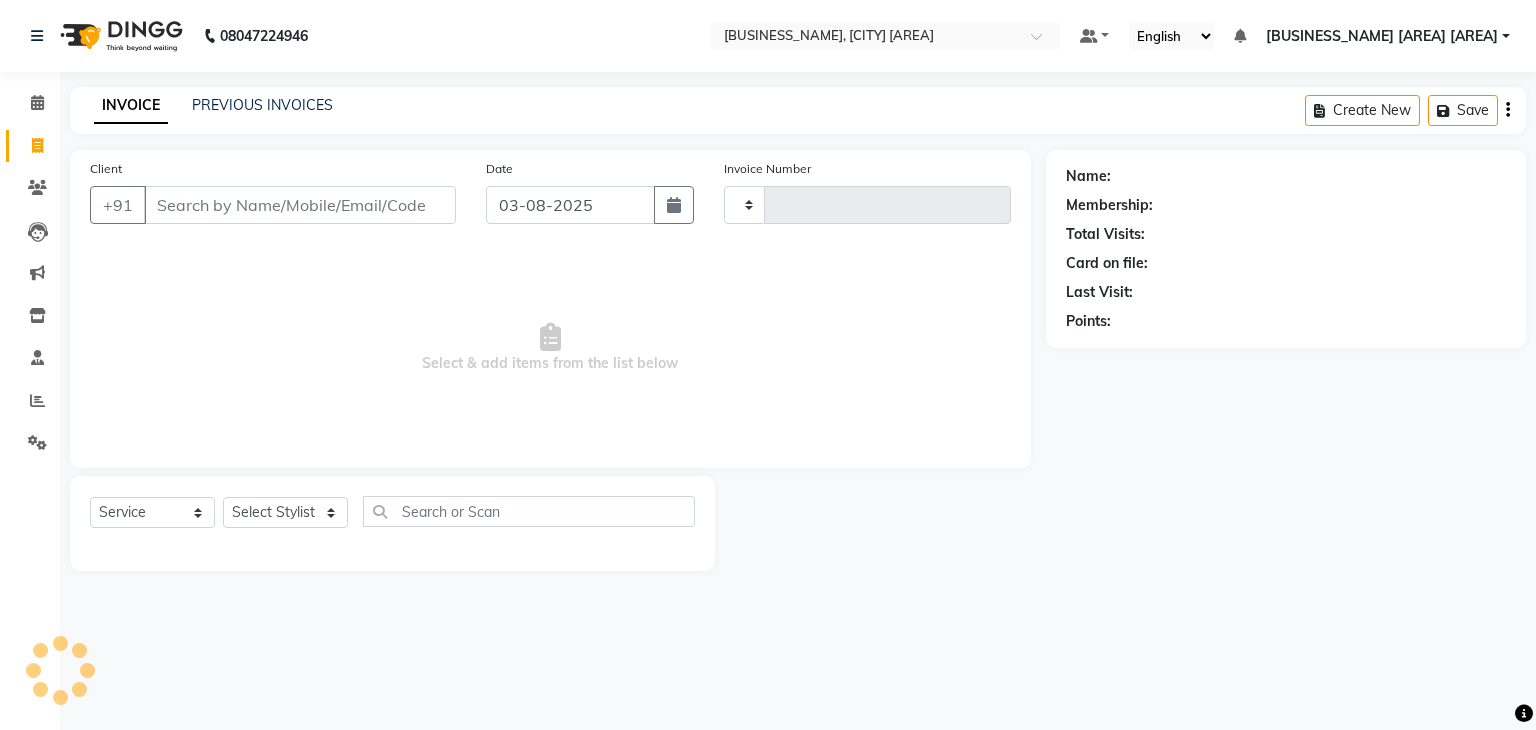 type on "0931" 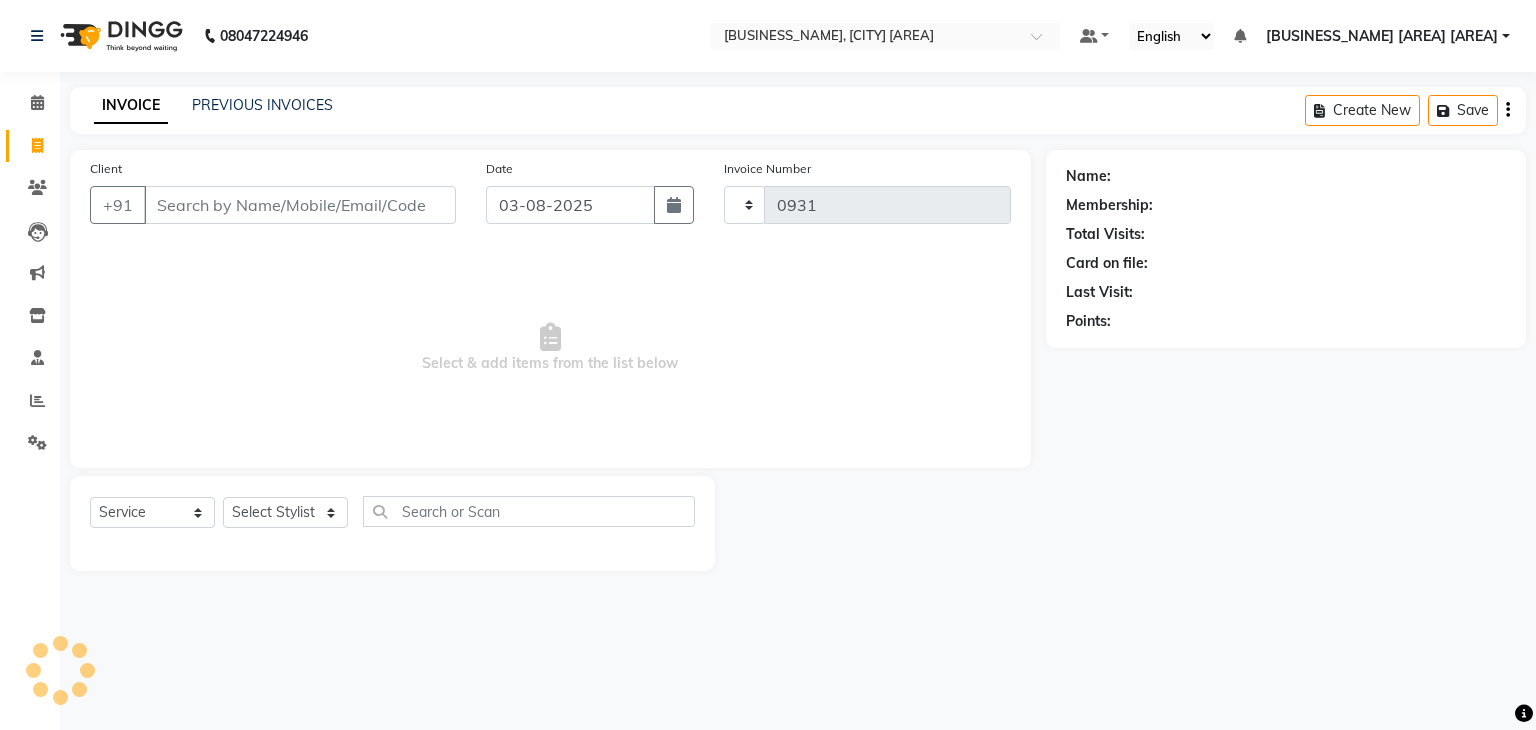 select on "7297" 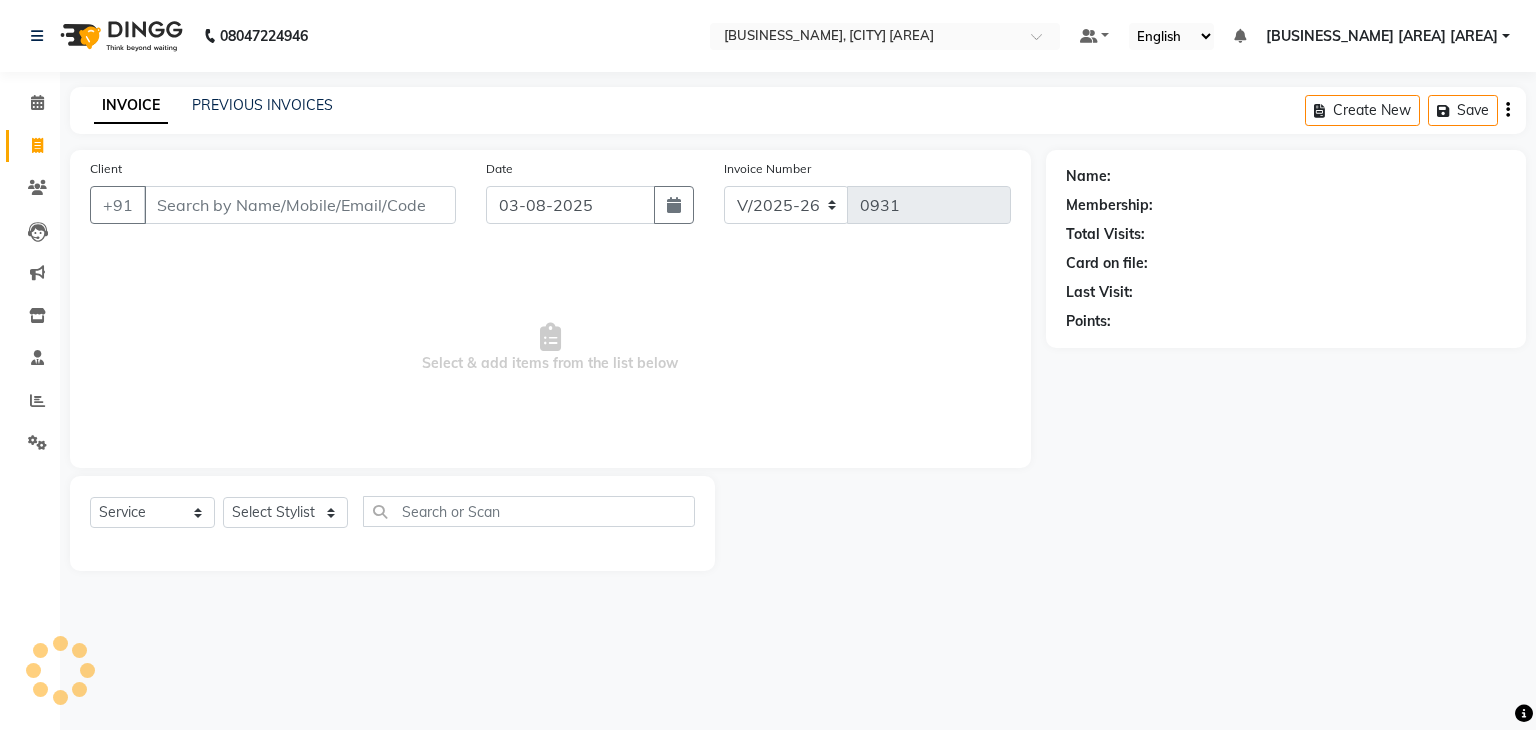 click on "Client" at bounding box center (300, 205) 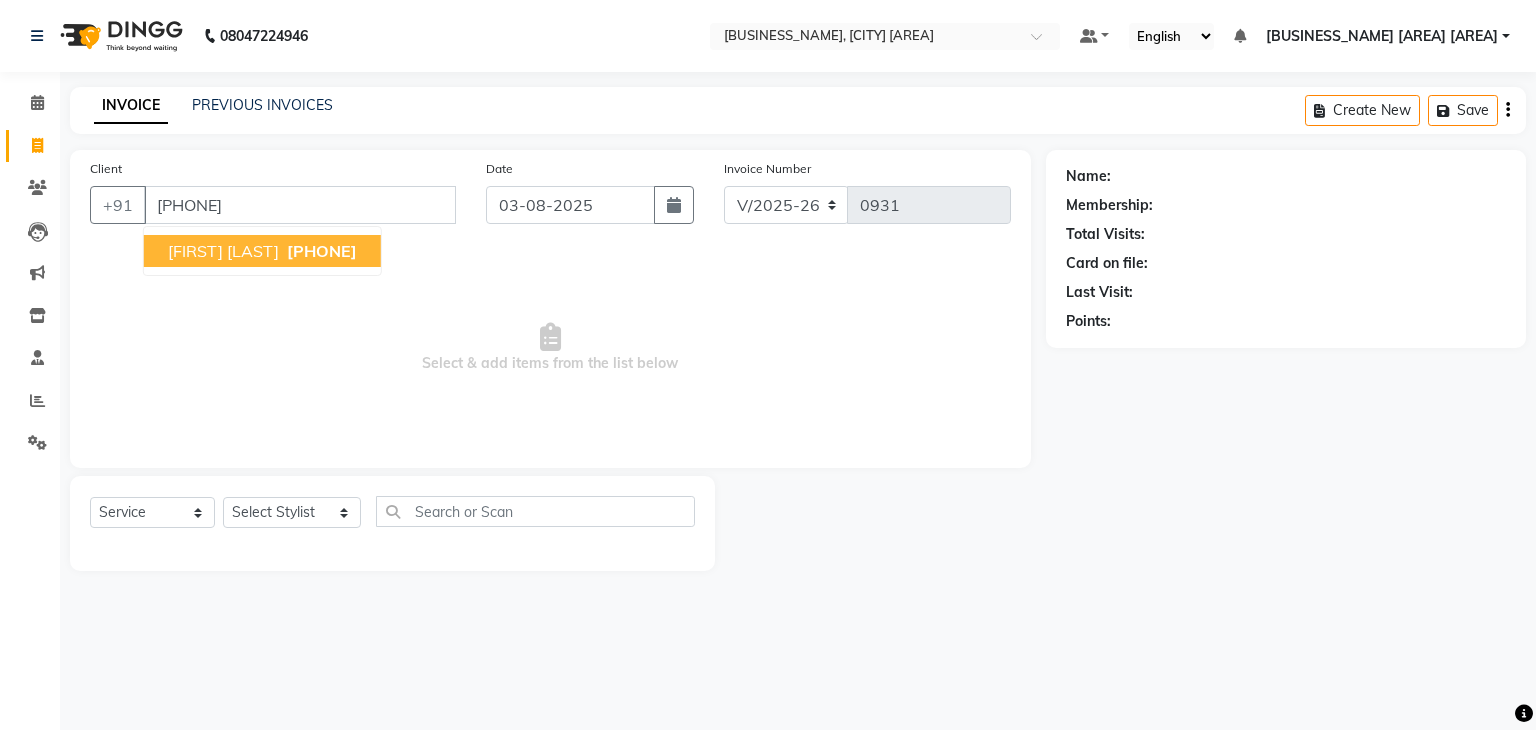 type on "9437851330" 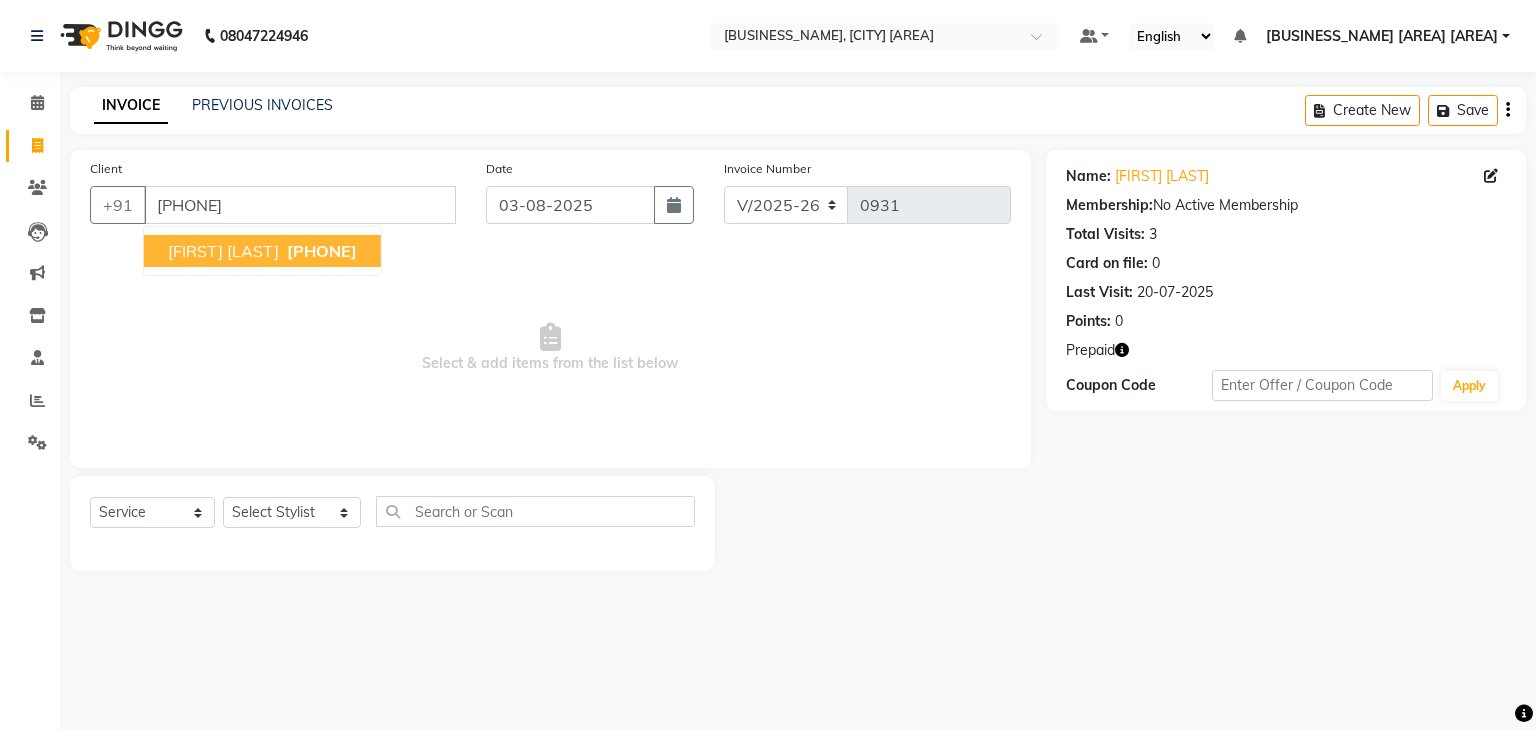 click on "RASHMIREKHA SWAIN" at bounding box center (223, 251) 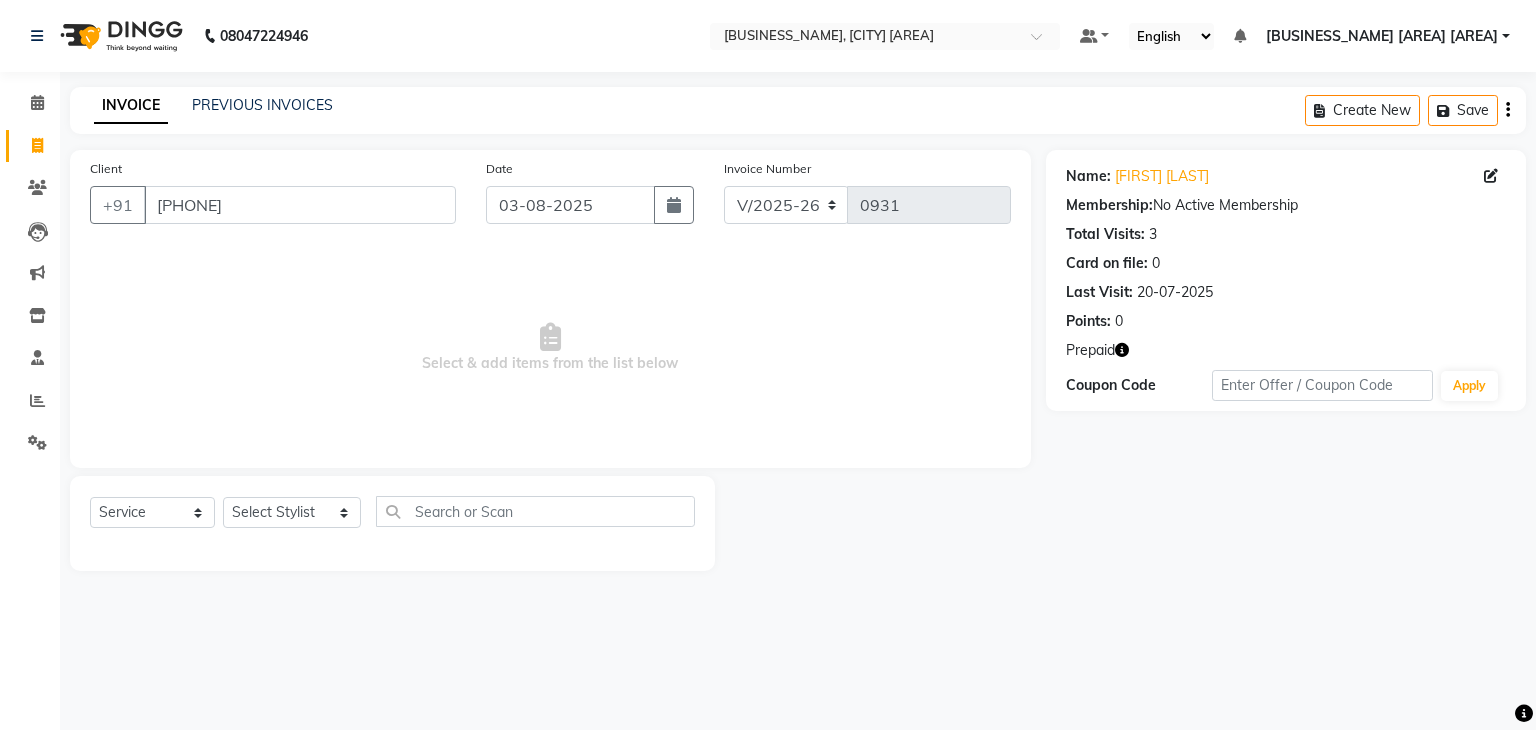 click 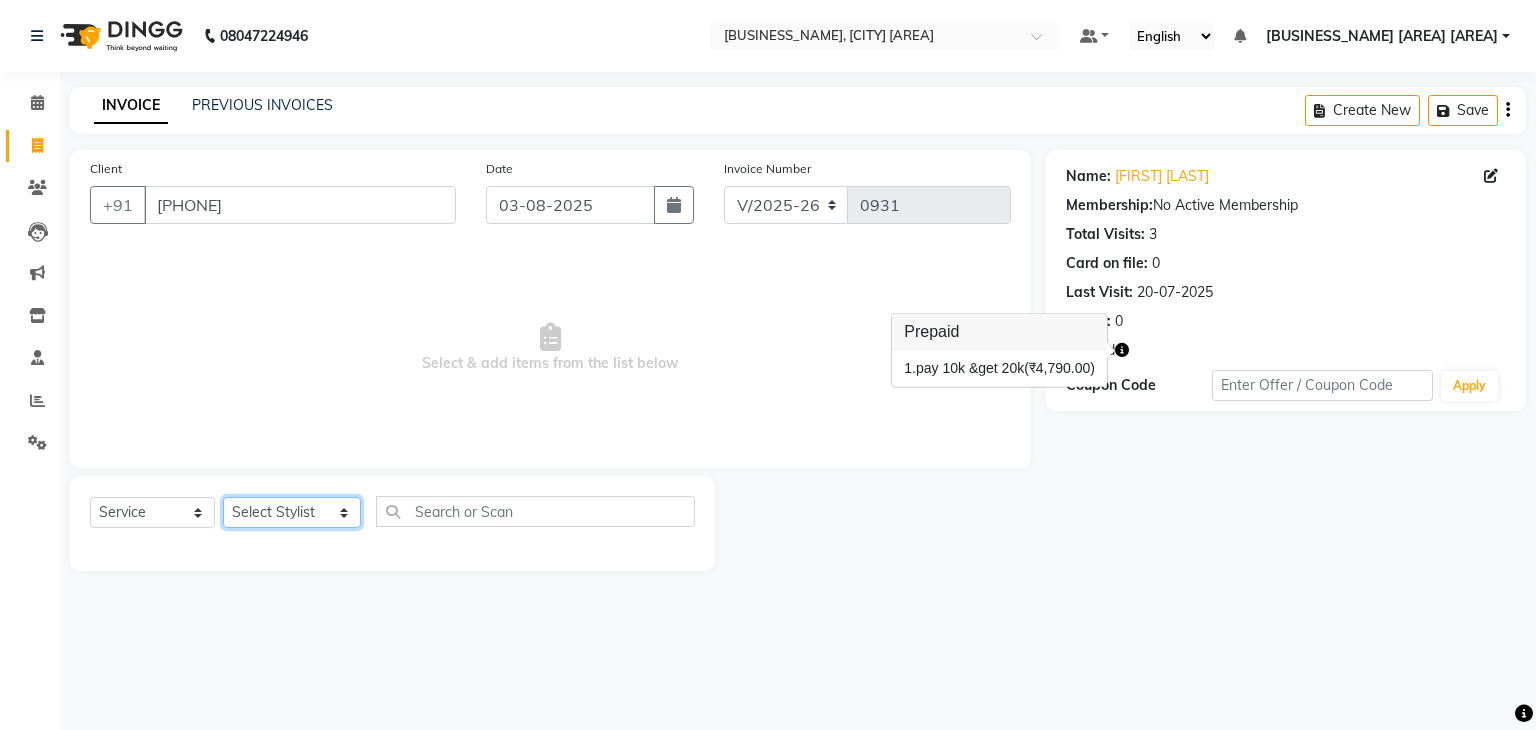 click on "Select Stylist [NAME]( Therapist ) [NAME] [ID] Indulge The Salon CDA [NAME] [NAME] [NAME] [NAME] [NAME]" 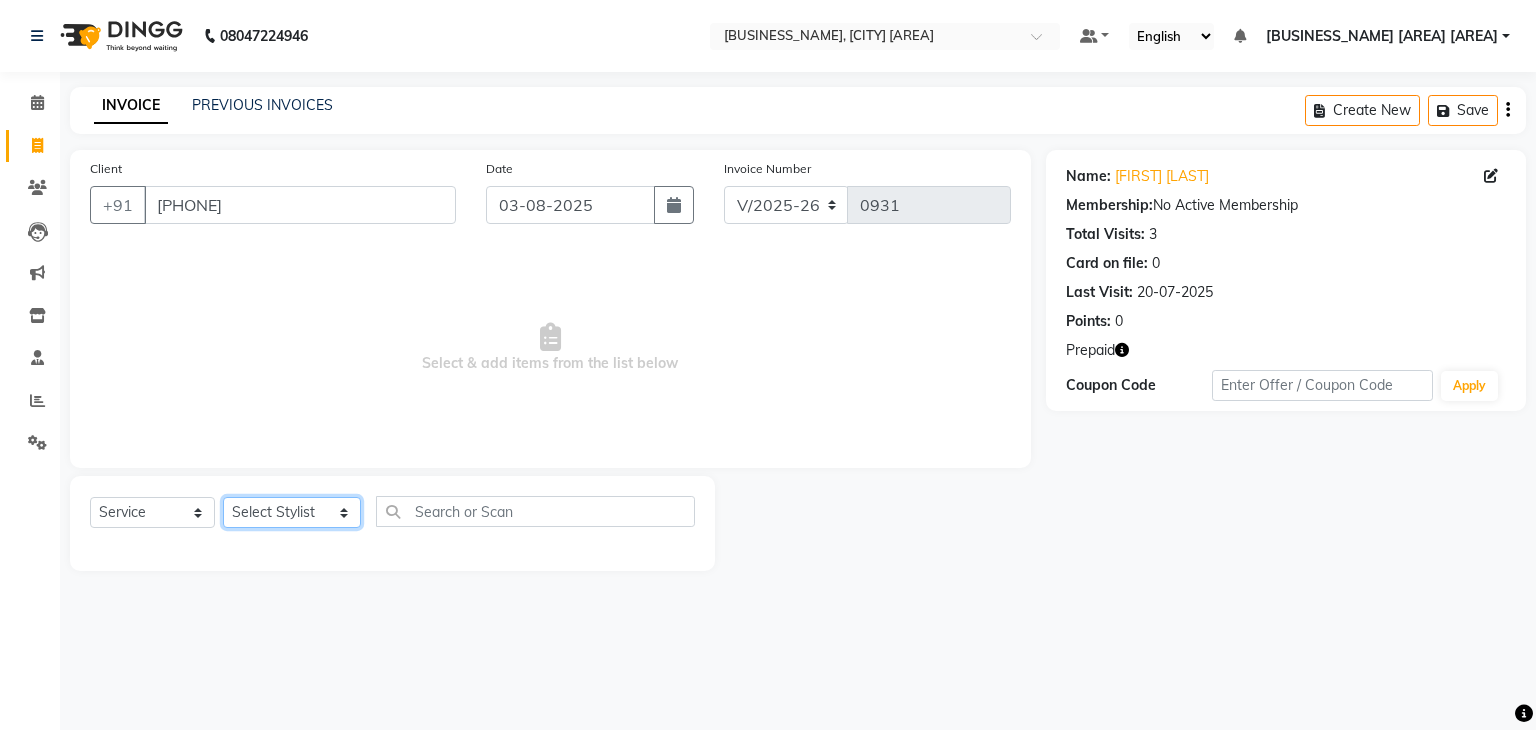 select on "77627" 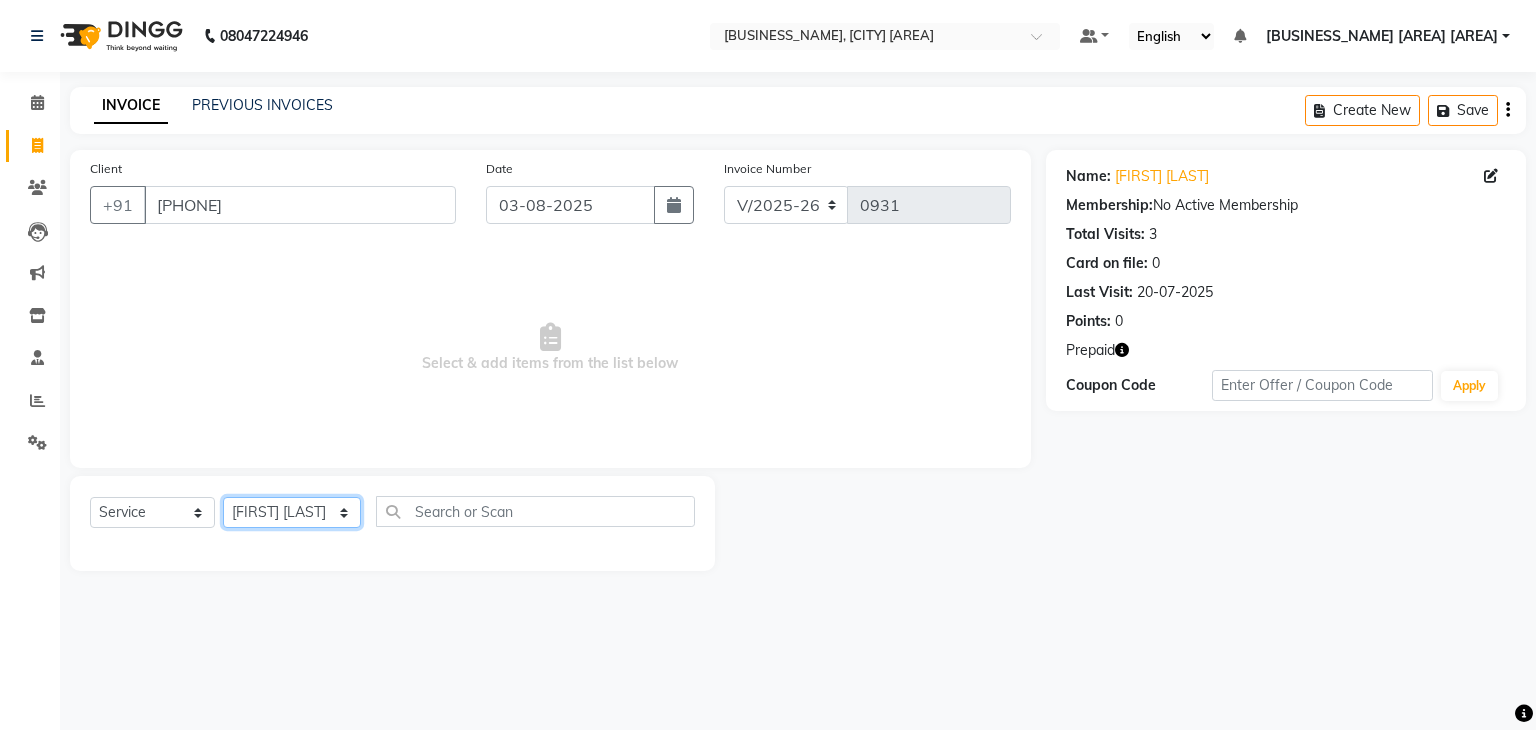 click on "Select Stylist [NAME]( Therapist ) [NAME] [ID] Indulge The Salon CDA [NAME] [NAME] [NAME] [NAME] [NAME]" 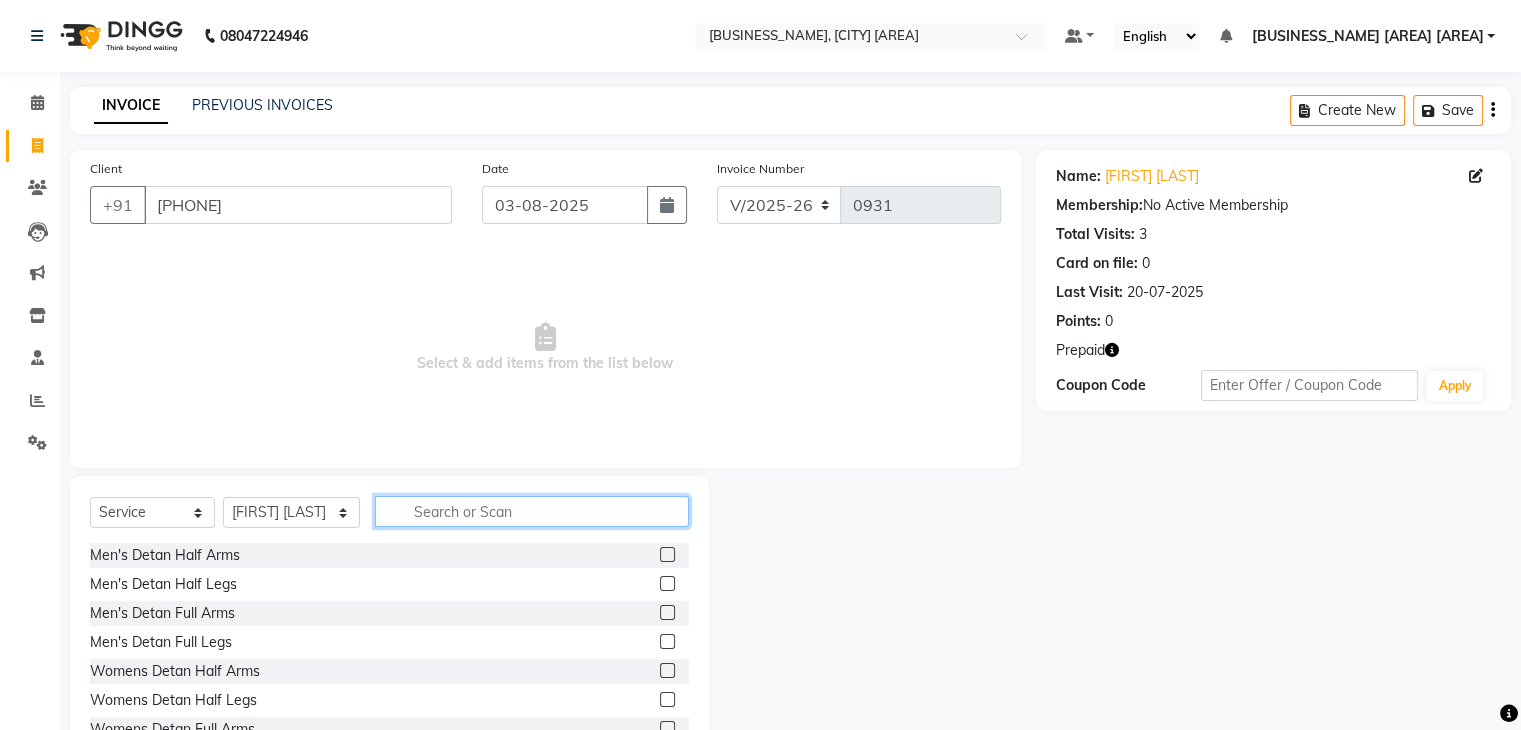 click 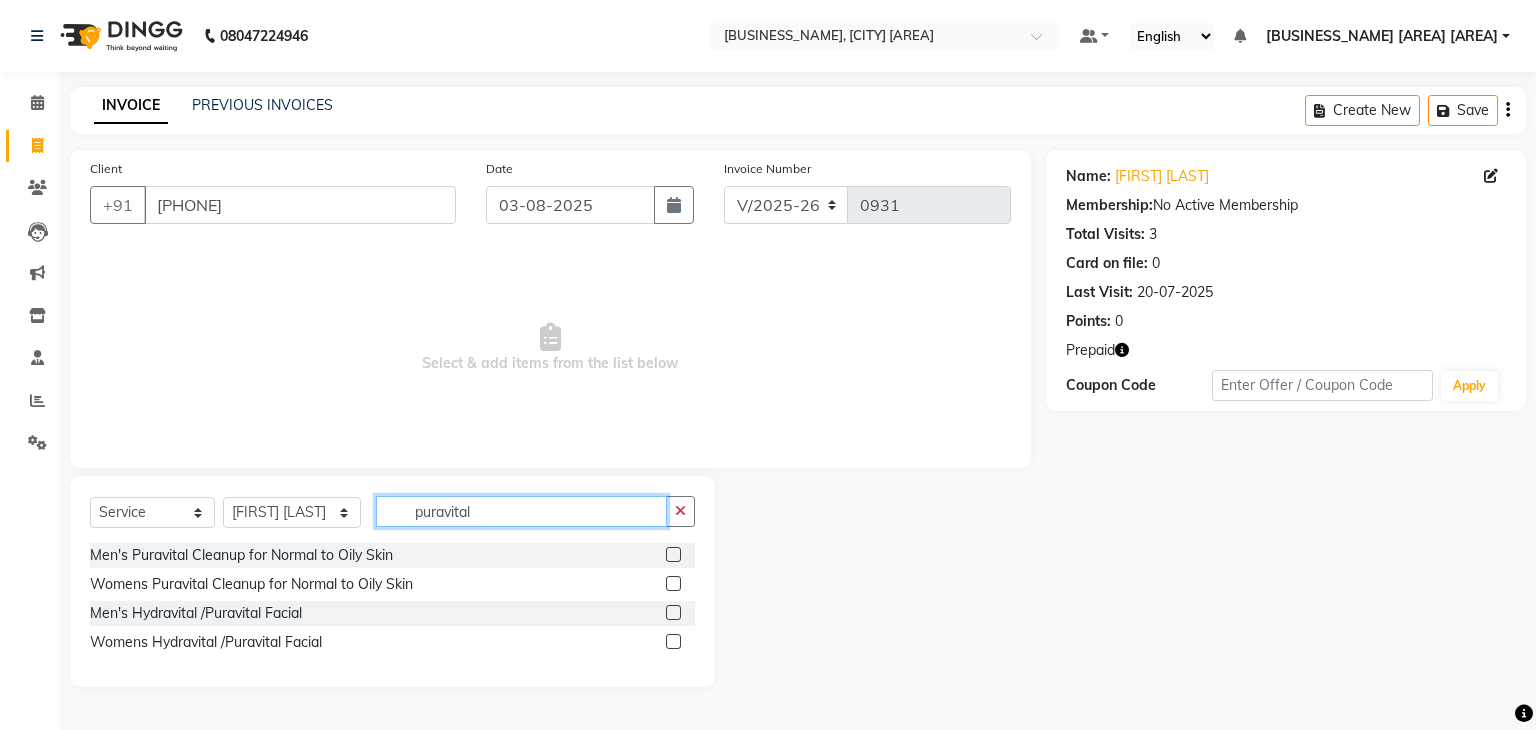 type on "puravital" 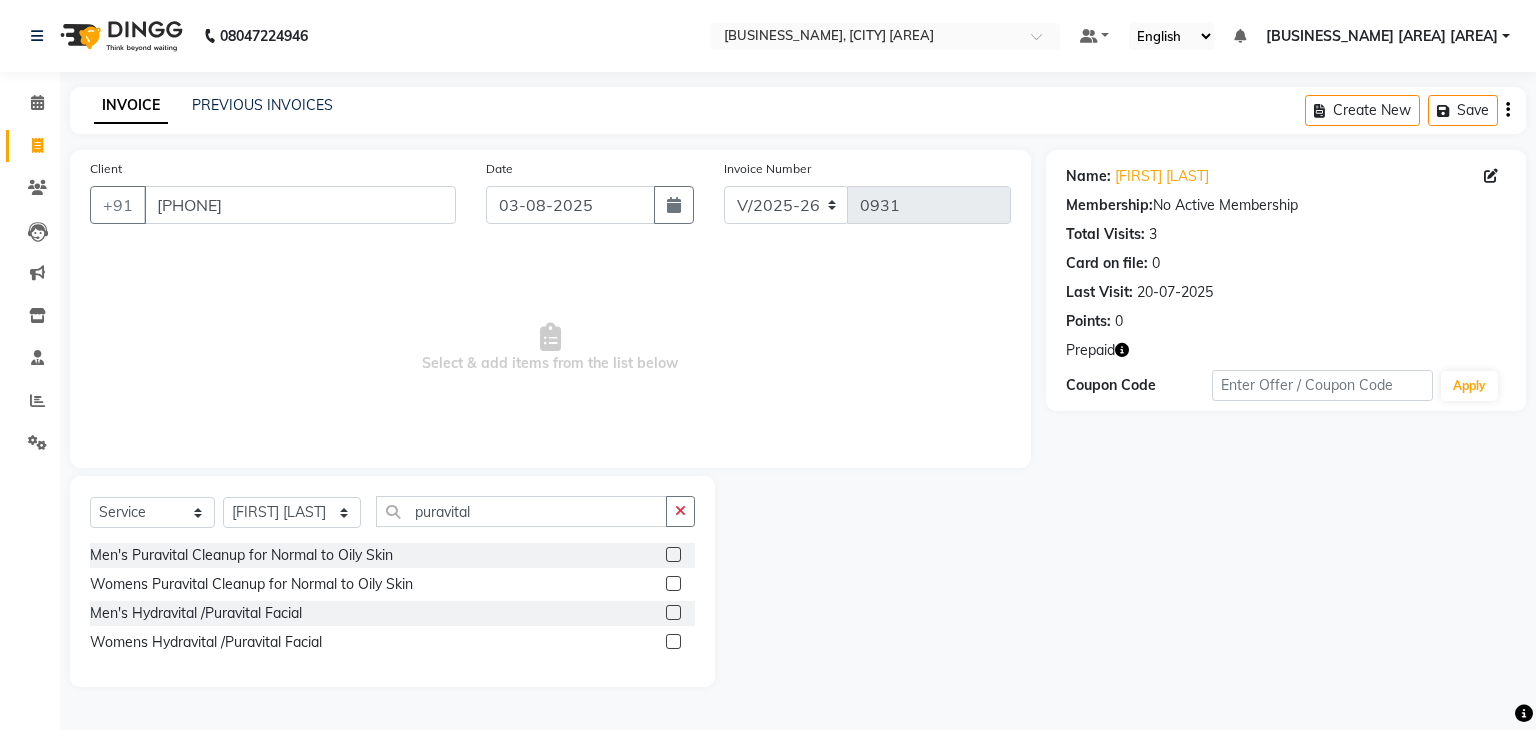 click 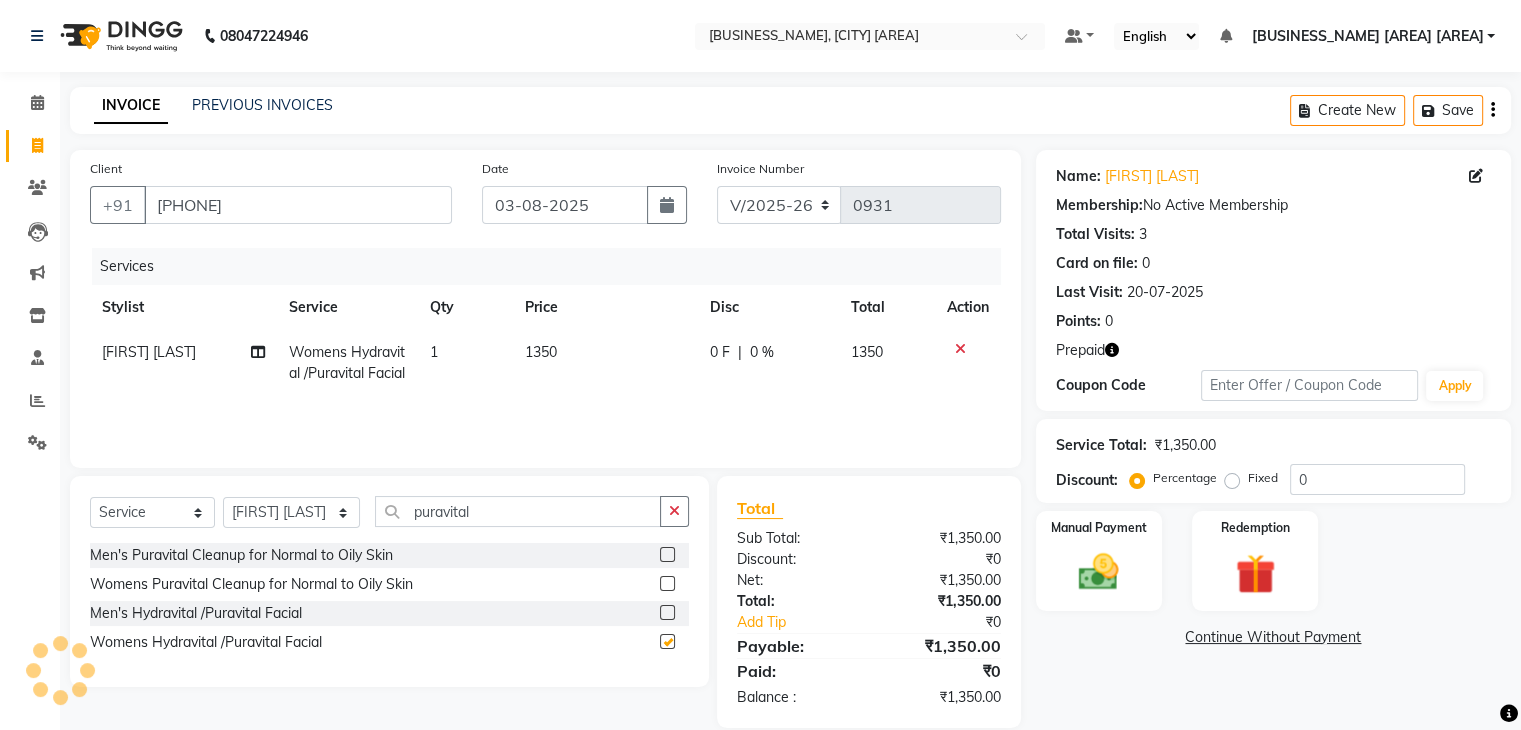 checkbox on "false" 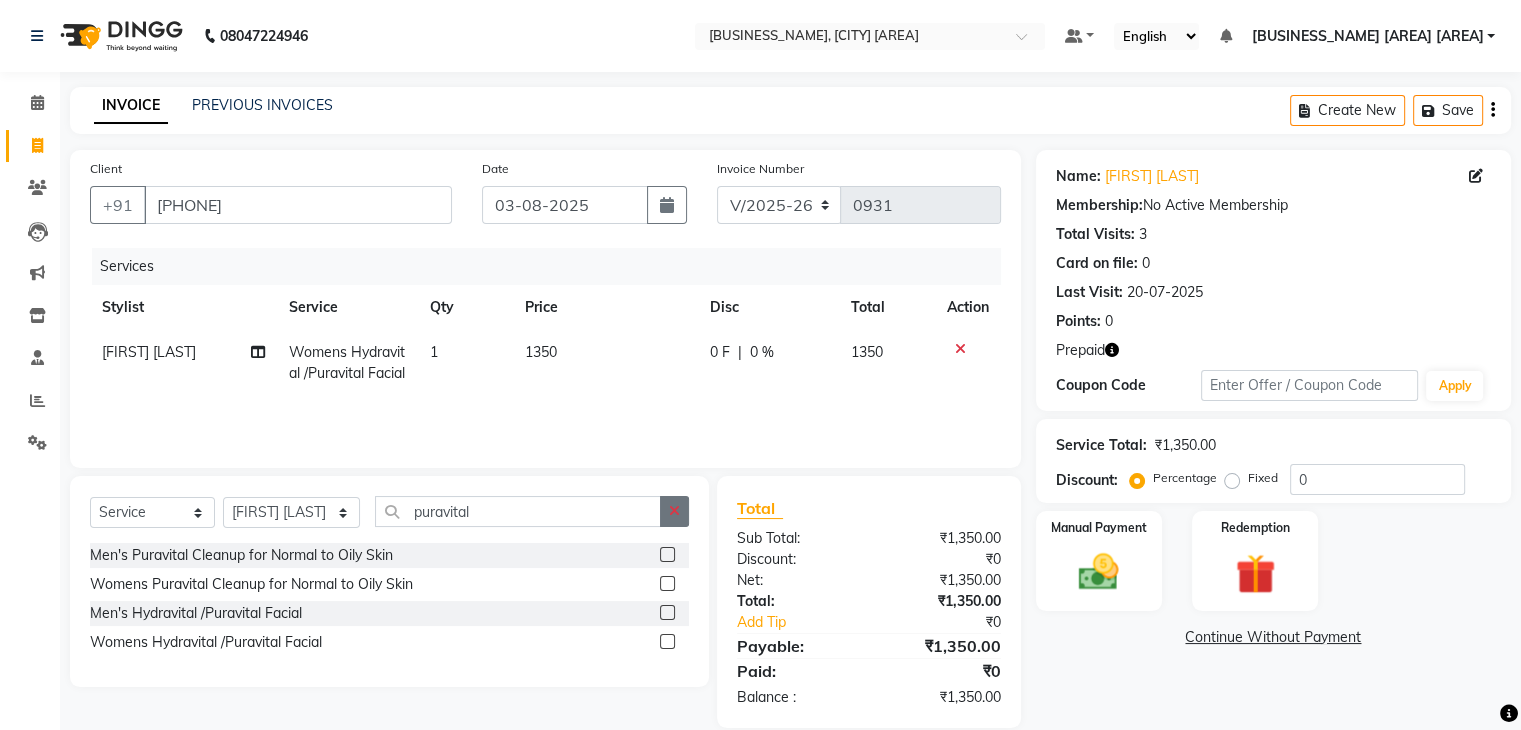 click 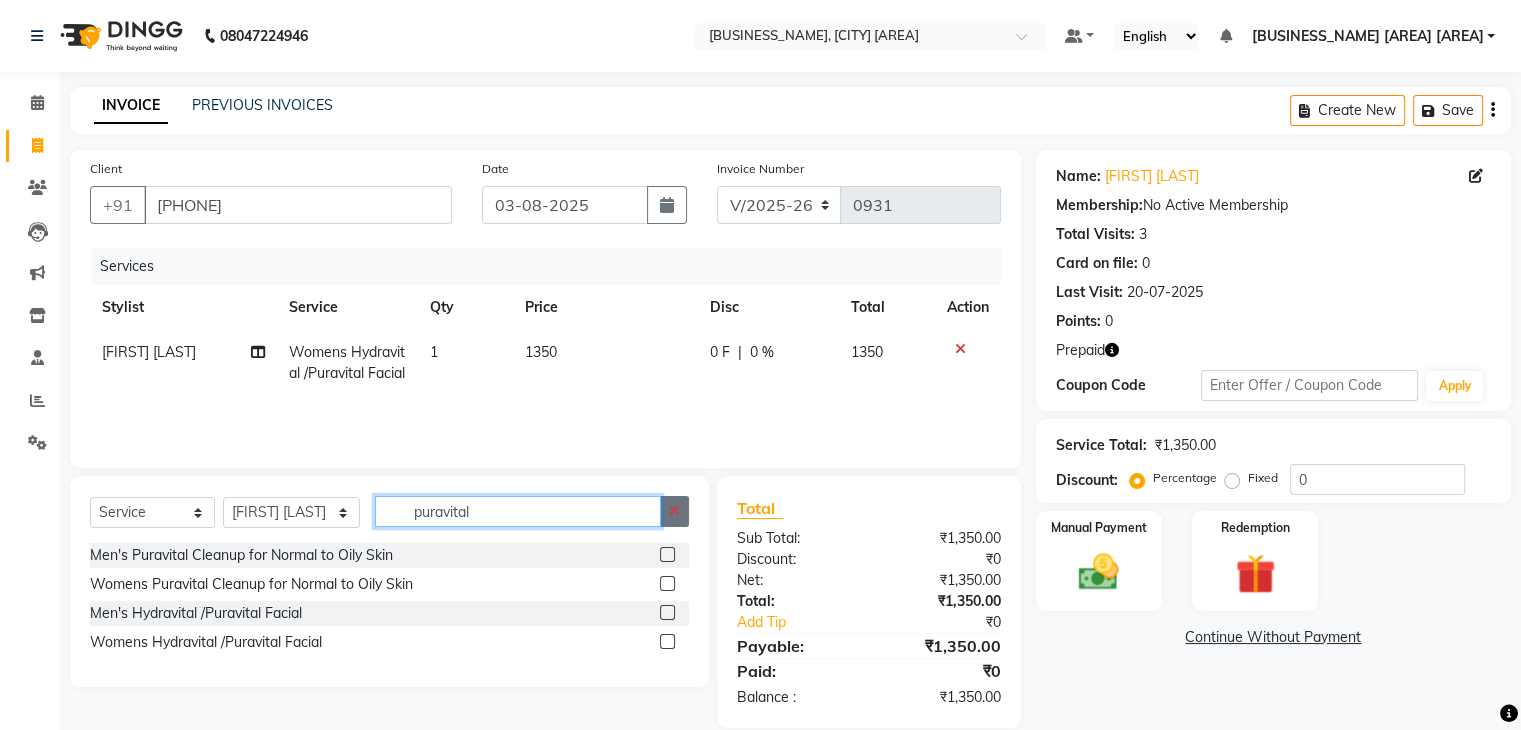 type 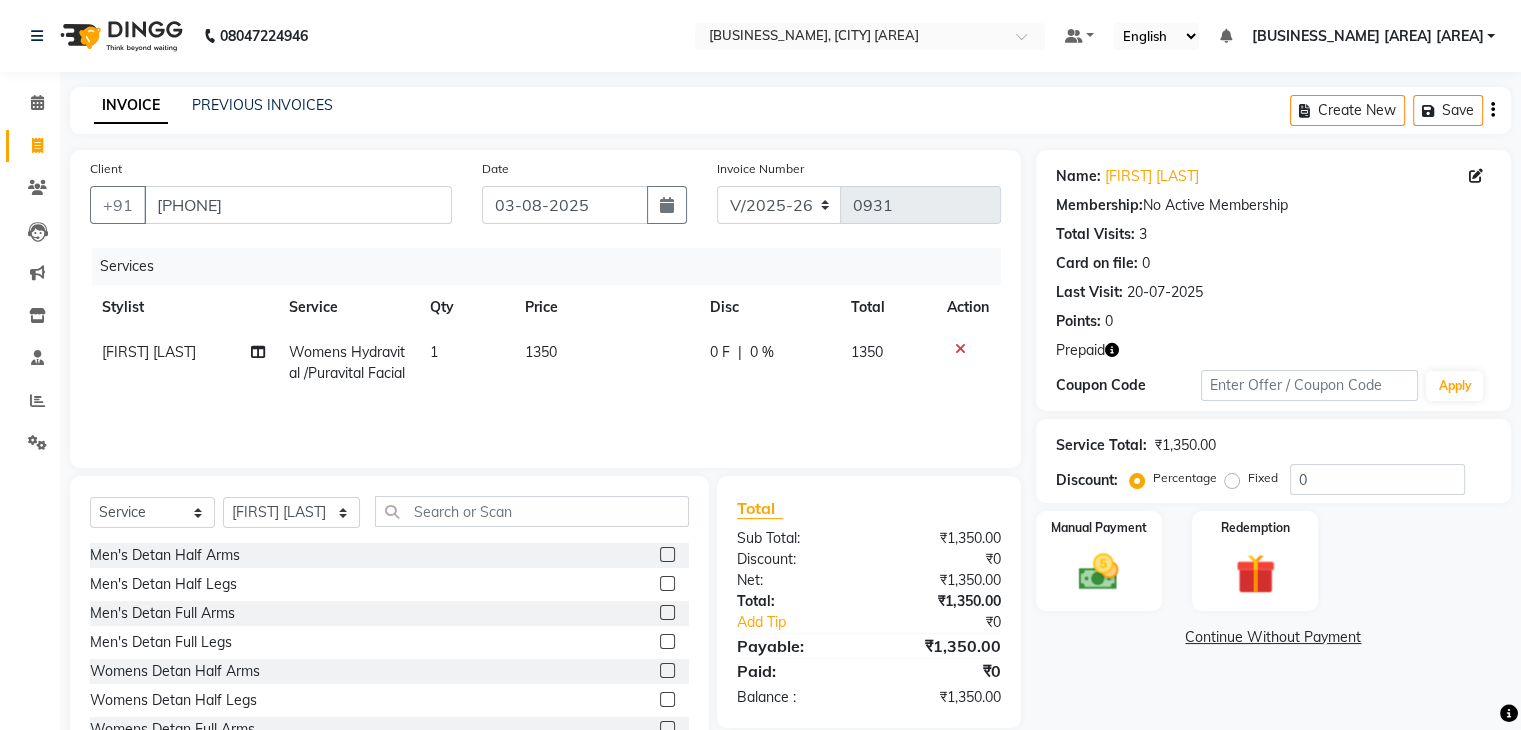 click 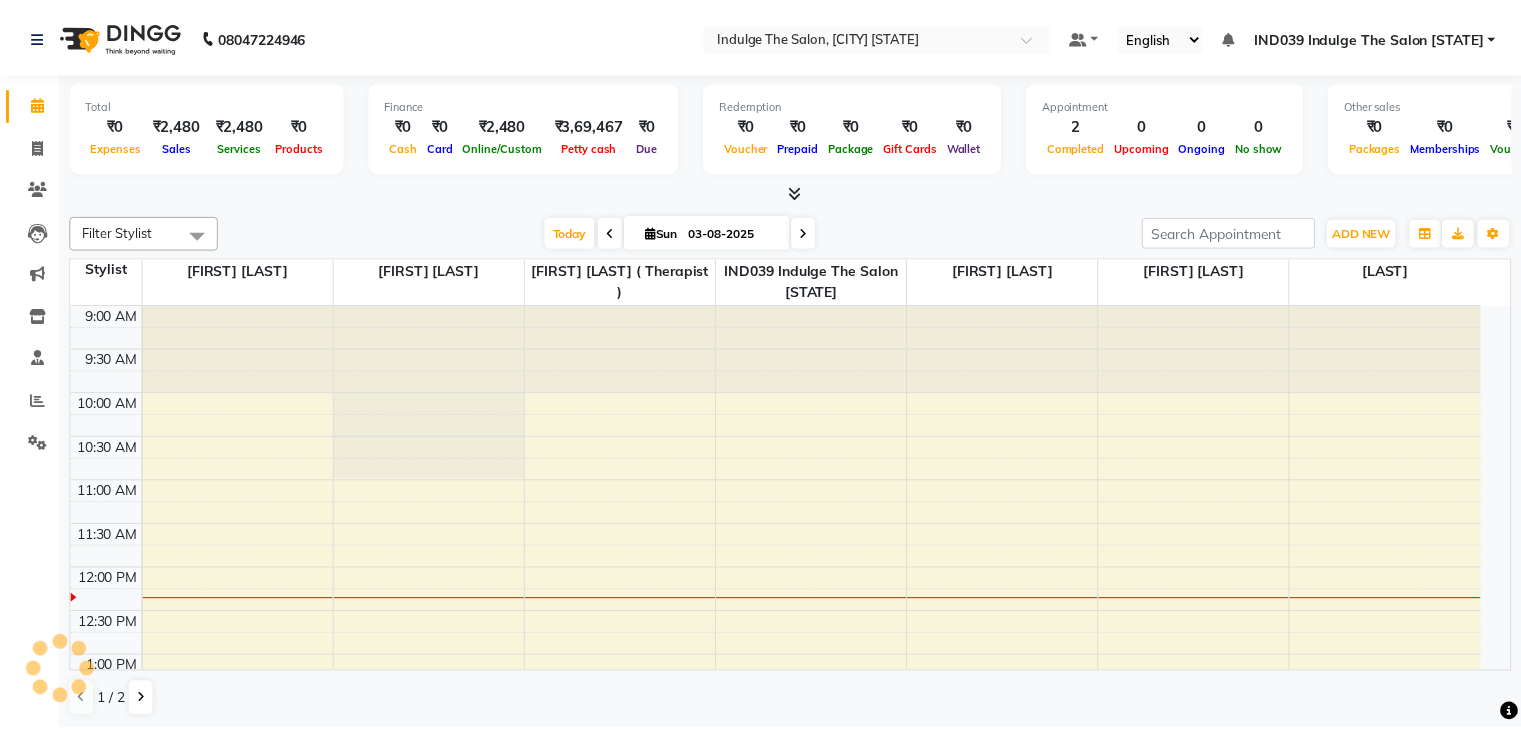 scroll, scrollTop: 0, scrollLeft: 0, axis: both 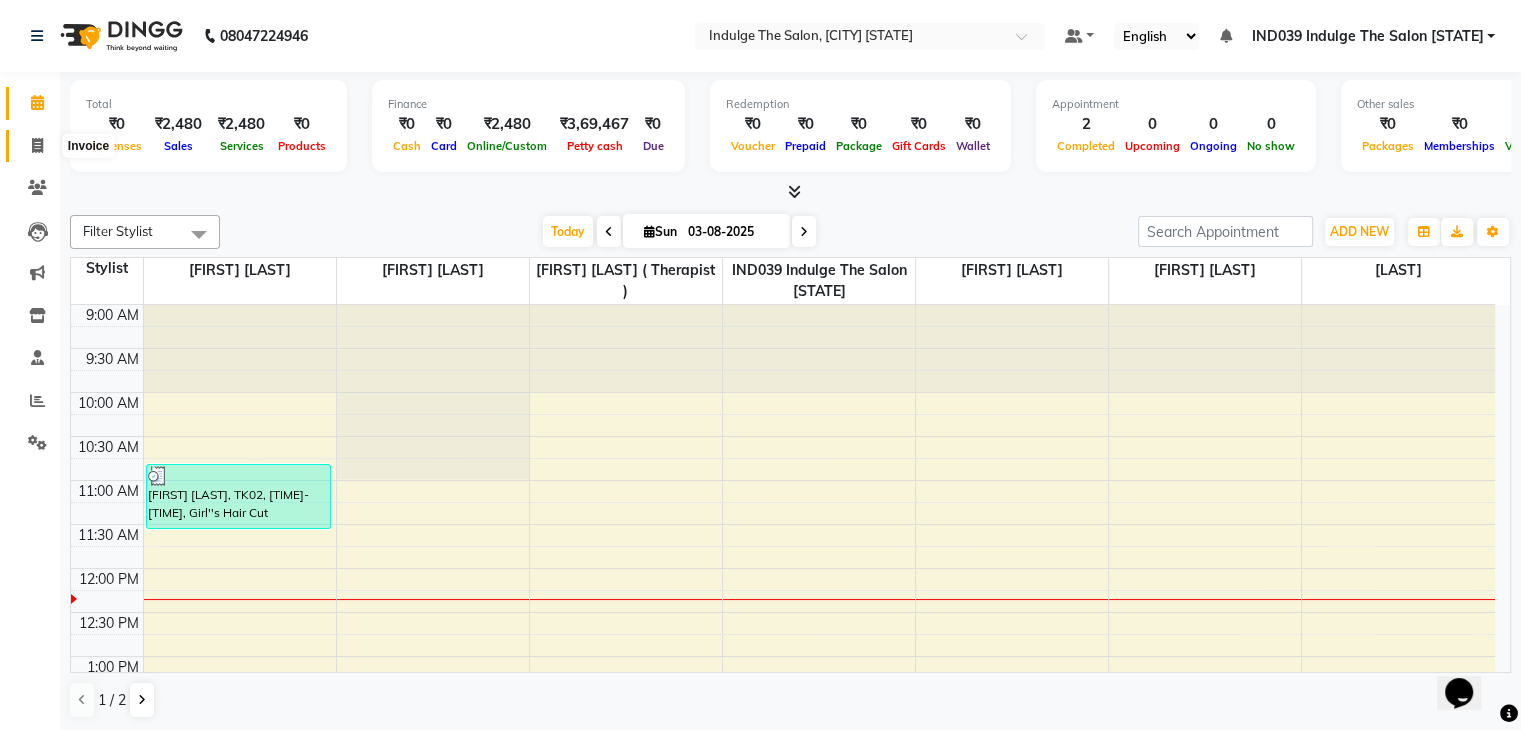 click 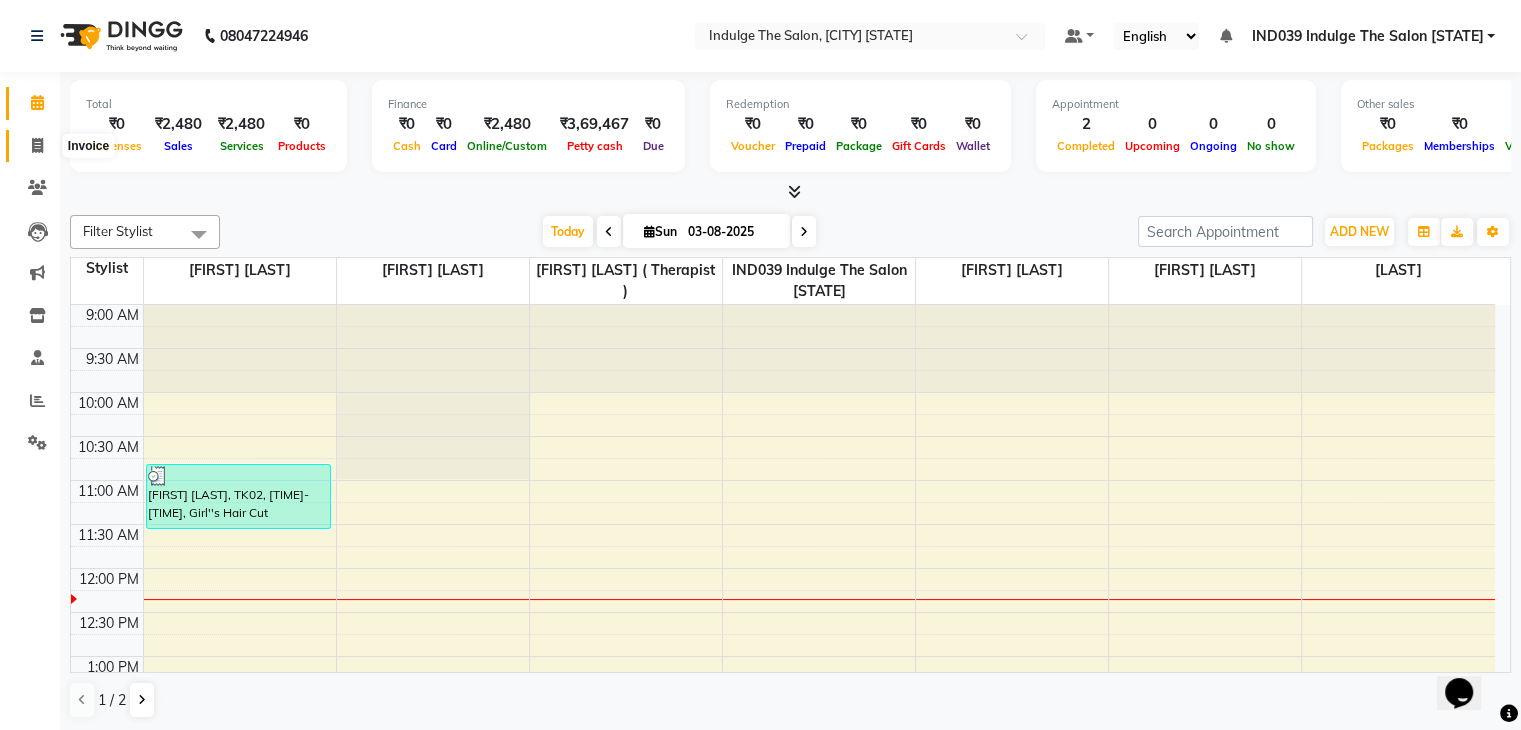 select on "7297" 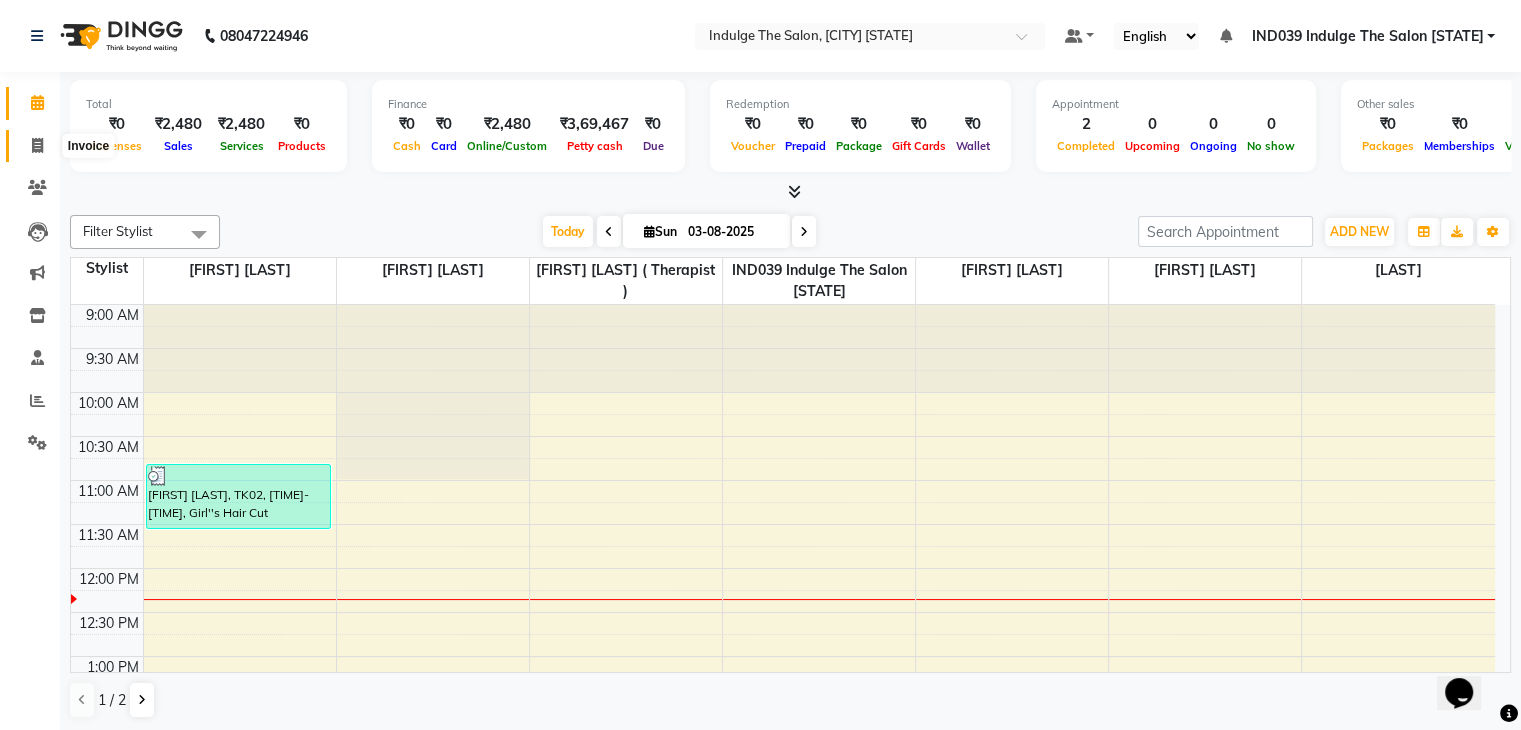 select on "service" 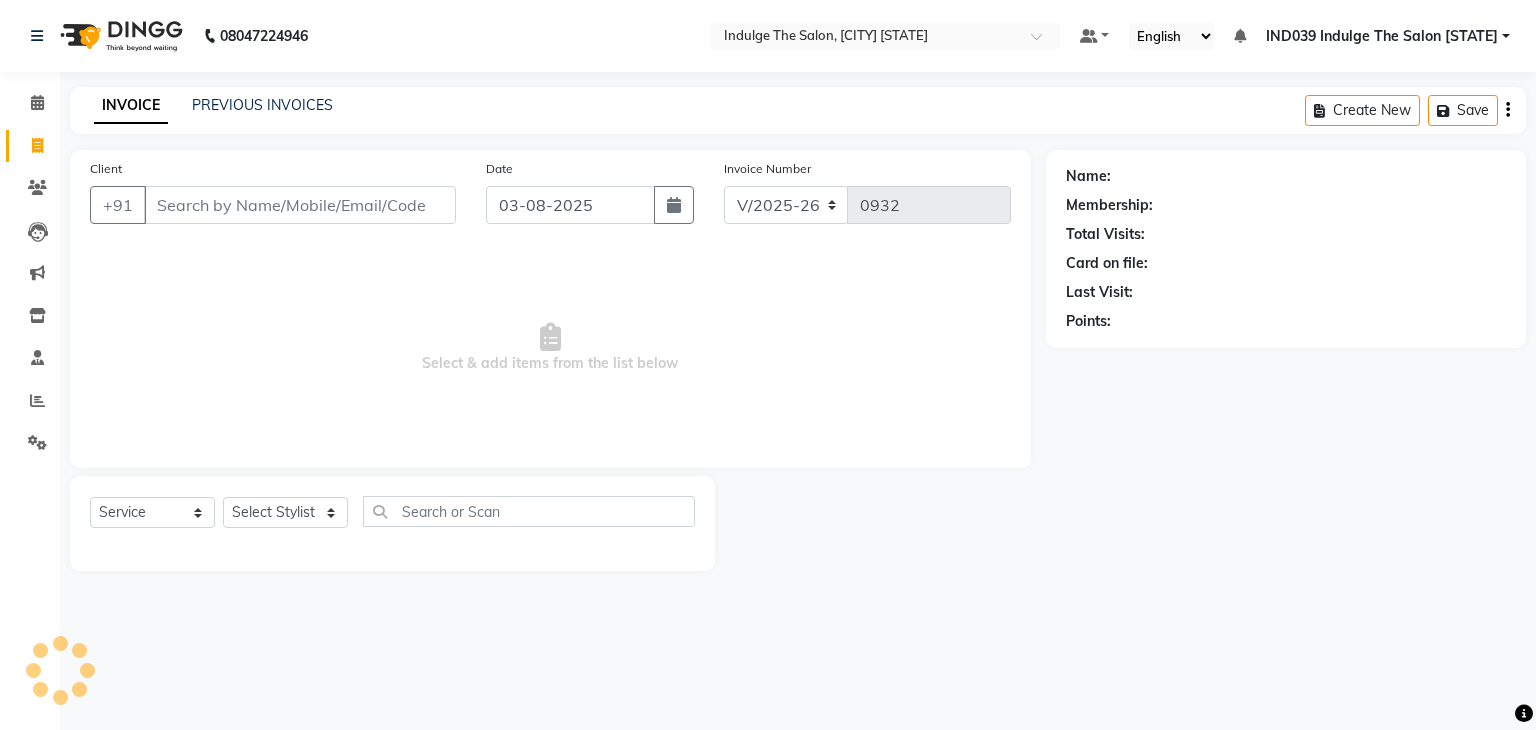 click on "Client" at bounding box center (300, 205) 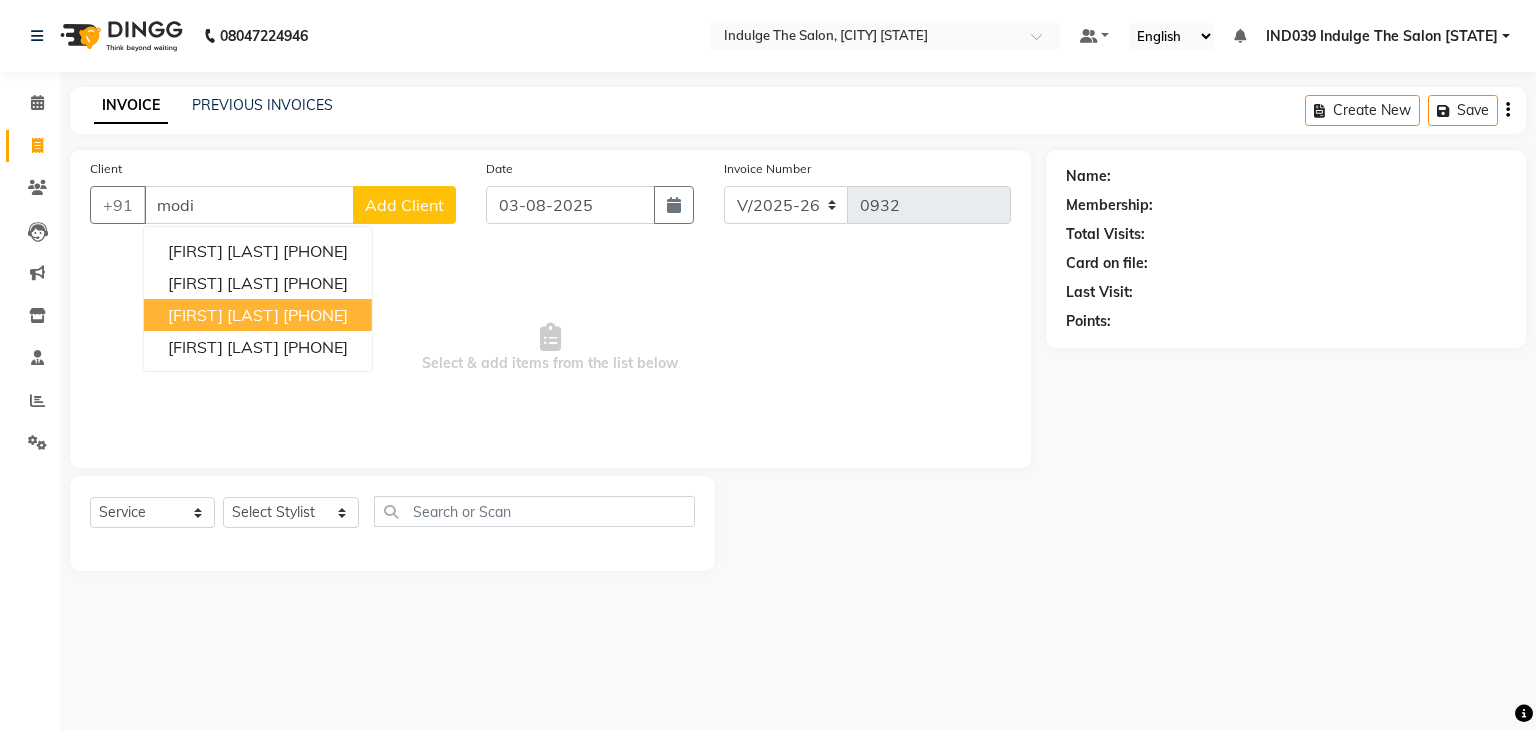 click on "GOURAV modi" at bounding box center (223, 315) 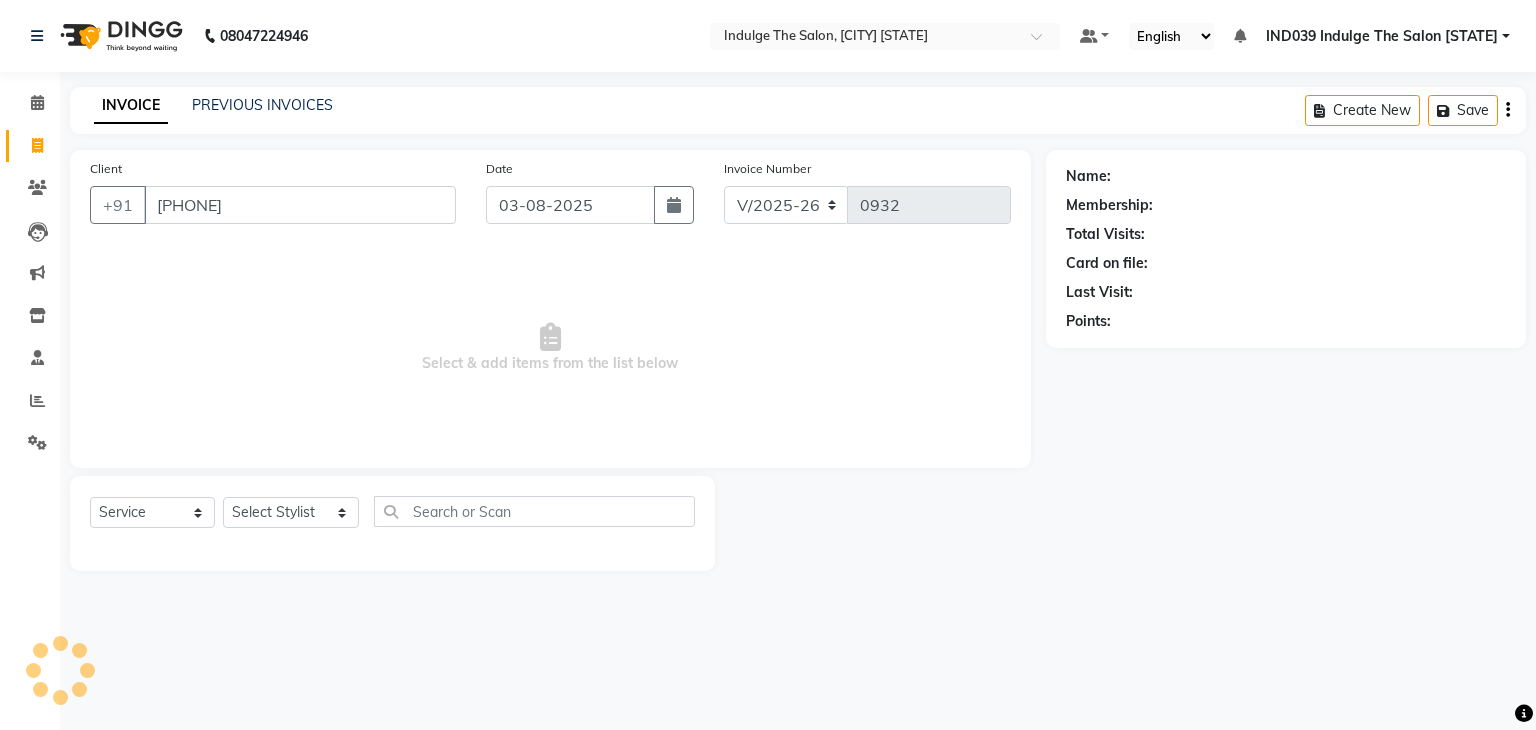 type on "8093682866" 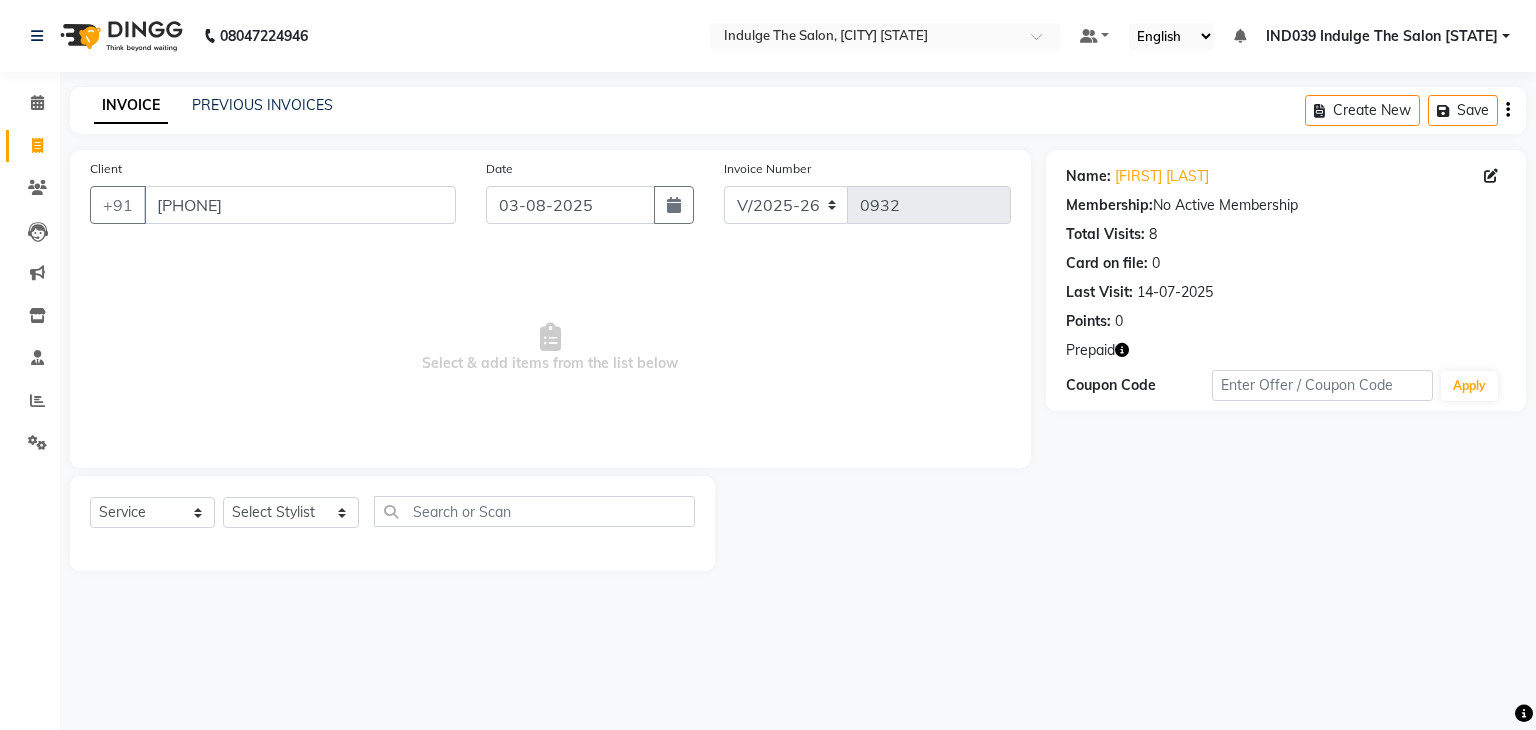 click 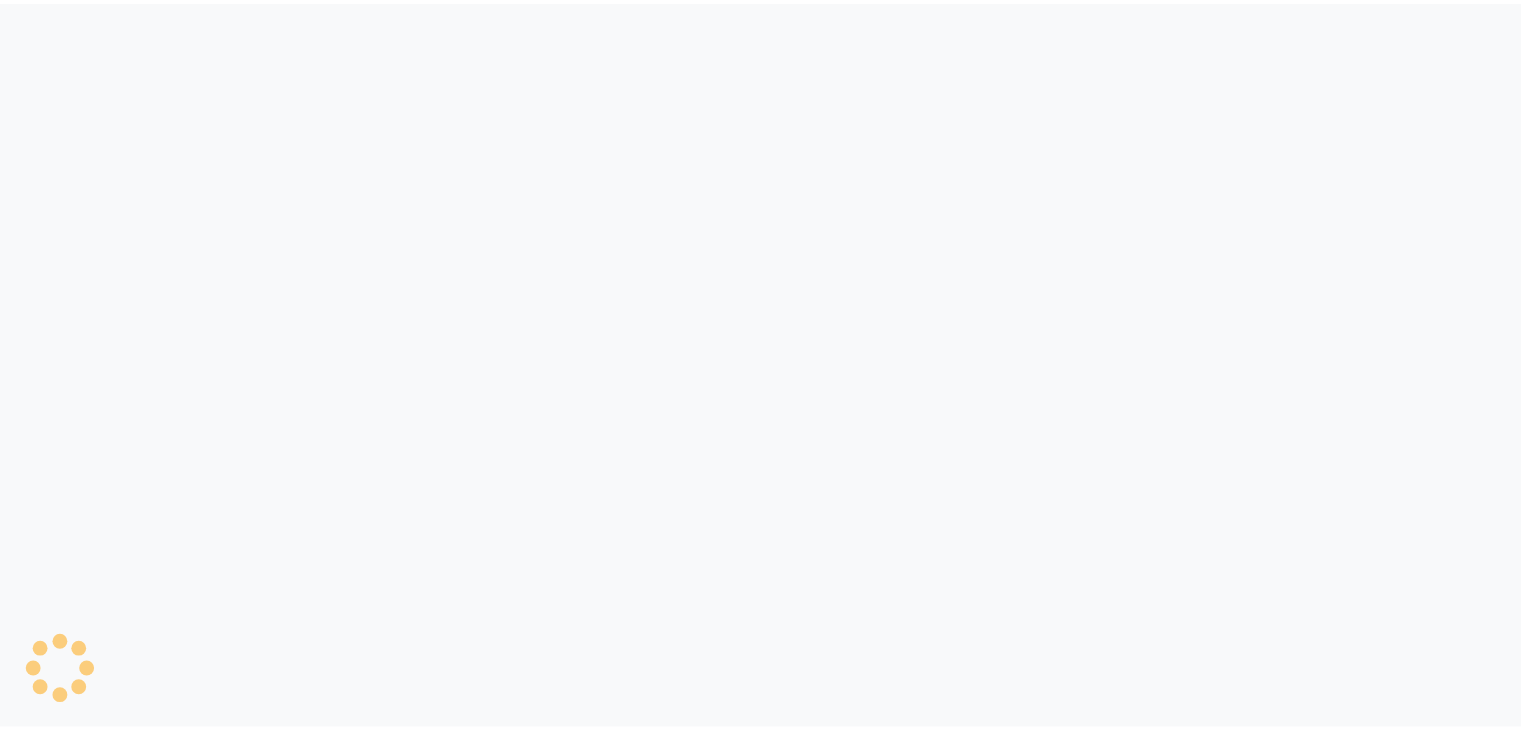 scroll, scrollTop: 0, scrollLeft: 0, axis: both 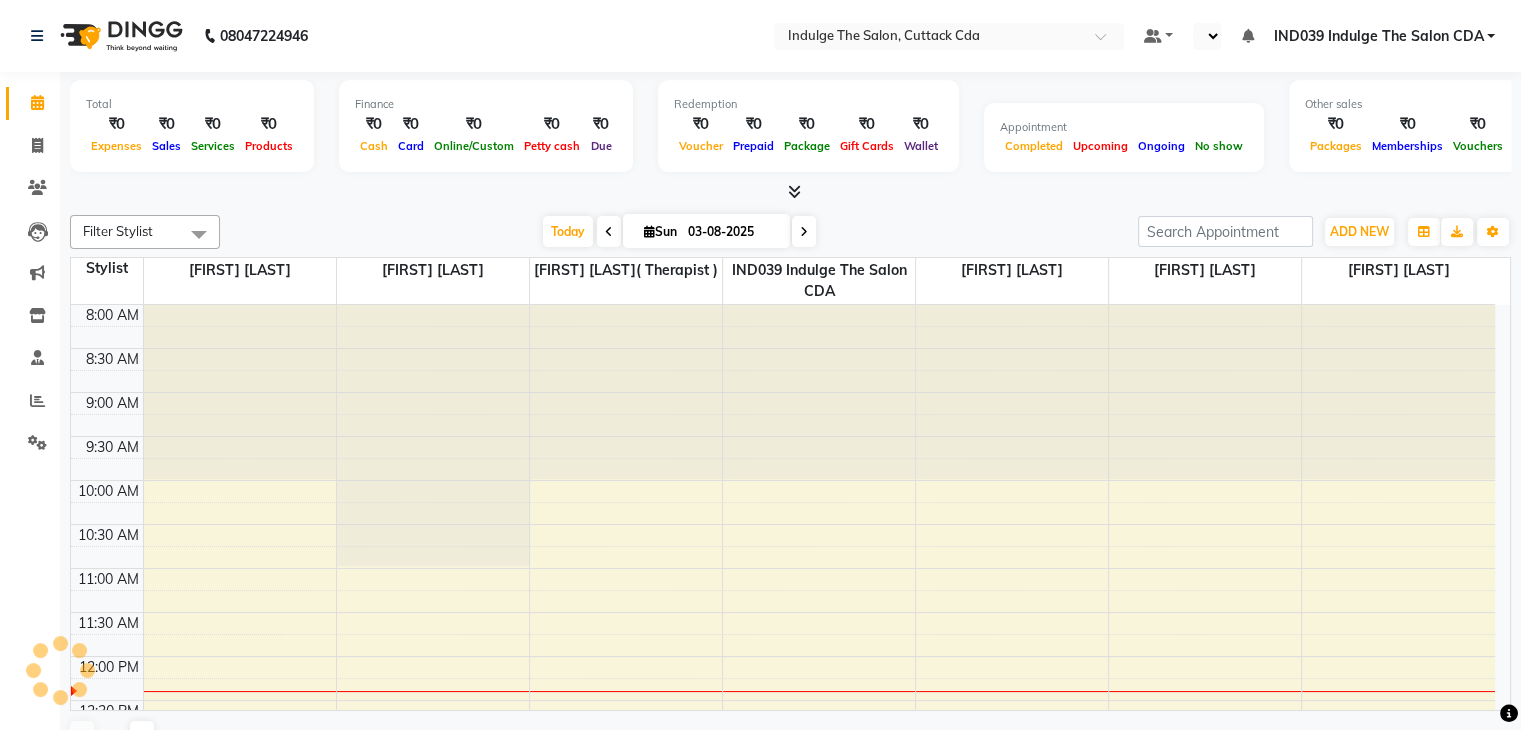select on "en" 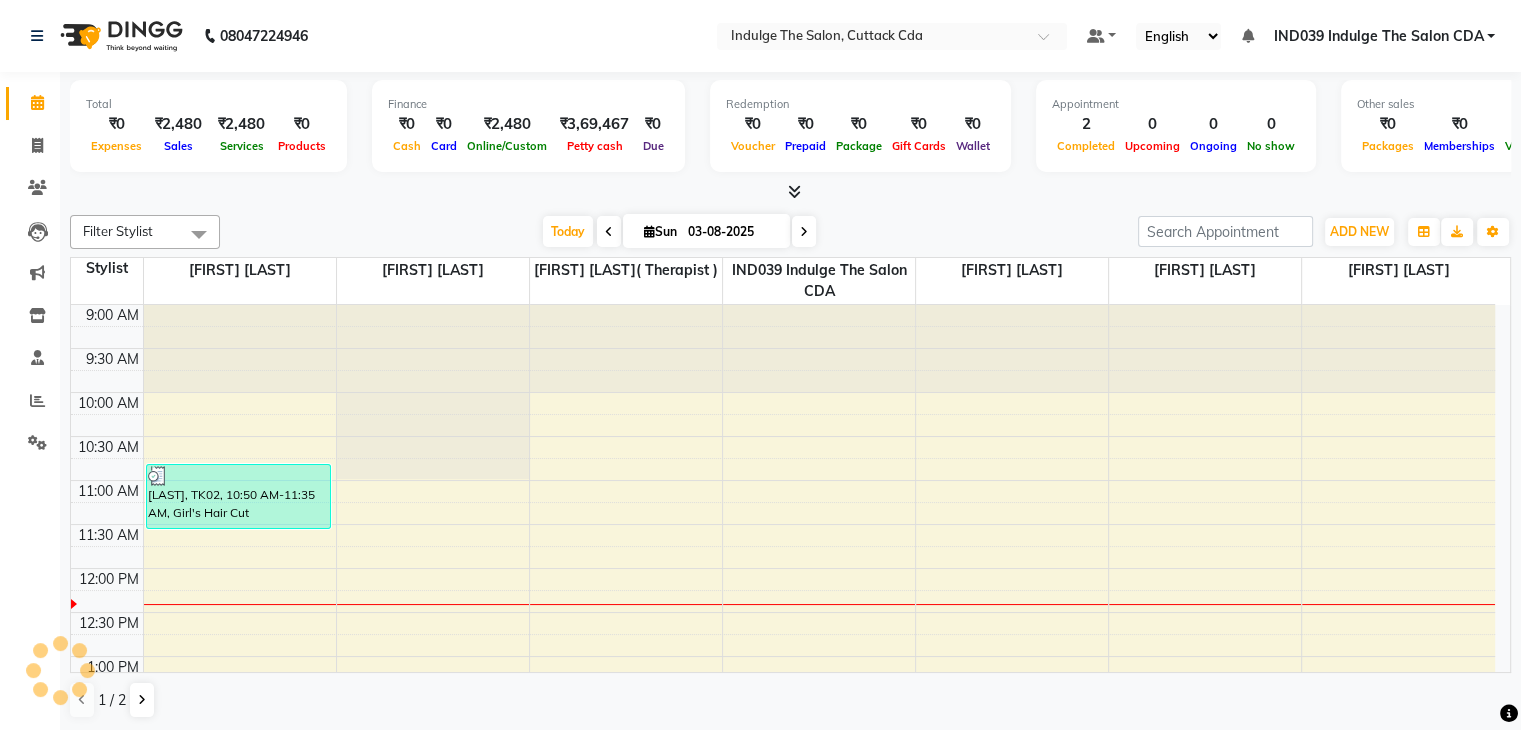 scroll, scrollTop: 263, scrollLeft: 0, axis: vertical 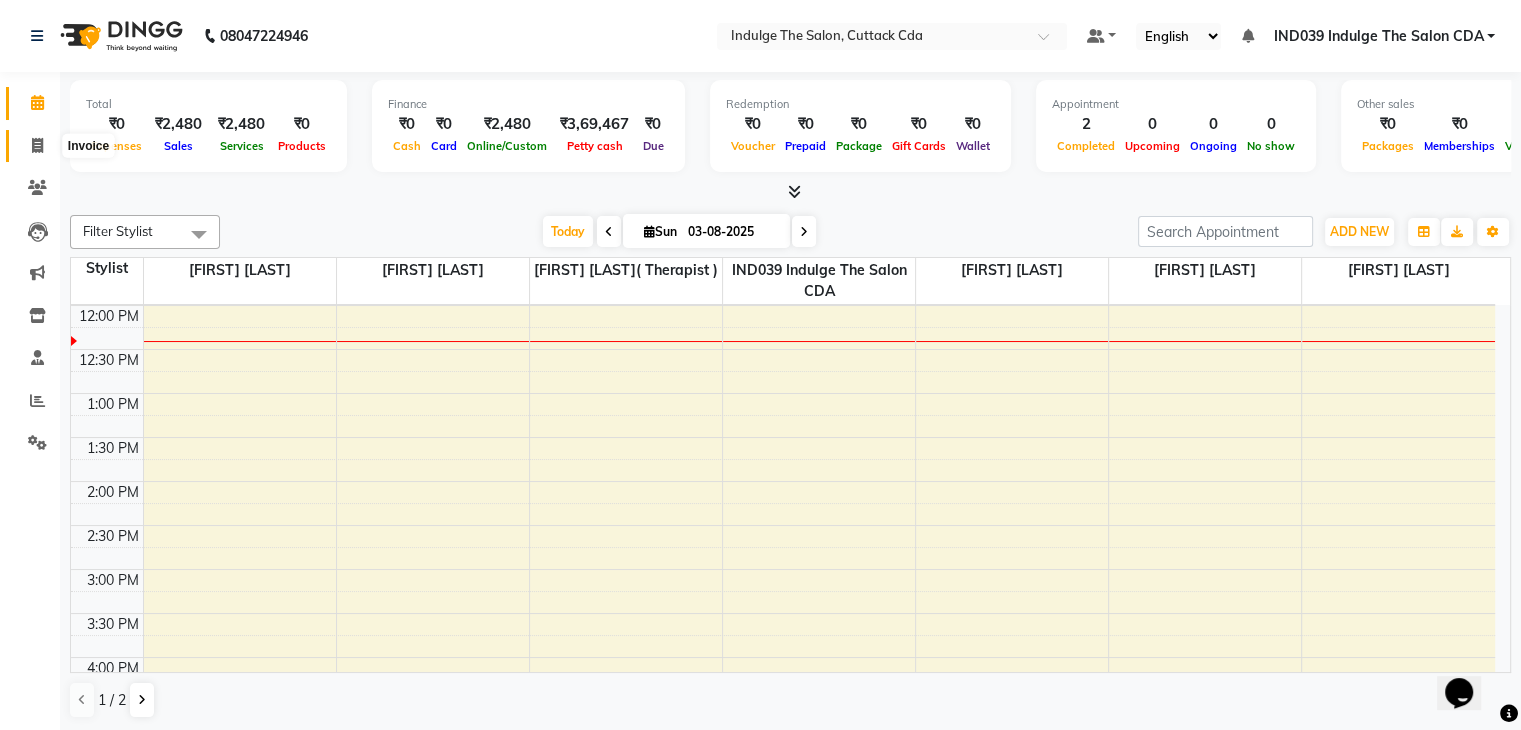 click 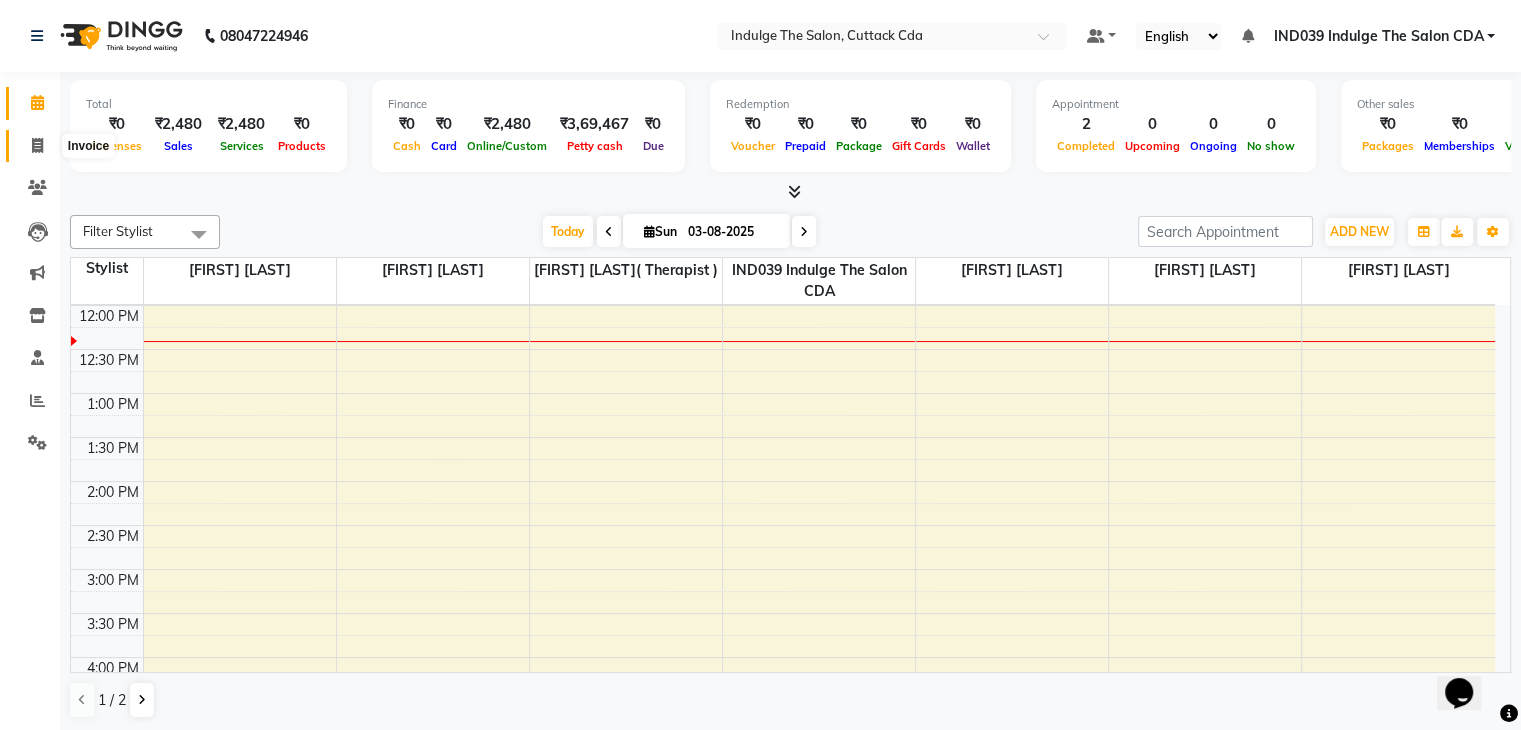 select on "service" 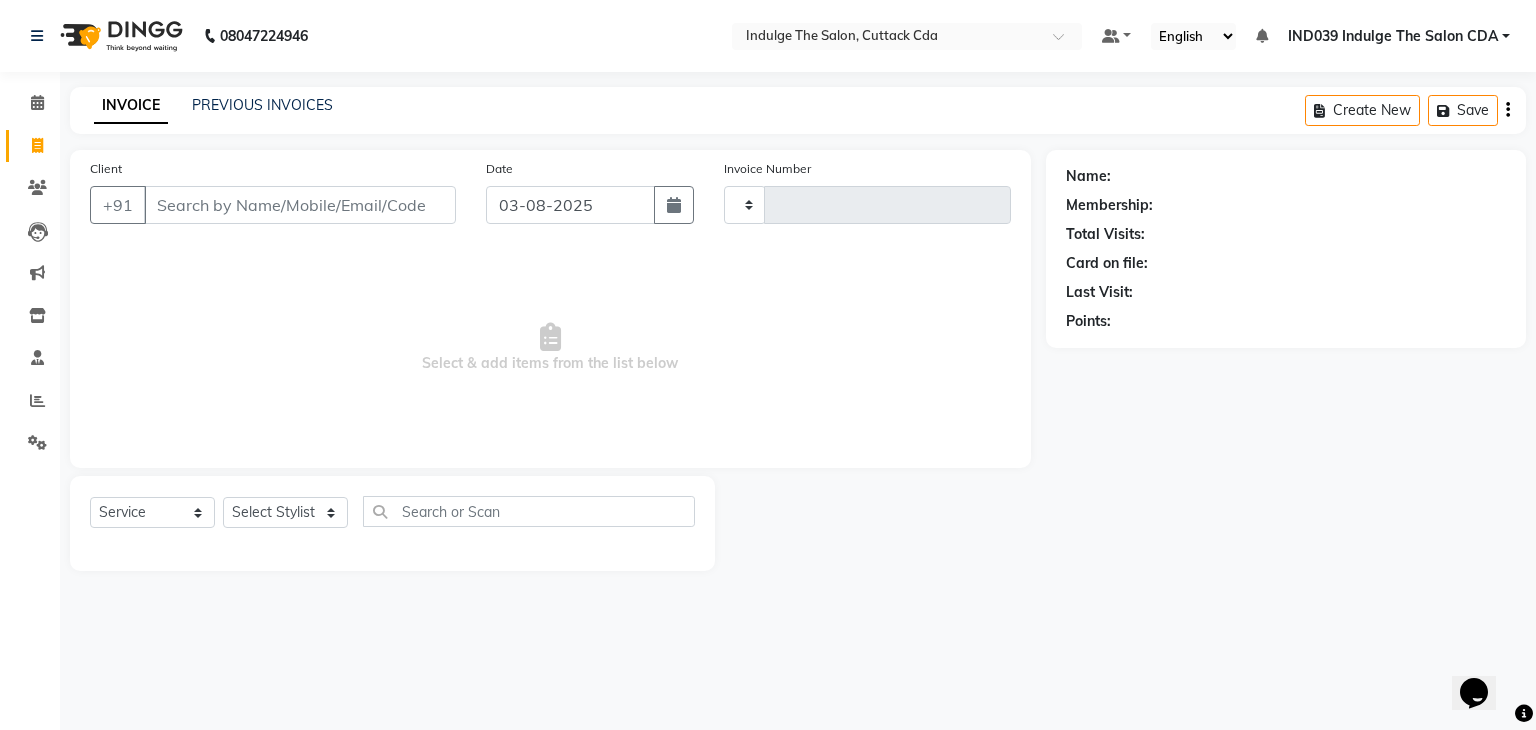 type on "0932" 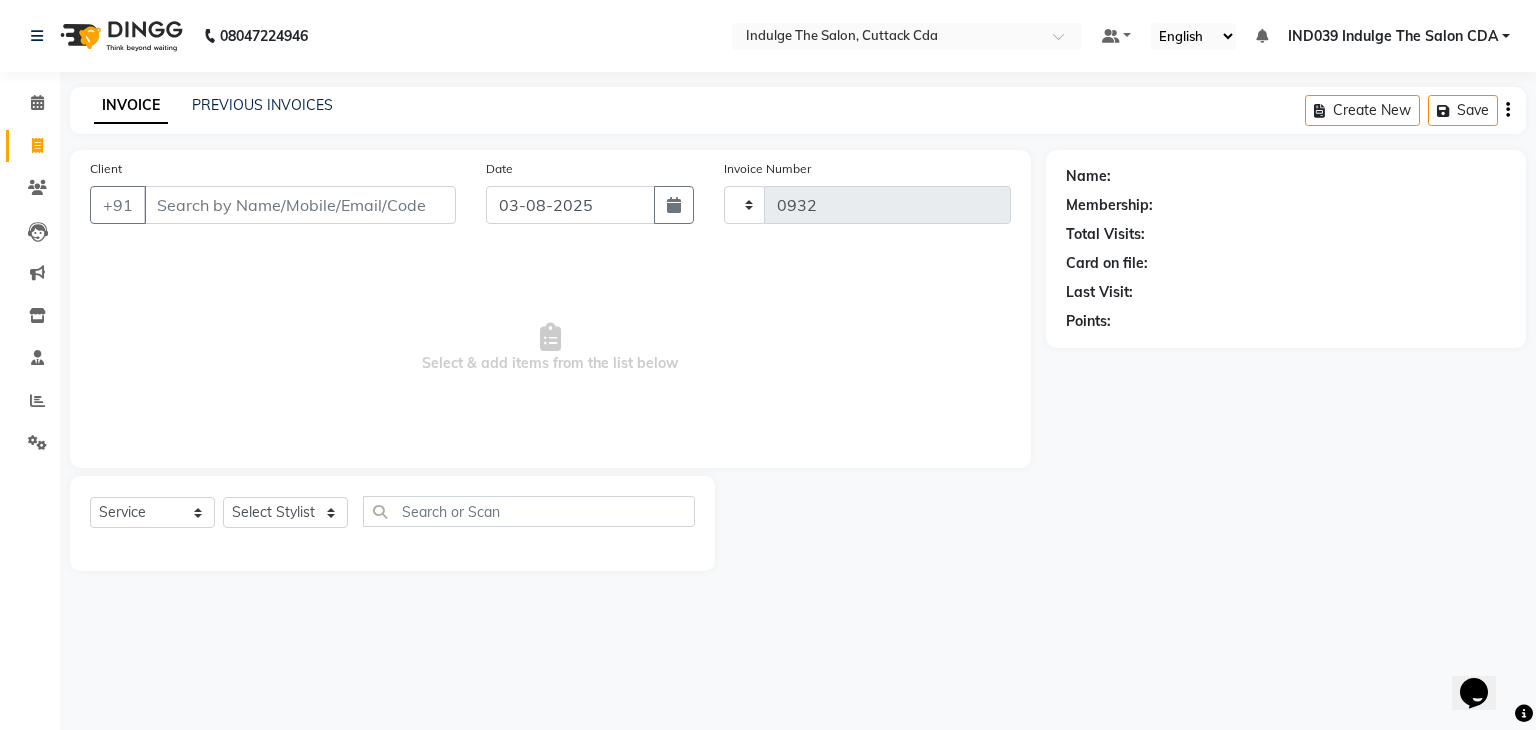 select on "7297" 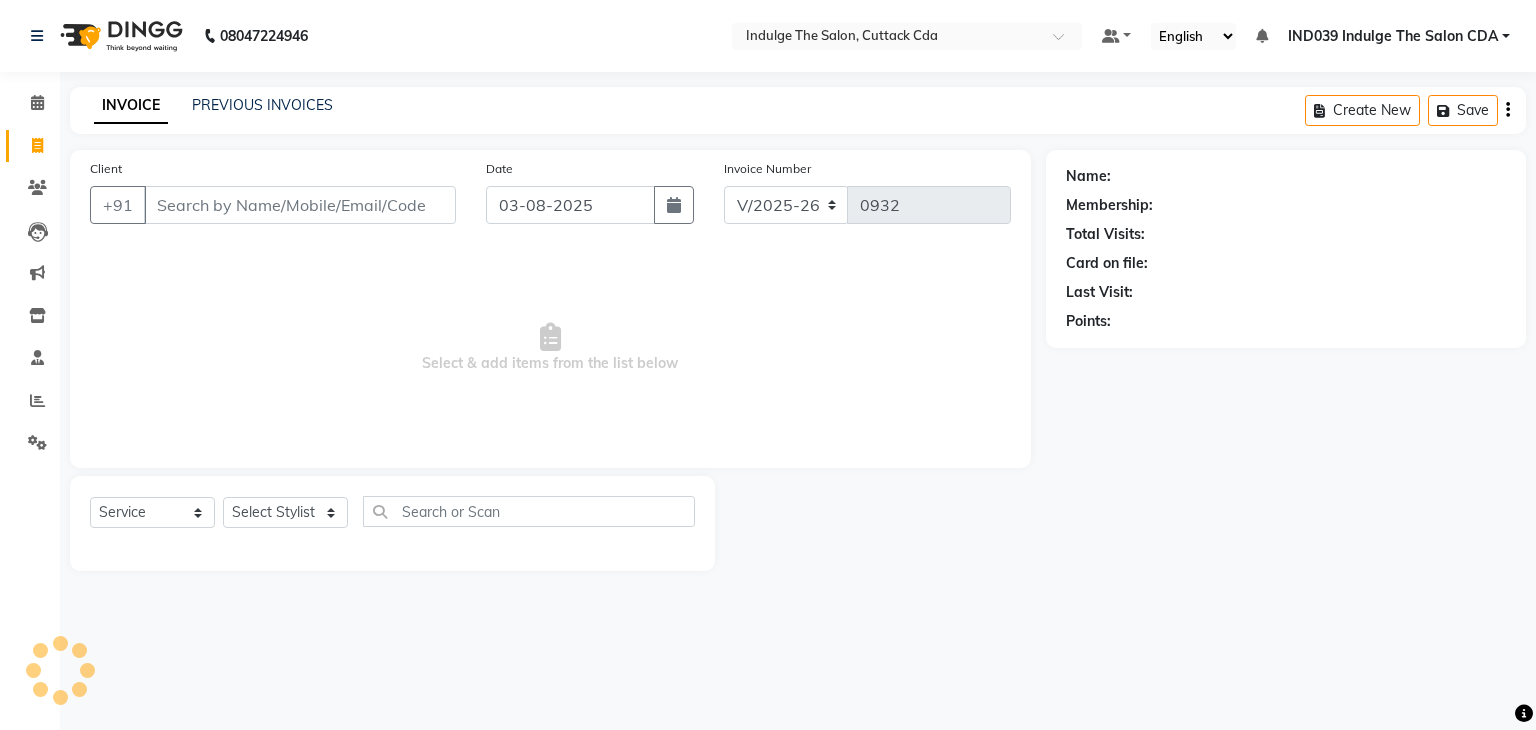 click on "Client" at bounding box center [300, 205] 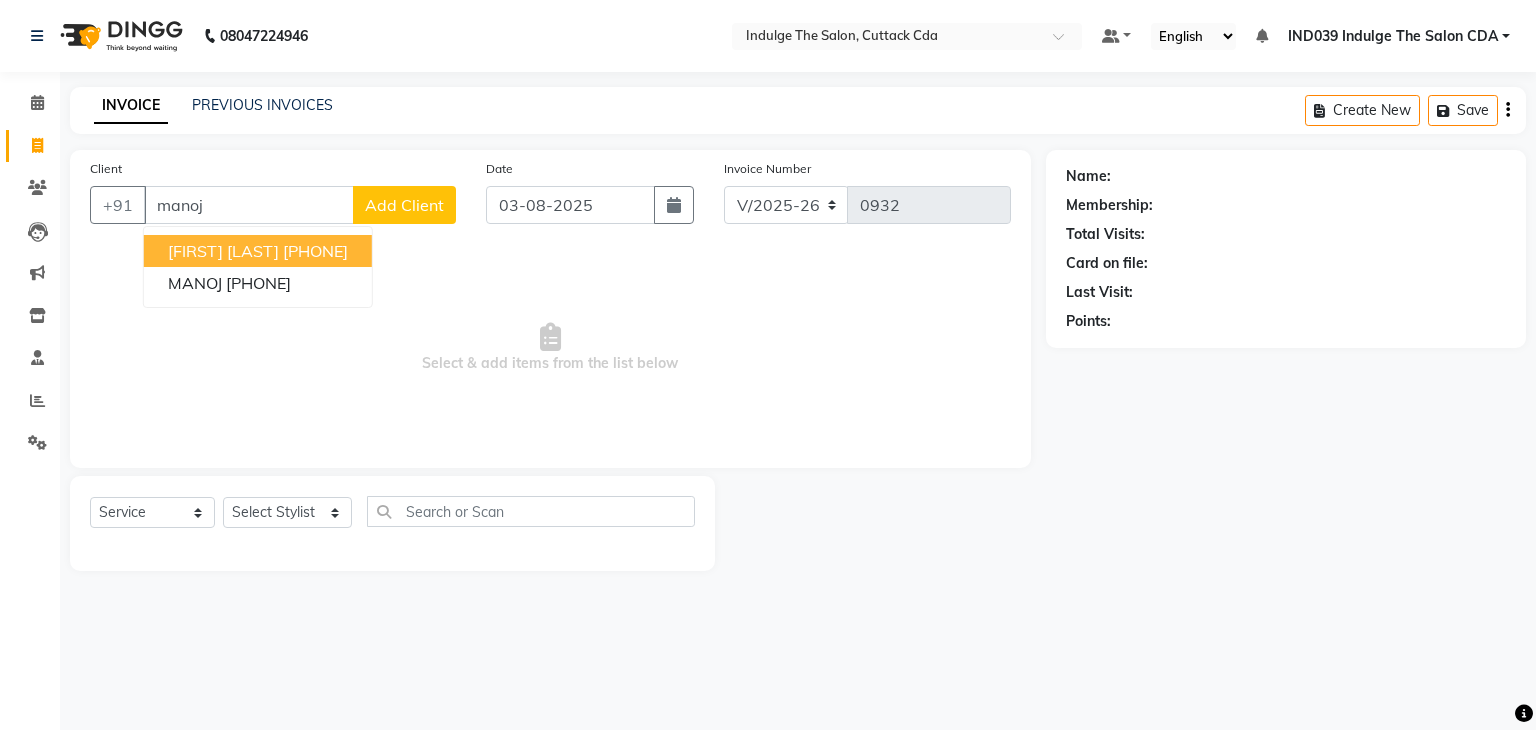 click on "[PHONE]" at bounding box center [315, 251] 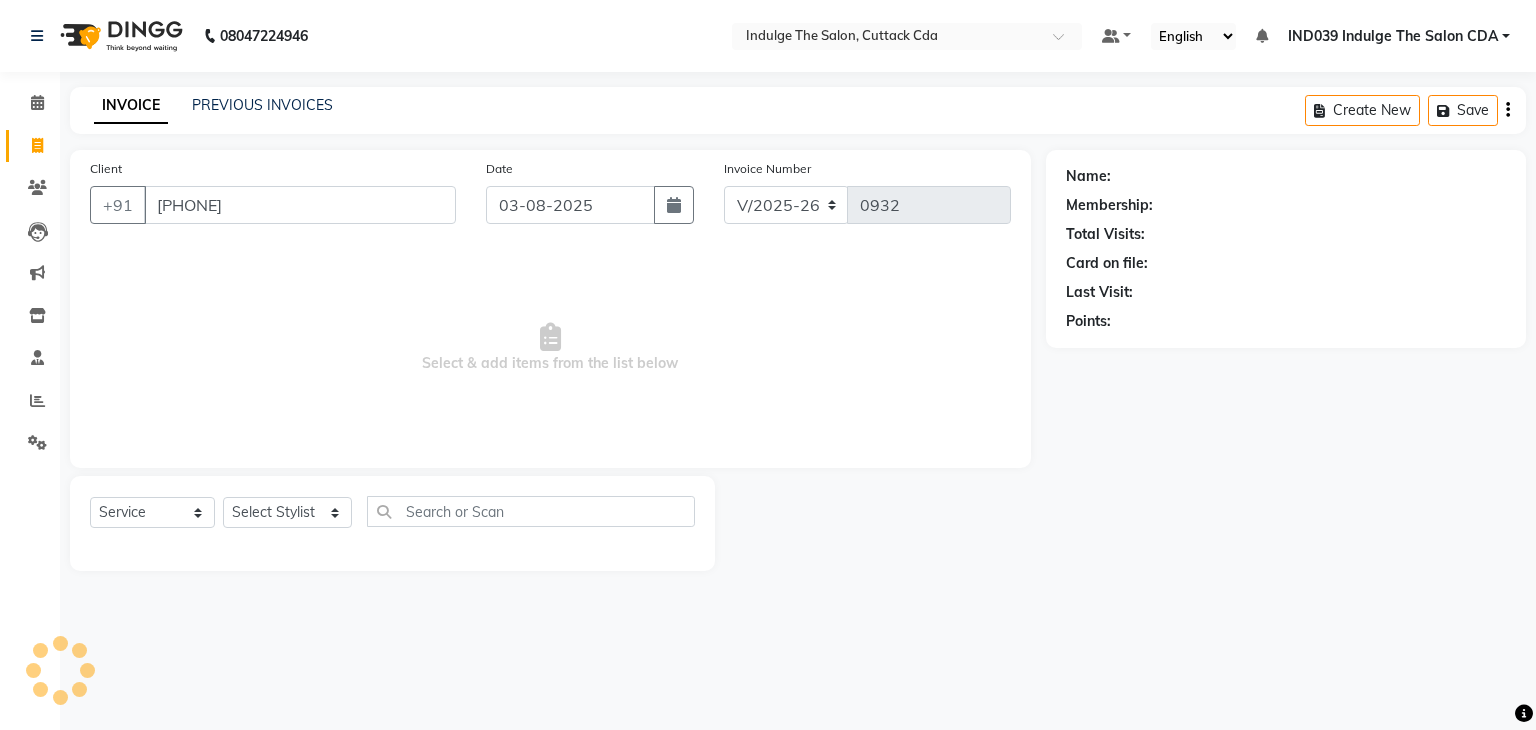 type on "[PHONE]" 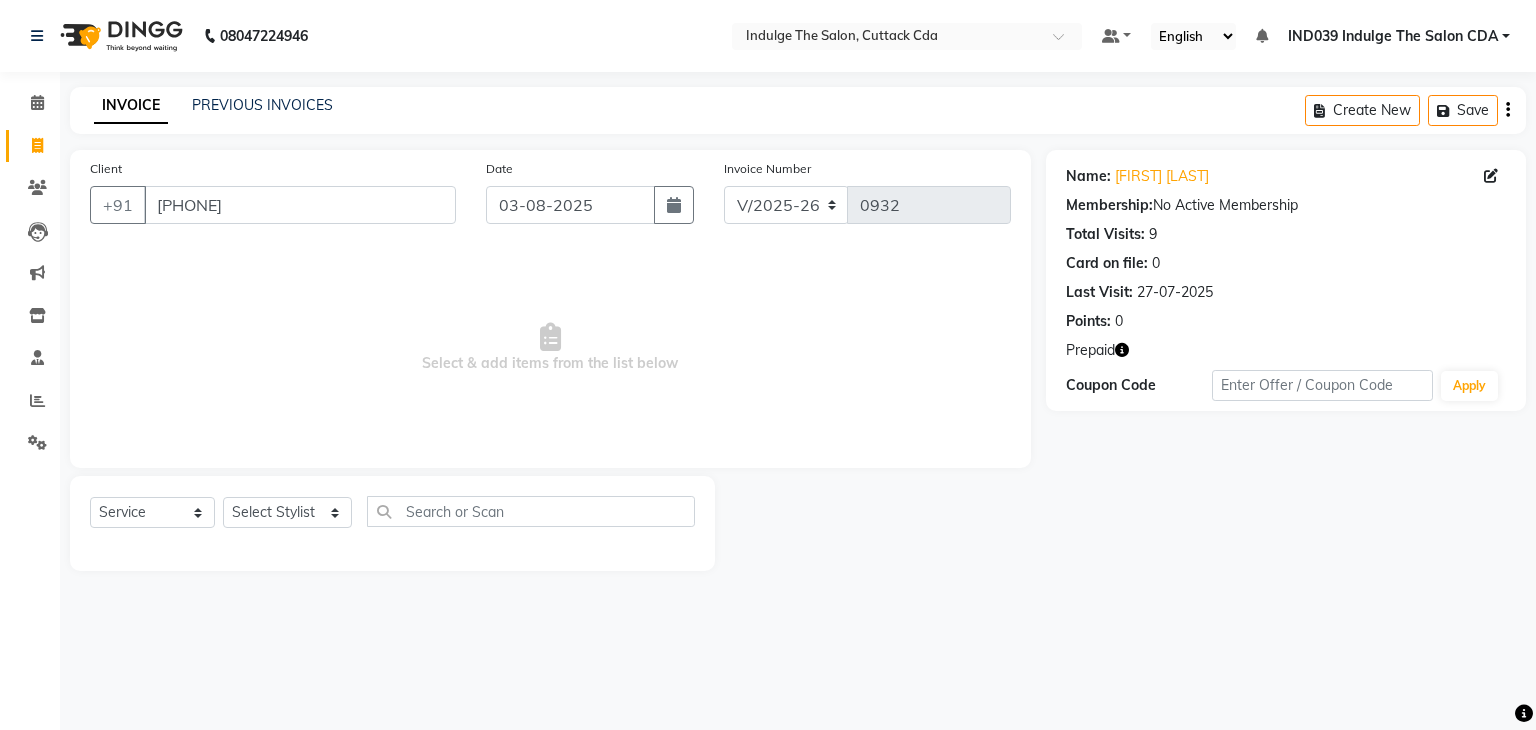 click 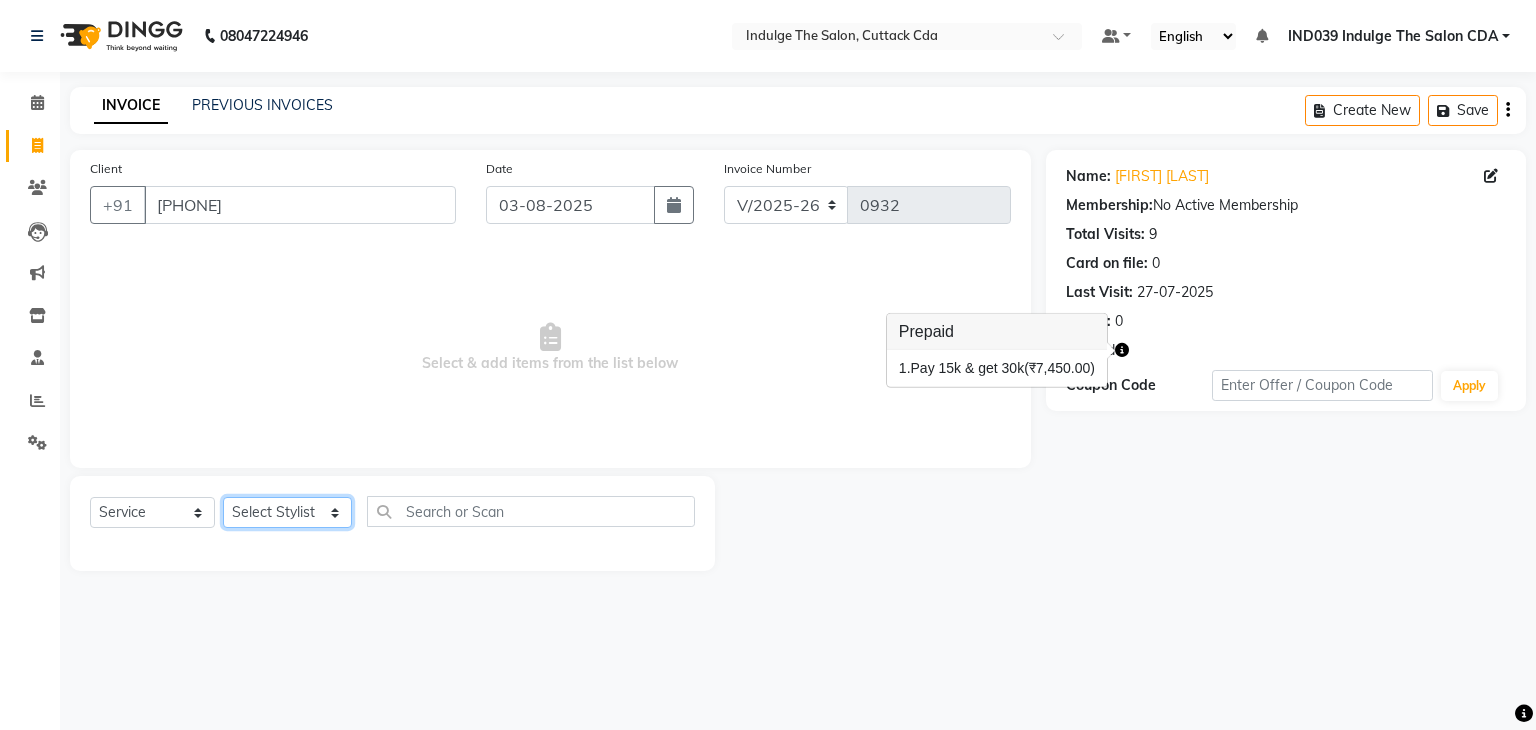 click on "Select Stylist Ajay Sethy( Therapist ) GOURAHARI BARIK IND039 Indulge The Salon CDA Mohd Shahrukh Mohit Patial Pravat Kumar Das Sudipa Daptari SUMAN DAS  SUNNY ASHVANI" 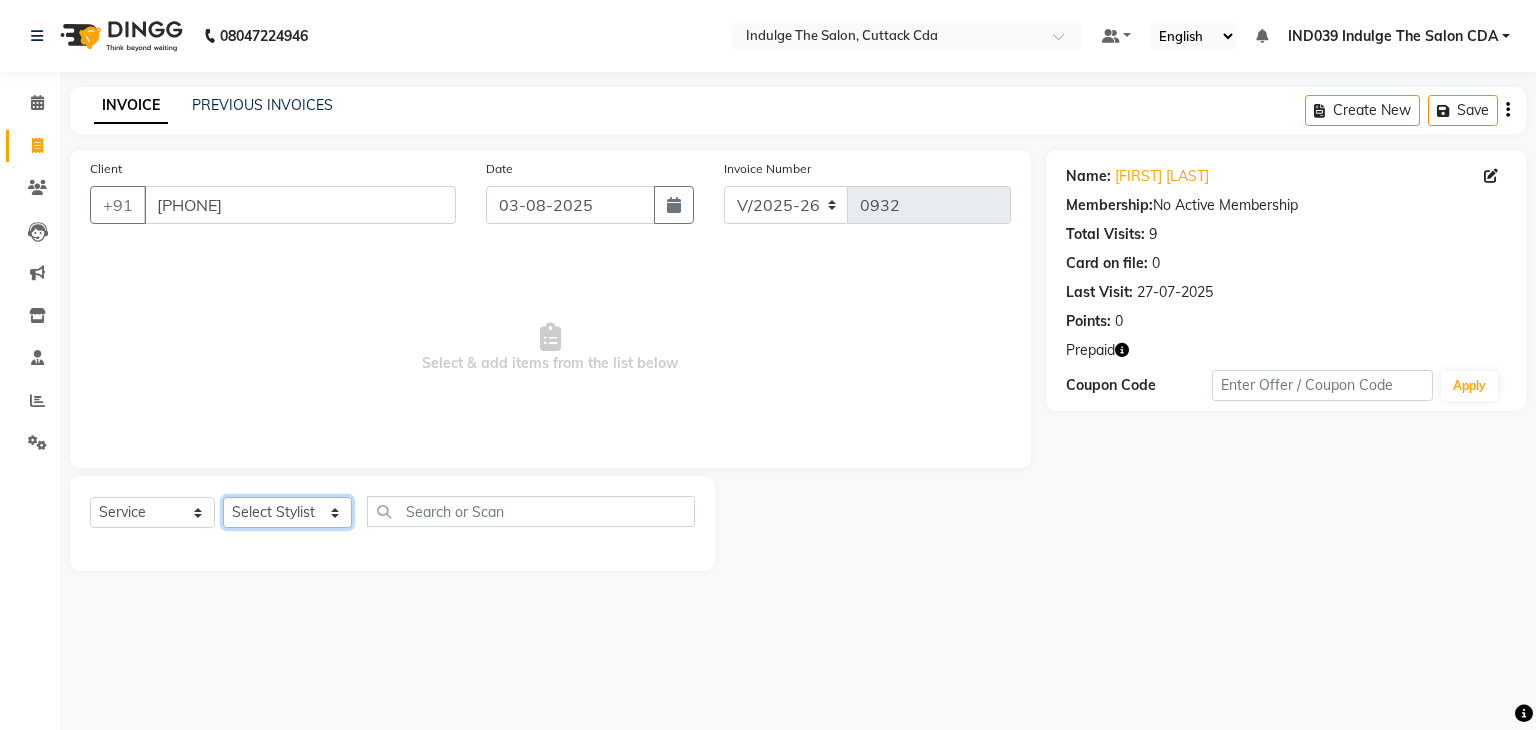 select on "87394" 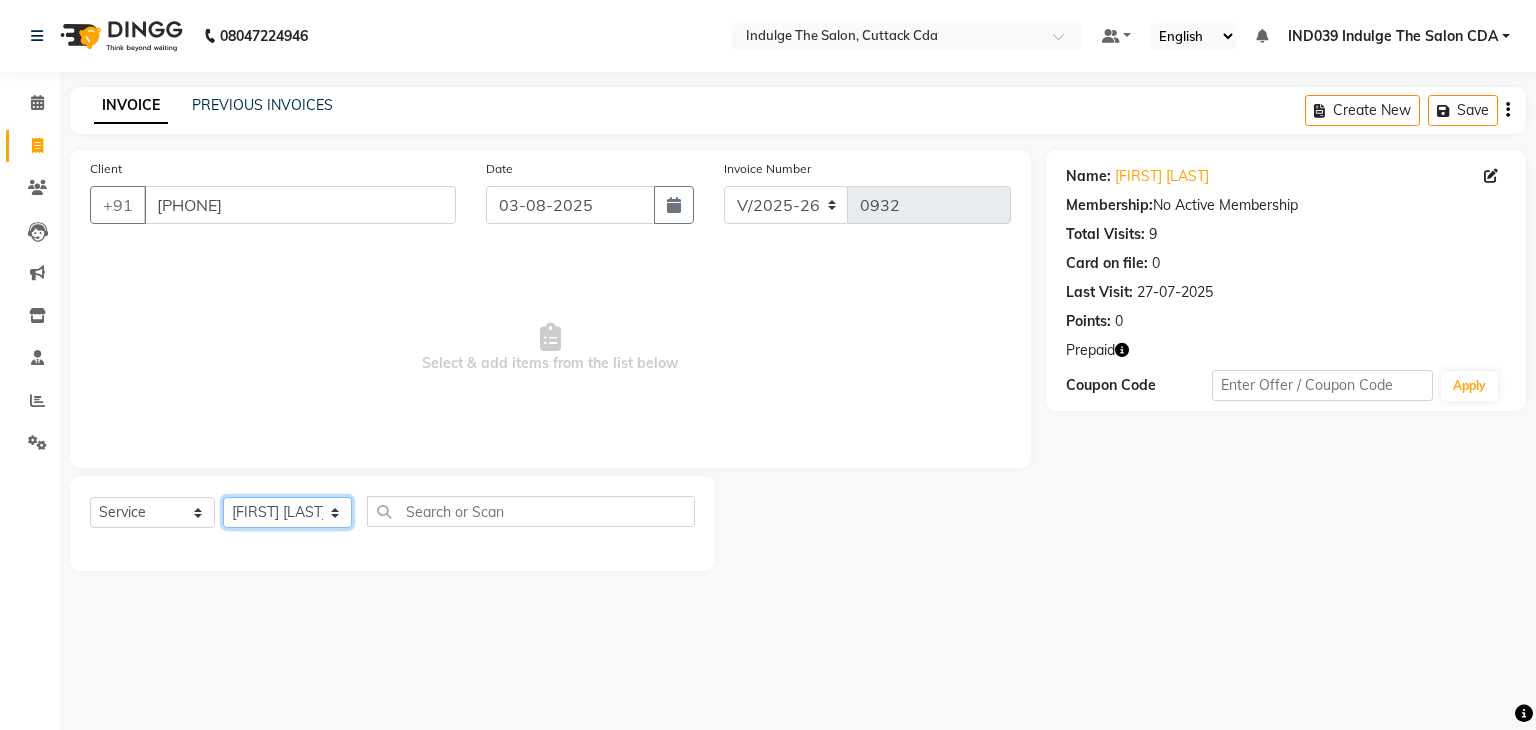 click on "Select Stylist Ajay Sethy( Therapist ) GOURAHARI BARIK IND039 Indulge The Salon CDA Mohd Shahrukh Mohit Patial Pravat Kumar Das Sudipa Daptari SUMAN DAS  SUNNY ASHVANI" 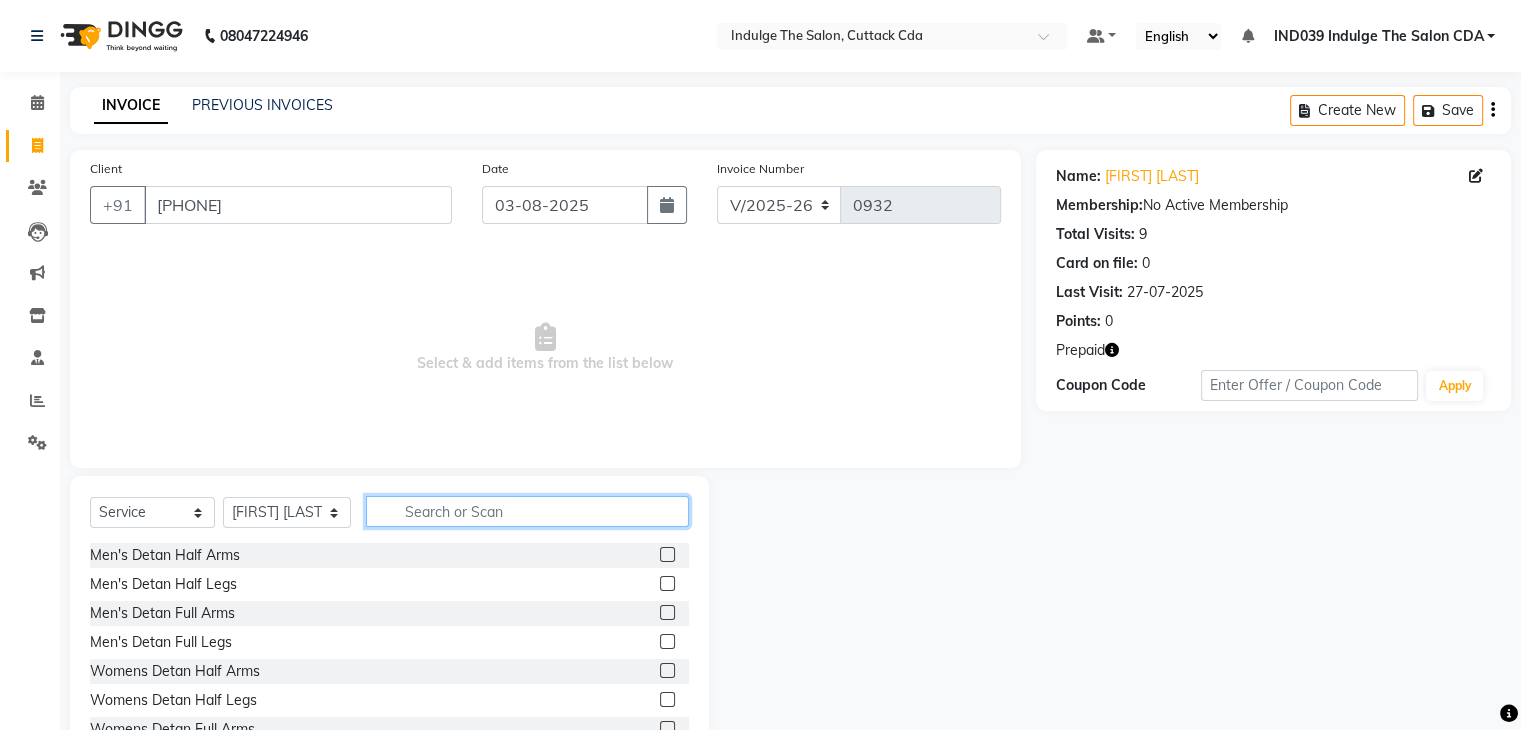 click 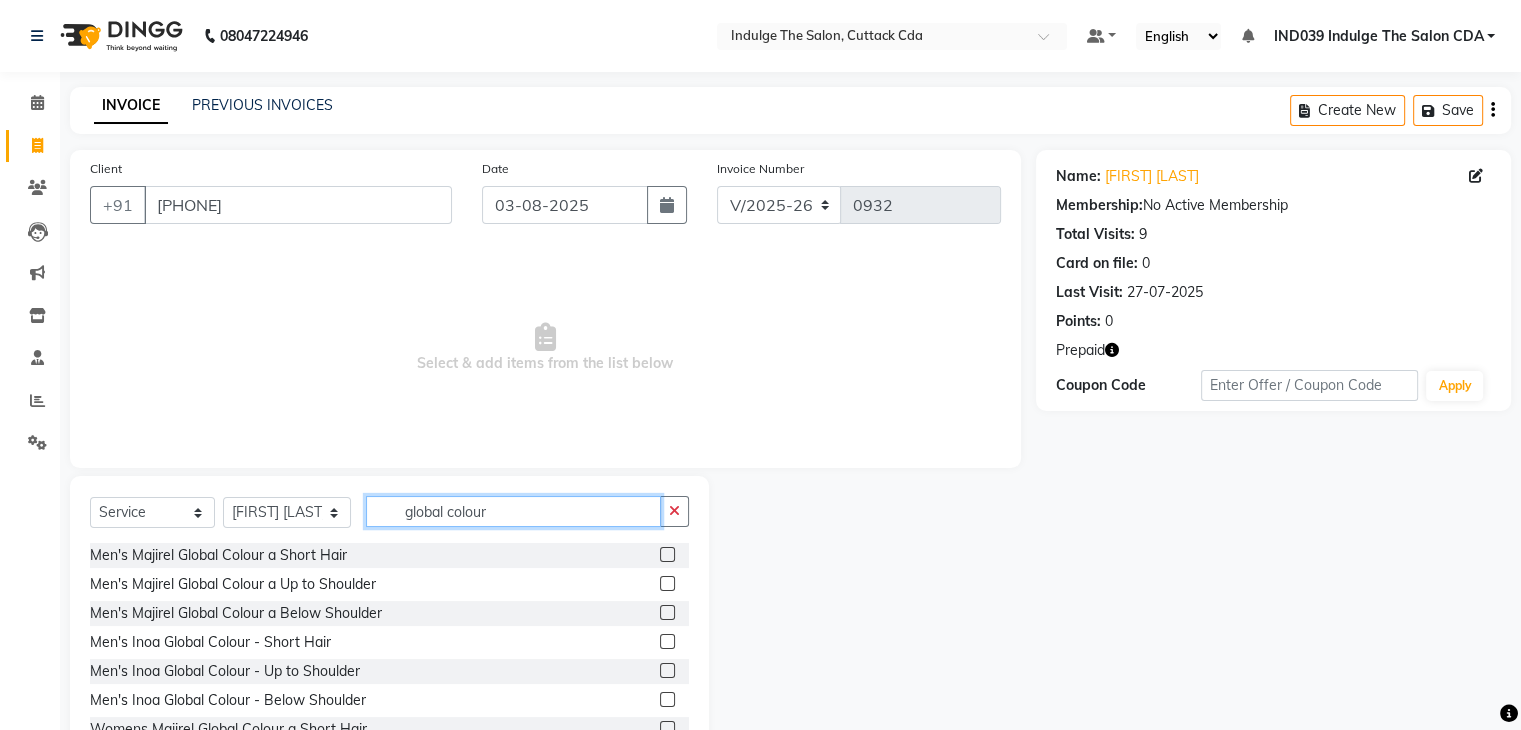type on "global colour" 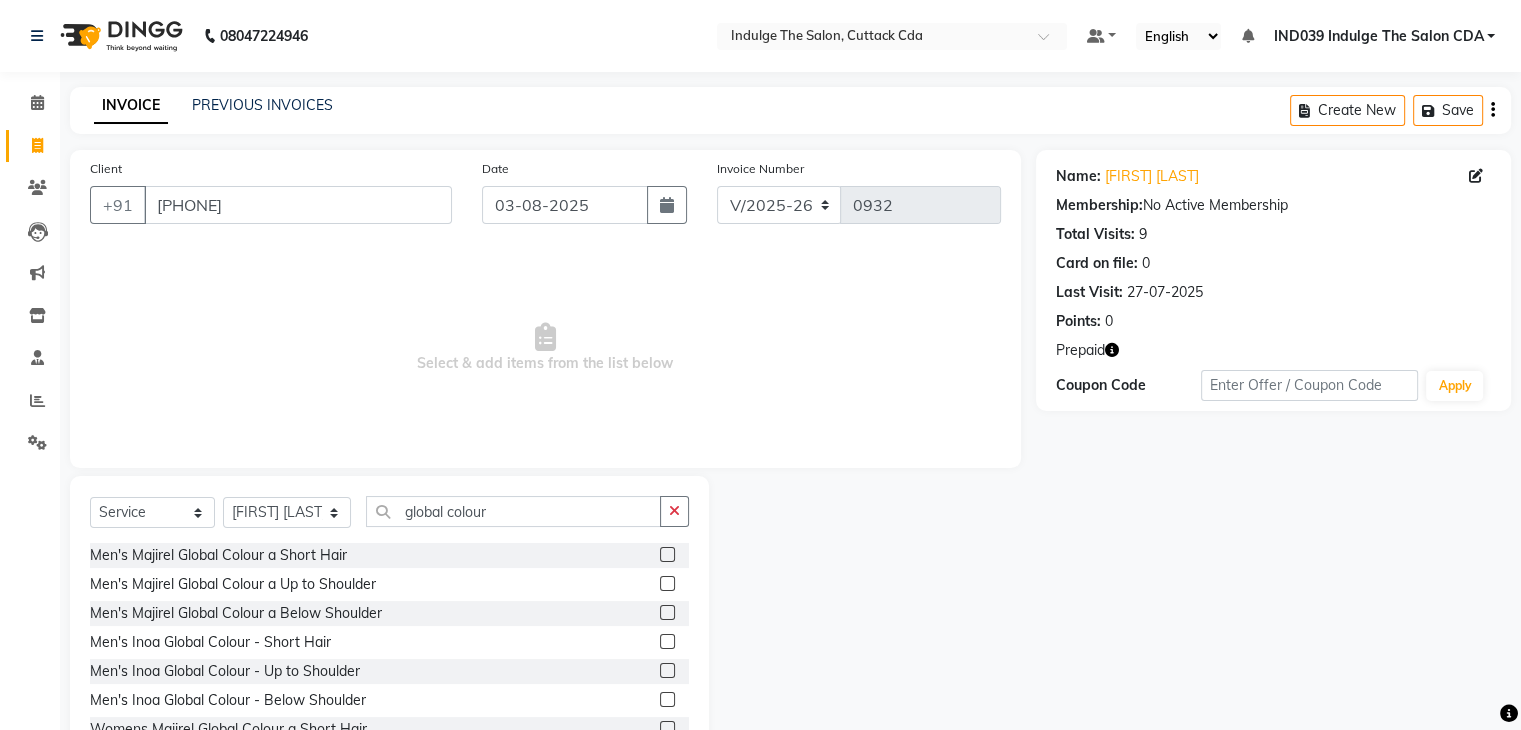 click 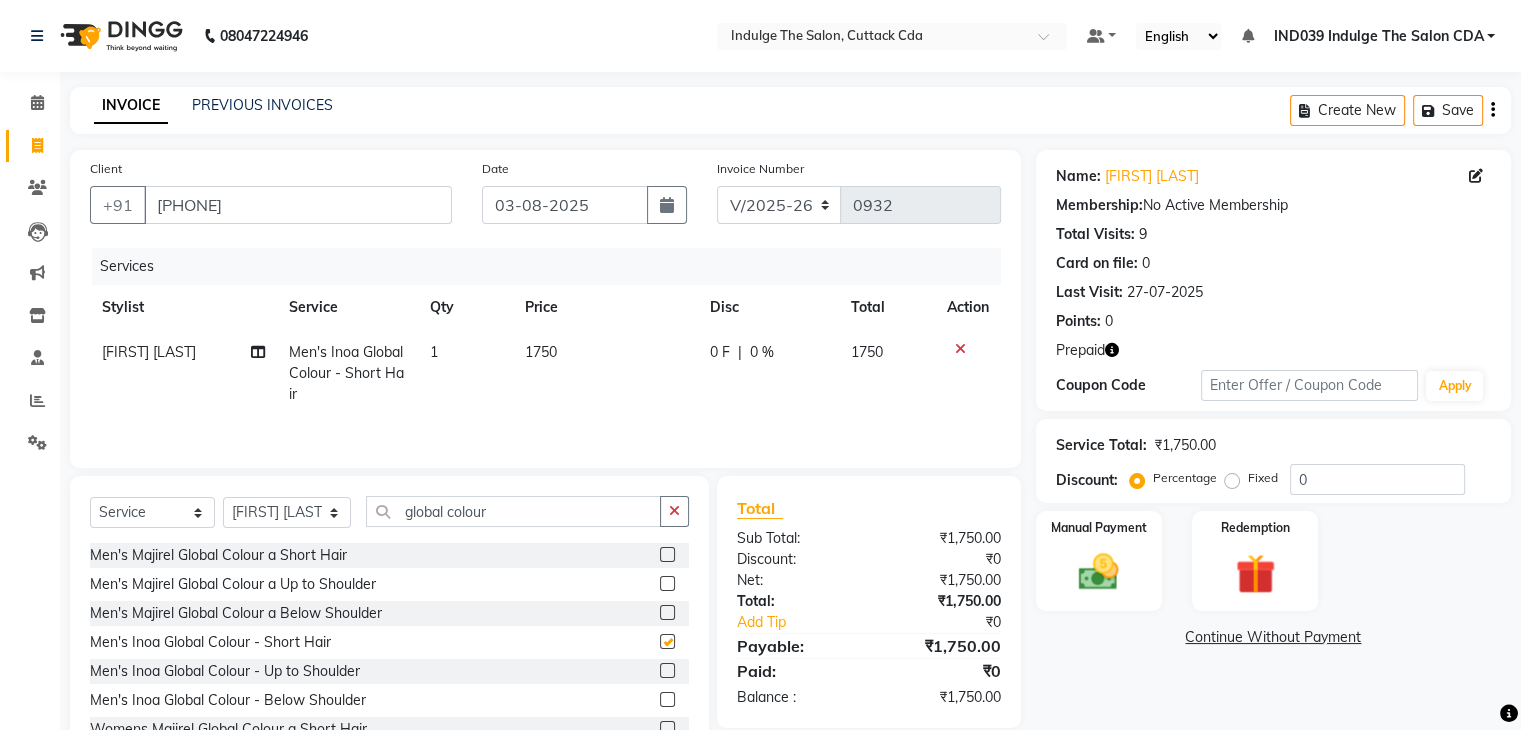 checkbox on "false" 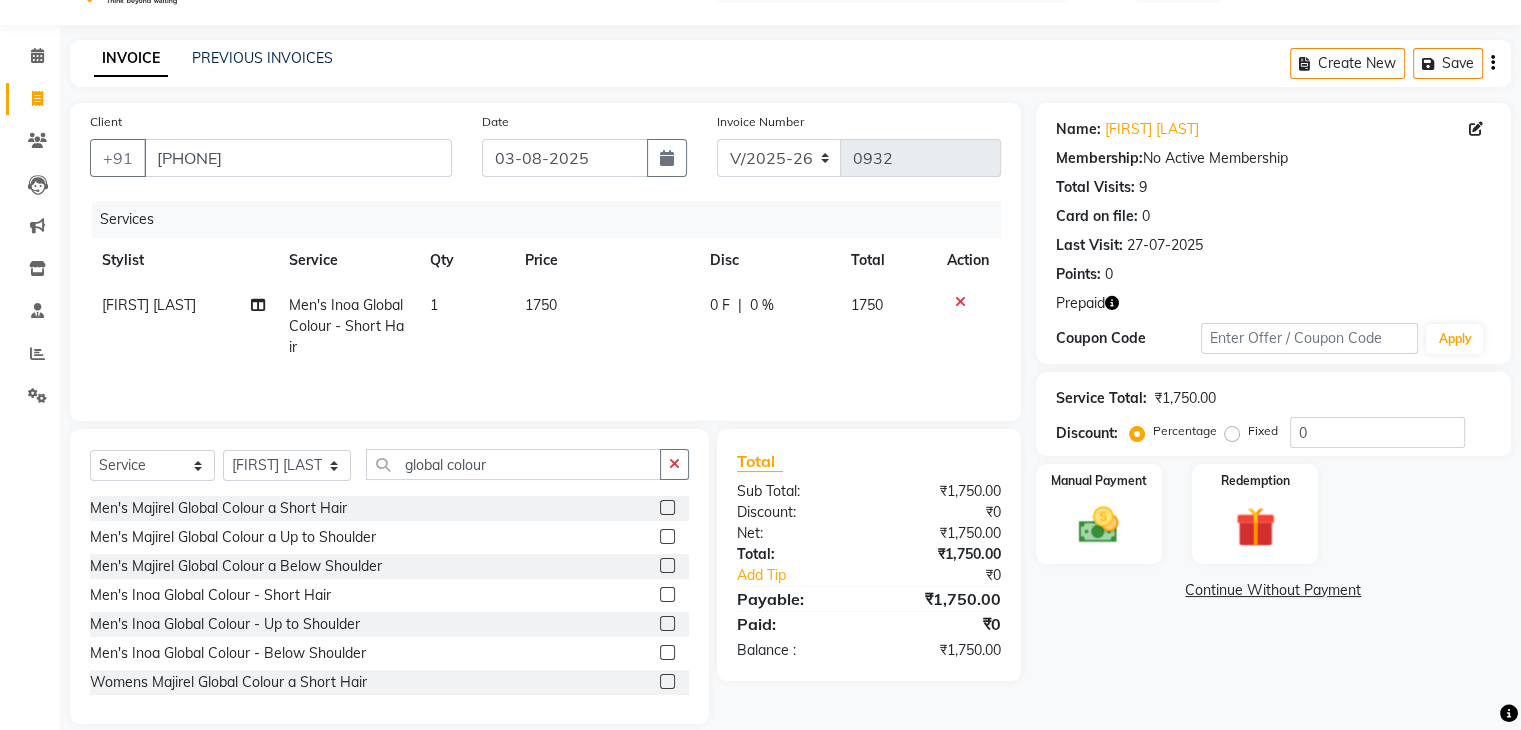 scroll, scrollTop: 72, scrollLeft: 0, axis: vertical 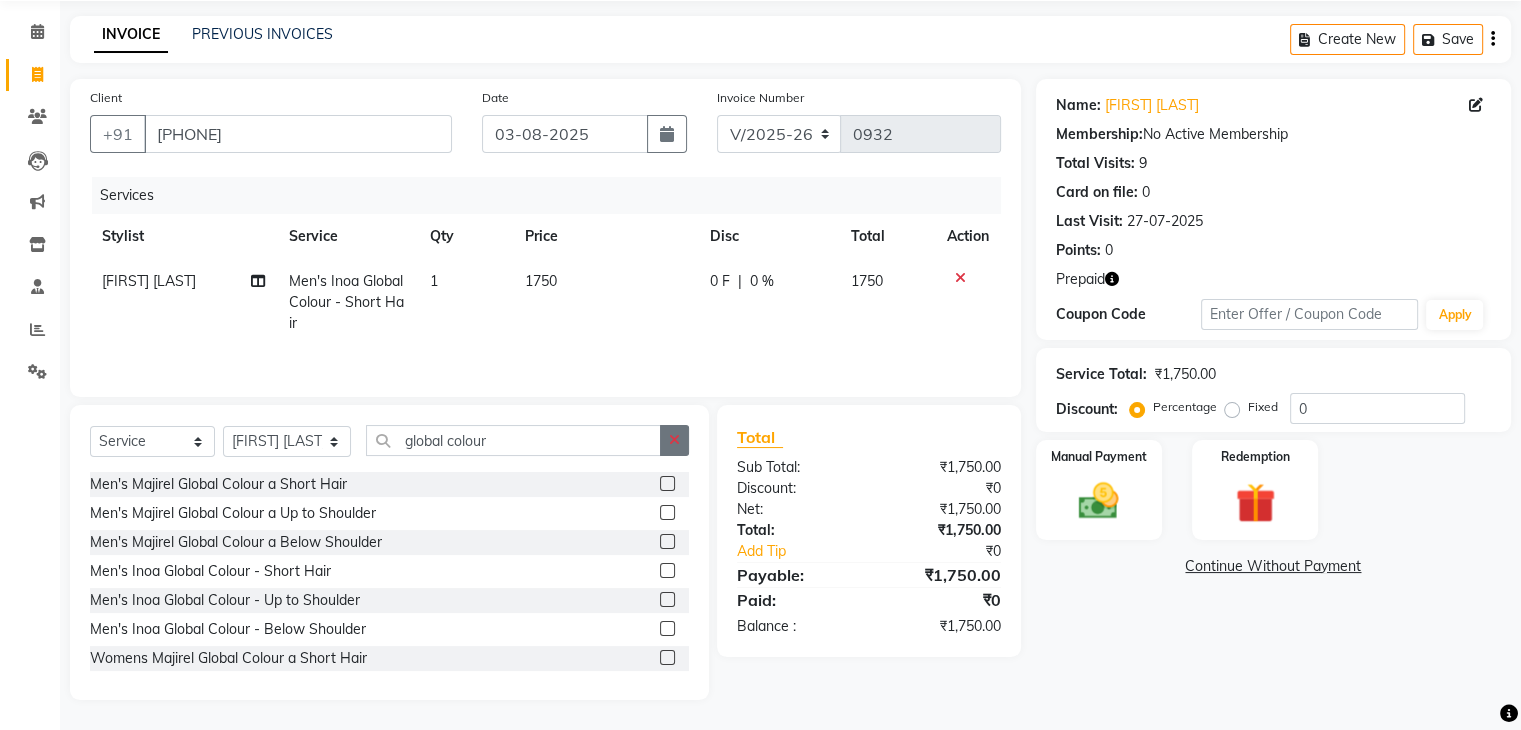 click 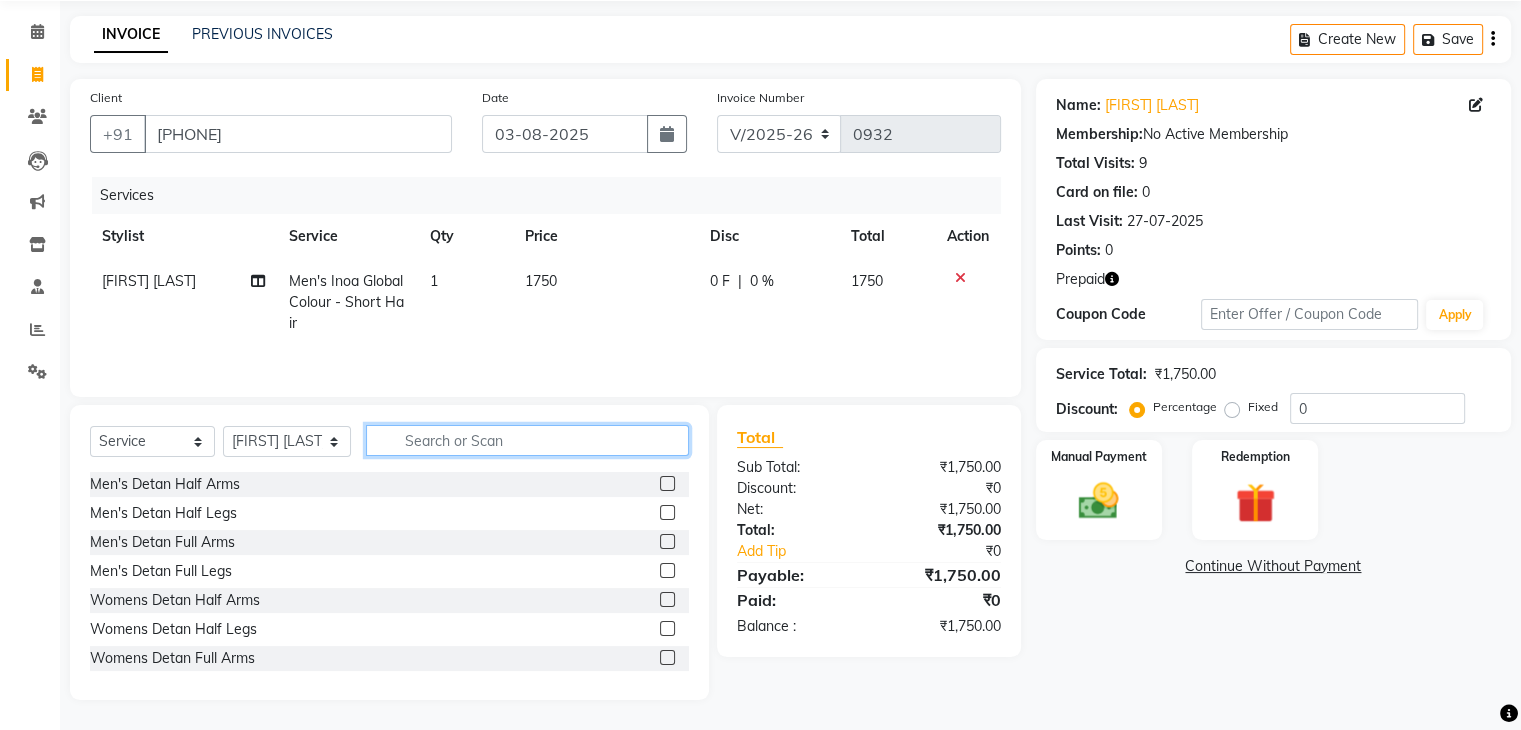 click 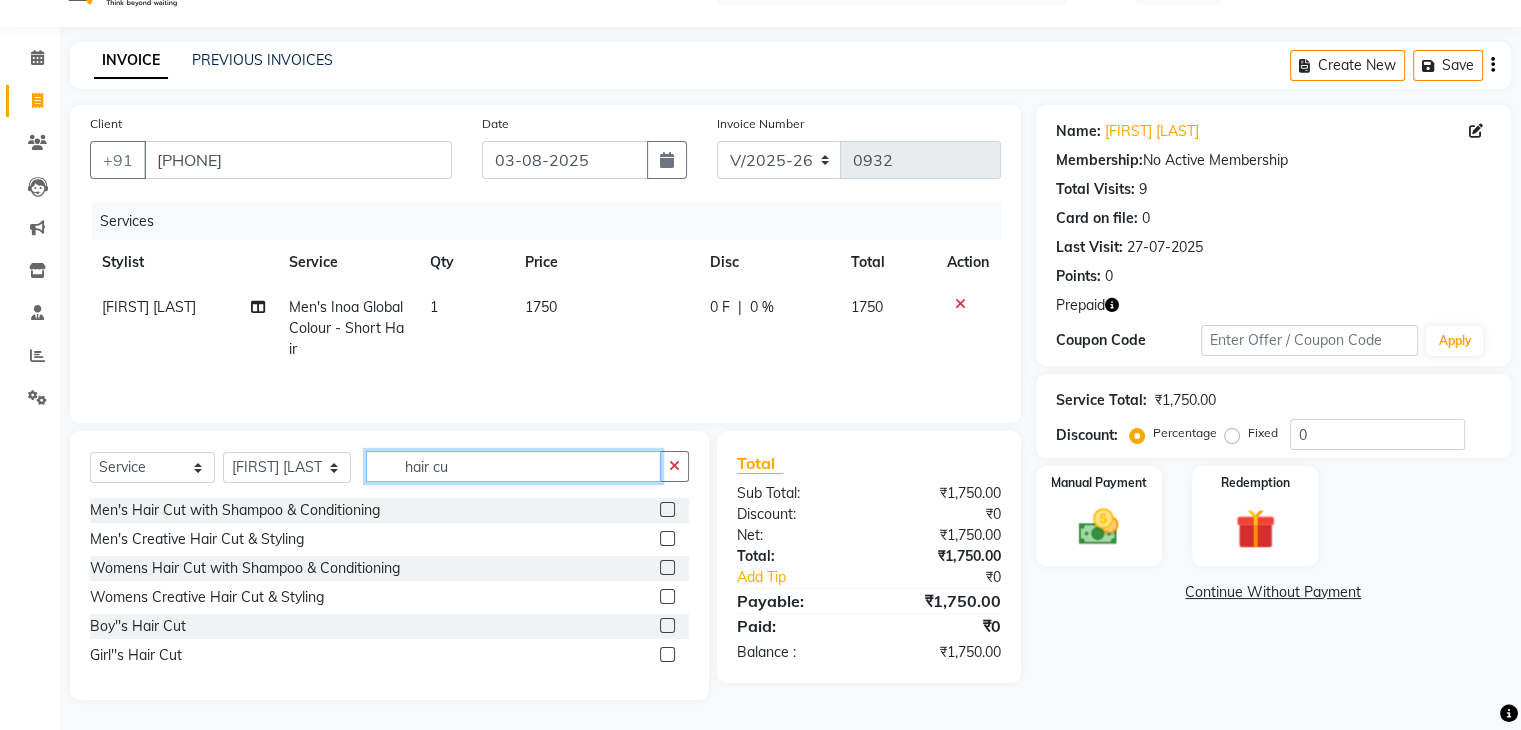 scroll, scrollTop: 46, scrollLeft: 0, axis: vertical 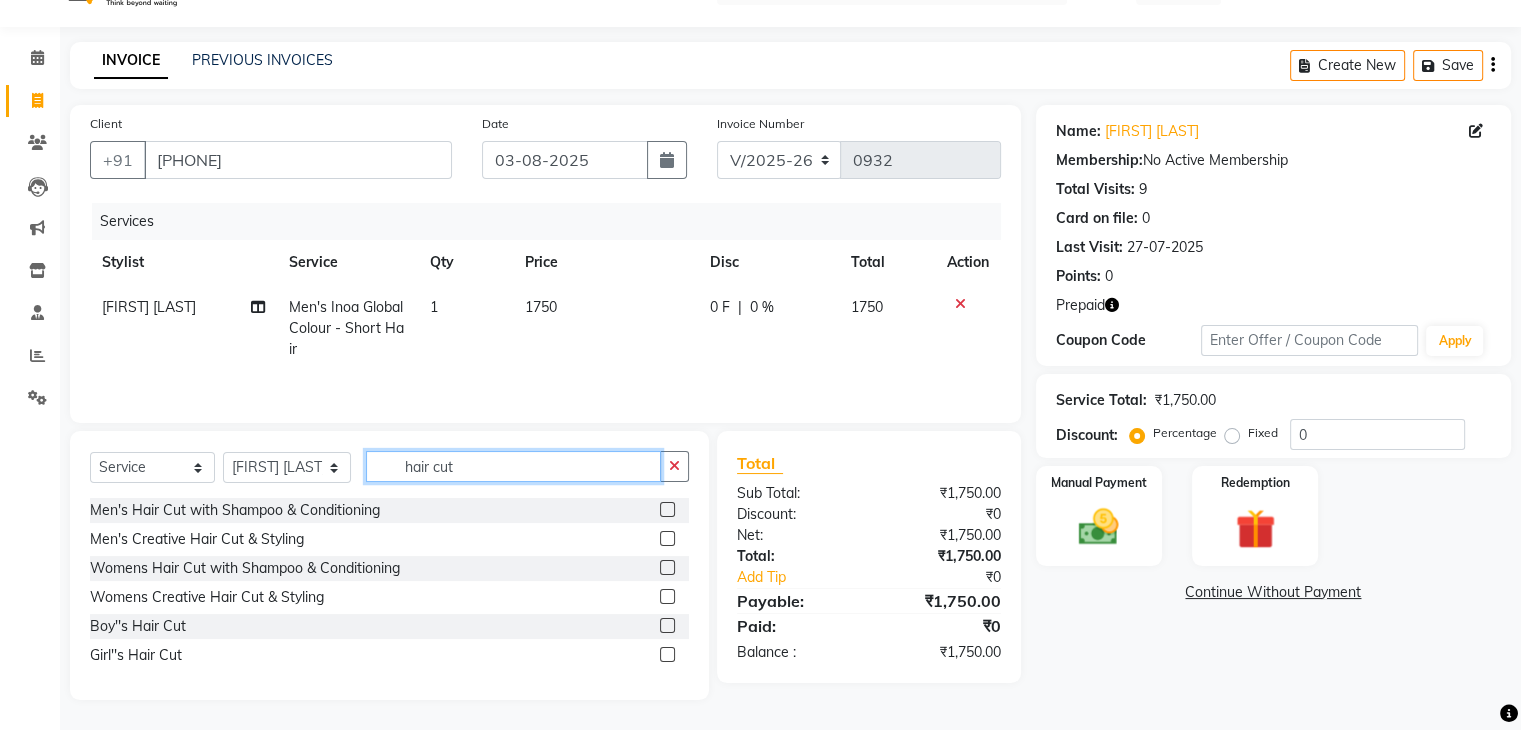 type on "hair cut" 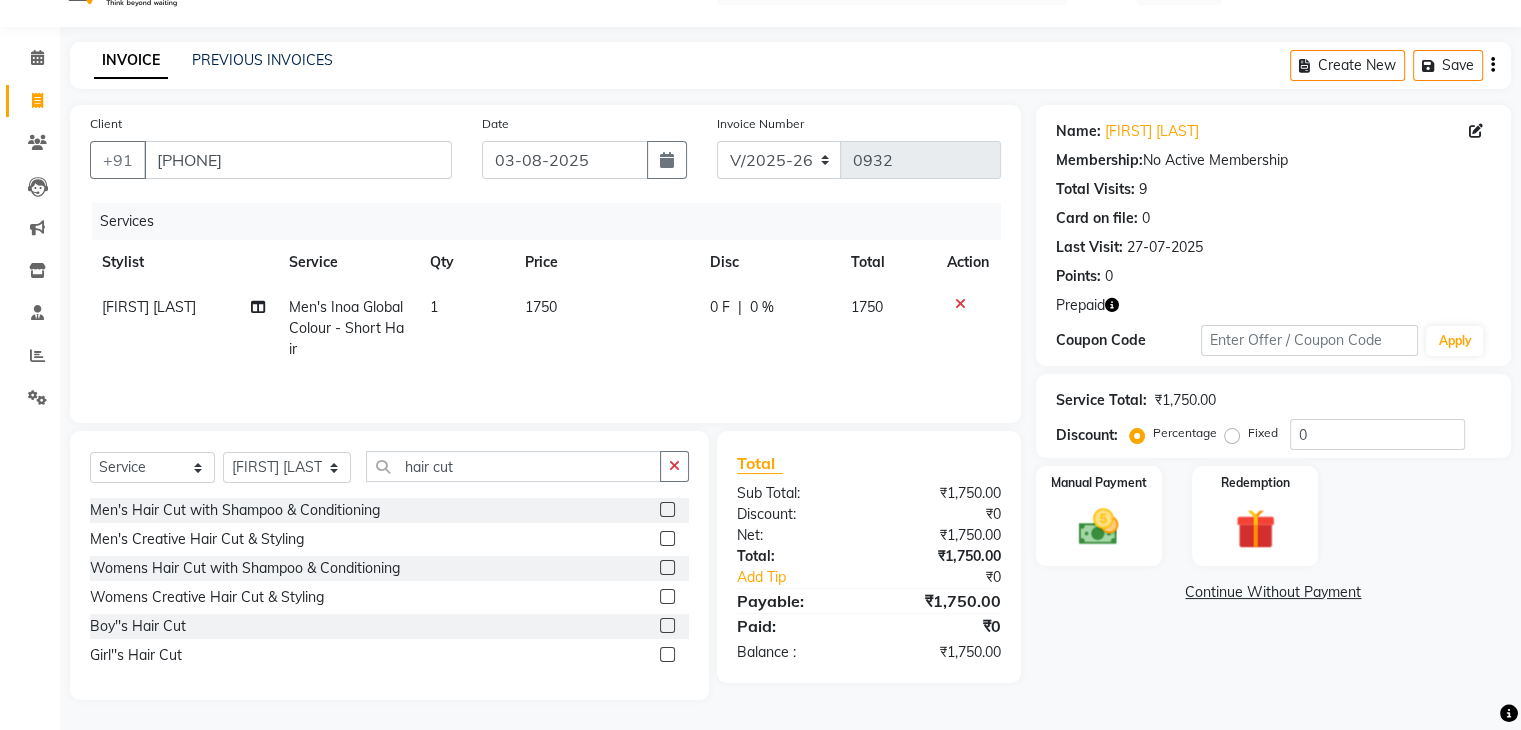 click 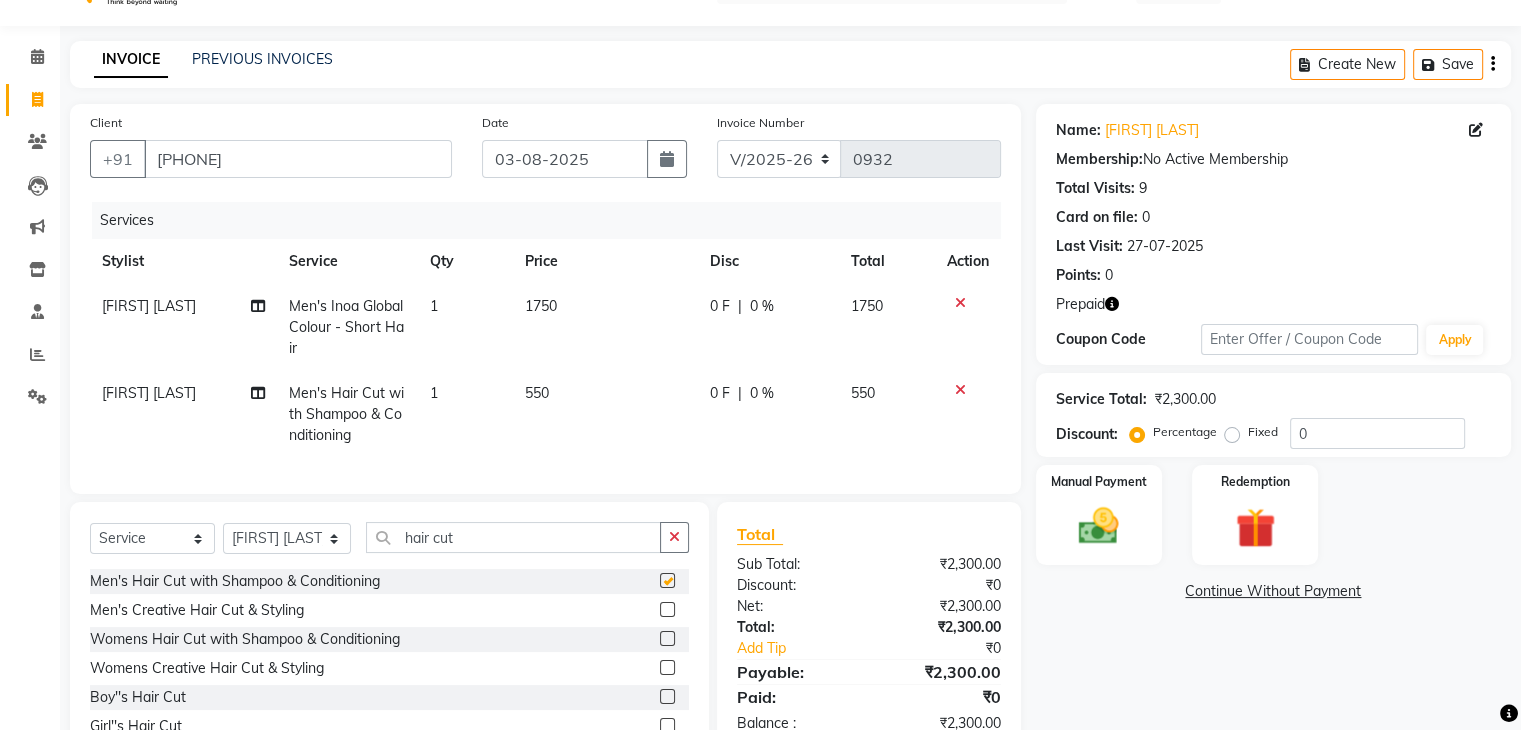 checkbox on "false" 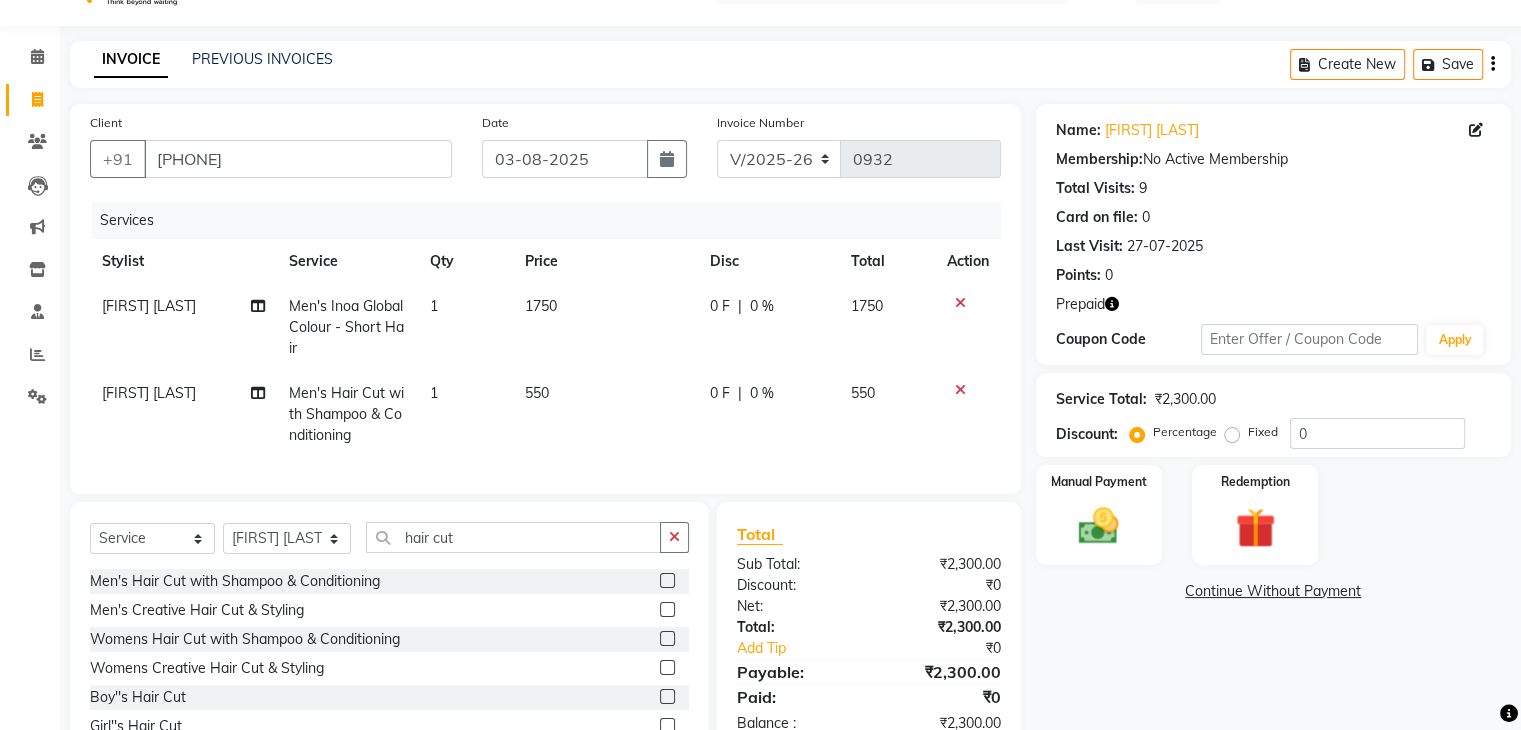 click 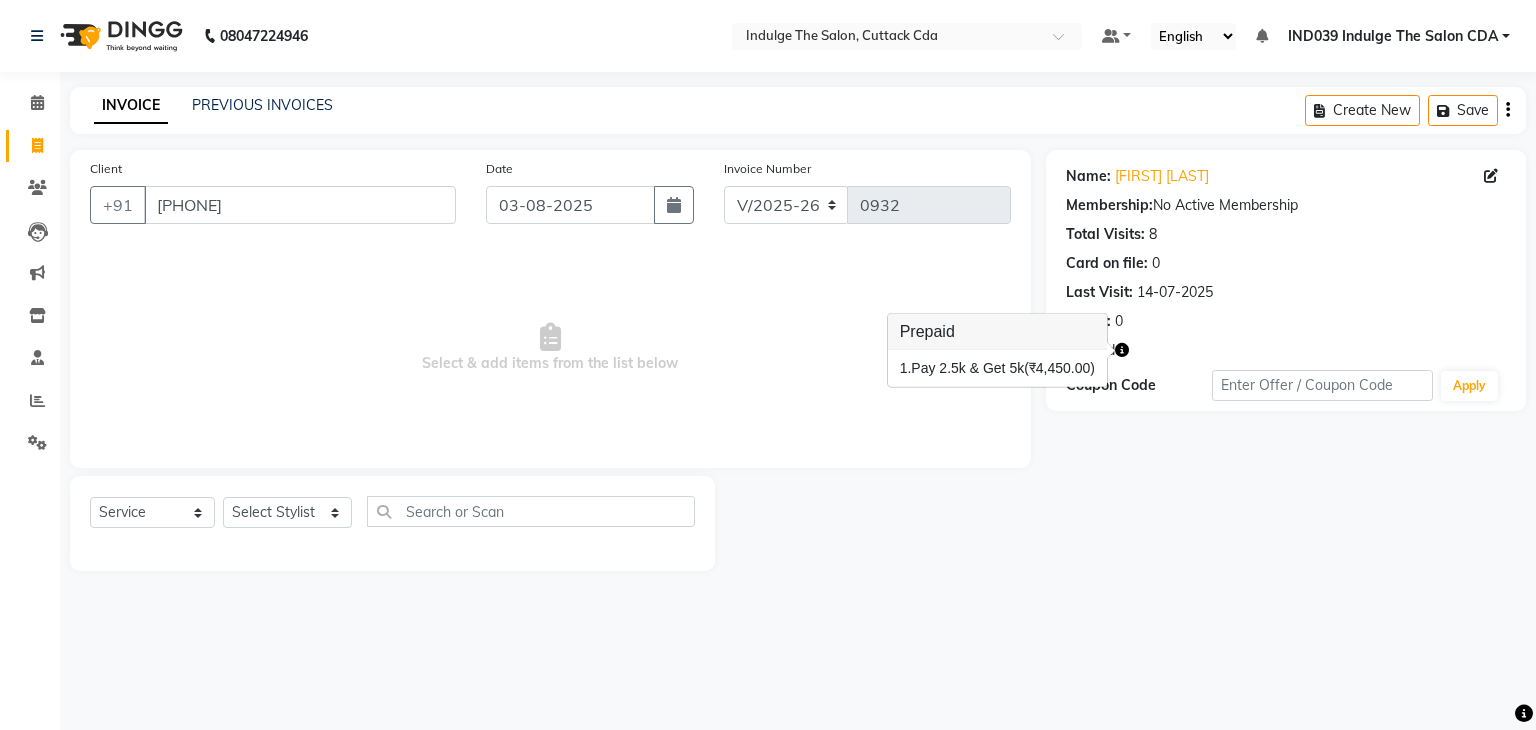 select on "7297" 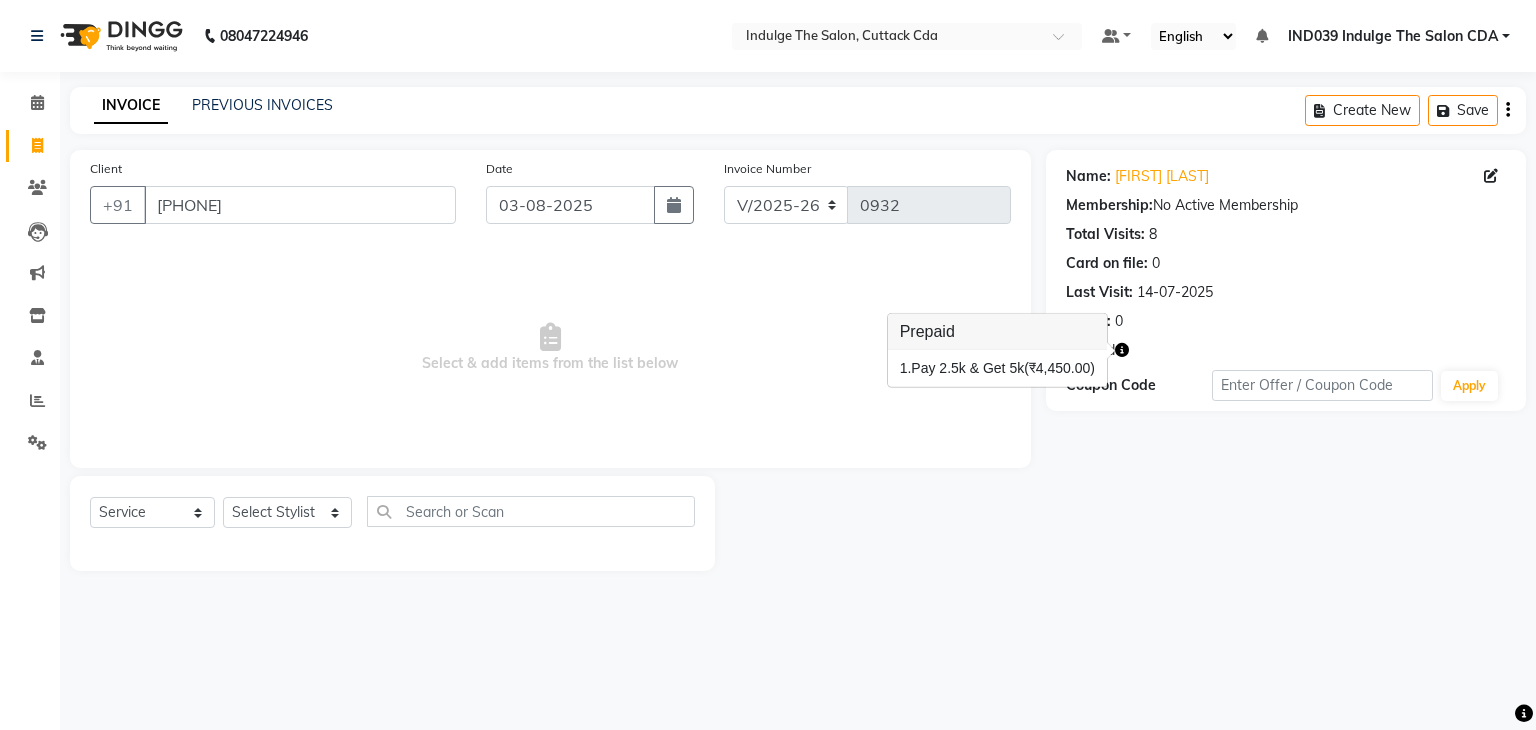 scroll, scrollTop: 0, scrollLeft: 0, axis: both 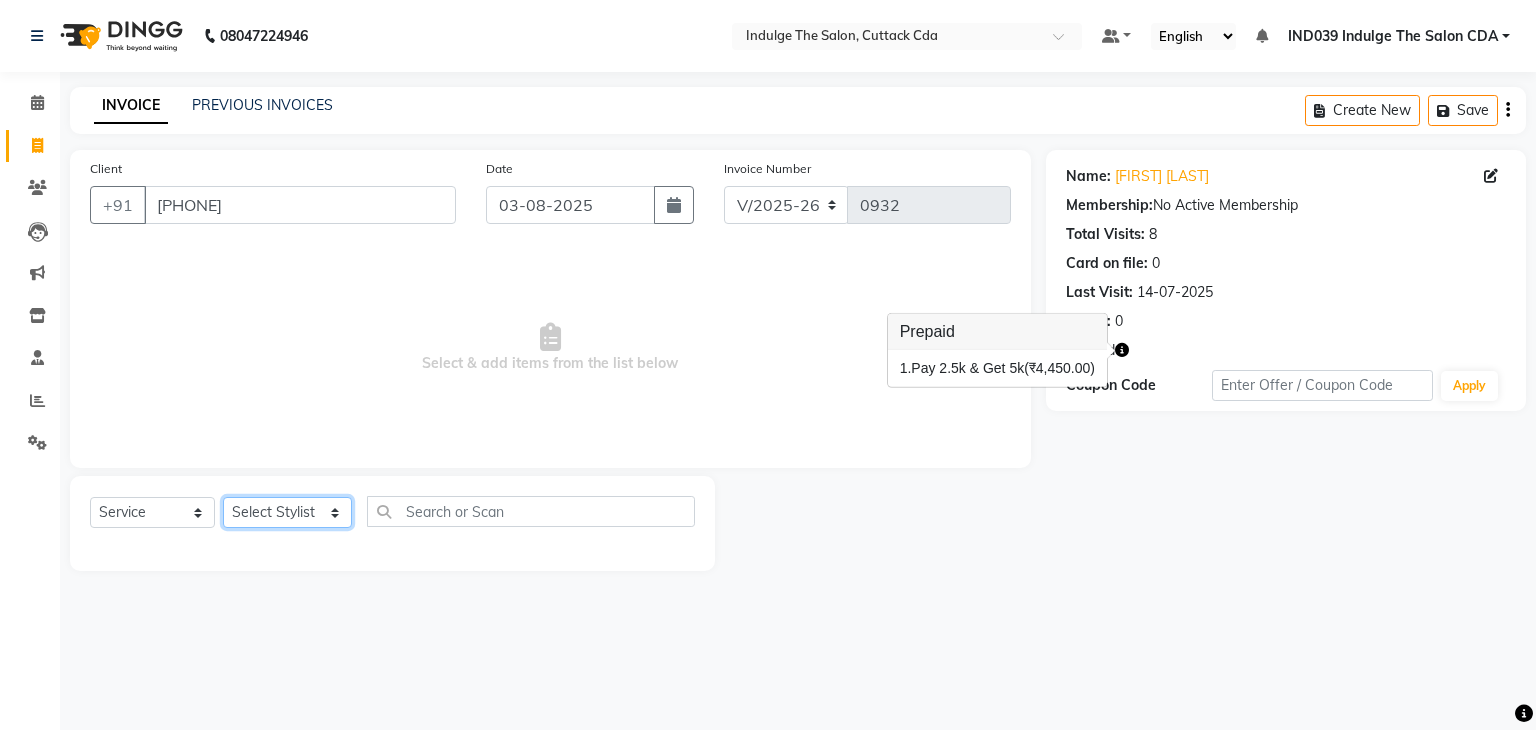 click on "Select Stylist [FIRST] [LAST]( Therapist ) [FIRST] [LAST] Ind039 Indulge The Salon CDA Mohd [FIRST] [LAST] [FIRST] [LAST] [FIRST] [LAST] [FIRST] [LAST] [FIRST] [LAST] [FIRST] [LAST]" 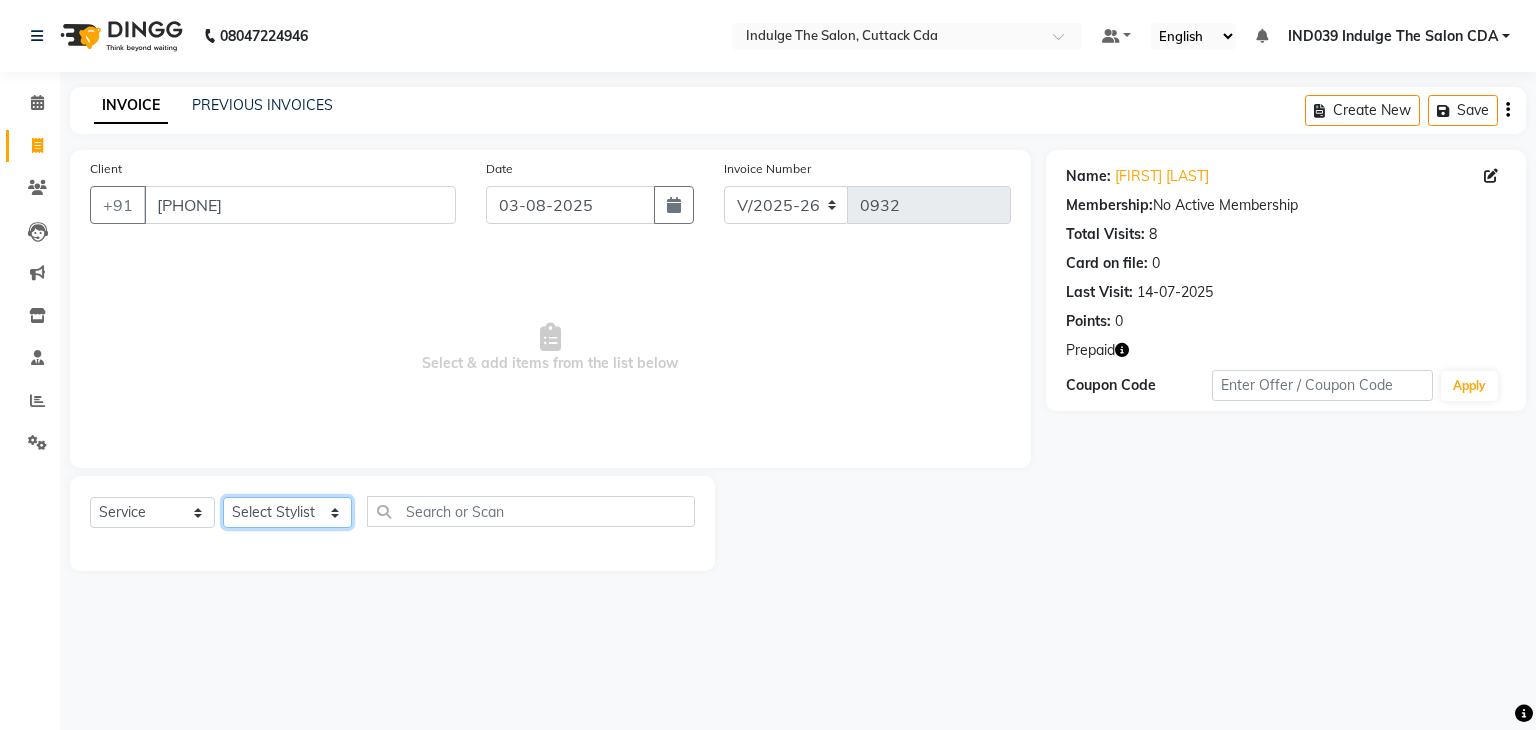 select on "78136" 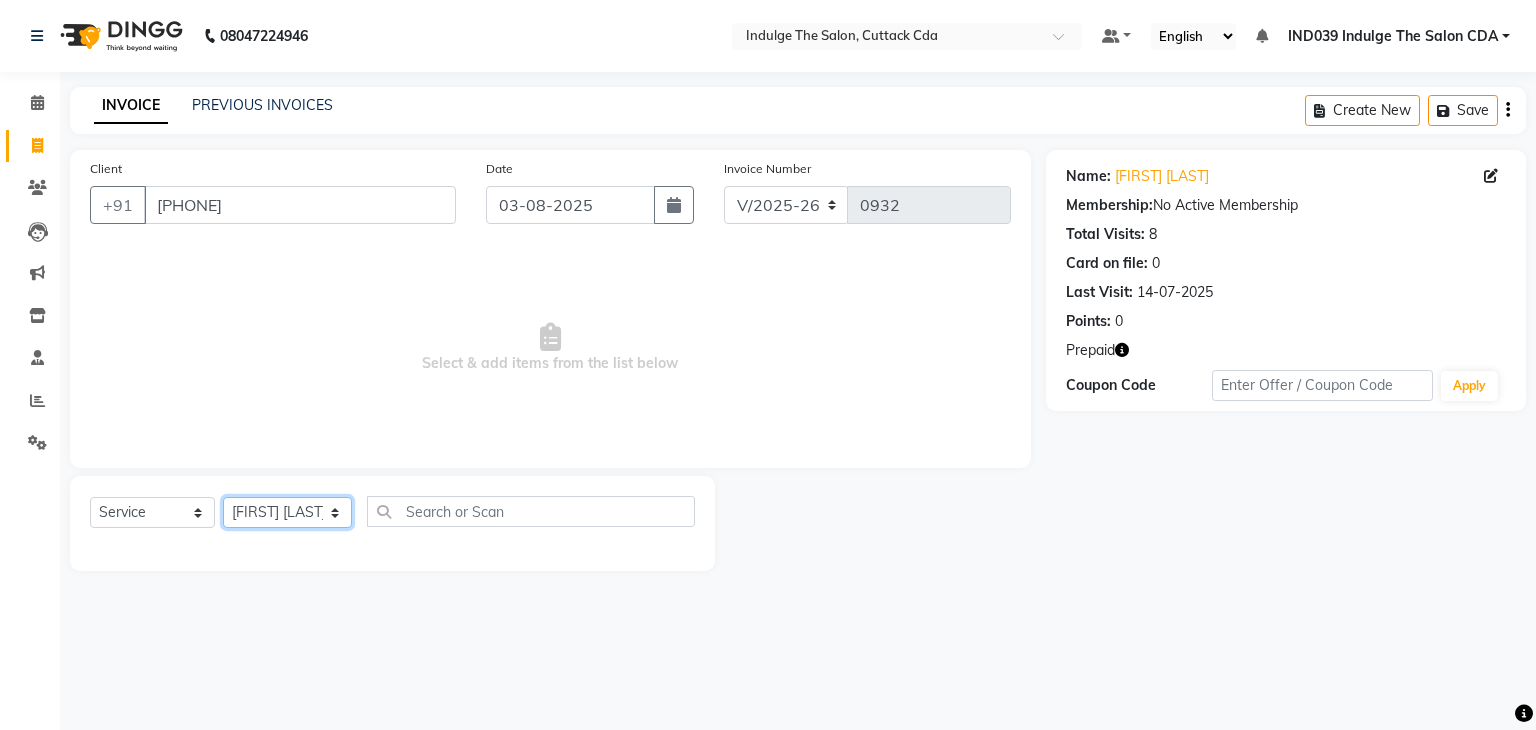 click on "Select Stylist [FIRST] [LAST]( Therapist ) [FIRST] [LAST] Ind039 Indulge The Salon CDA Mohd [FIRST] [LAST] [FIRST] [LAST] [FIRST] [LAST] [FIRST] [LAST] [FIRST] [LAST] [FIRST] [LAST]" 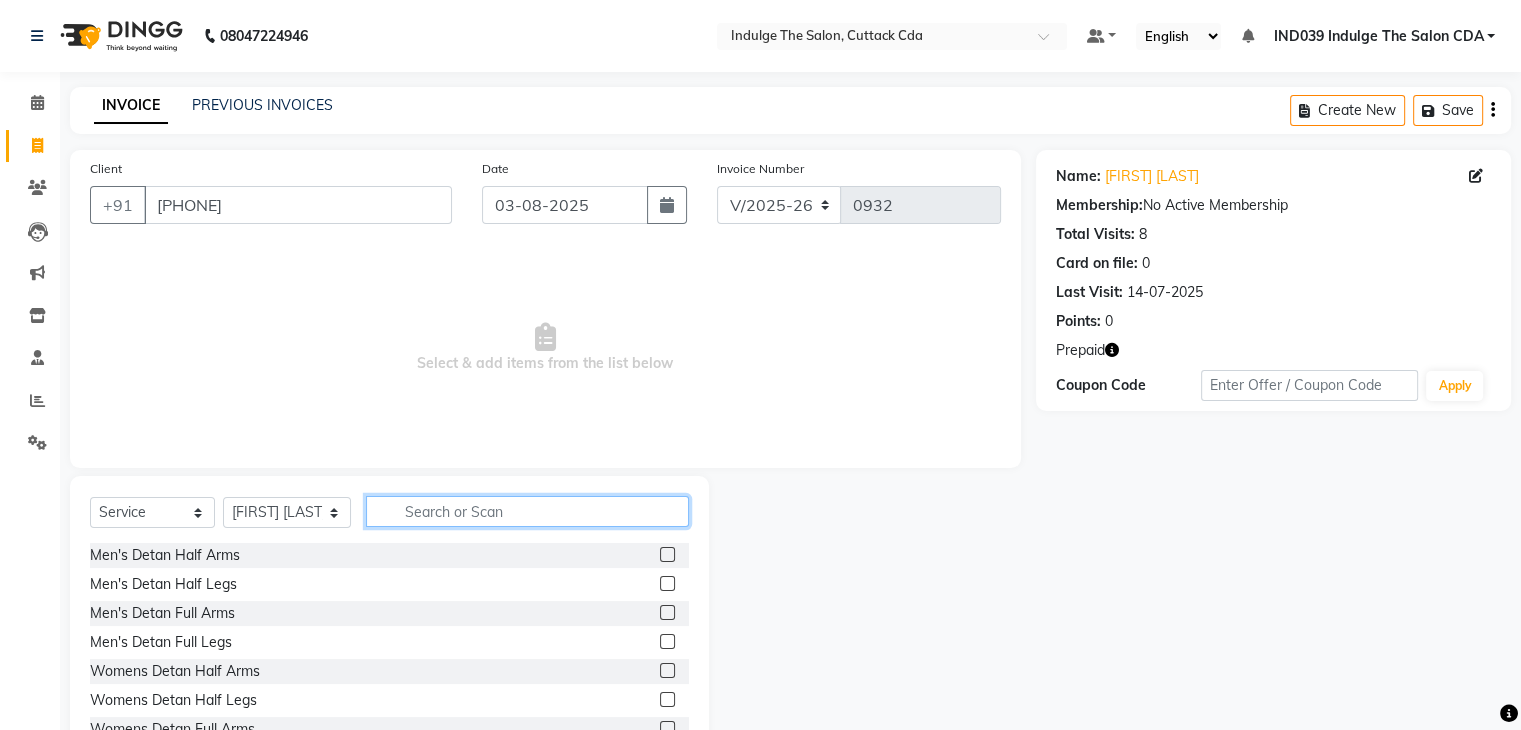 click 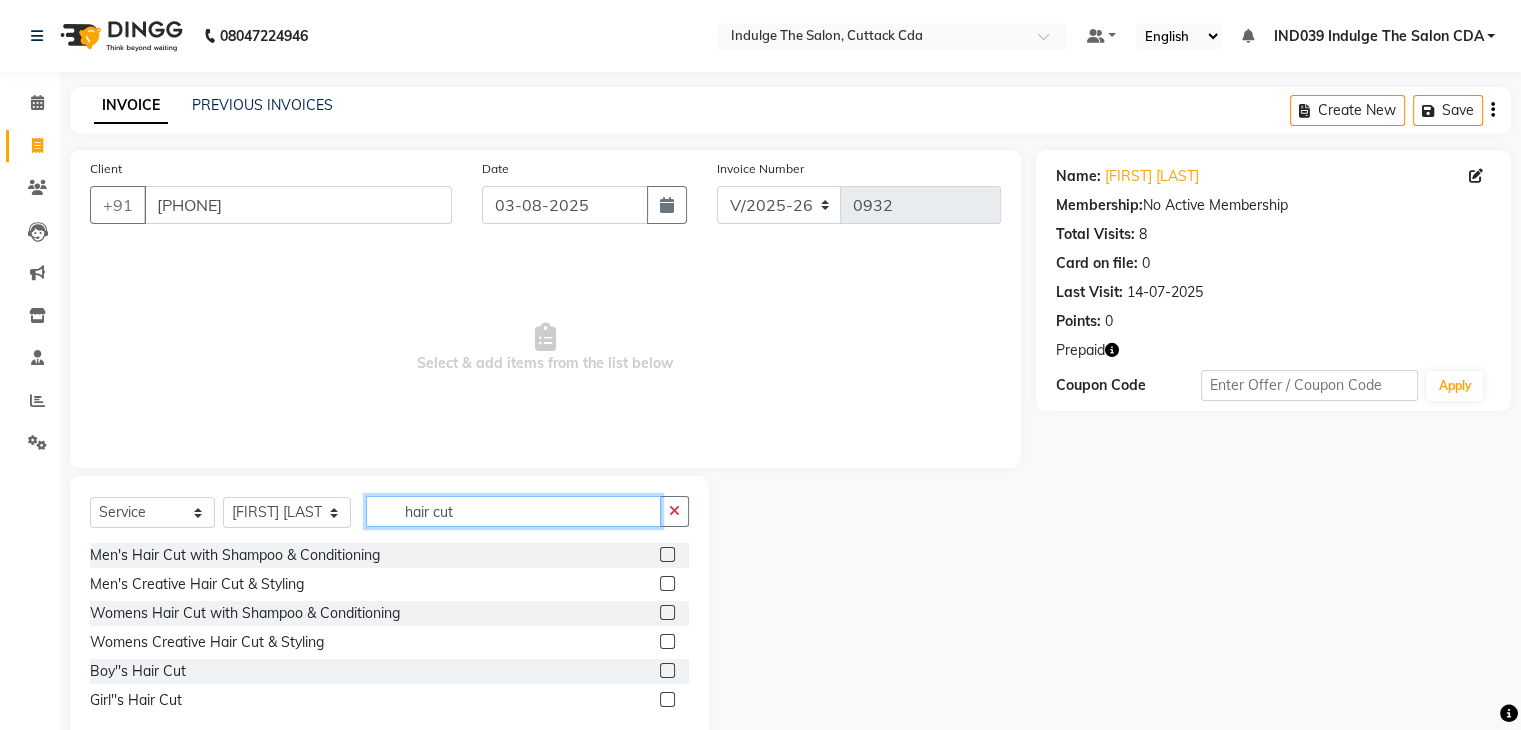 type on "hair cut" 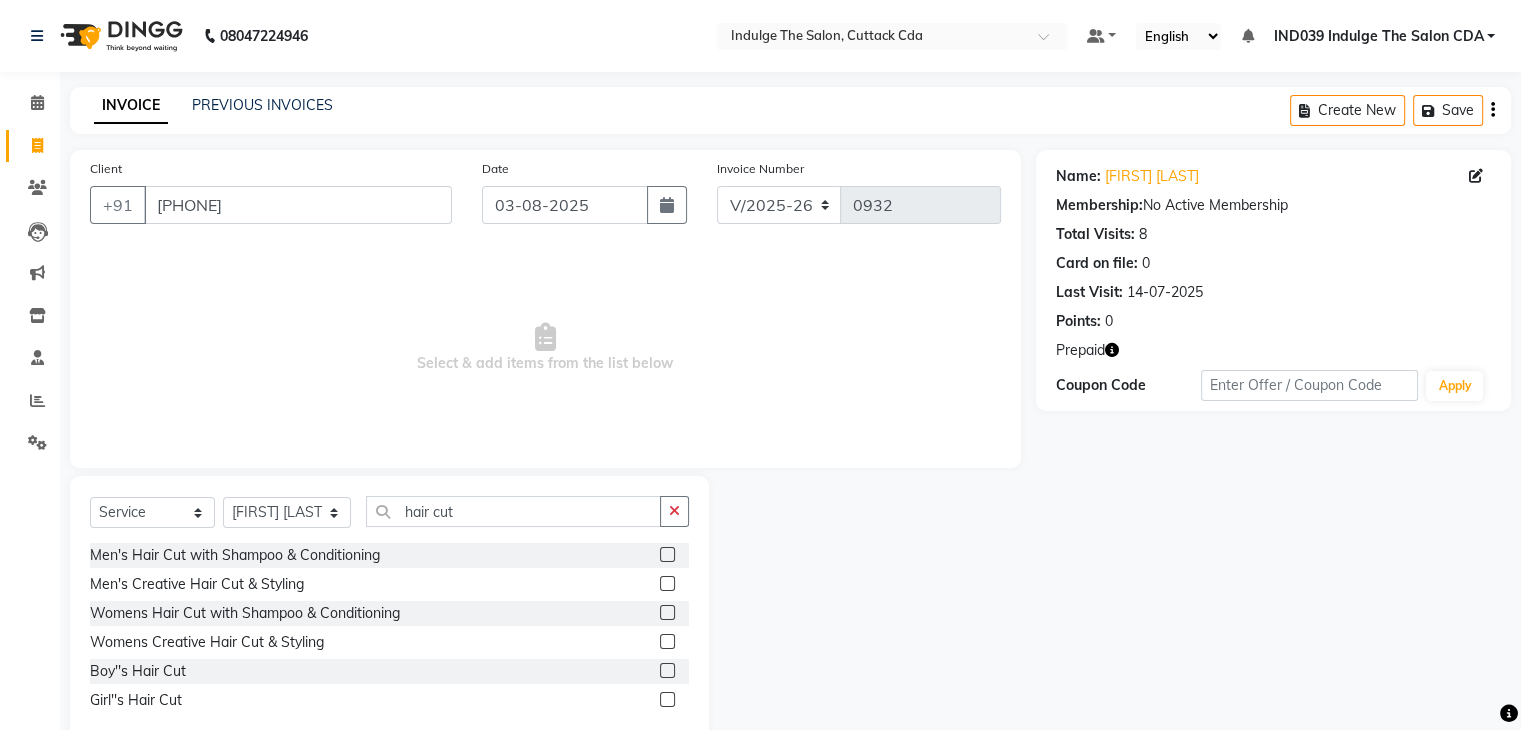 click 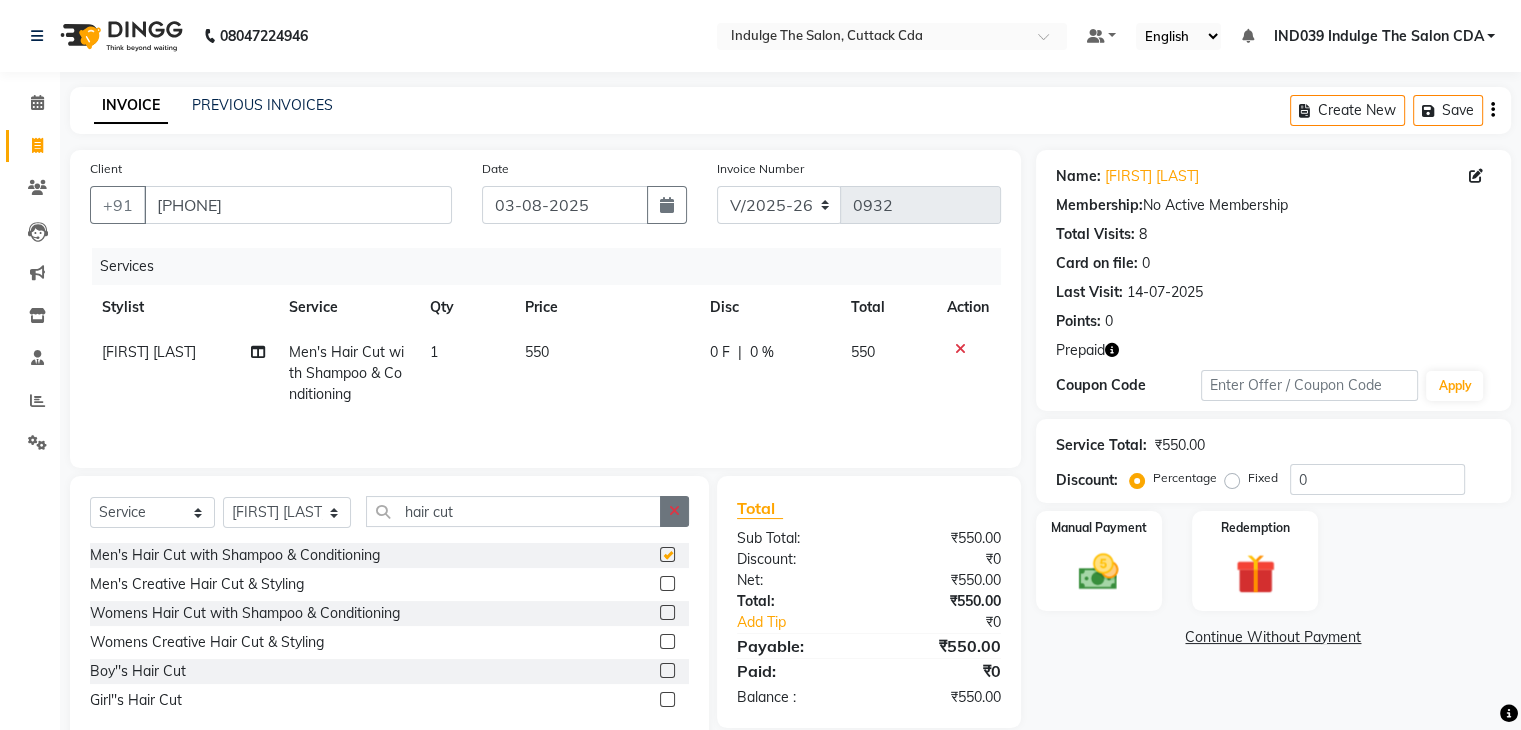 checkbox on "false" 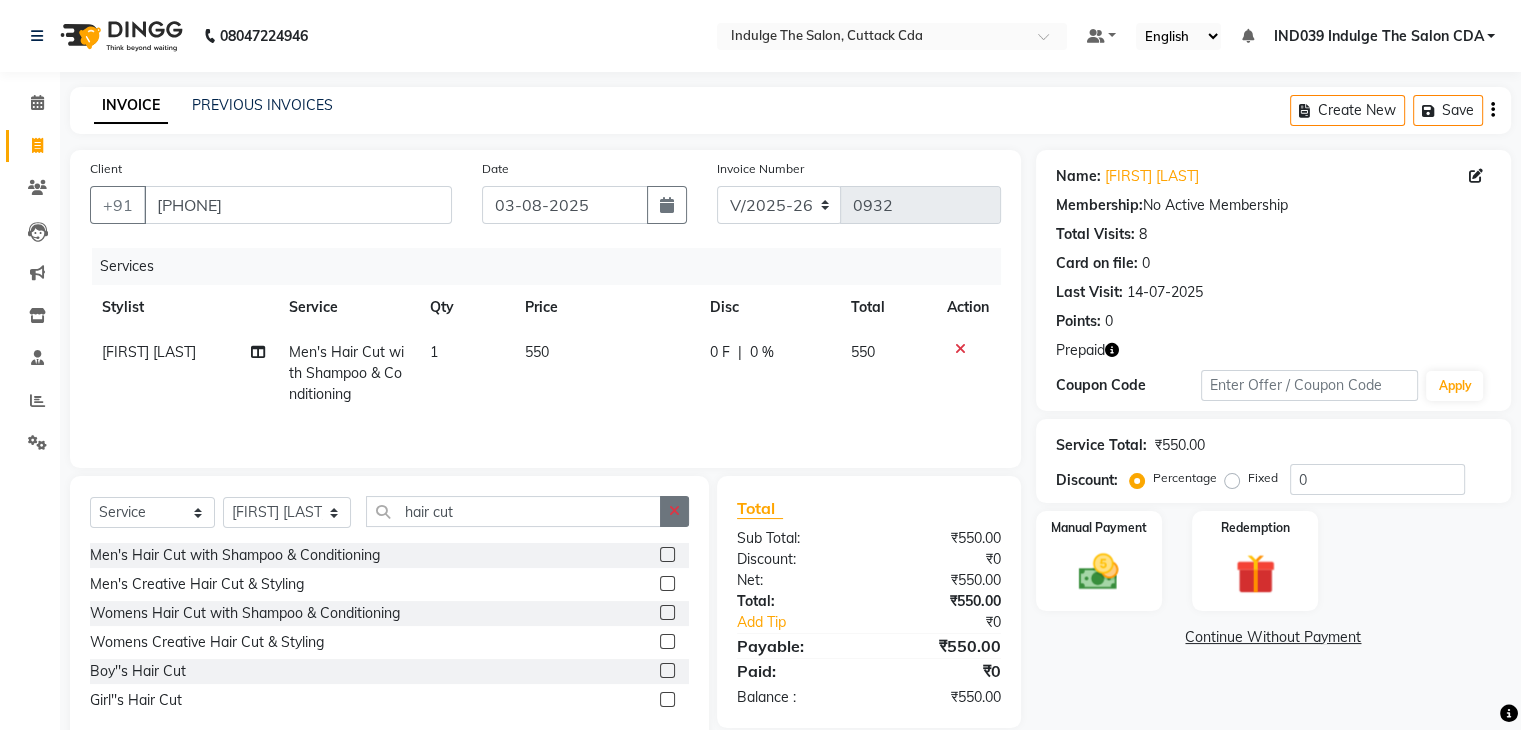 click 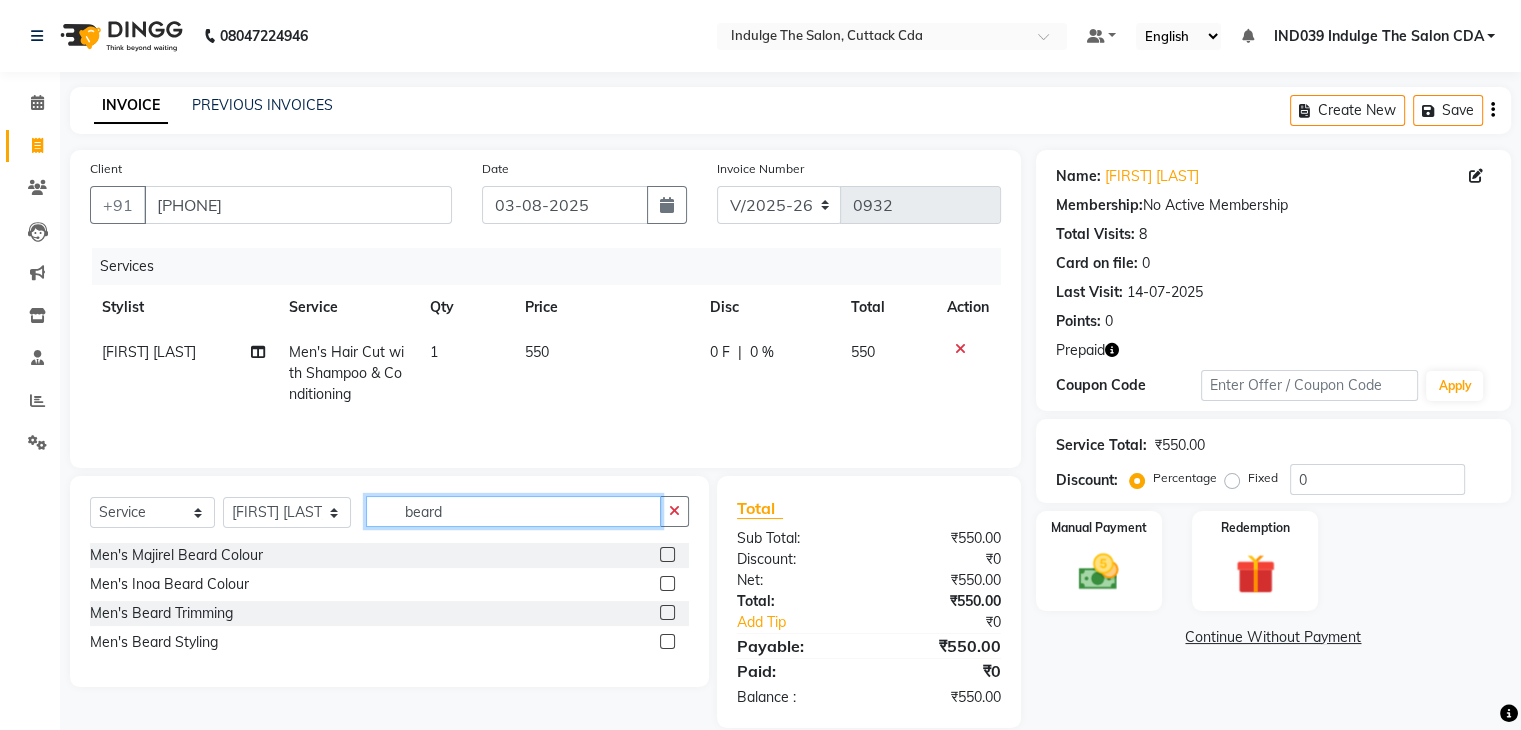 type on "beard" 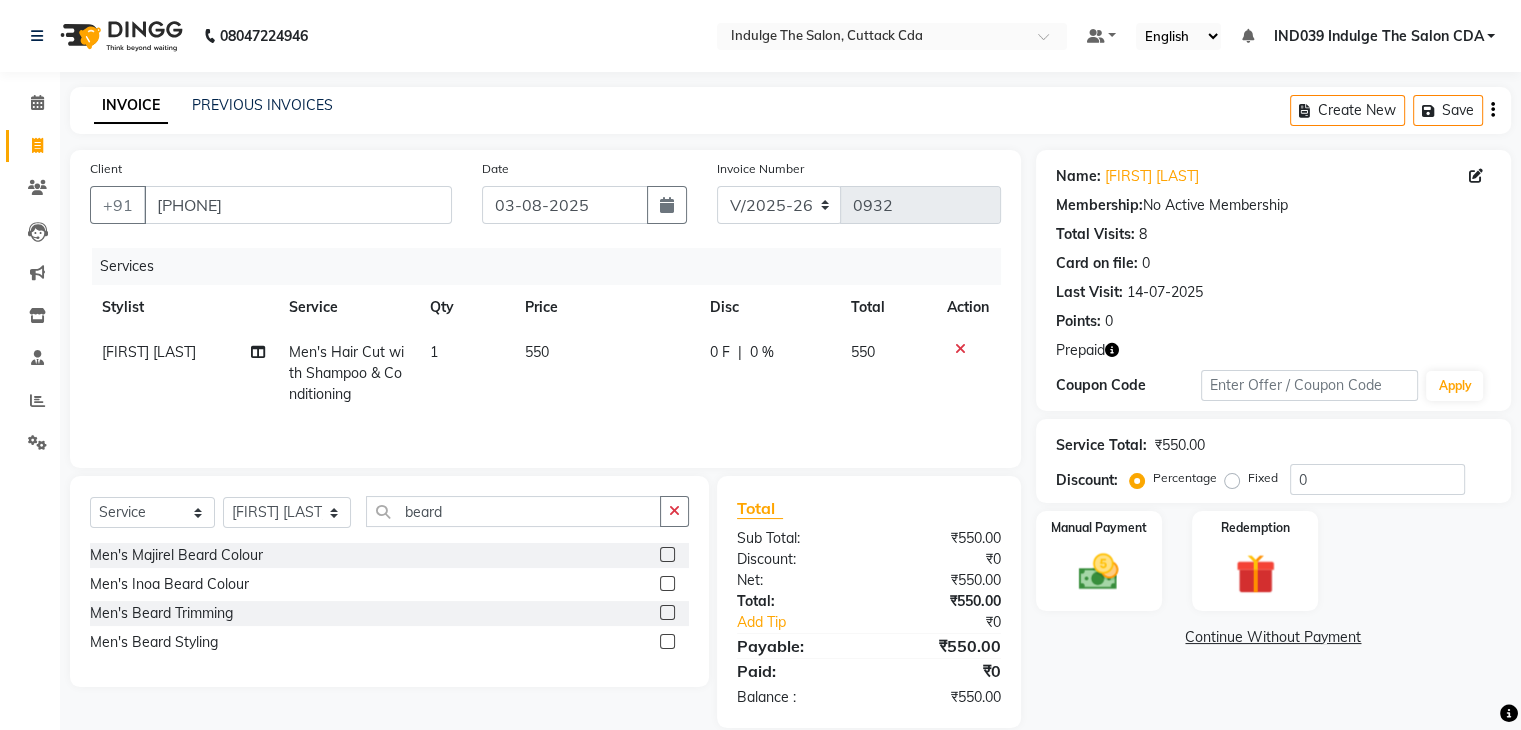 click 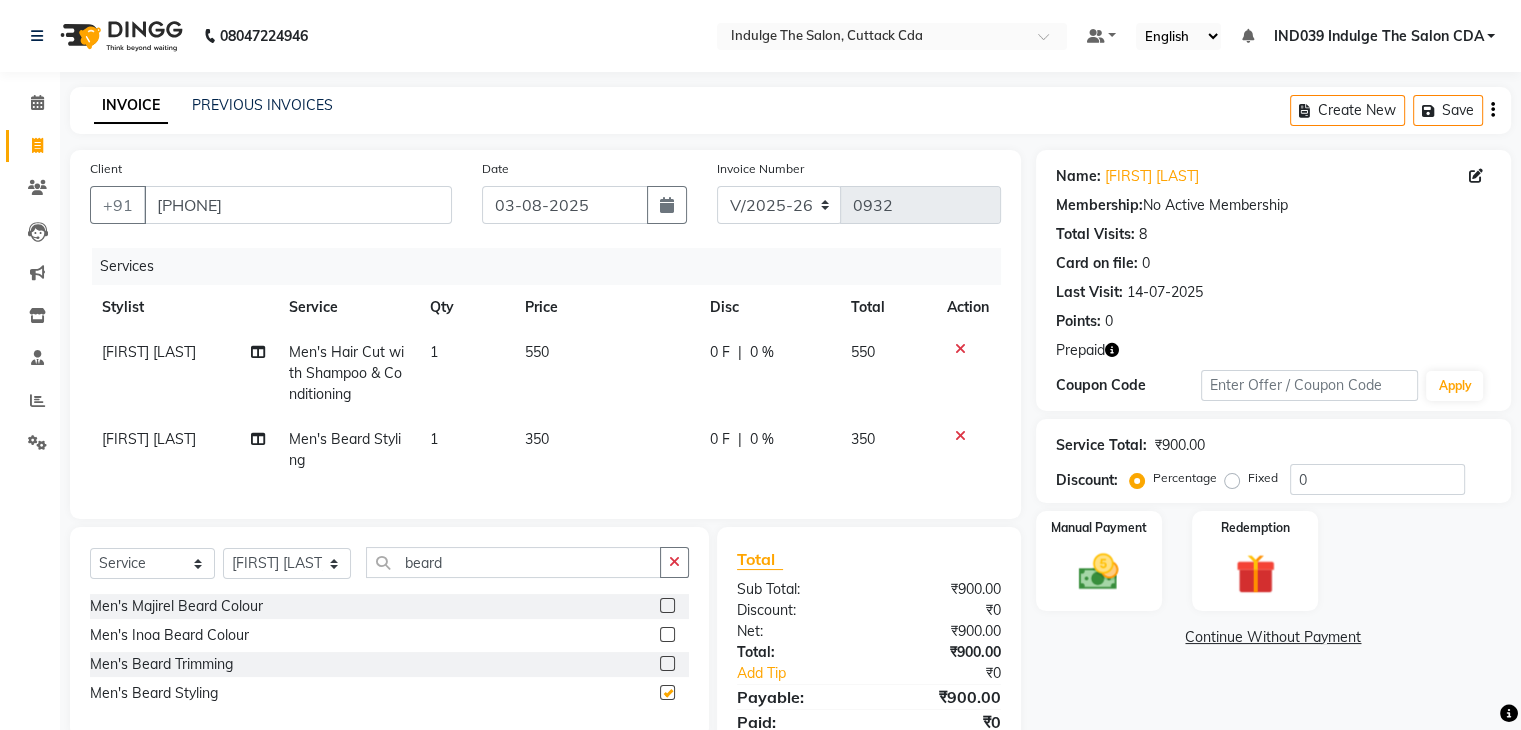 checkbox on "false" 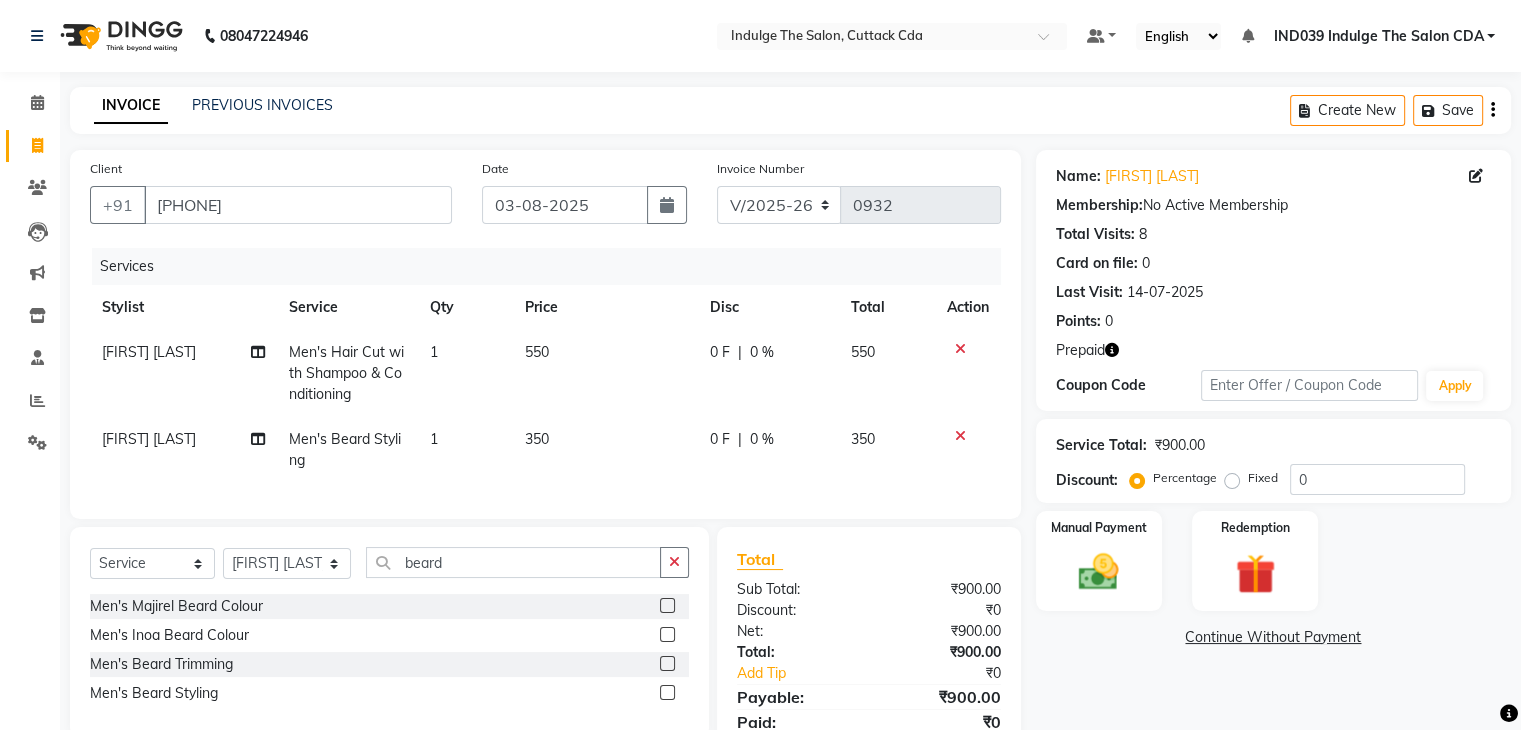 scroll, scrollTop: 95, scrollLeft: 0, axis: vertical 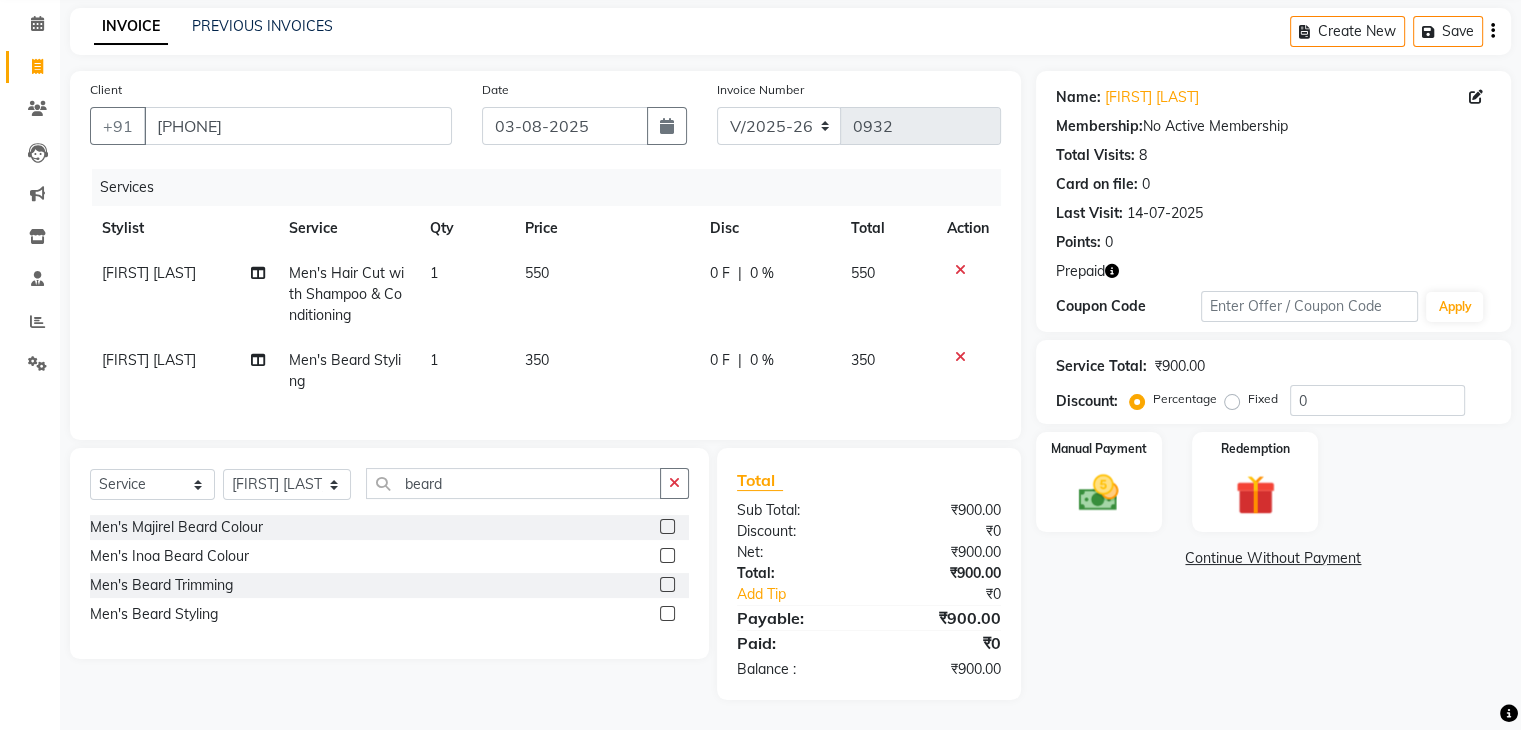 click 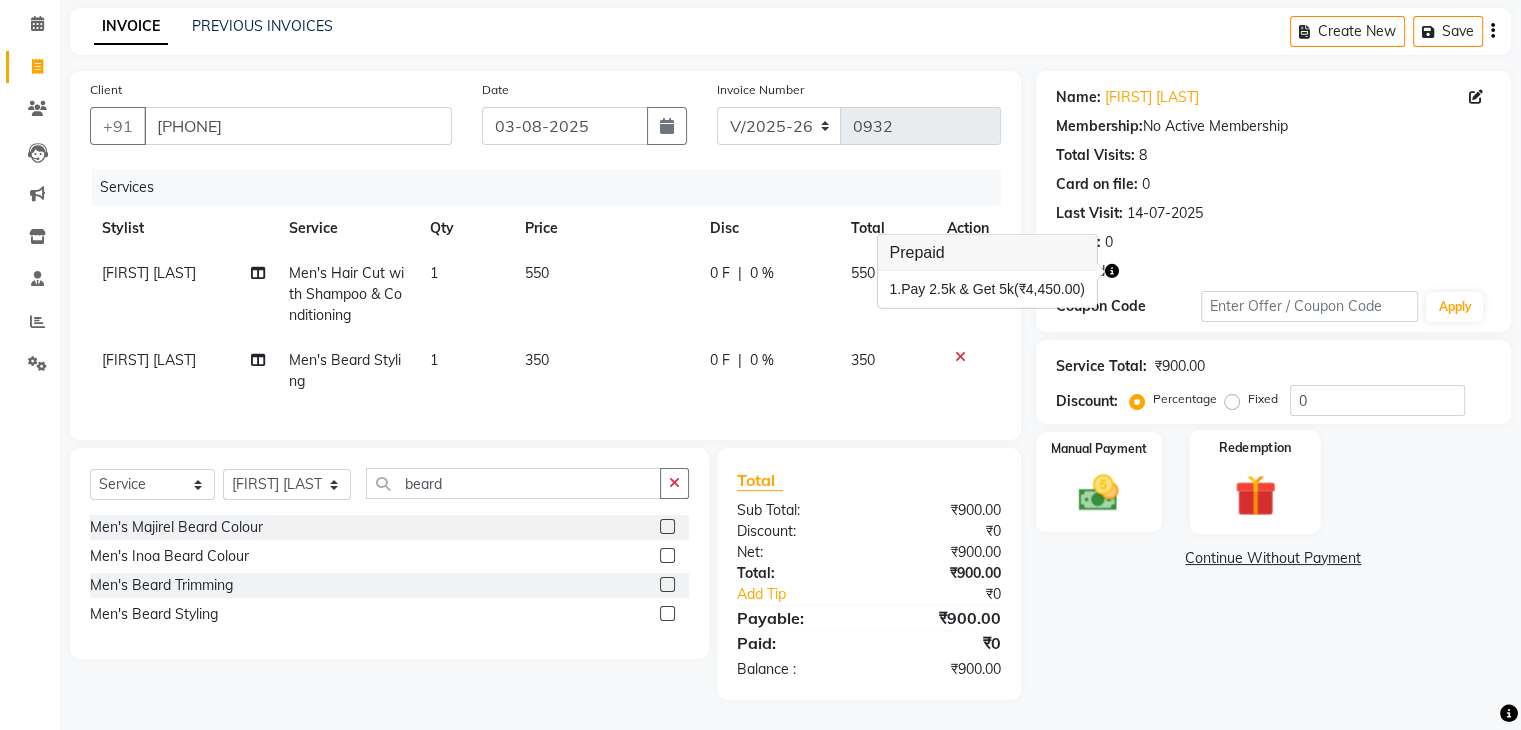 click 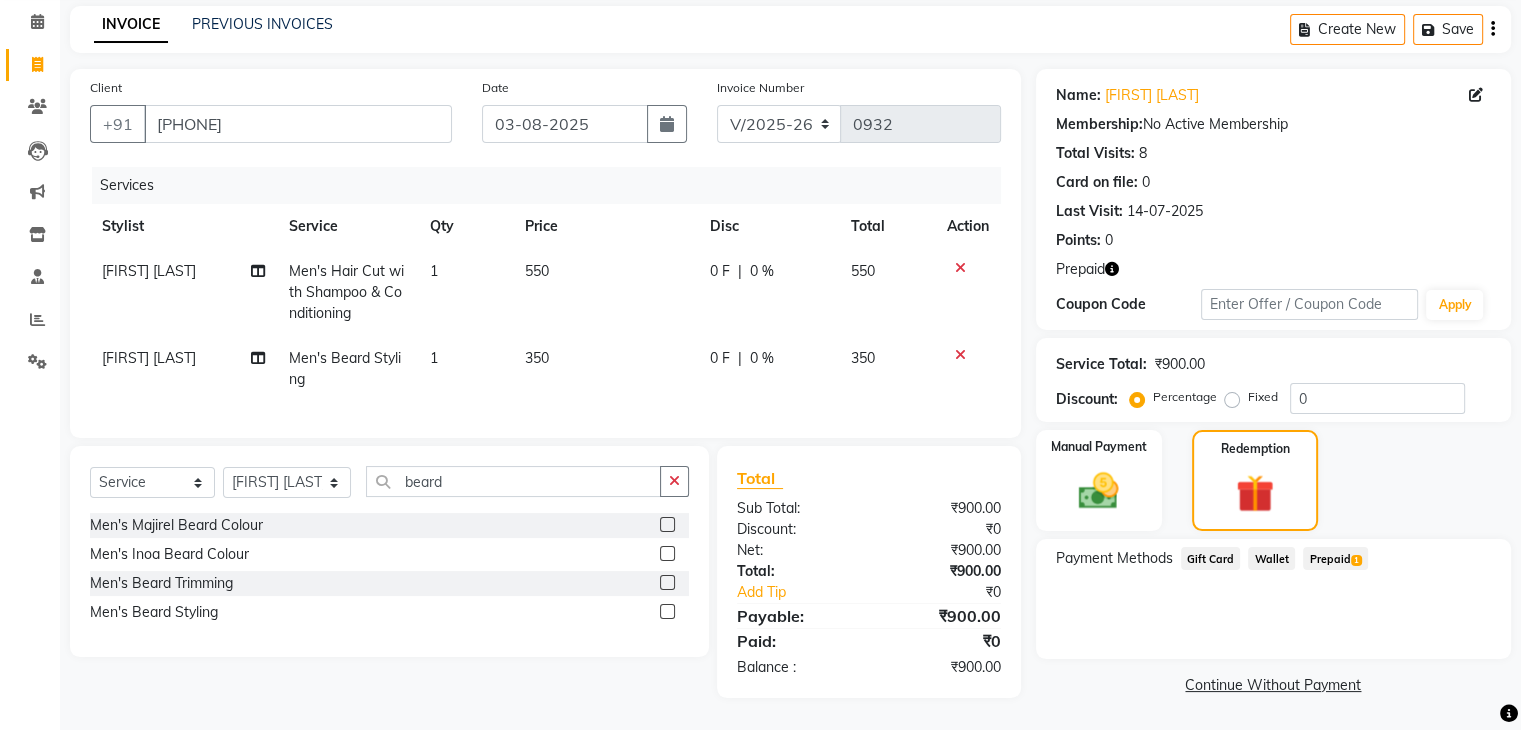 click on "Prepaid  1" 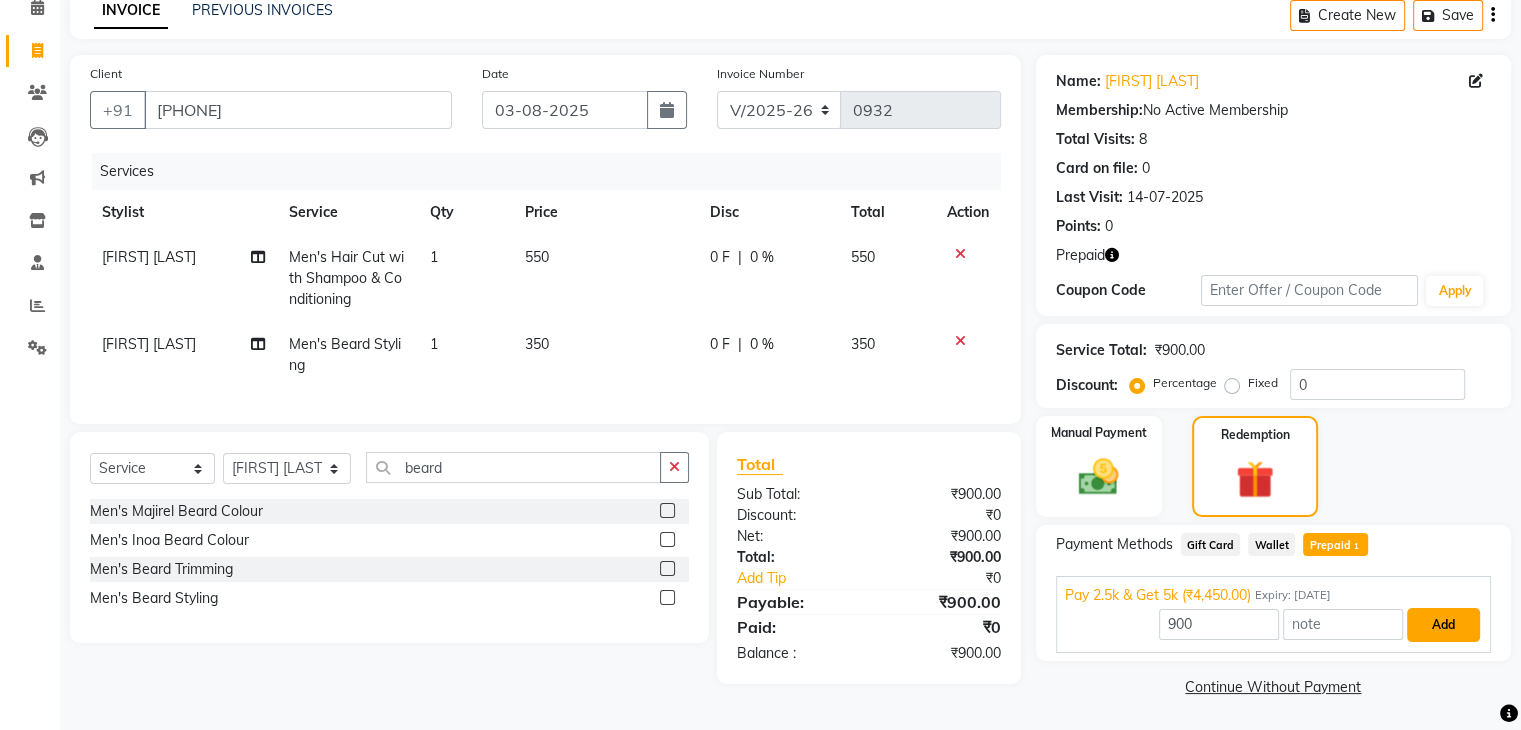 click on "Add" at bounding box center [1443, 625] 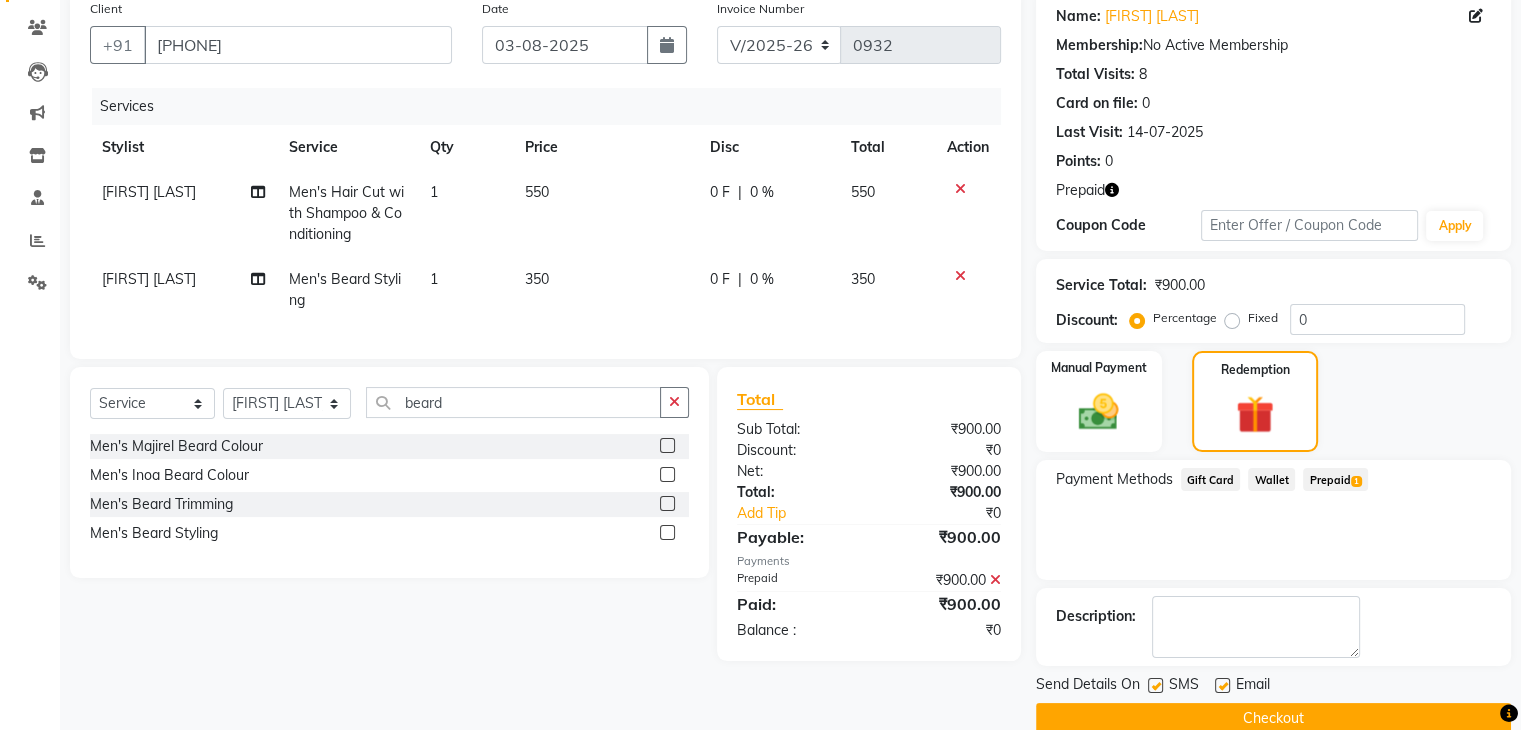 scroll, scrollTop: 193, scrollLeft: 0, axis: vertical 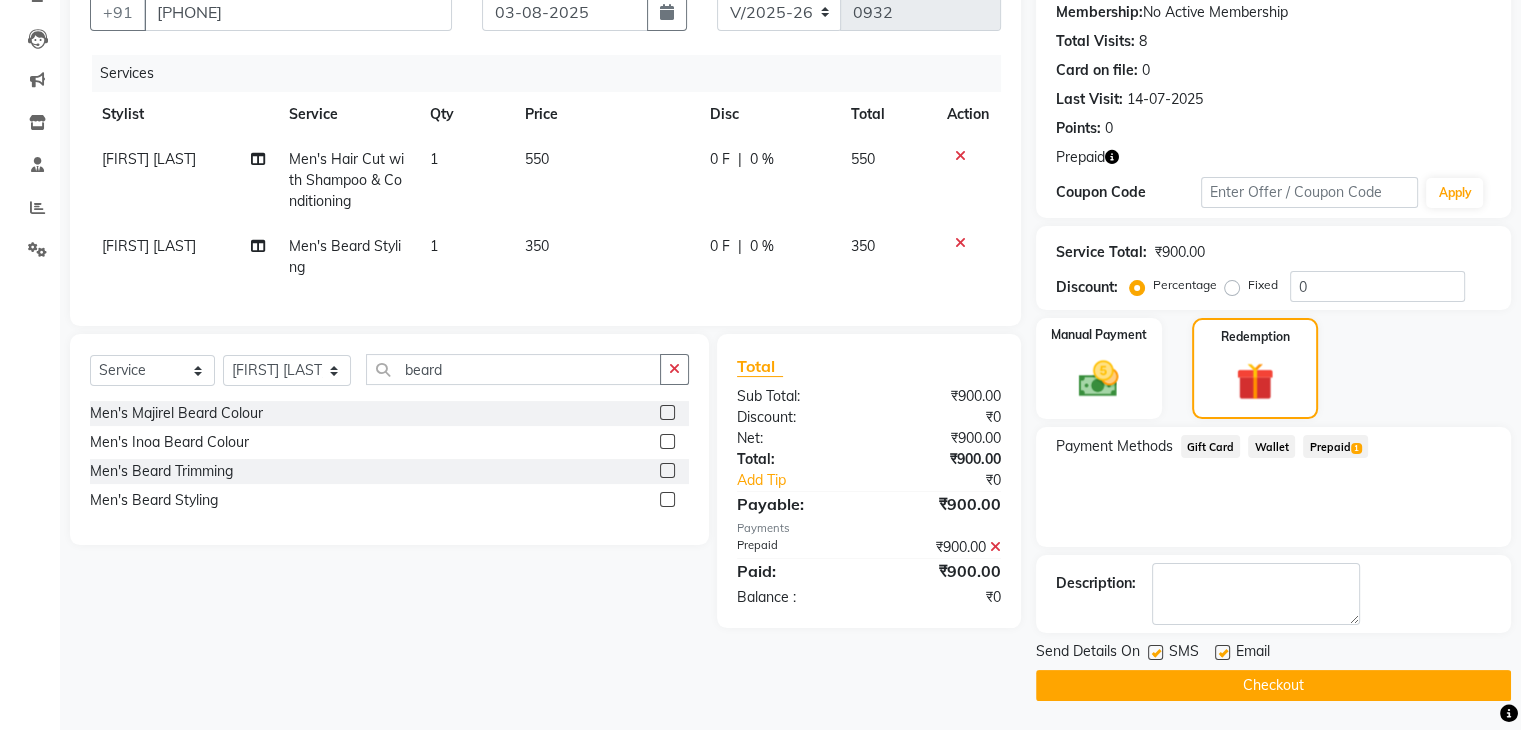 click on "Checkout" 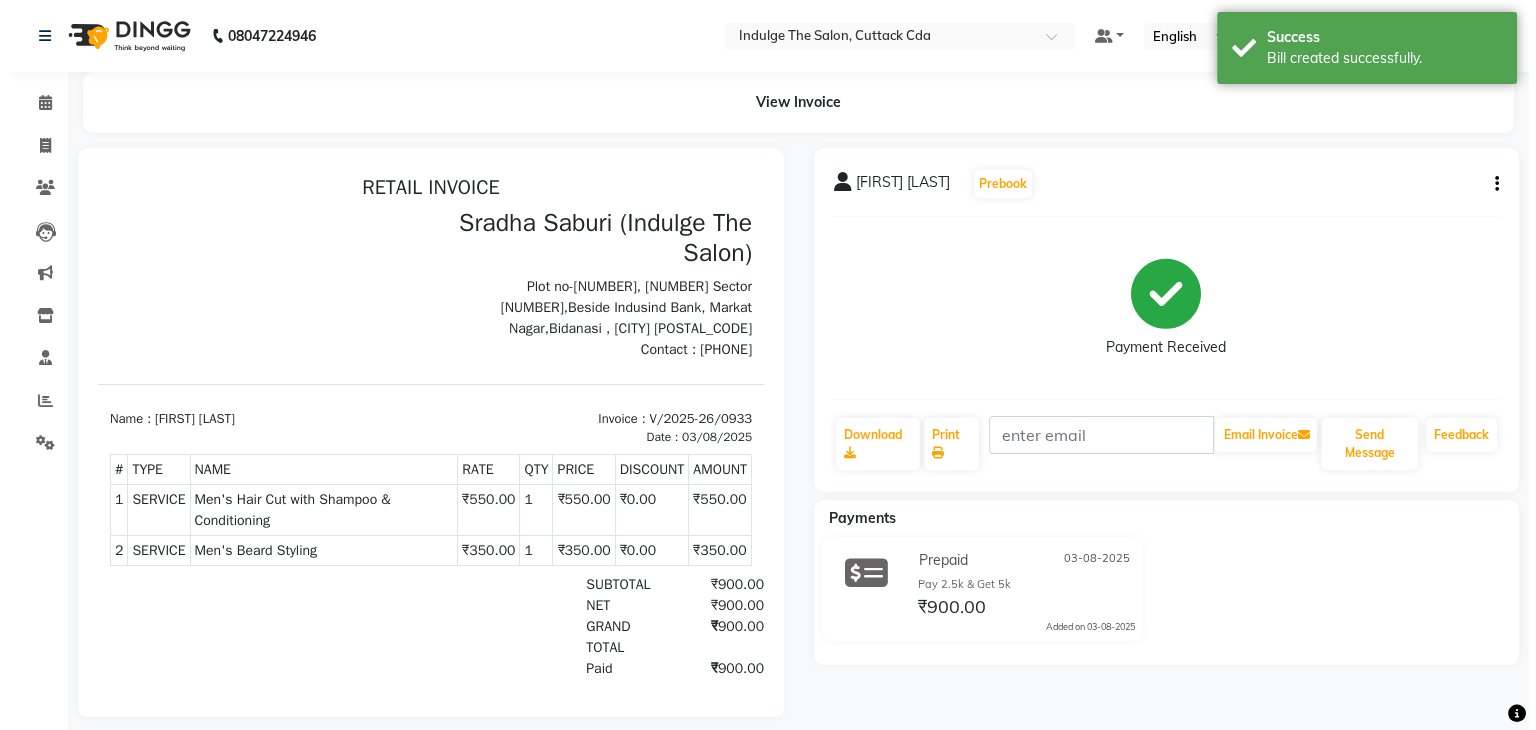 scroll, scrollTop: 0, scrollLeft: 0, axis: both 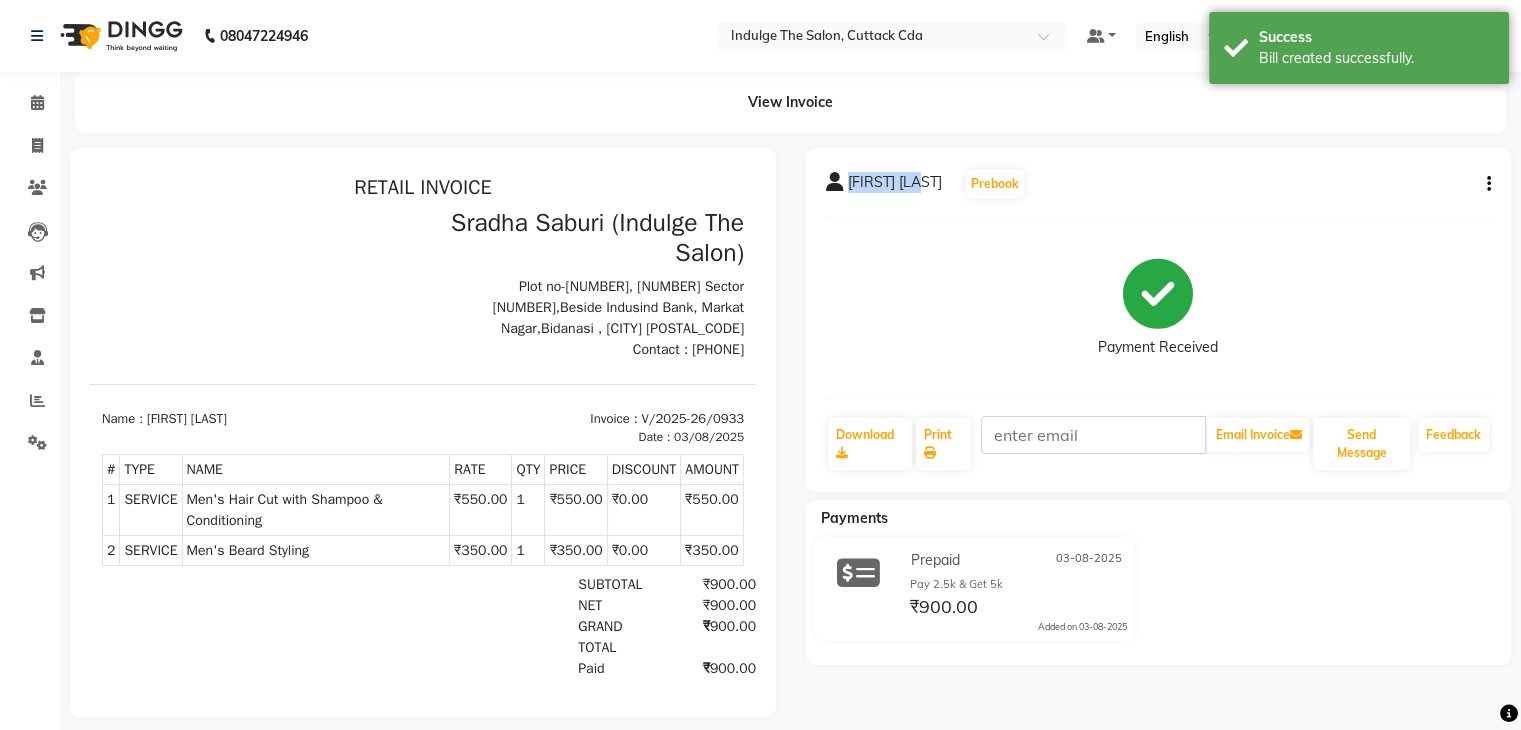 drag, startPoint x: 846, startPoint y: 181, endPoint x: 946, endPoint y: 202, distance: 102.18121 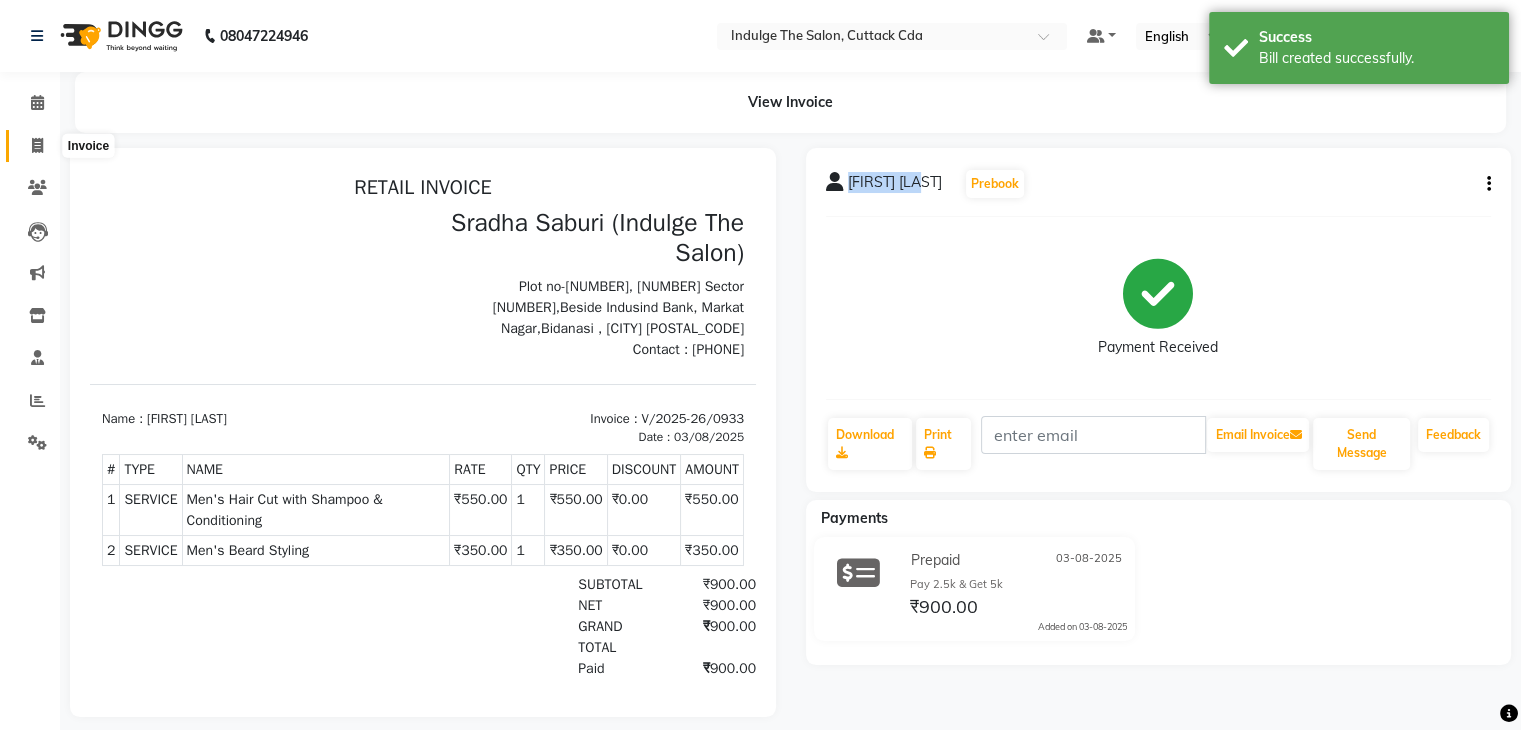 click 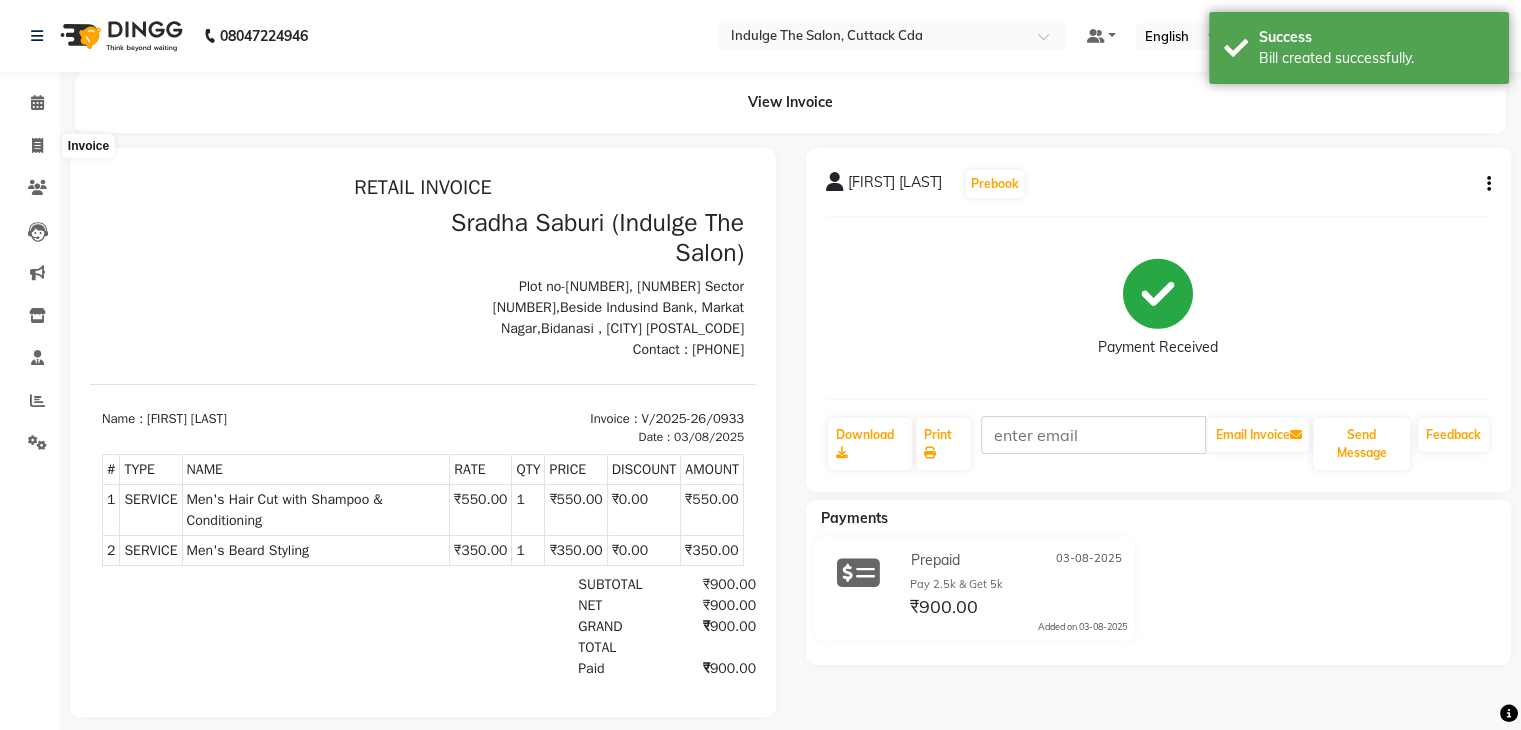 select on "service" 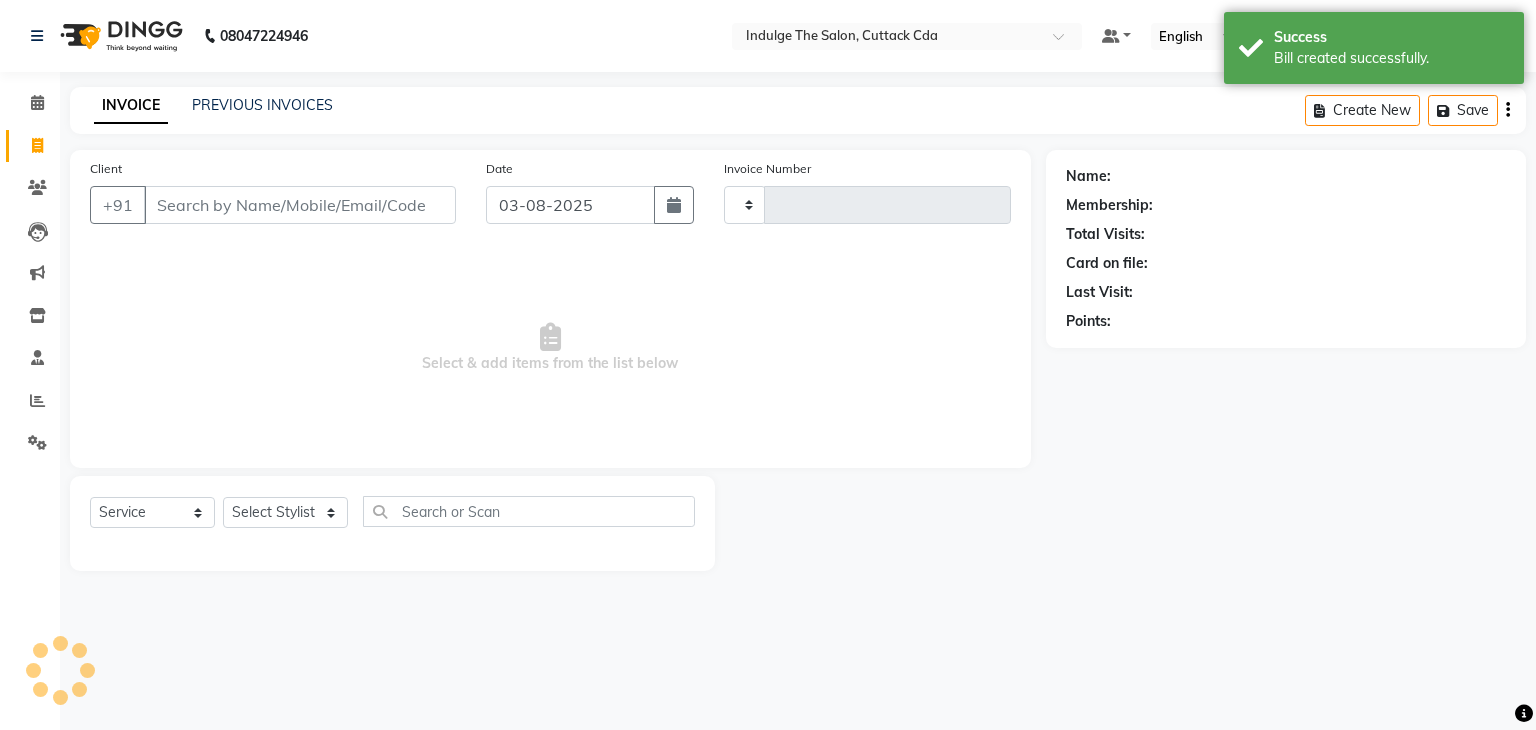type on "0934" 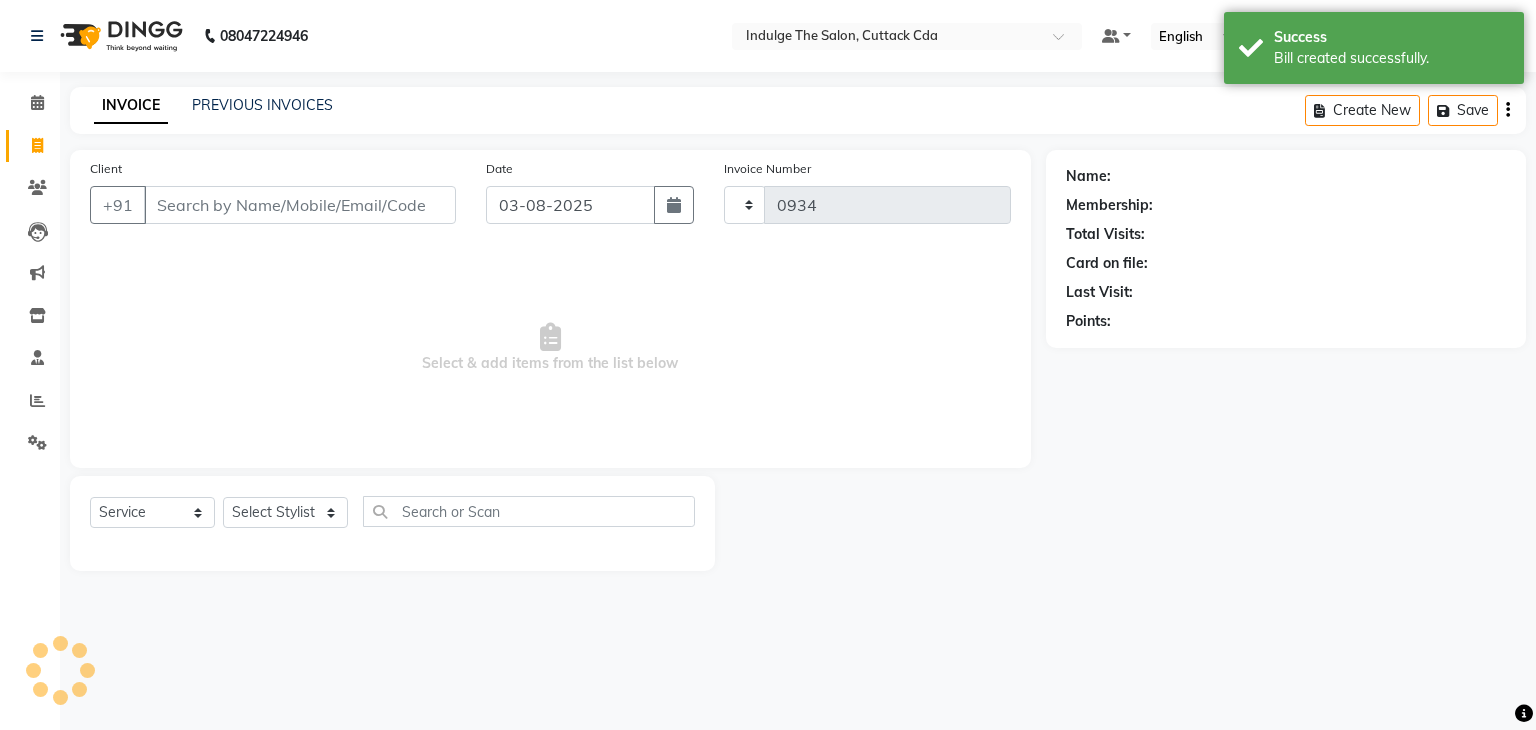 select on "7297" 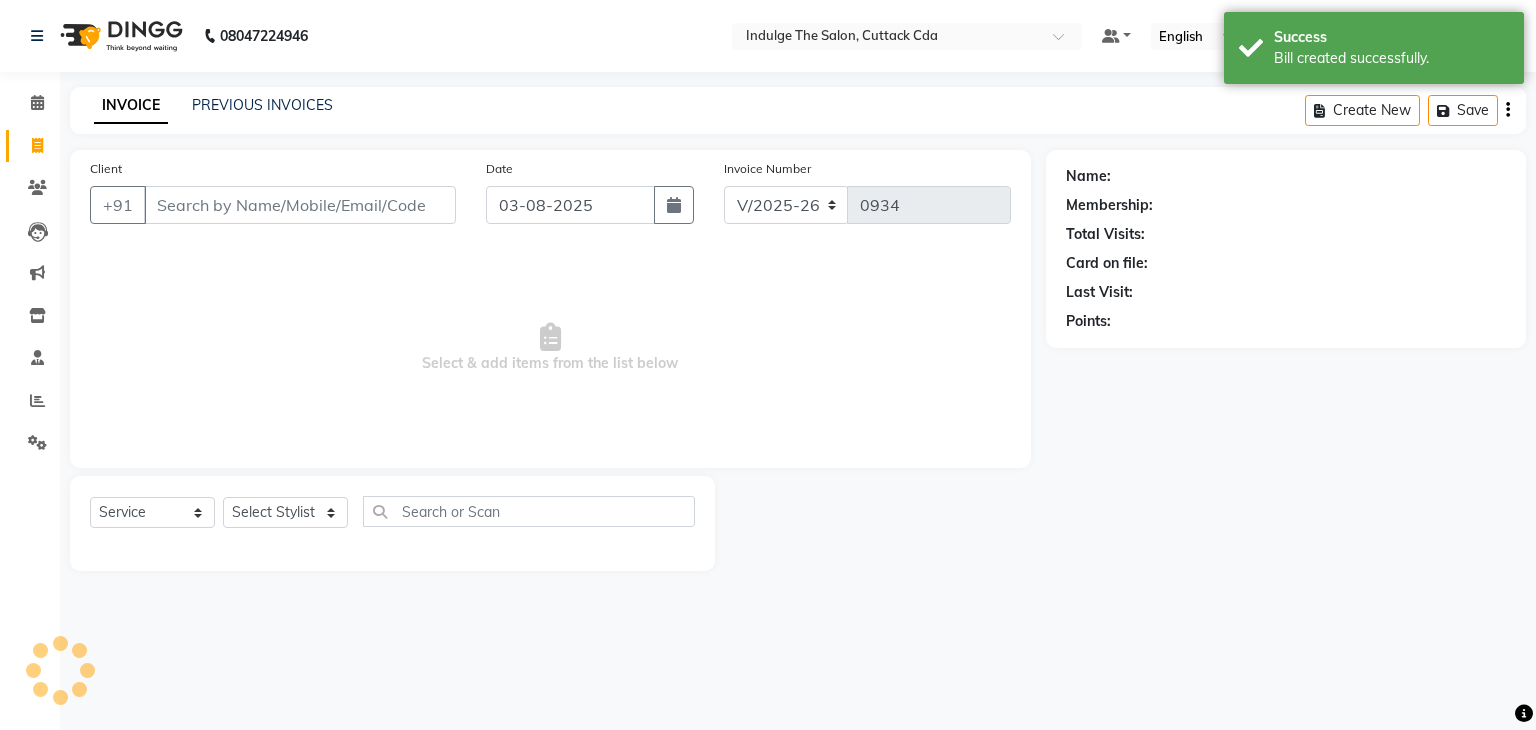 click on "Client" at bounding box center (300, 205) 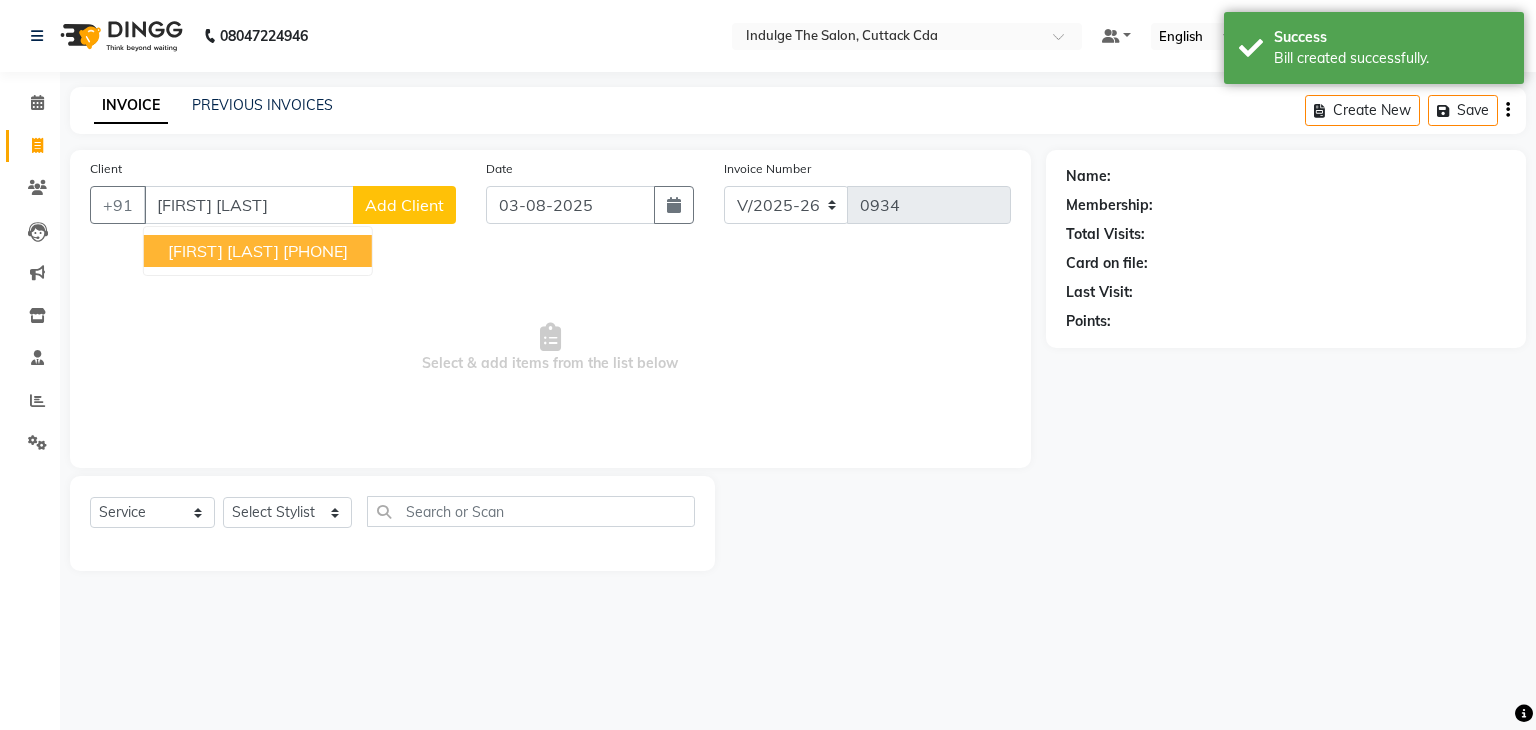 click on "8093682866" at bounding box center (315, 251) 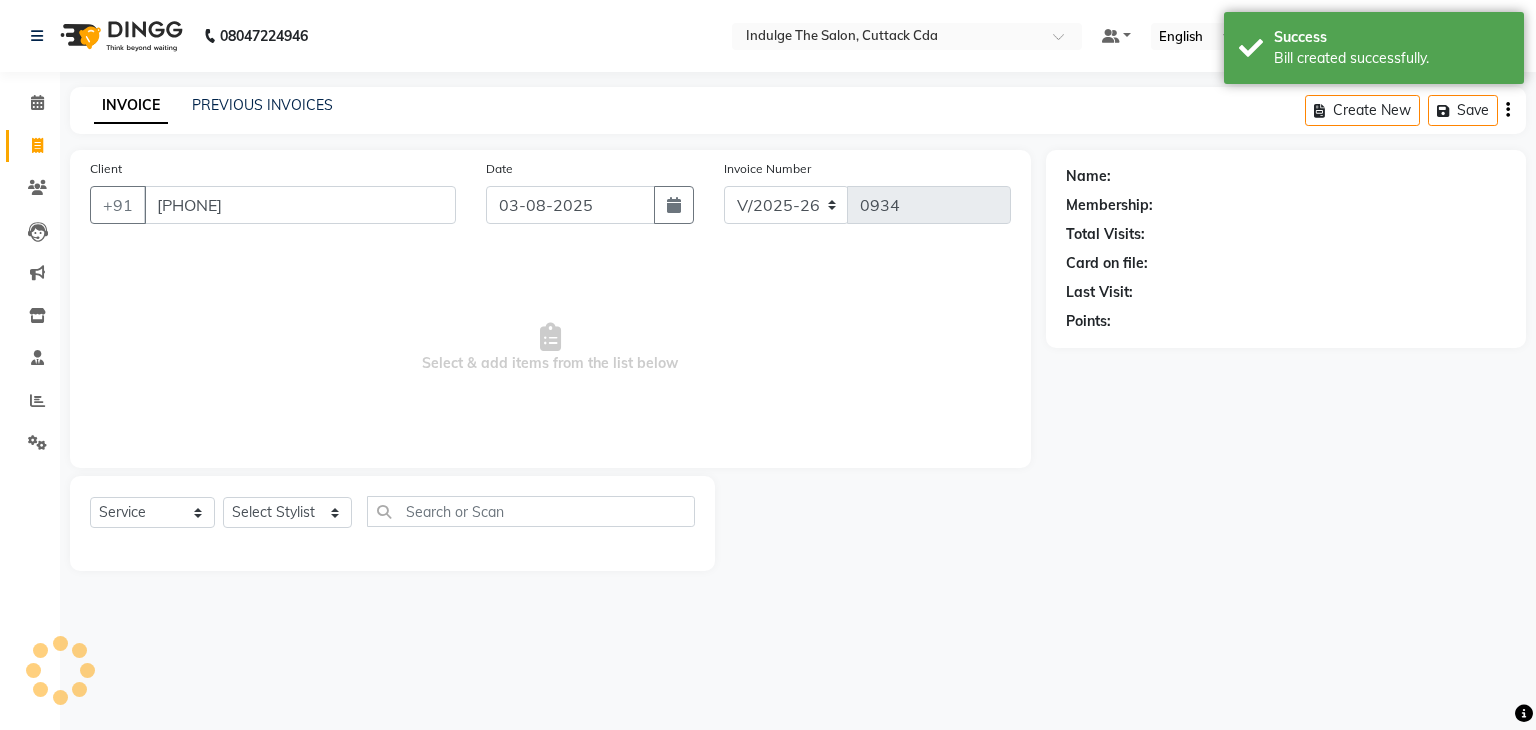 type on "8093682866" 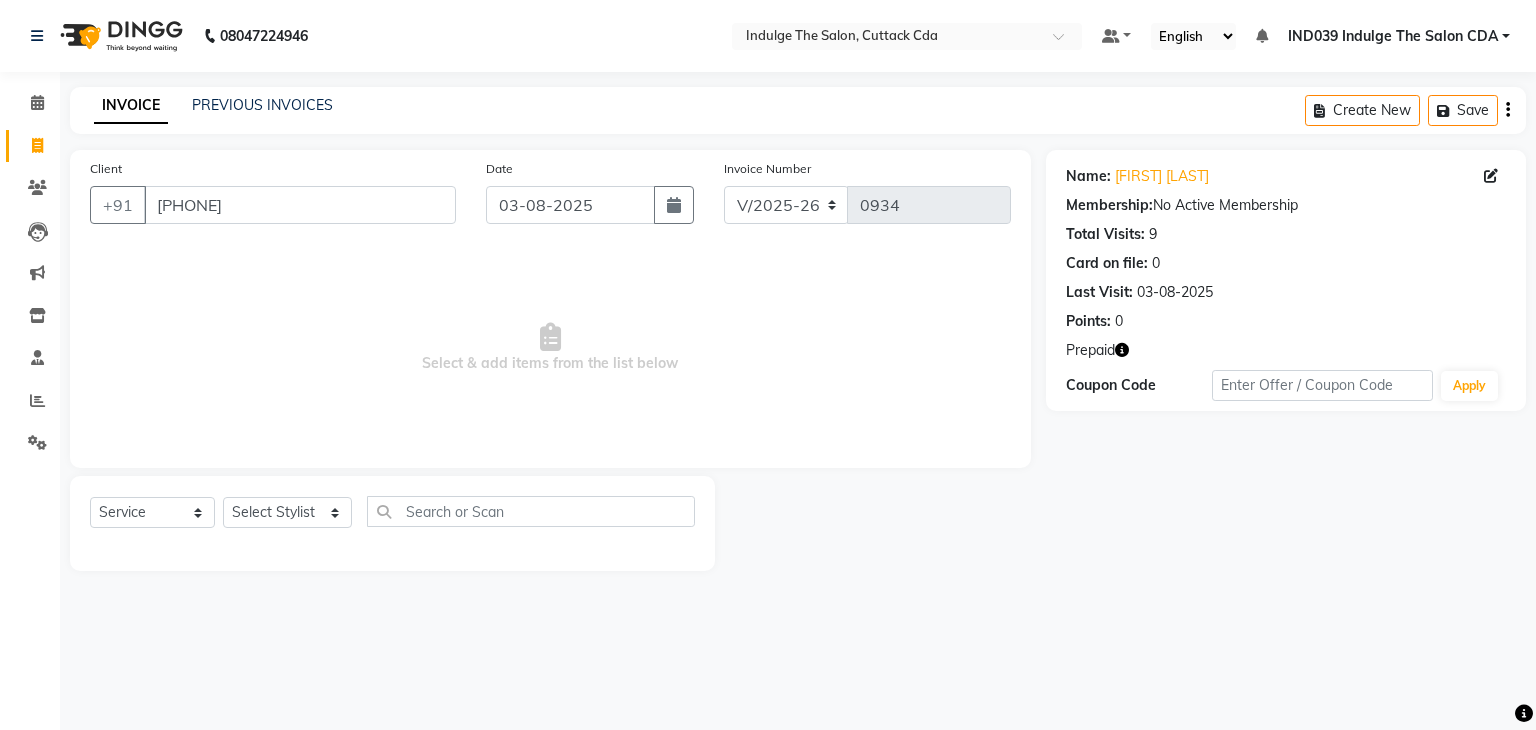 click 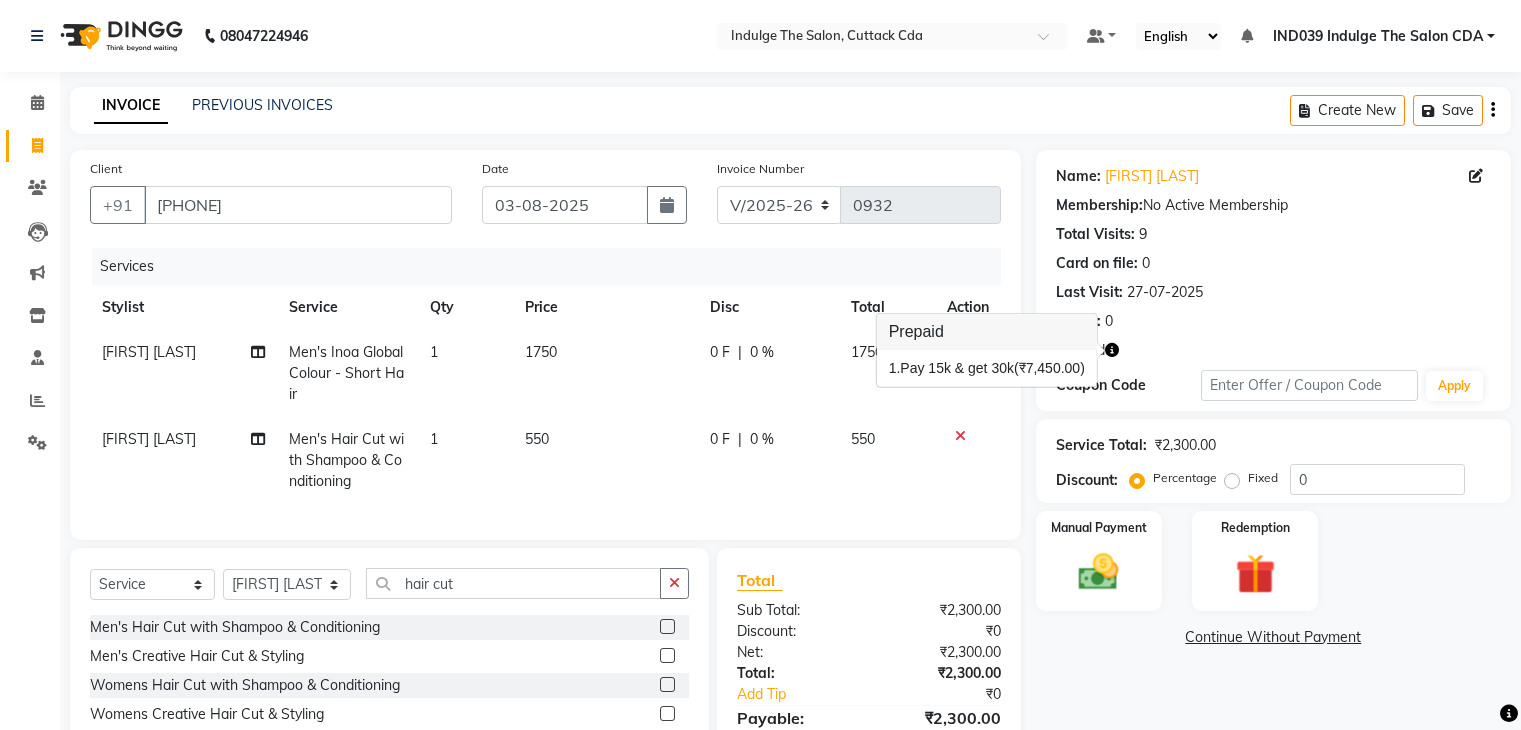 select on "7297" 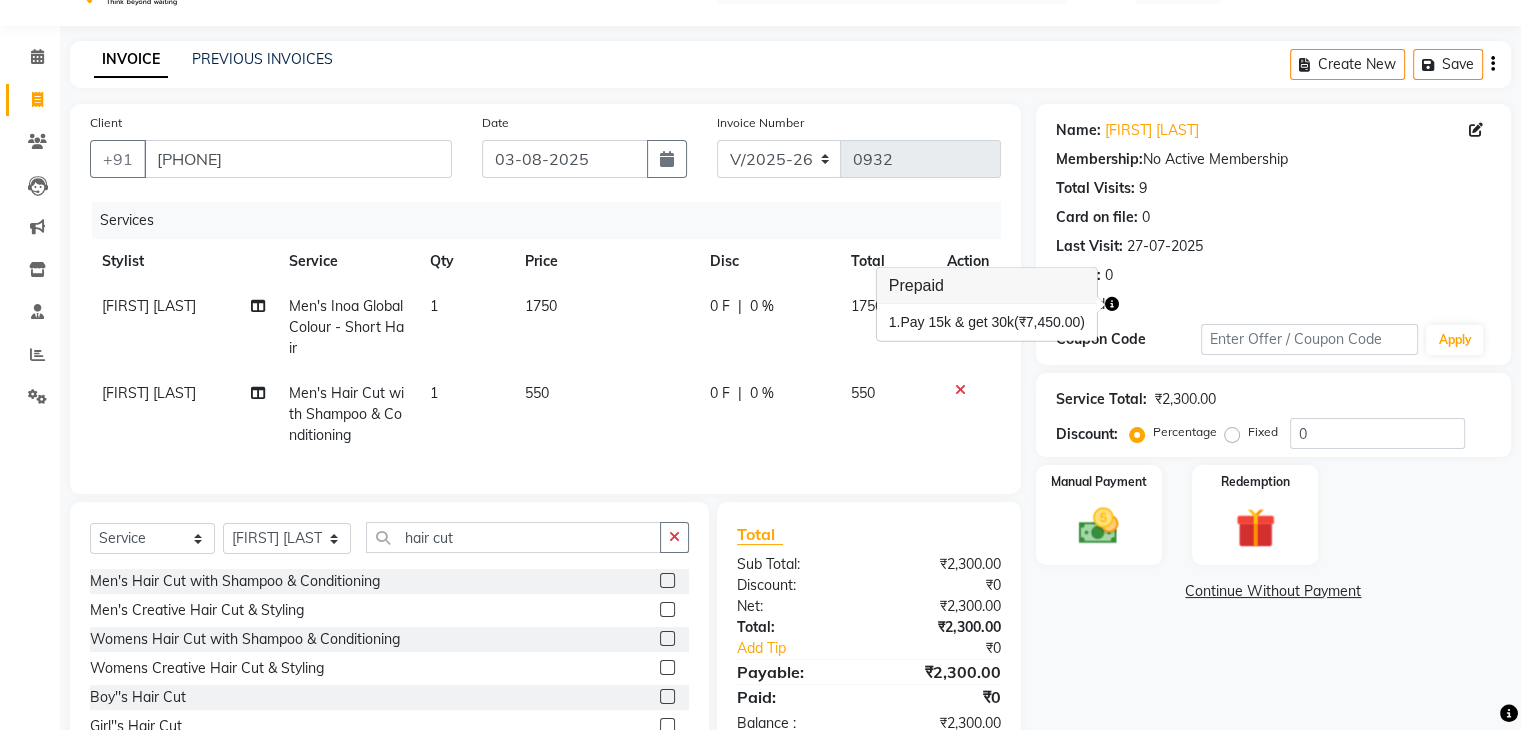 scroll, scrollTop: 0, scrollLeft: 0, axis: both 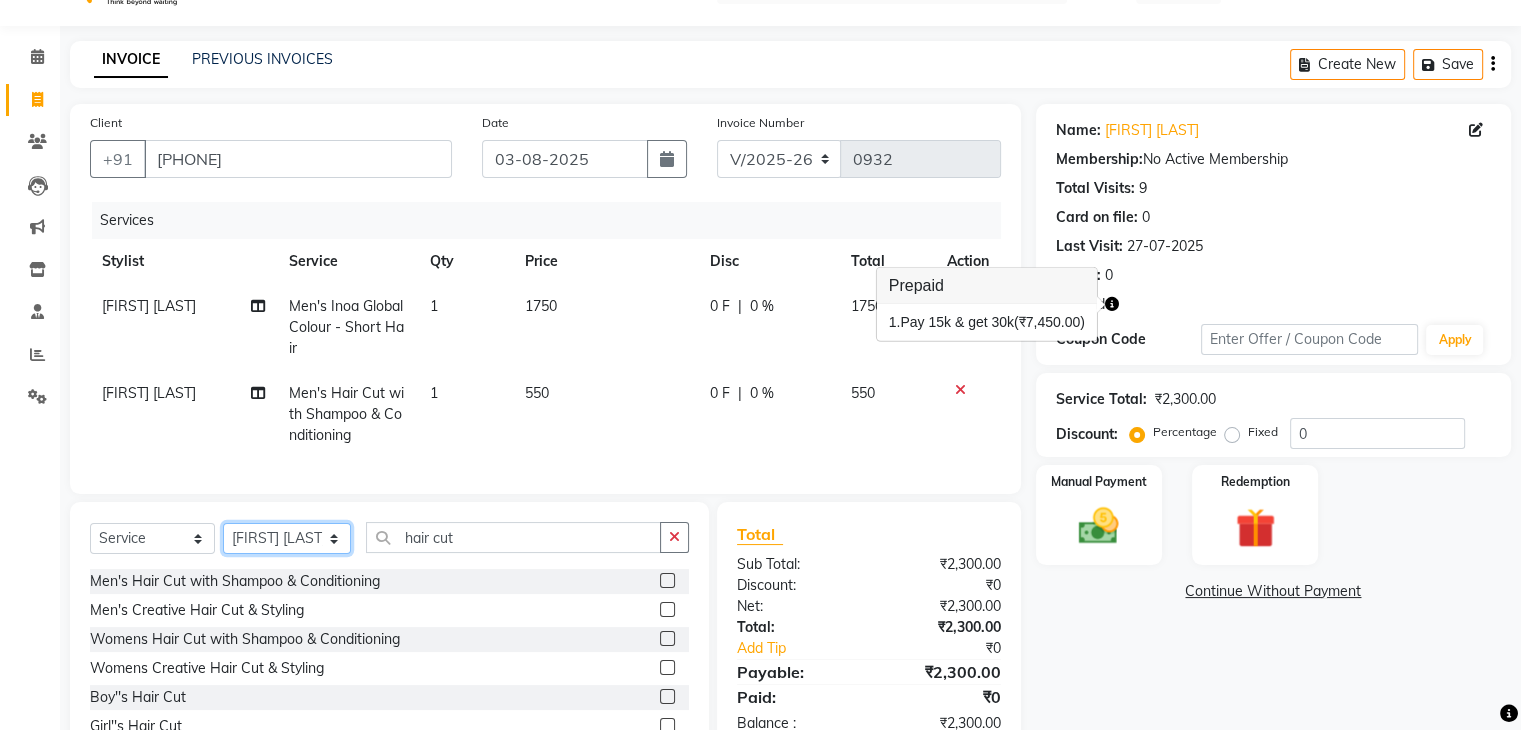 click on "Select Stylist [FIRST] [LAST]( Therapist ) [FIRST] [LAST] IND039 Indulge The Salon CDA [FIRST] [LAST] [FIRST] [LAST] [FIRST] [LAST] [FIRST] [LAST] [FIRST] [LAST] [FIRST] [LAST] [FIRST] [LAST]" 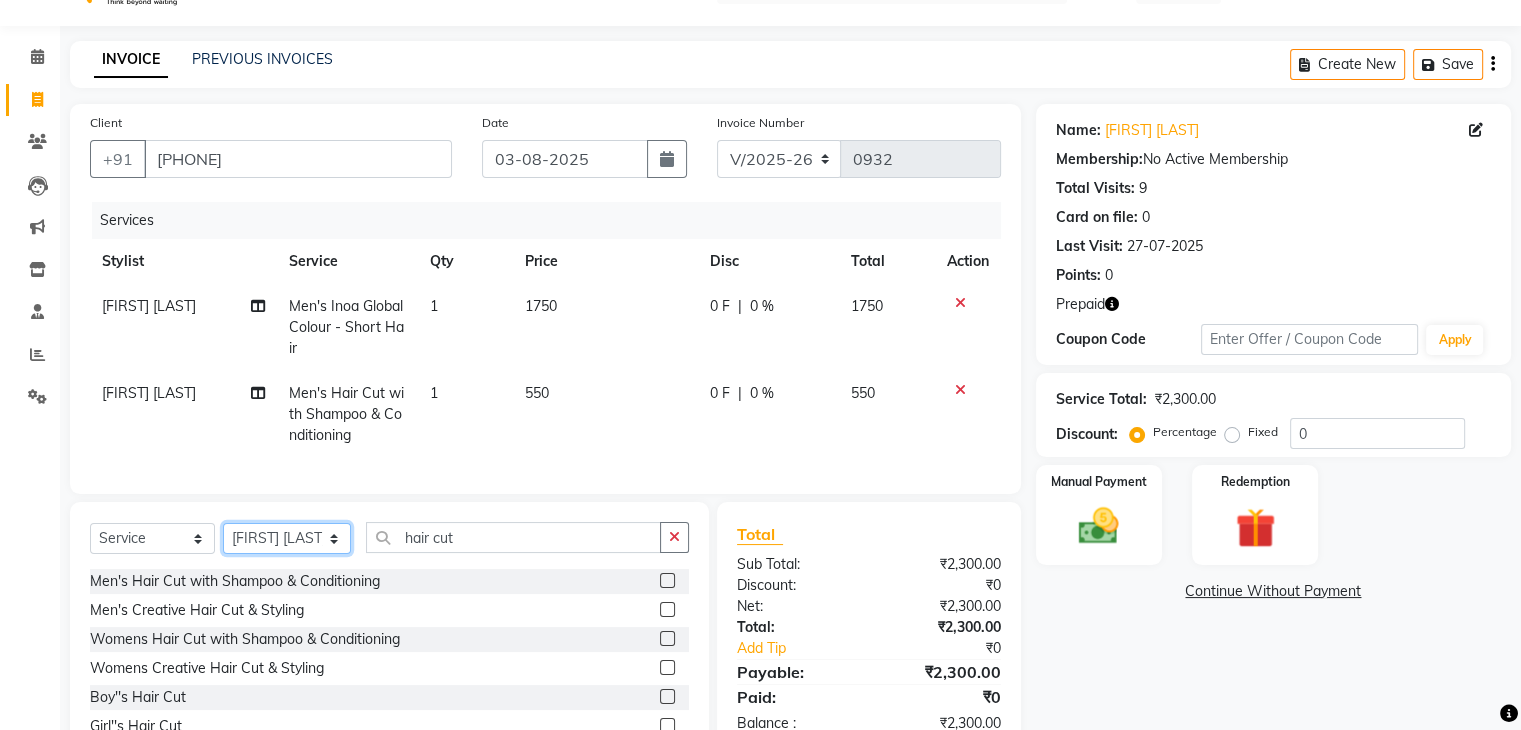 select on "67880" 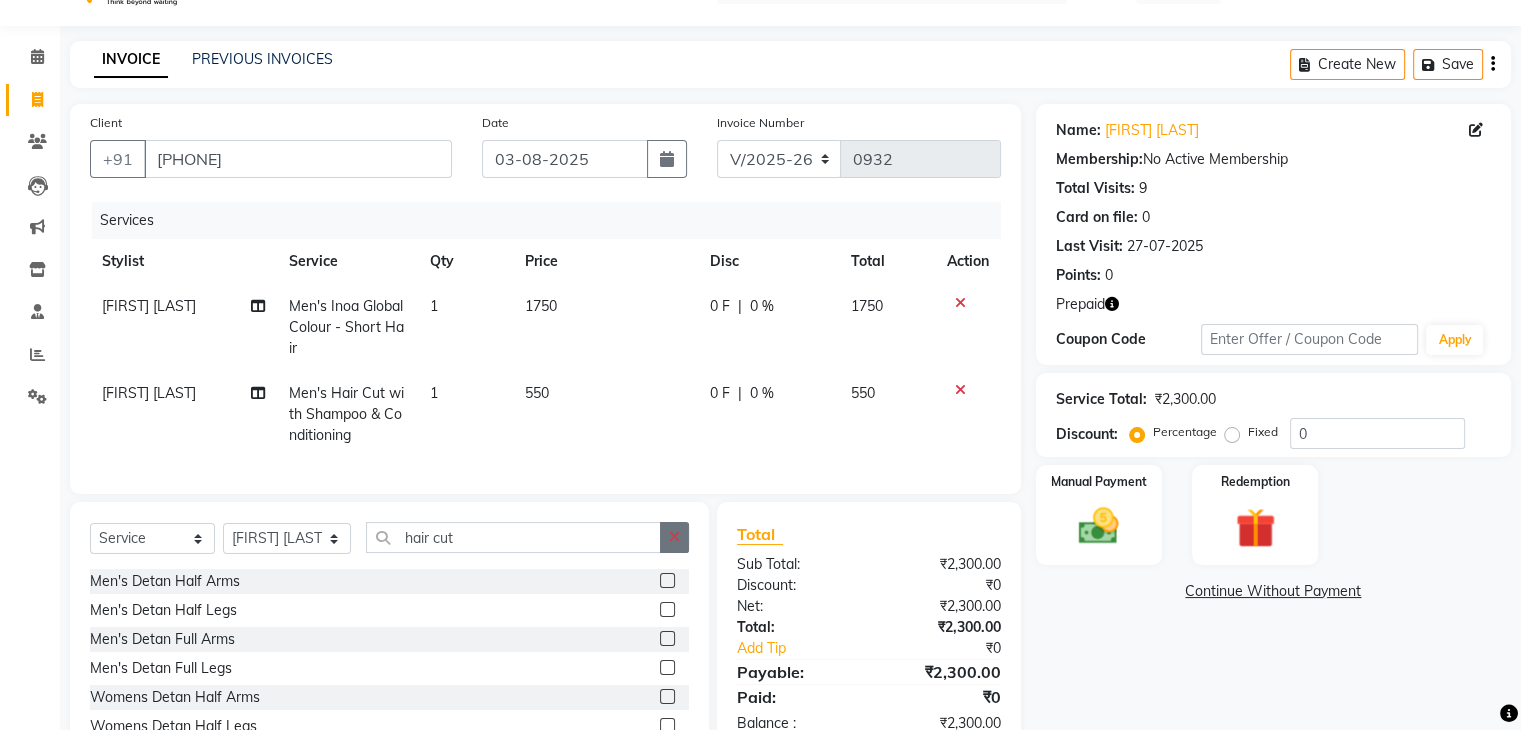 click 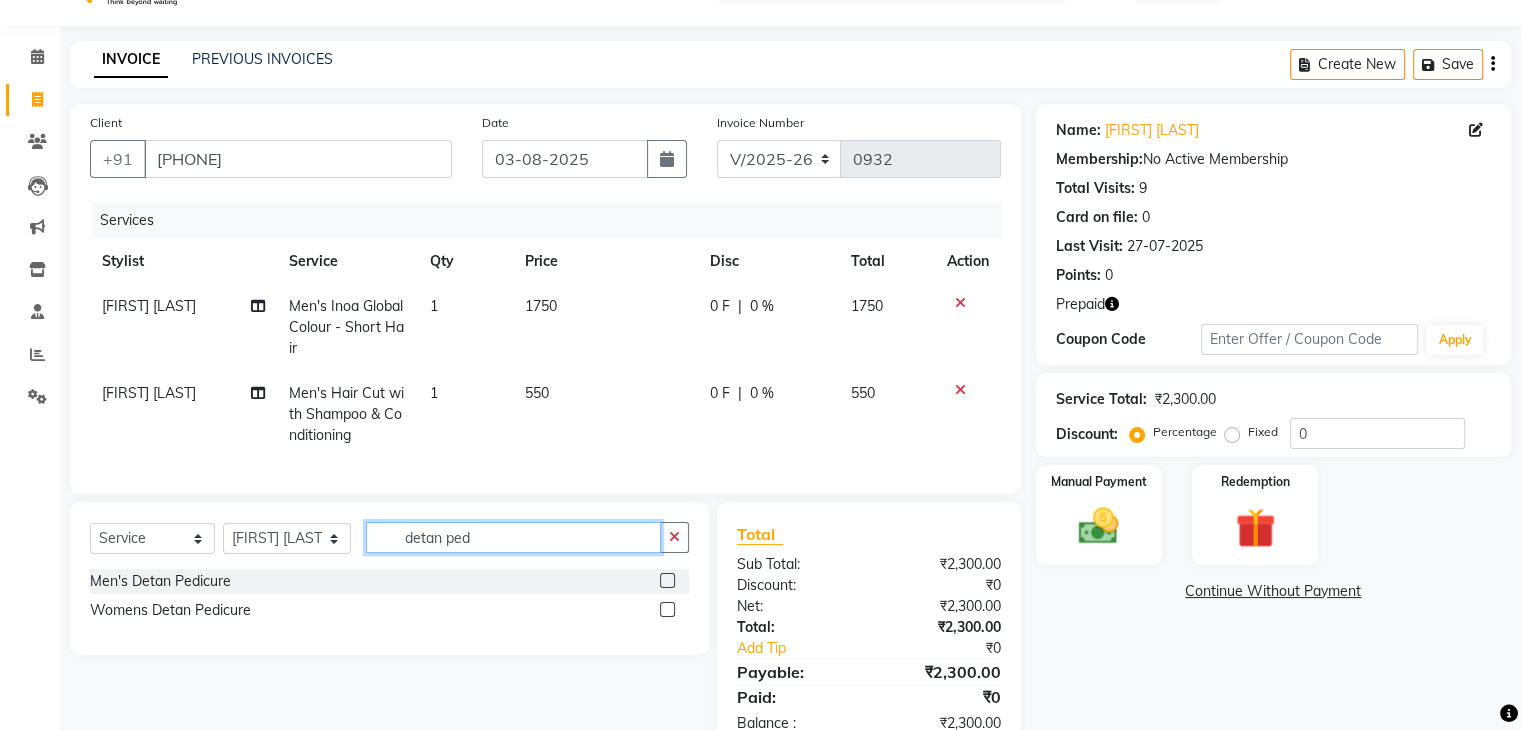 type on "detan ped" 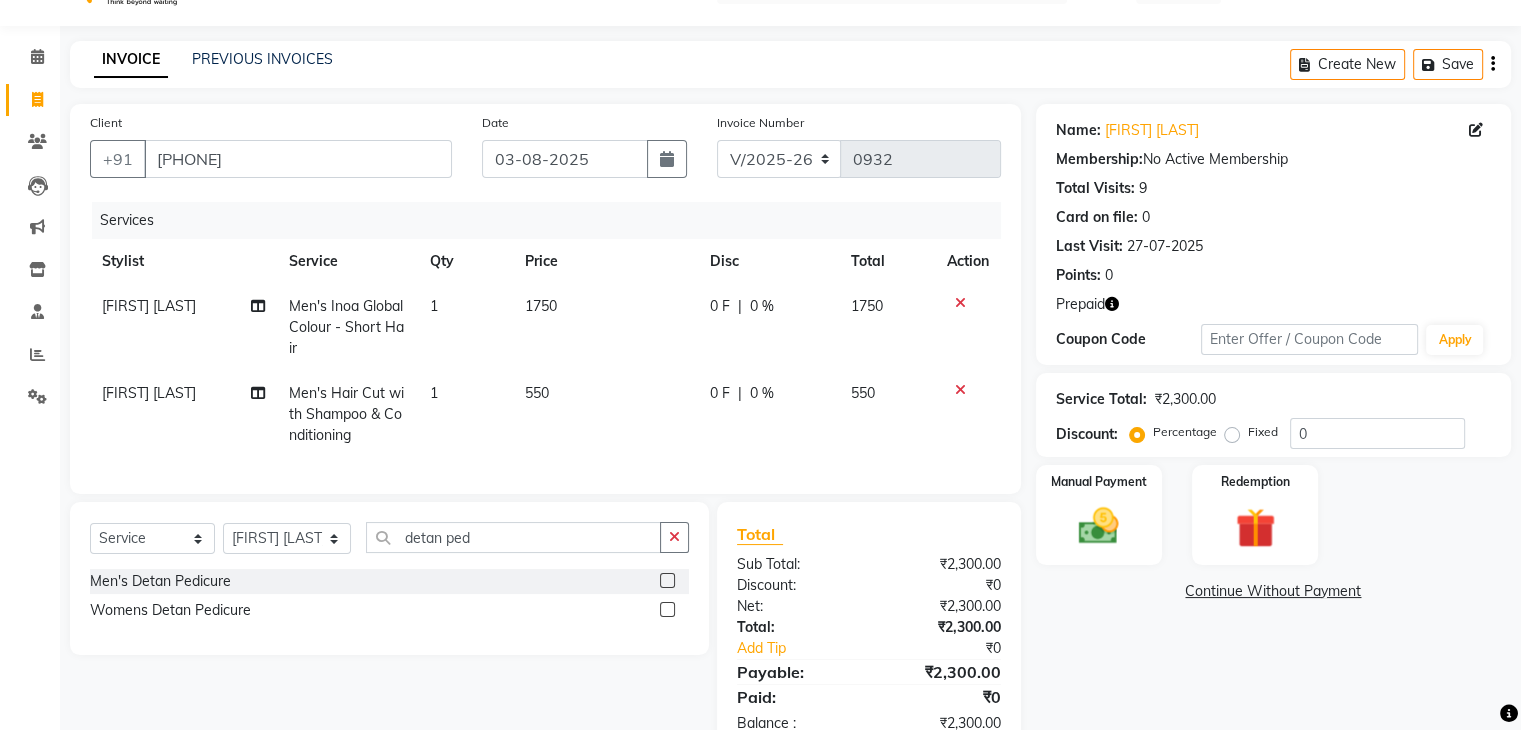 click 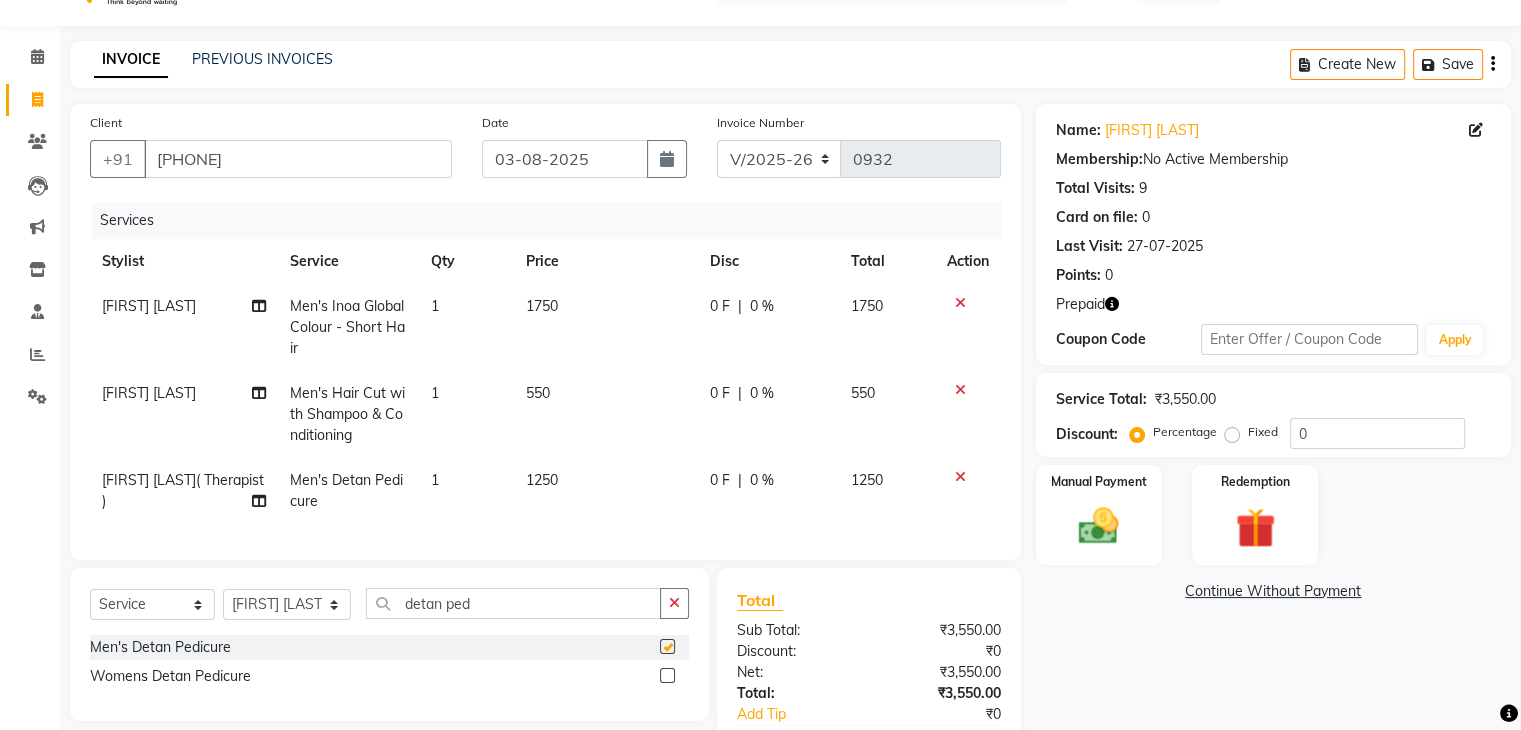 checkbox on "false" 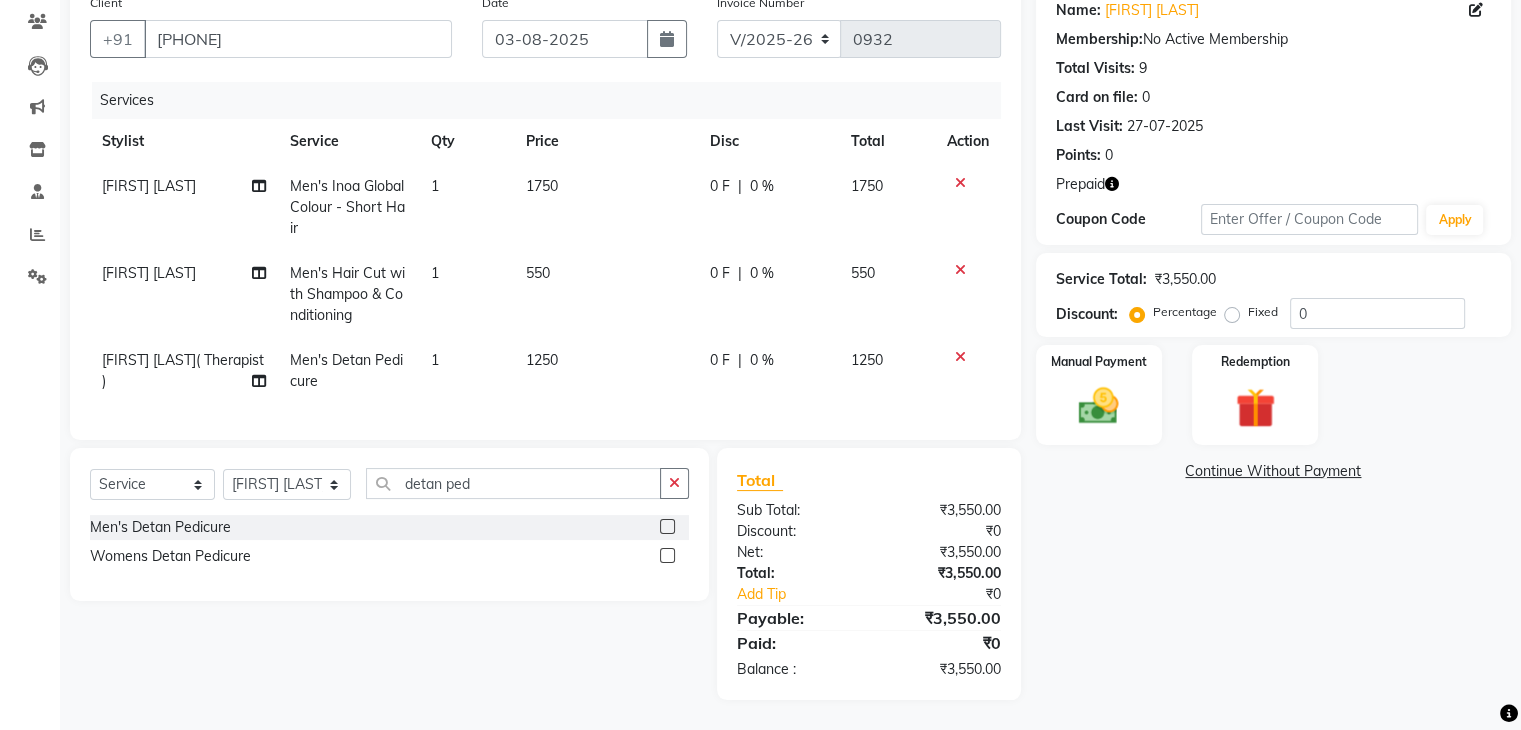 scroll, scrollTop: 182, scrollLeft: 0, axis: vertical 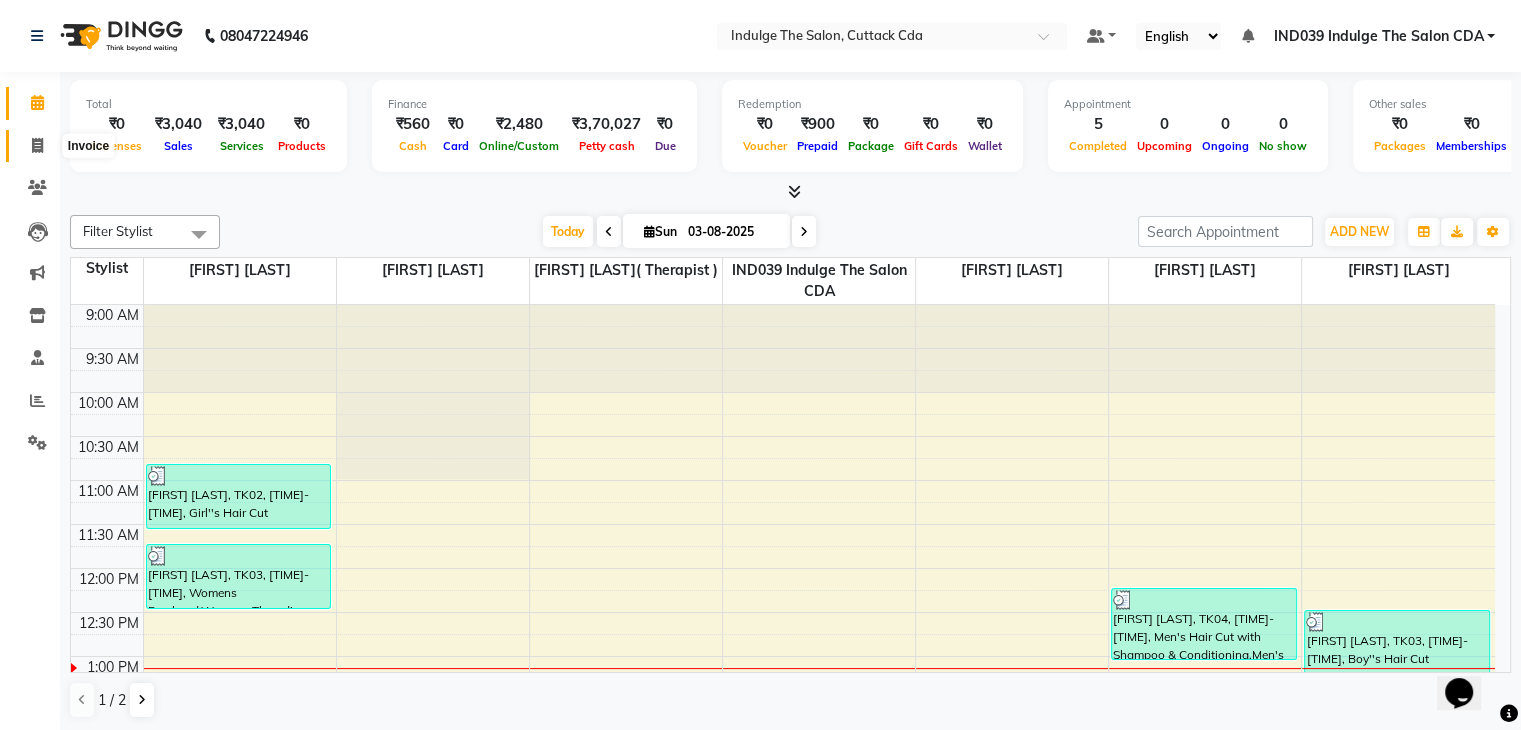 click 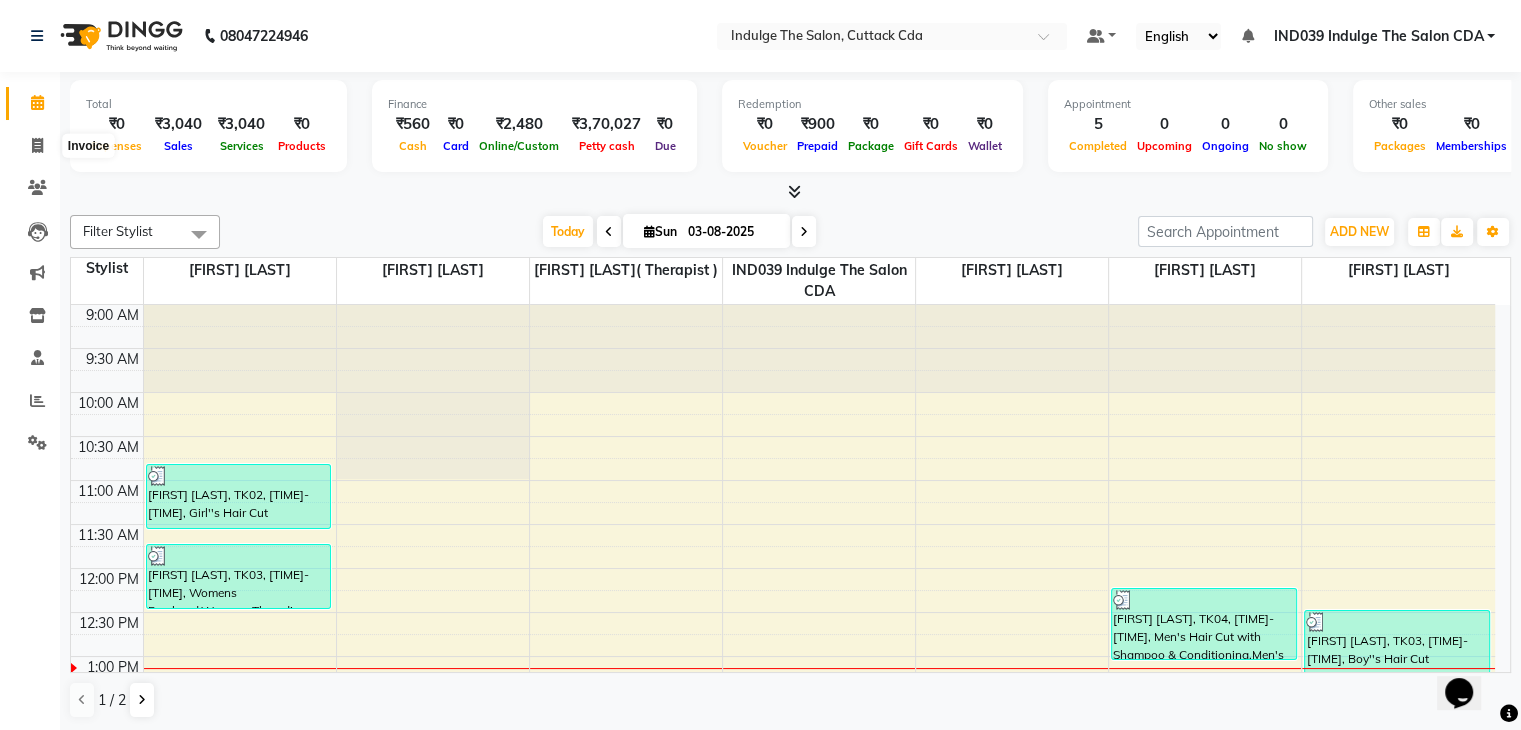 select on "service" 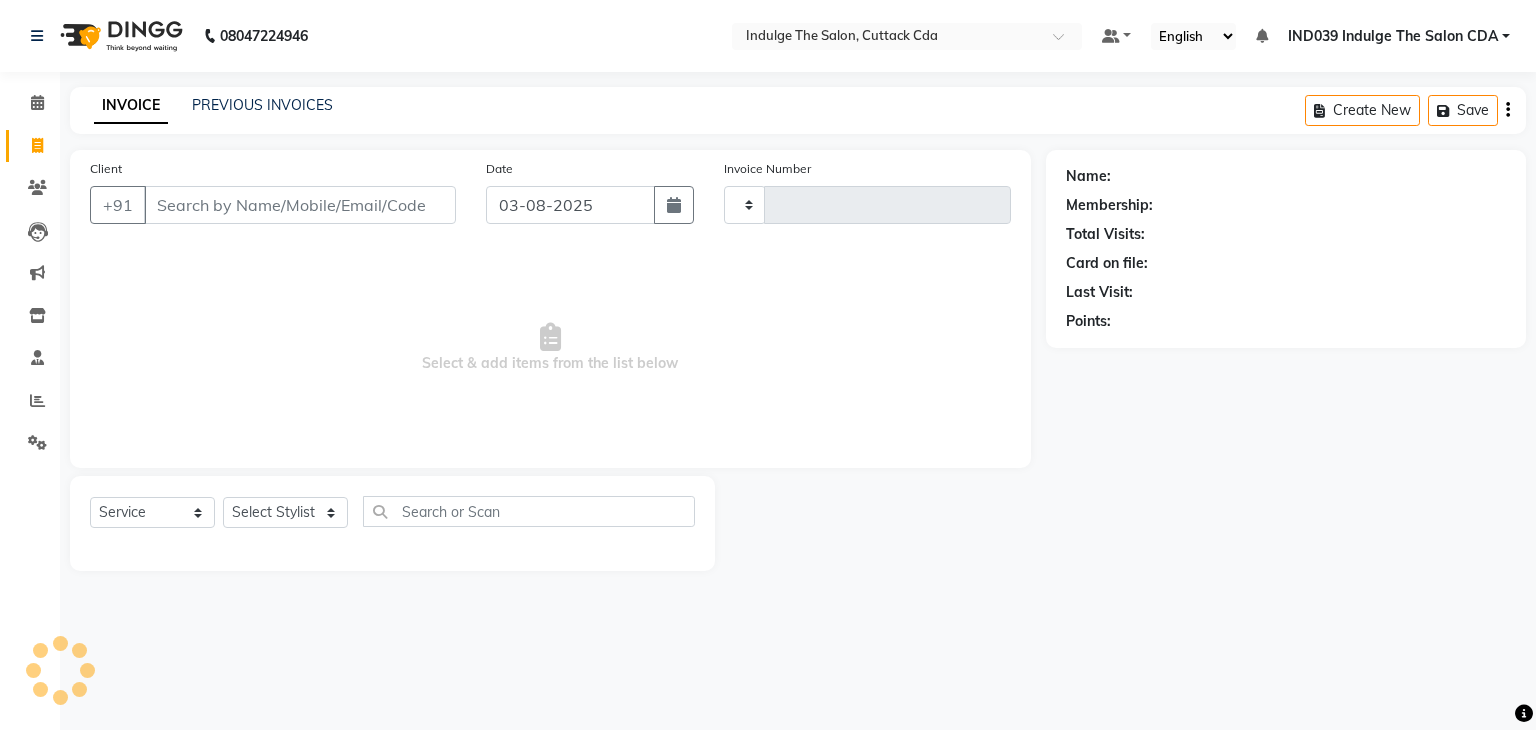 type on "0934" 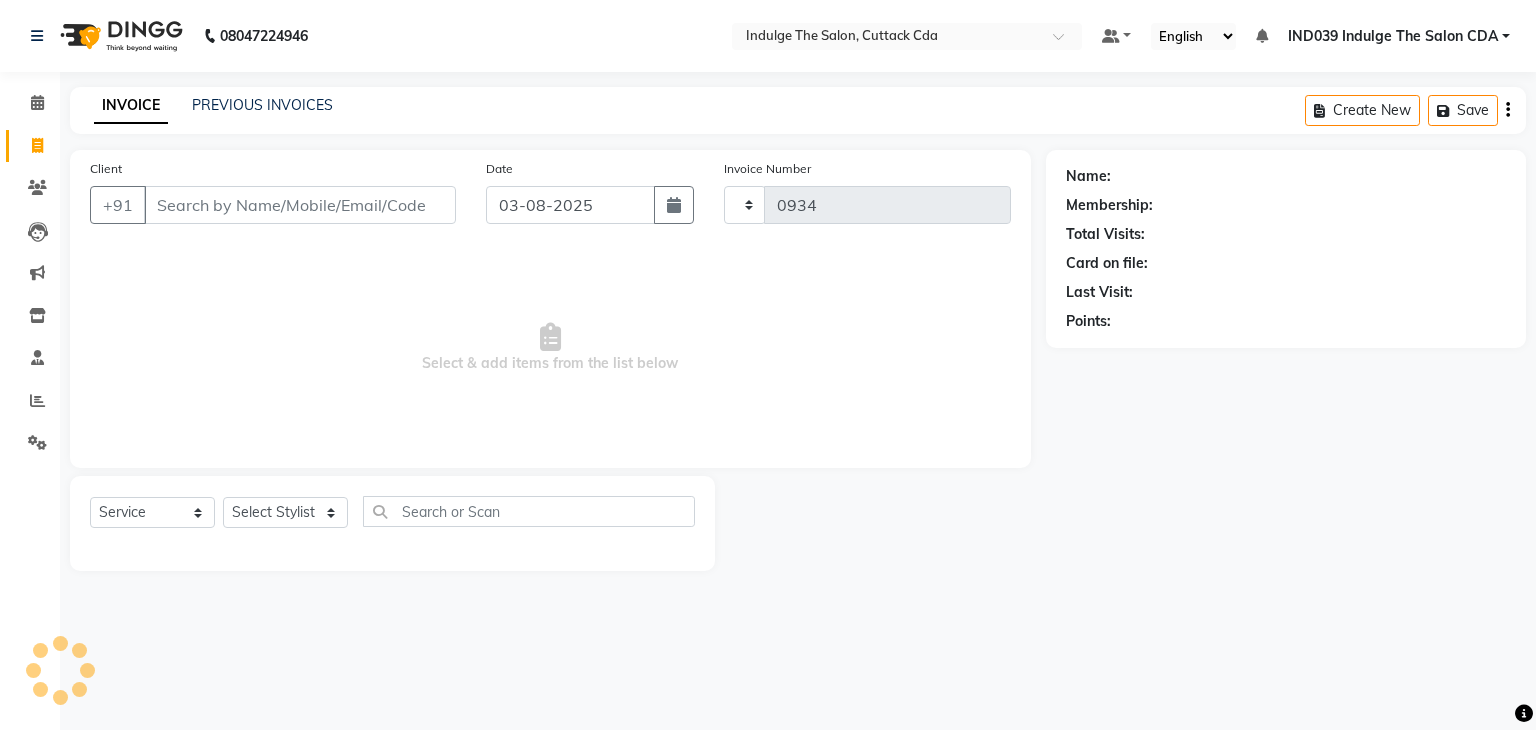 select on "7297" 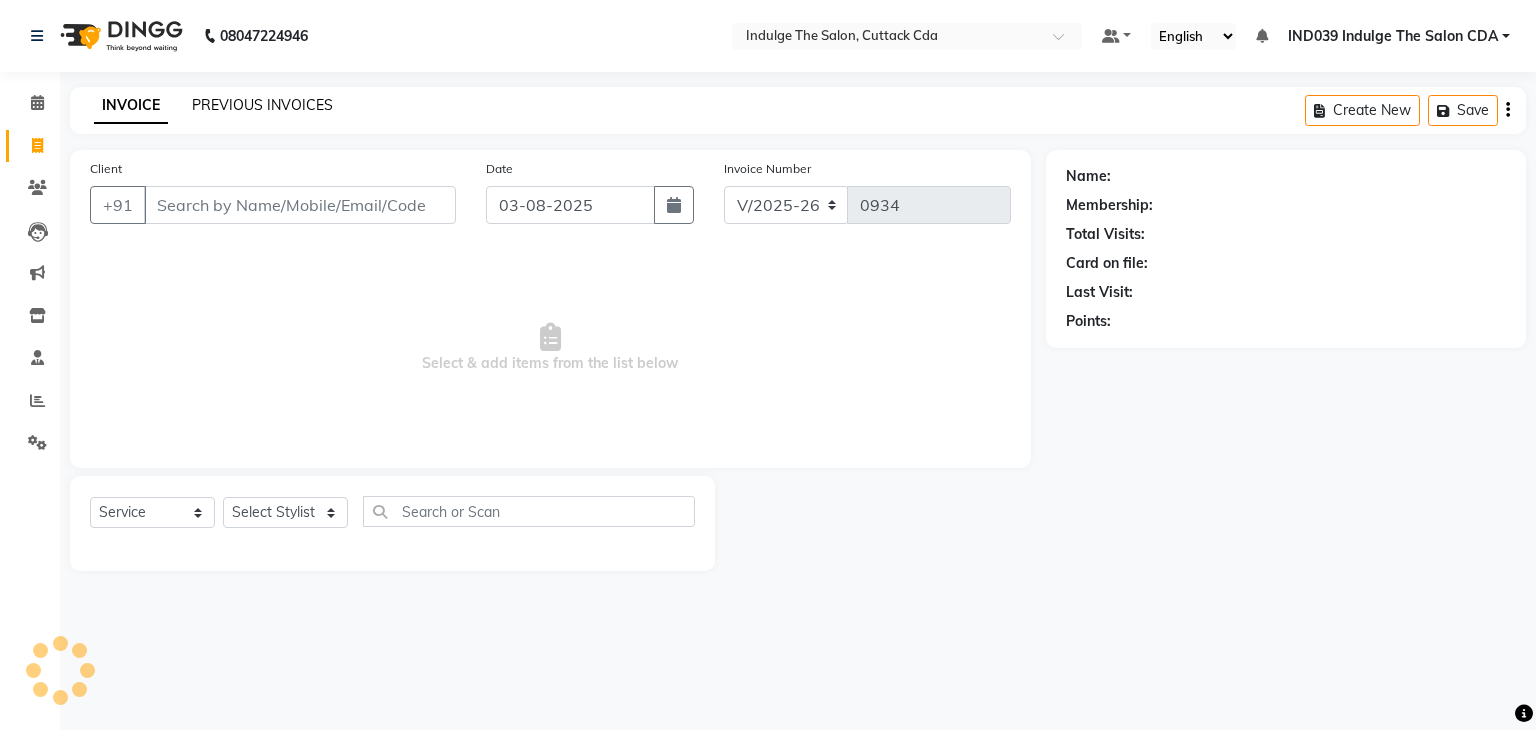 click on "PREVIOUS INVOICES" 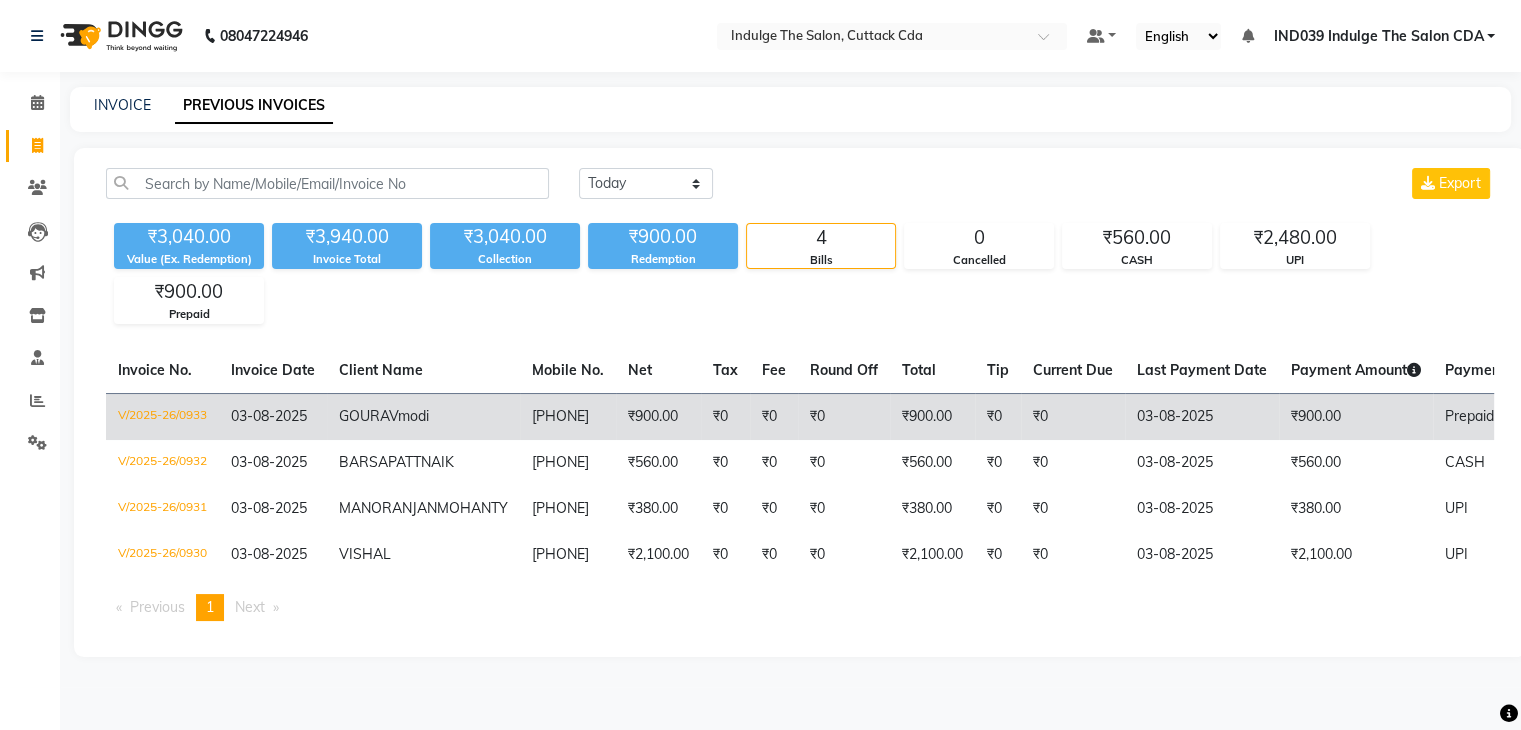 click on "V/2025-26/0933" 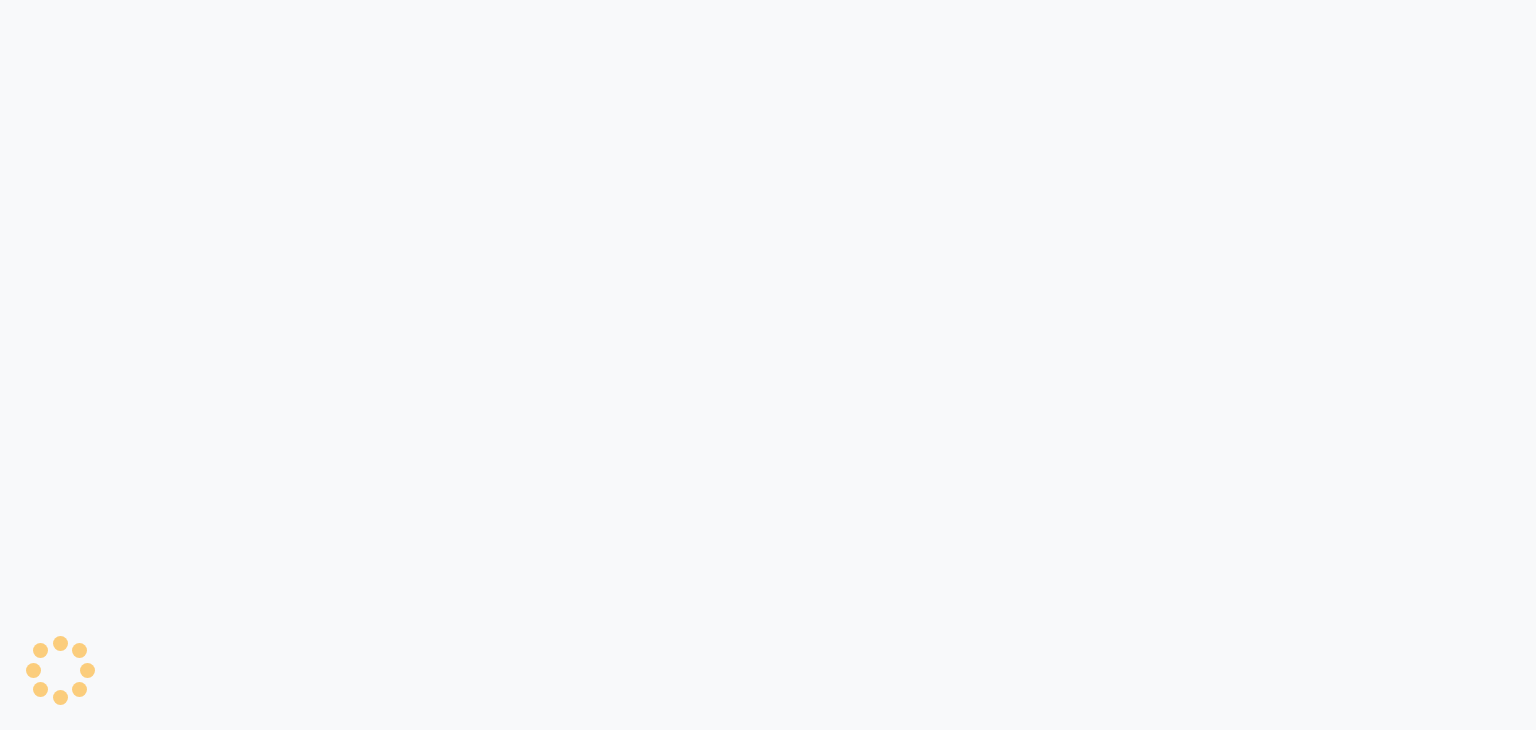 scroll, scrollTop: 0, scrollLeft: 0, axis: both 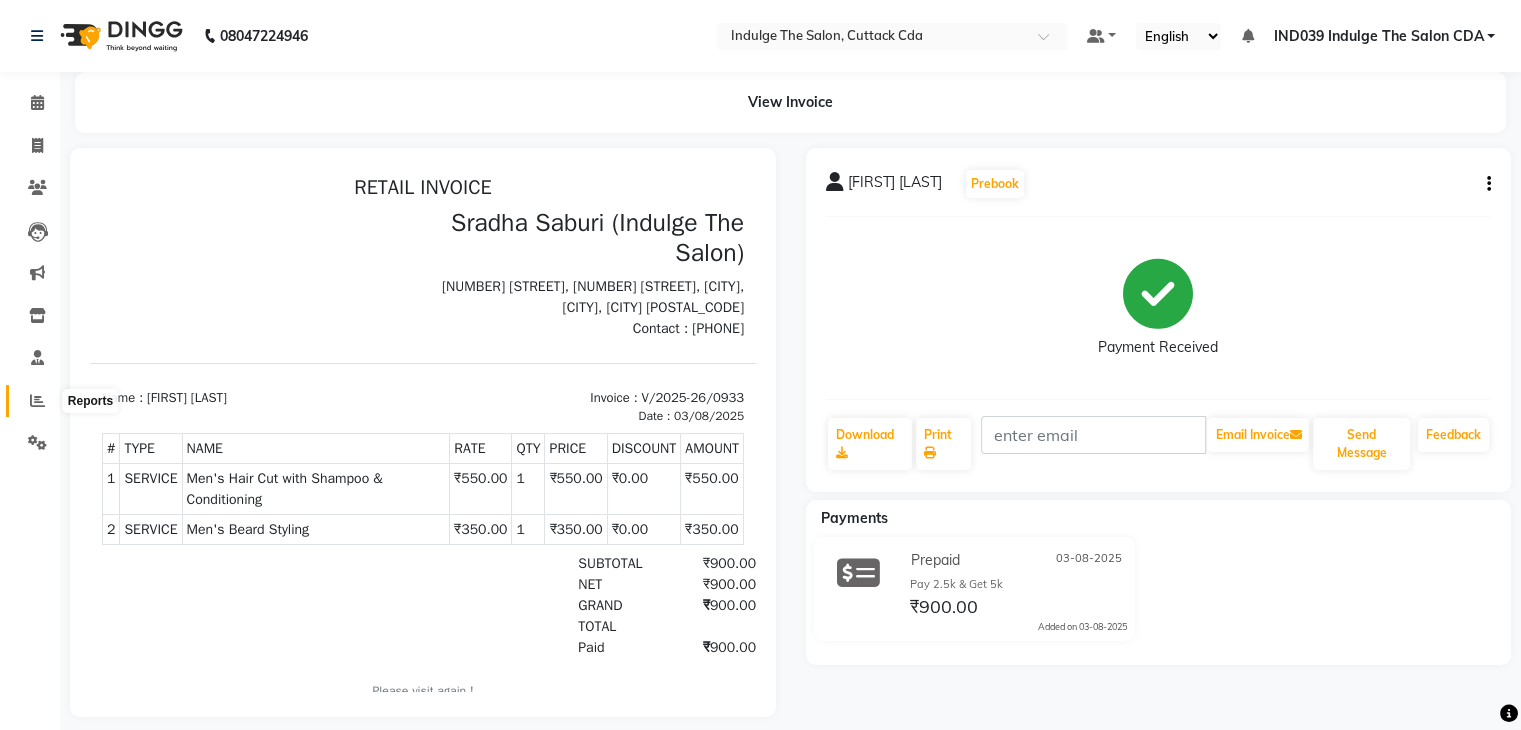 click 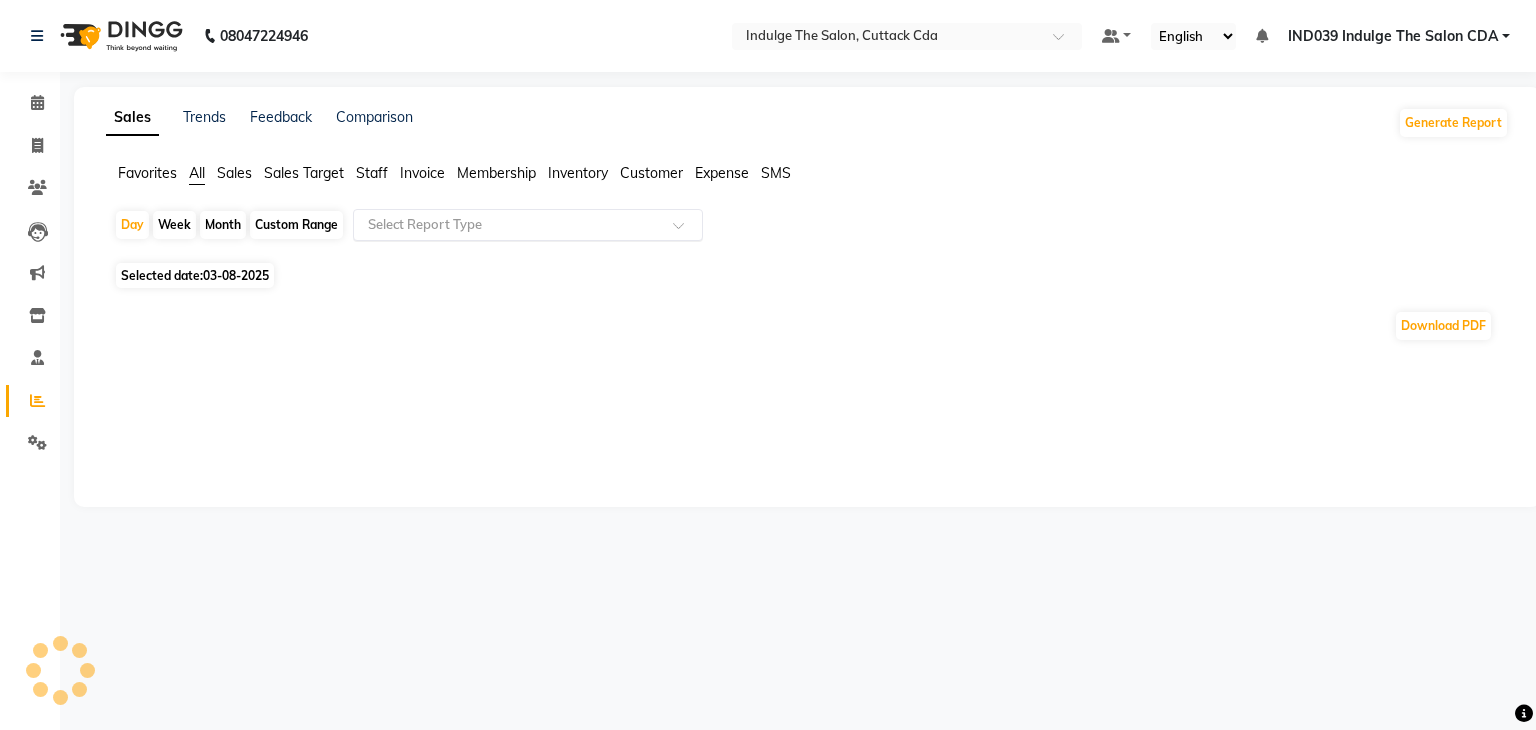 click 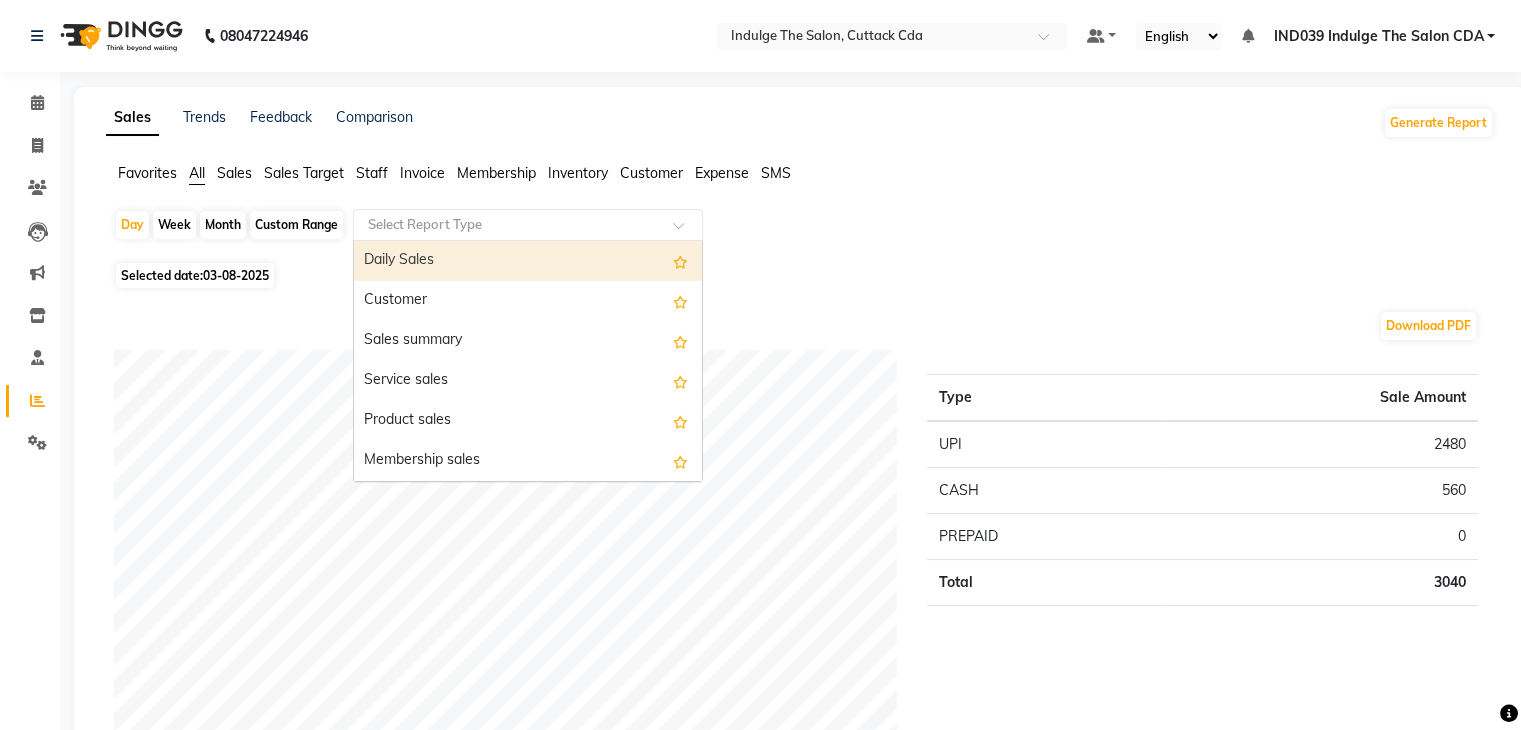 click on "Daily Sales" at bounding box center [528, 261] 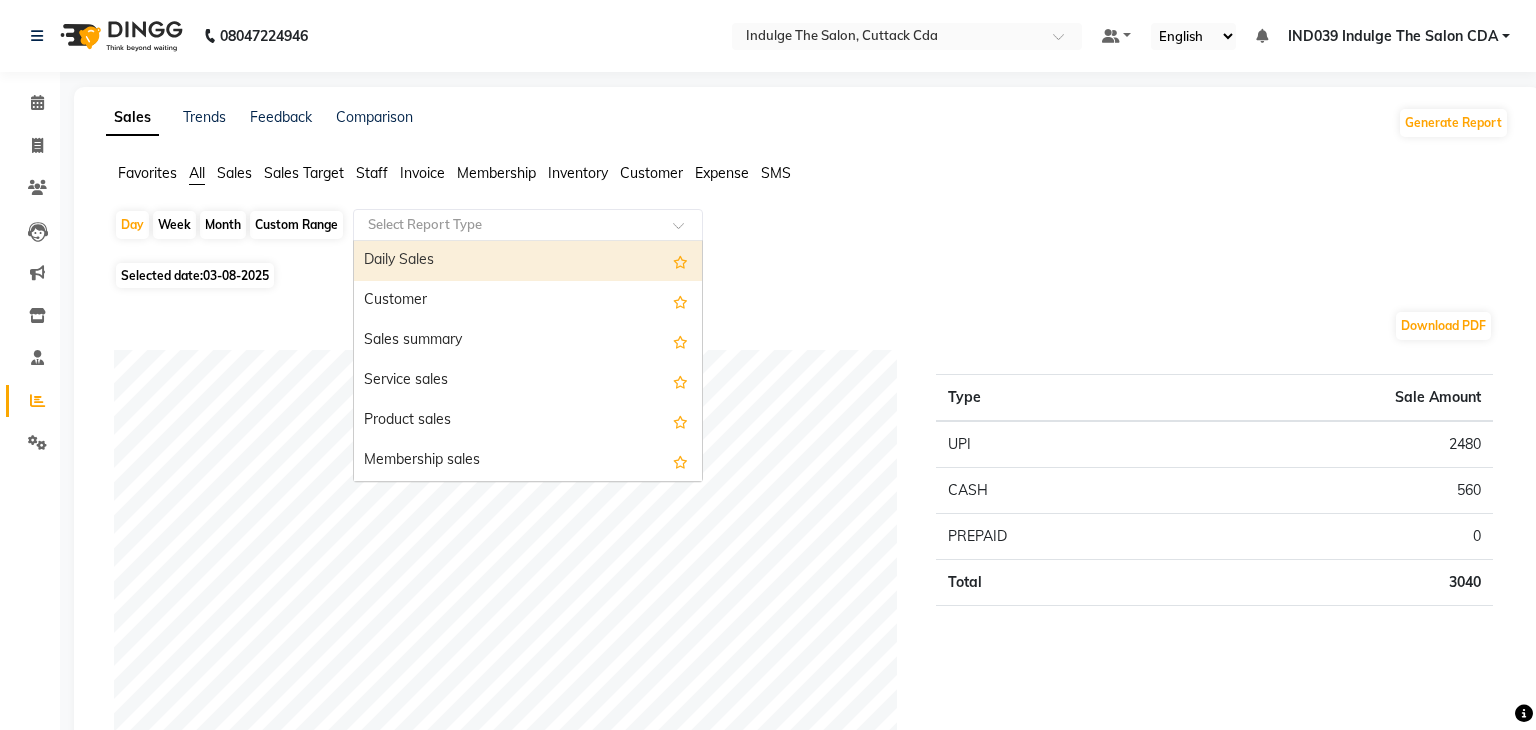 select on "full_report" 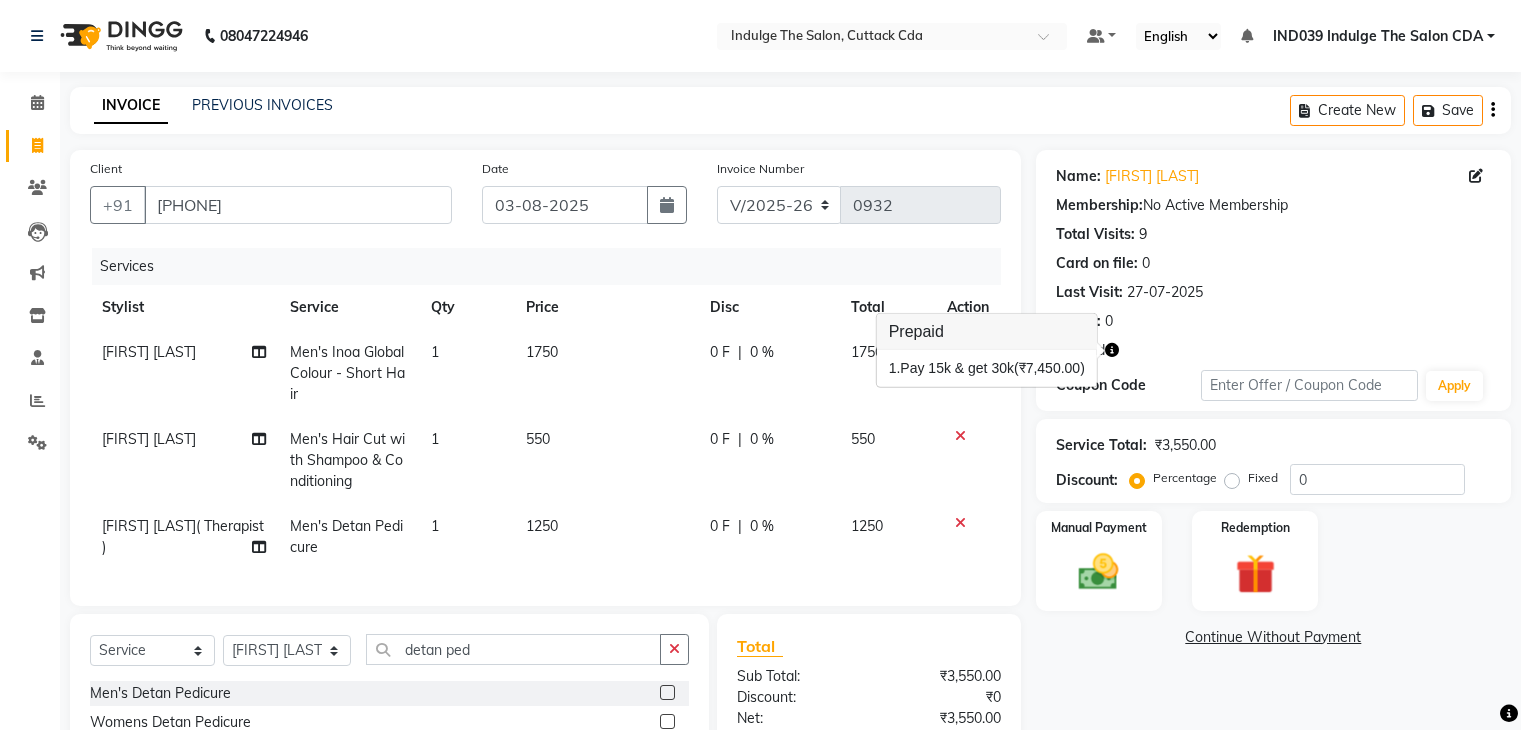 select on "7297" 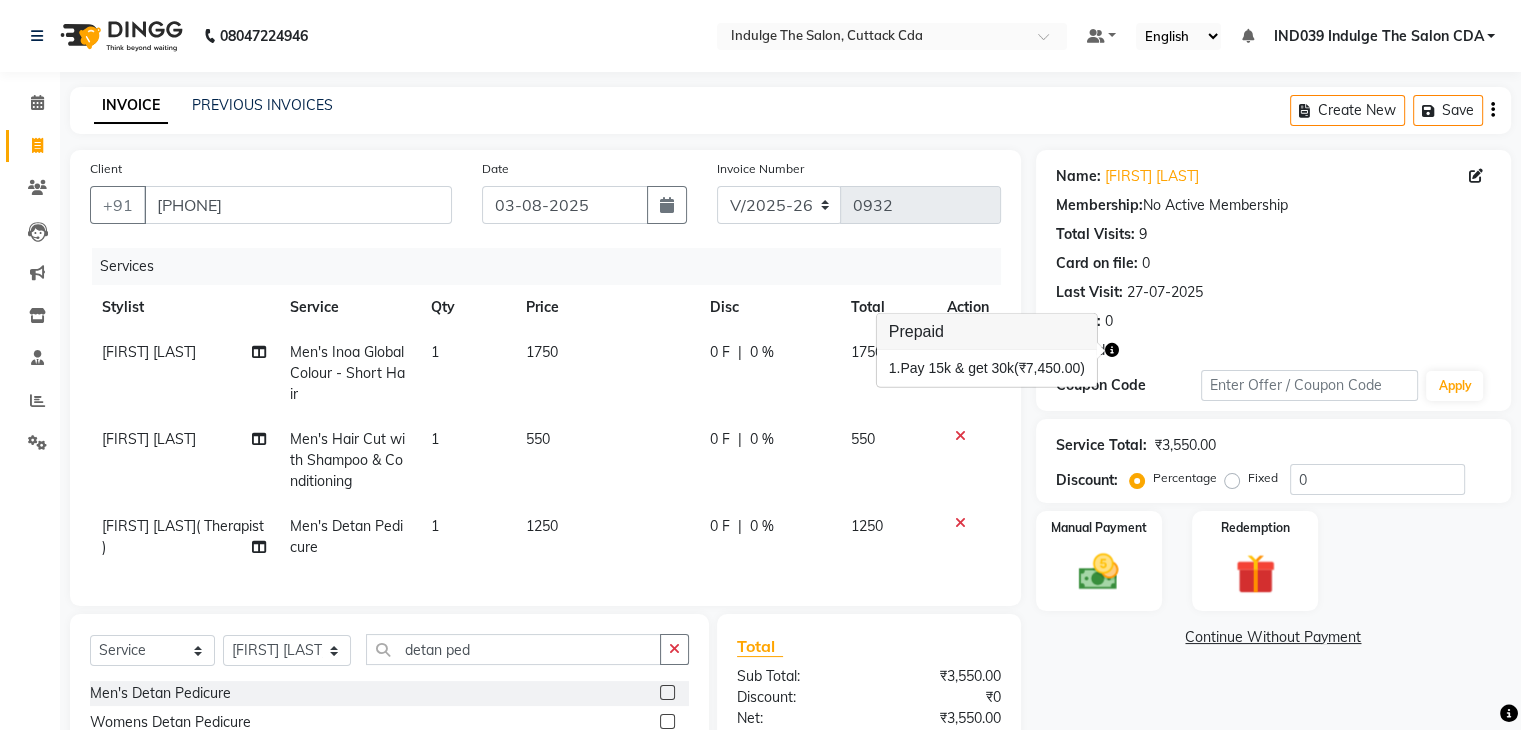 scroll, scrollTop: 0, scrollLeft: 0, axis: both 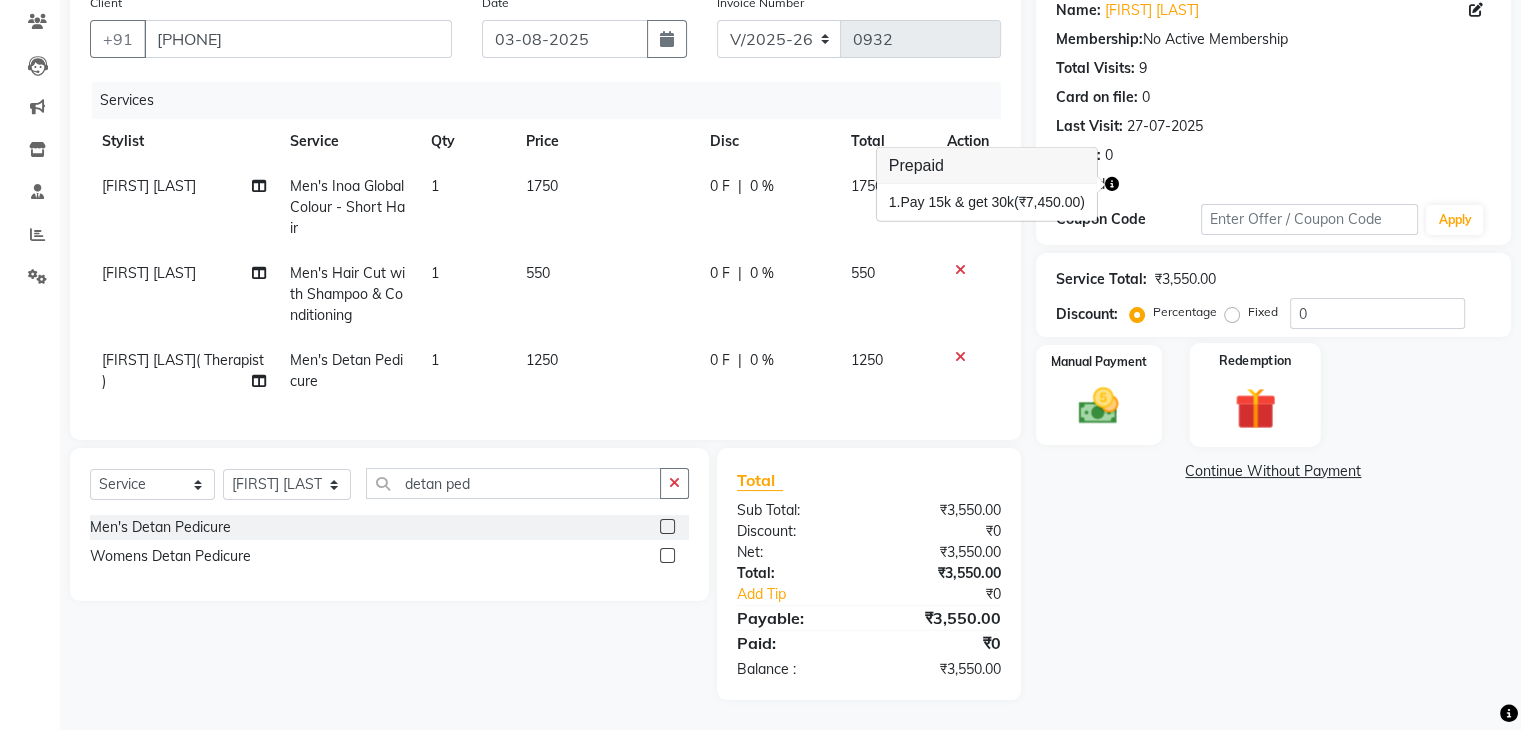 click 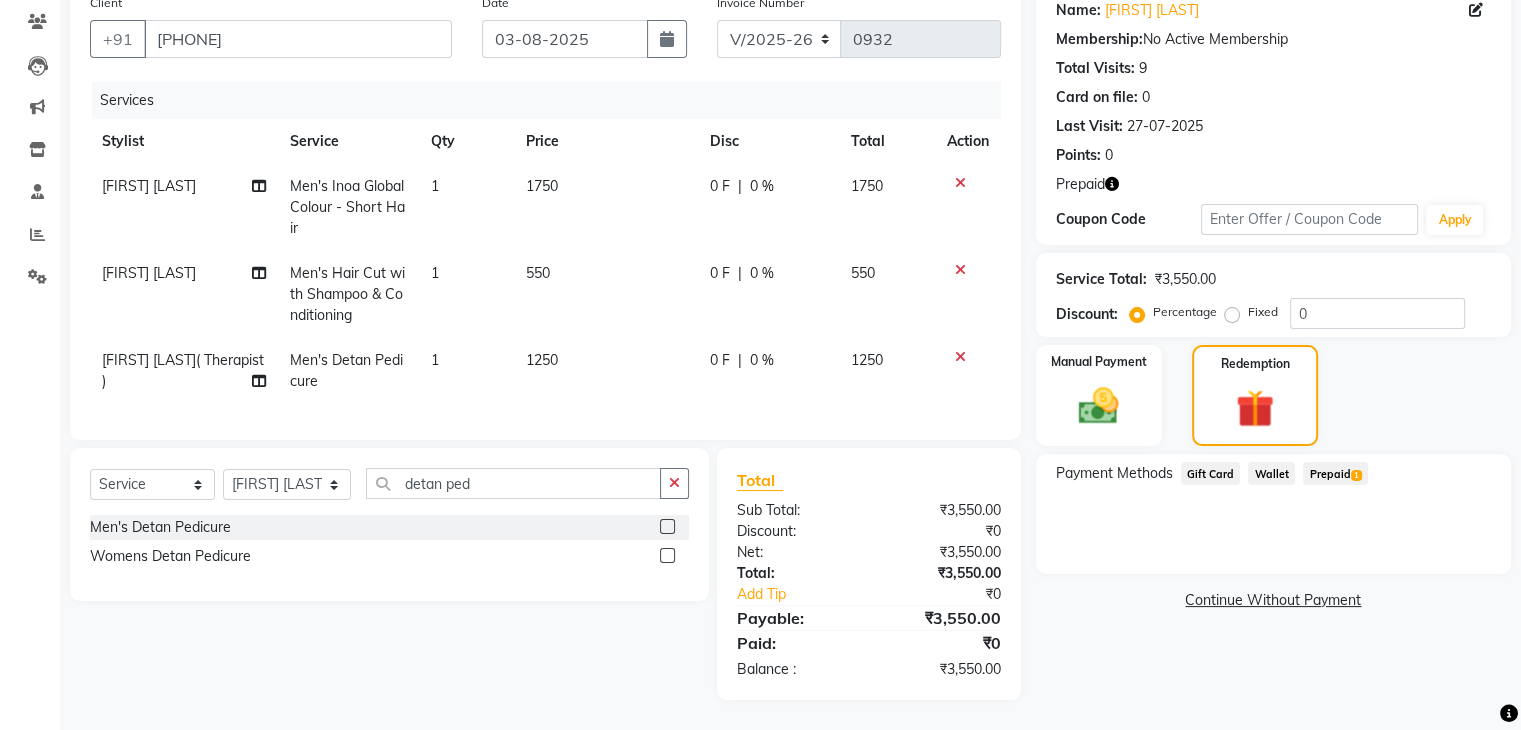 click on "Prepaid  1" 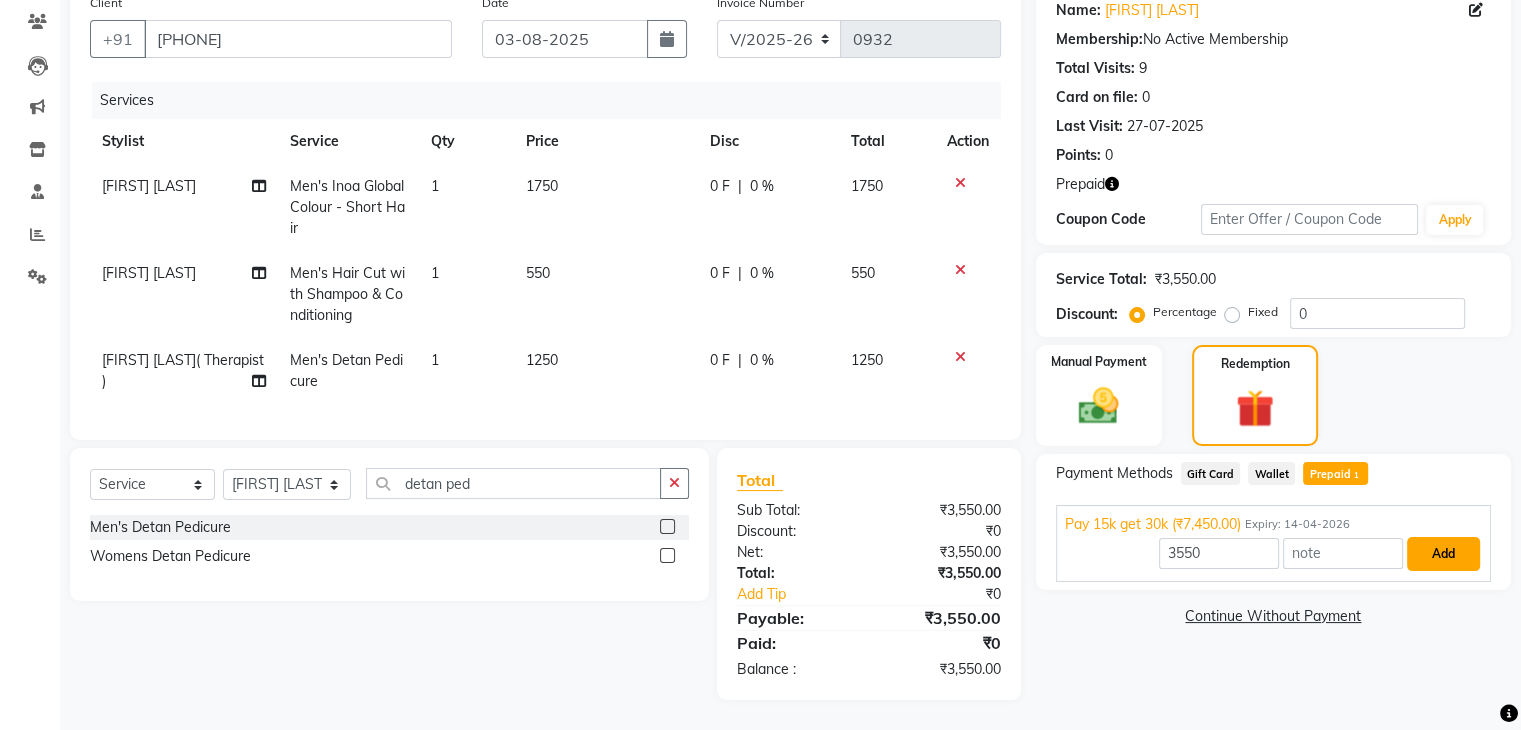 click on "Add" at bounding box center (1443, 554) 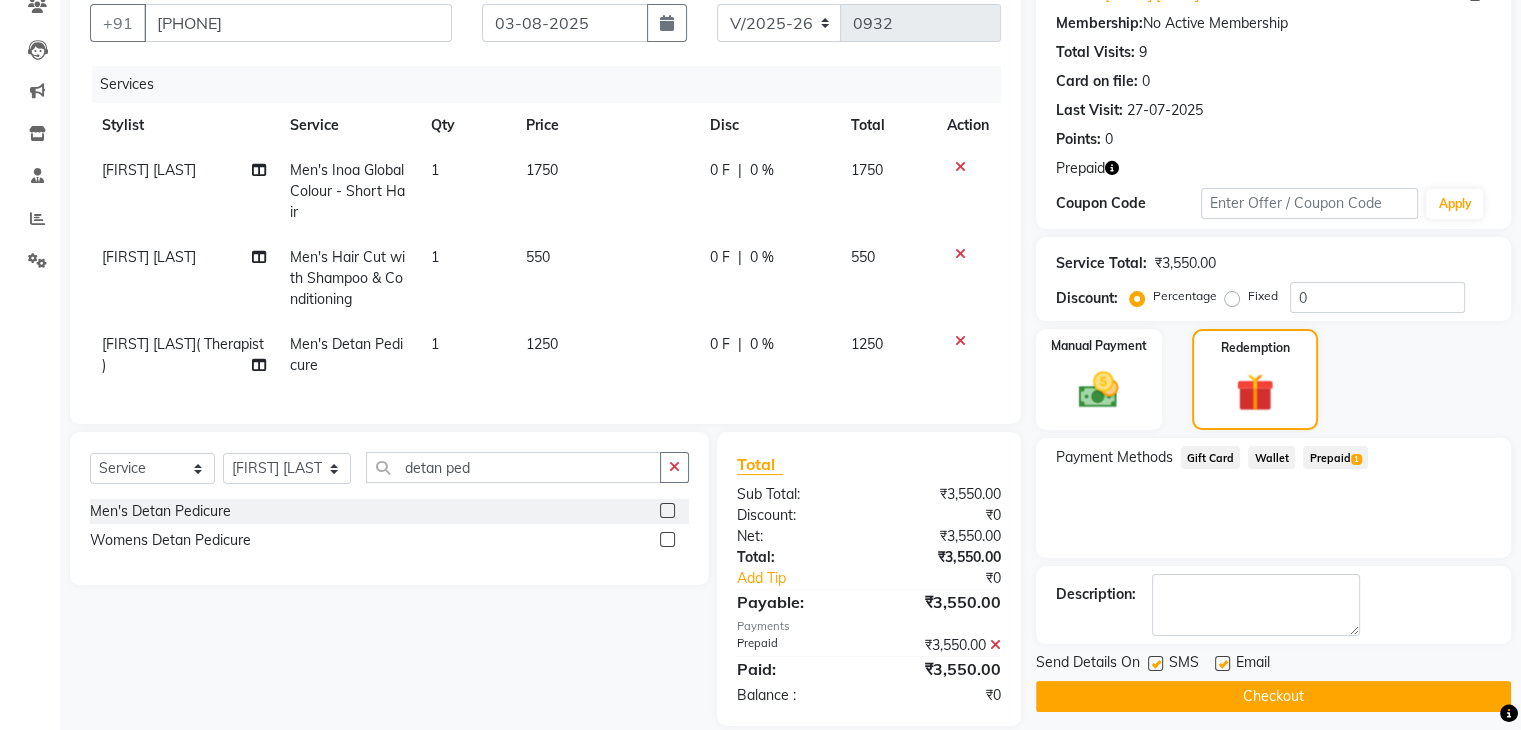 click on "Checkout" 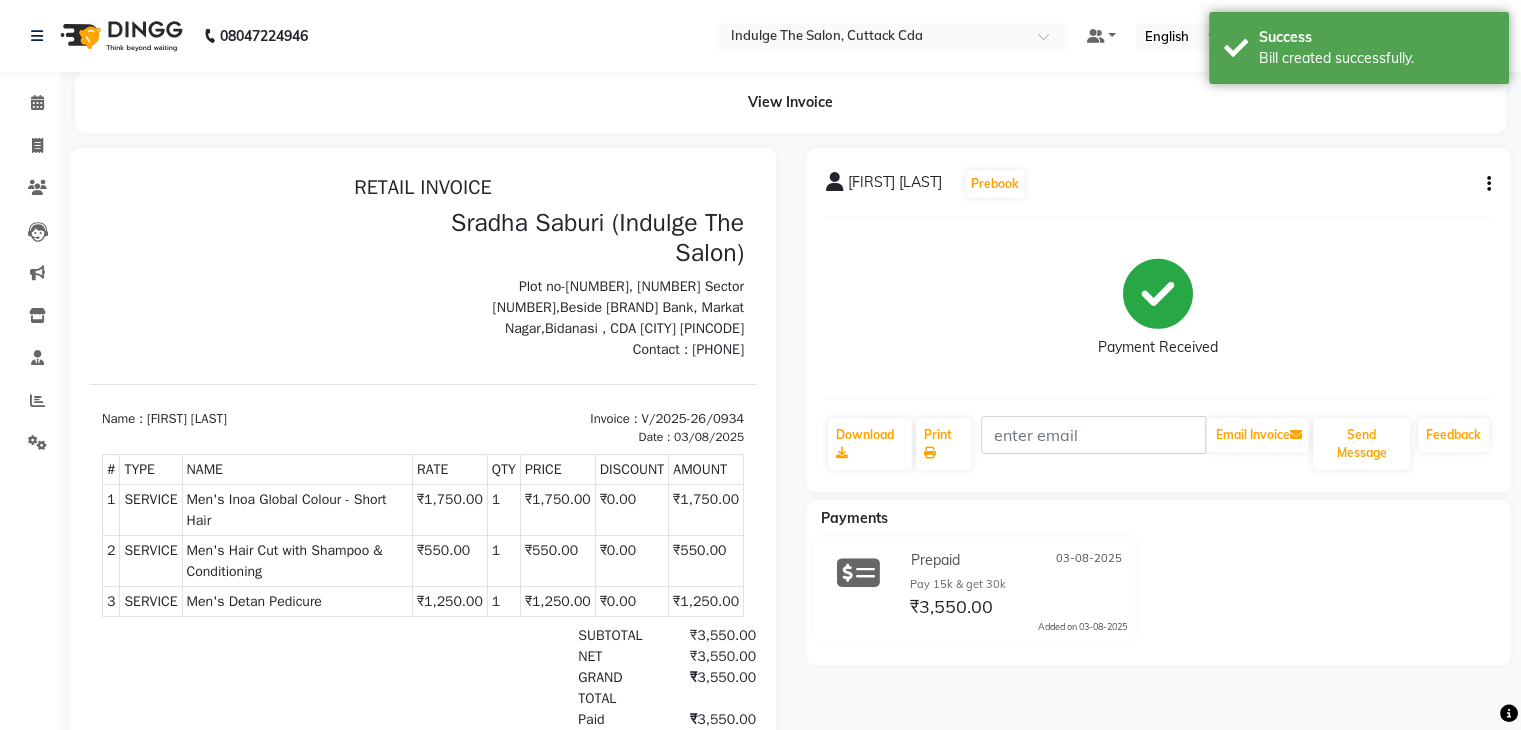 scroll, scrollTop: 0, scrollLeft: 0, axis: both 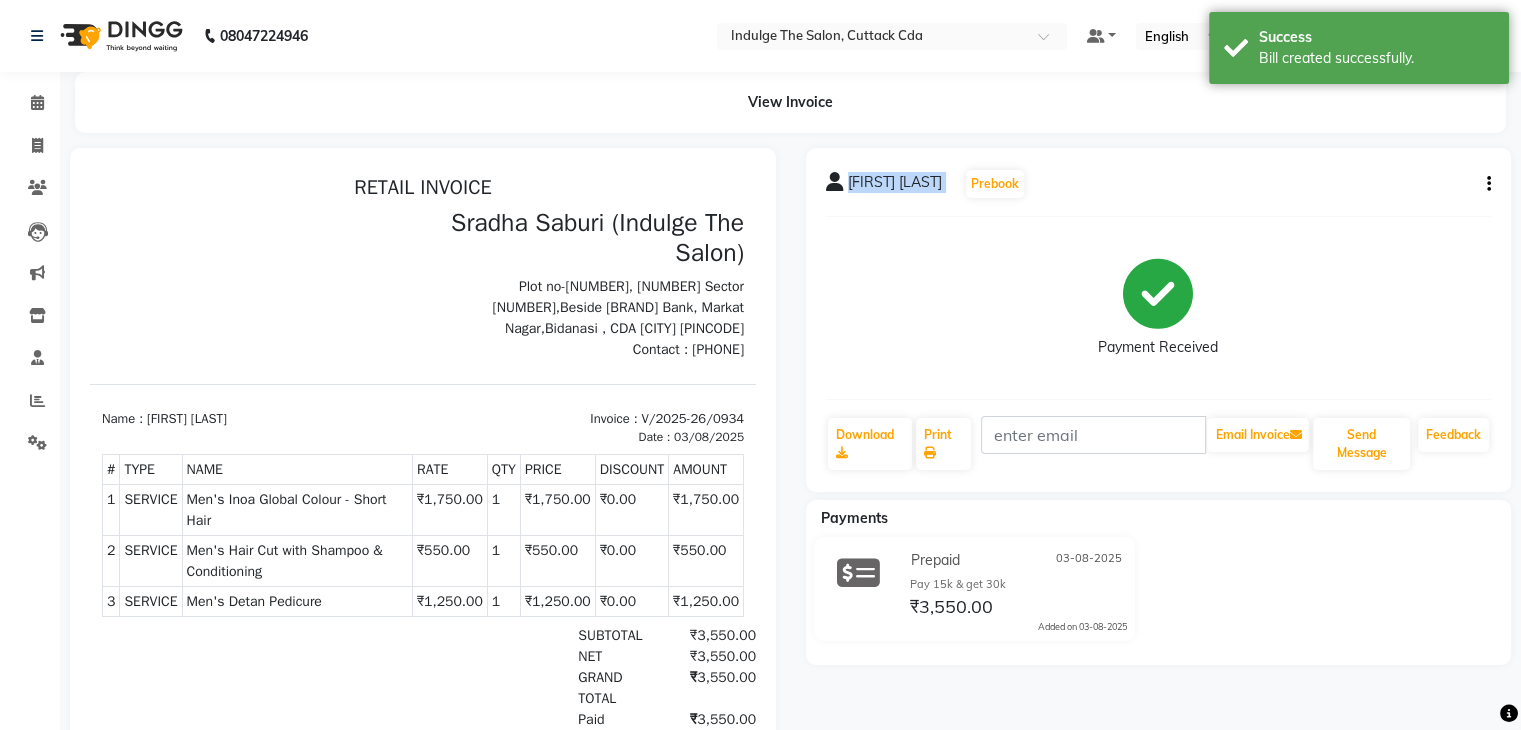drag, startPoint x: 852, startPoint y: 184, endPoint x: 992, endPoint y: 205, distance: 141.56624 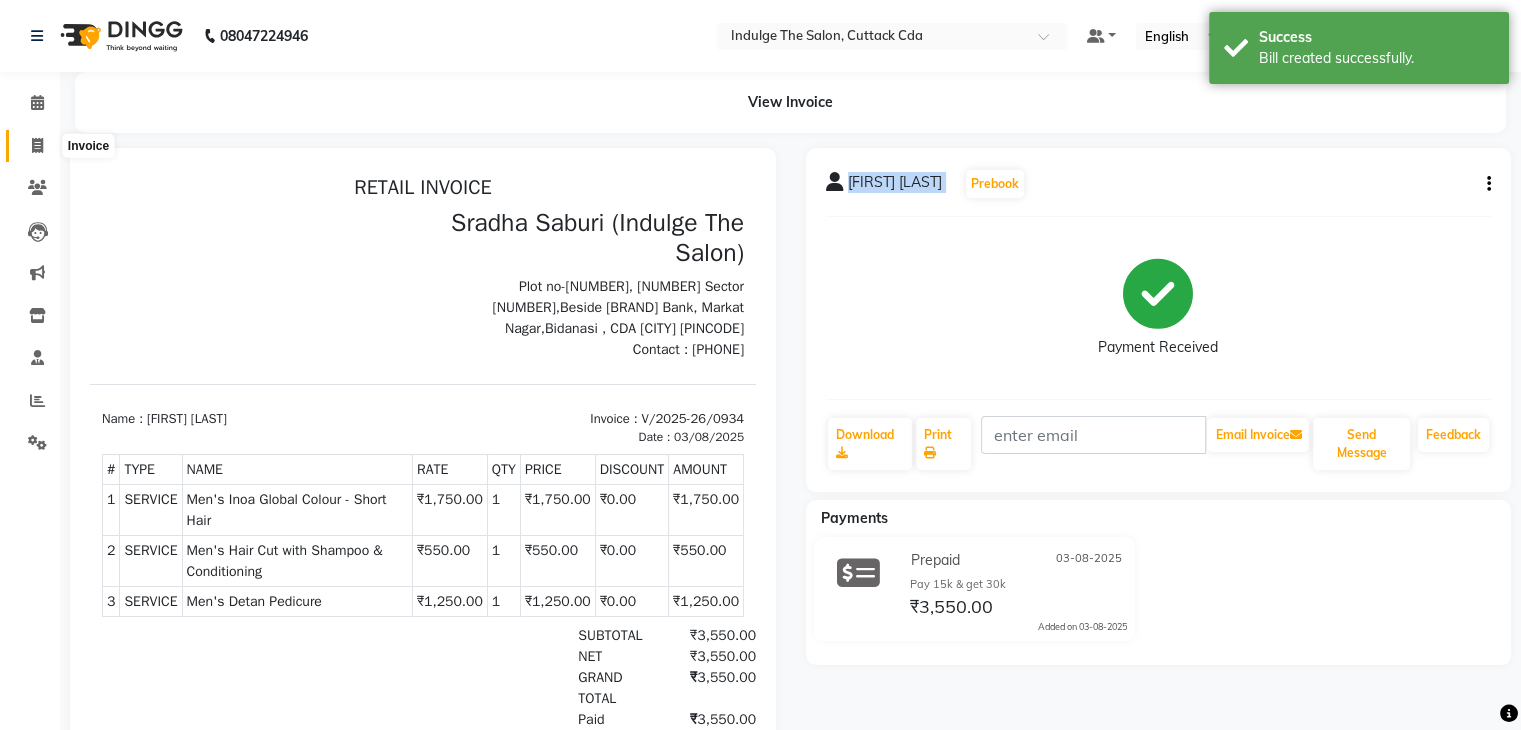 click 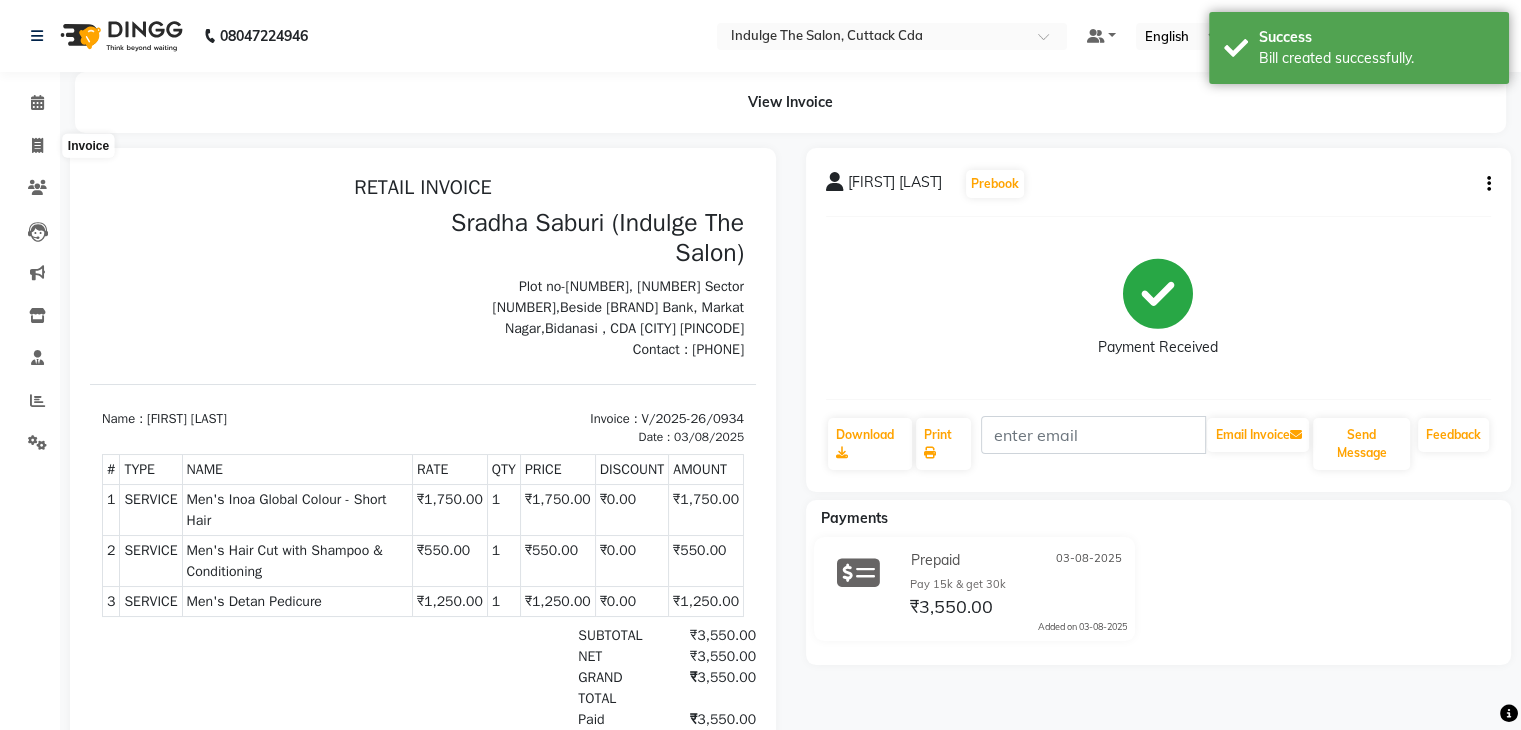 select on "service" 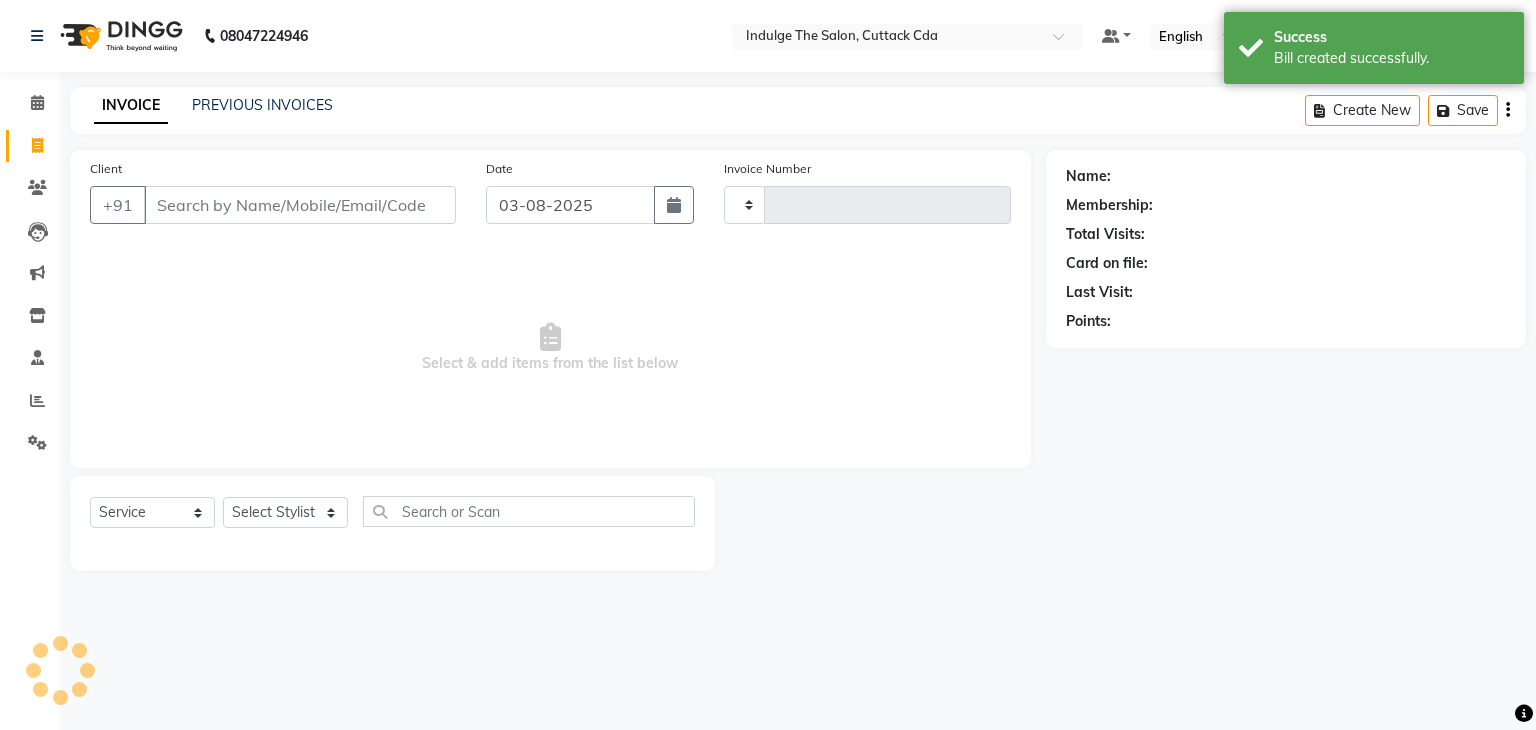 type on "0935" 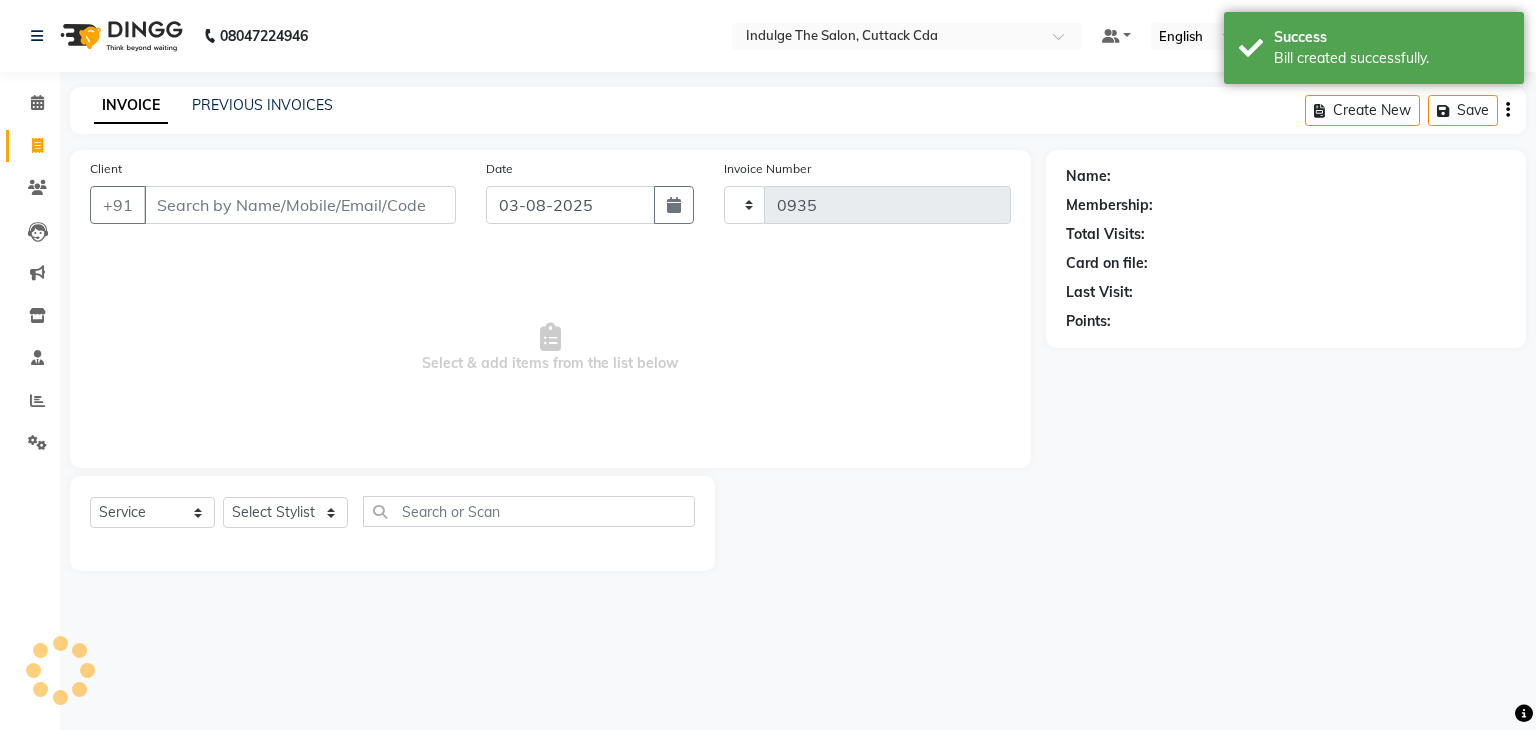 select on "7297" 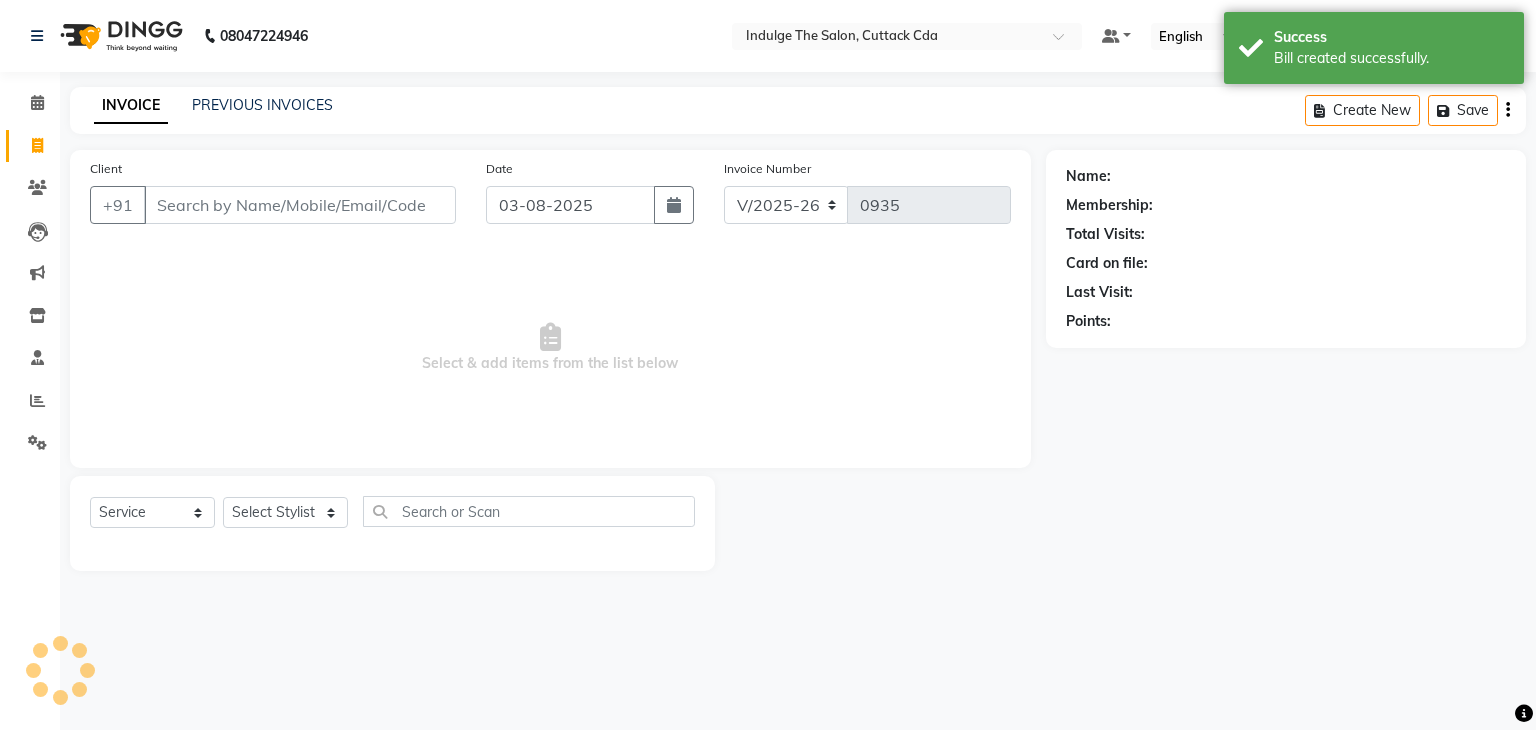click on "Client" at bounding box center (300, 205) 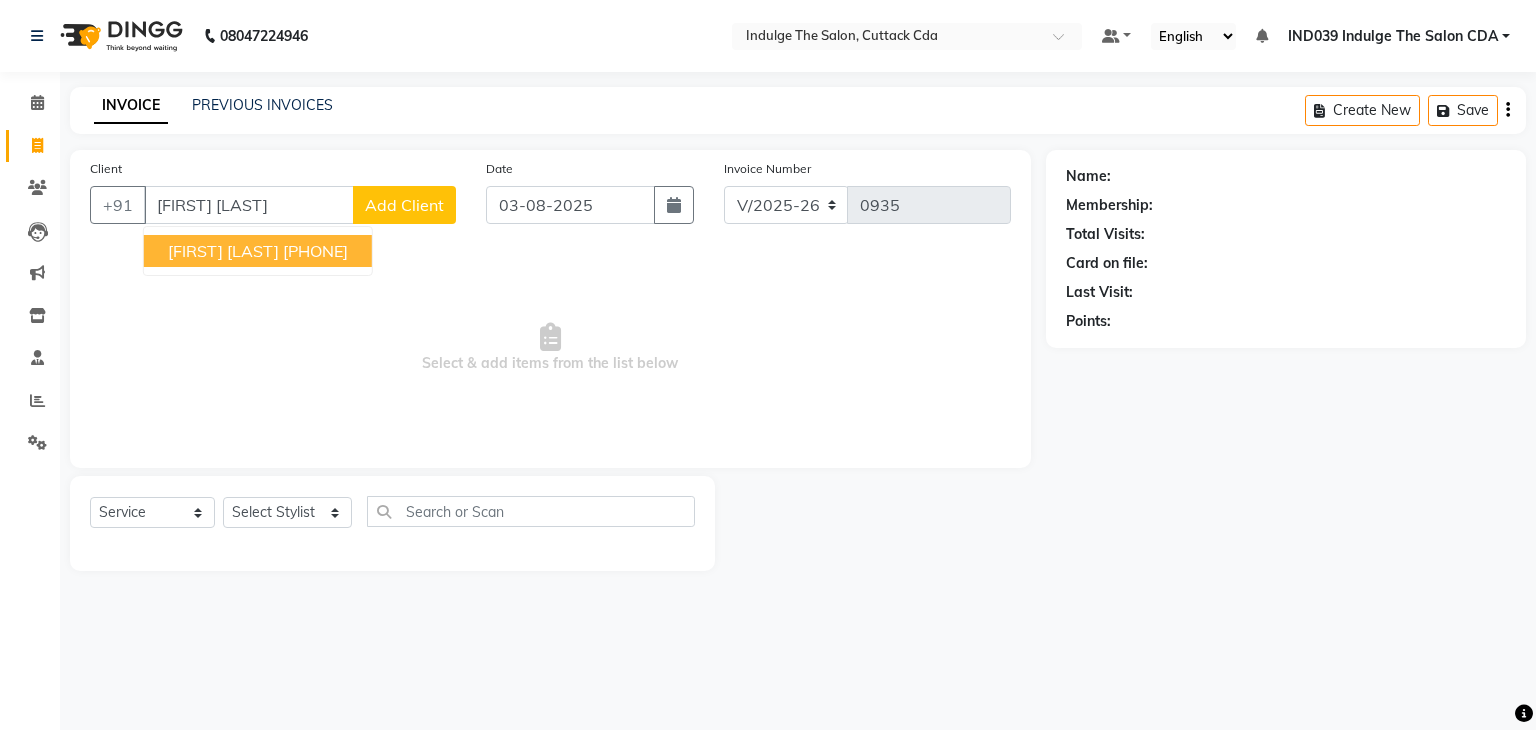 click on "MANOJ DHANUKA" at bounding box center [223, 251] 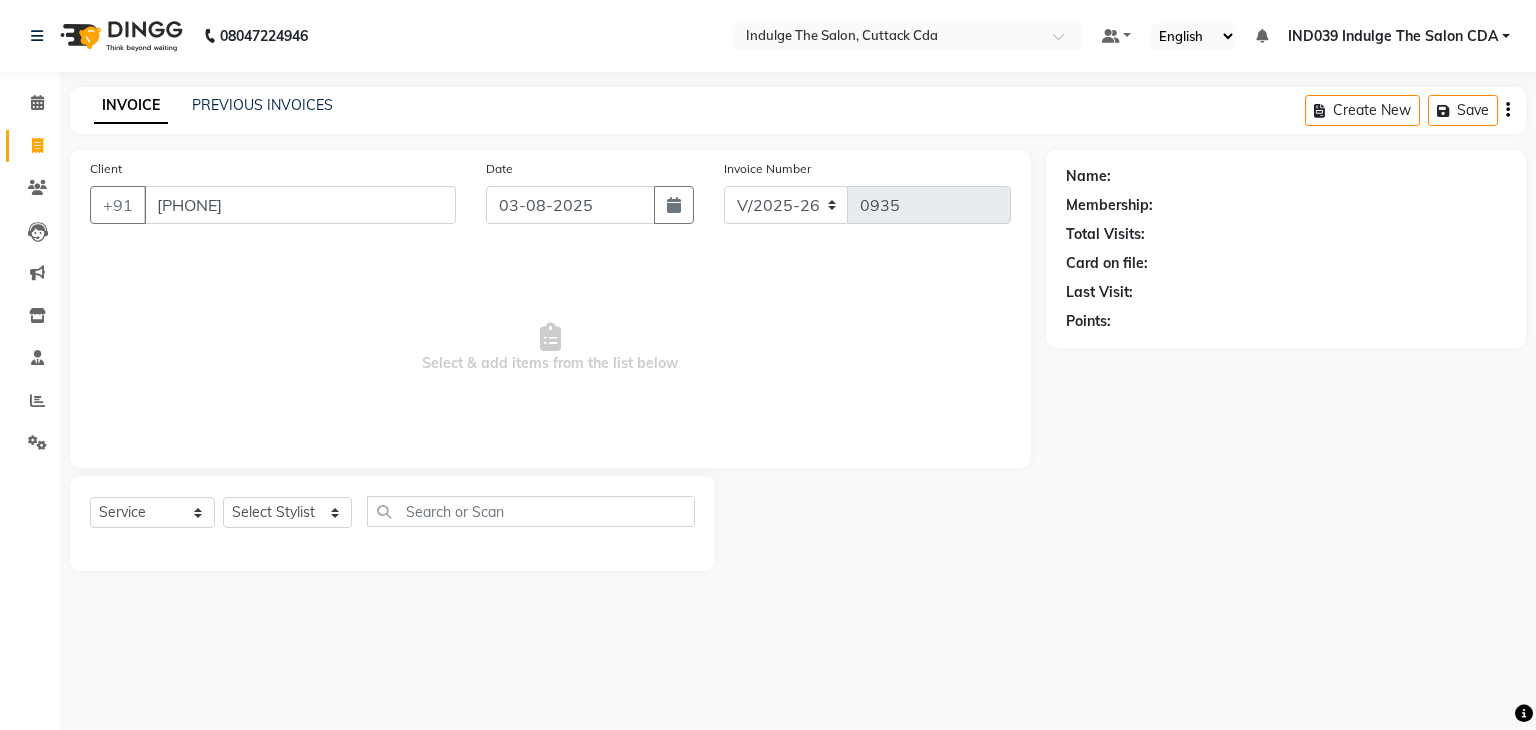 type on "9937060010" 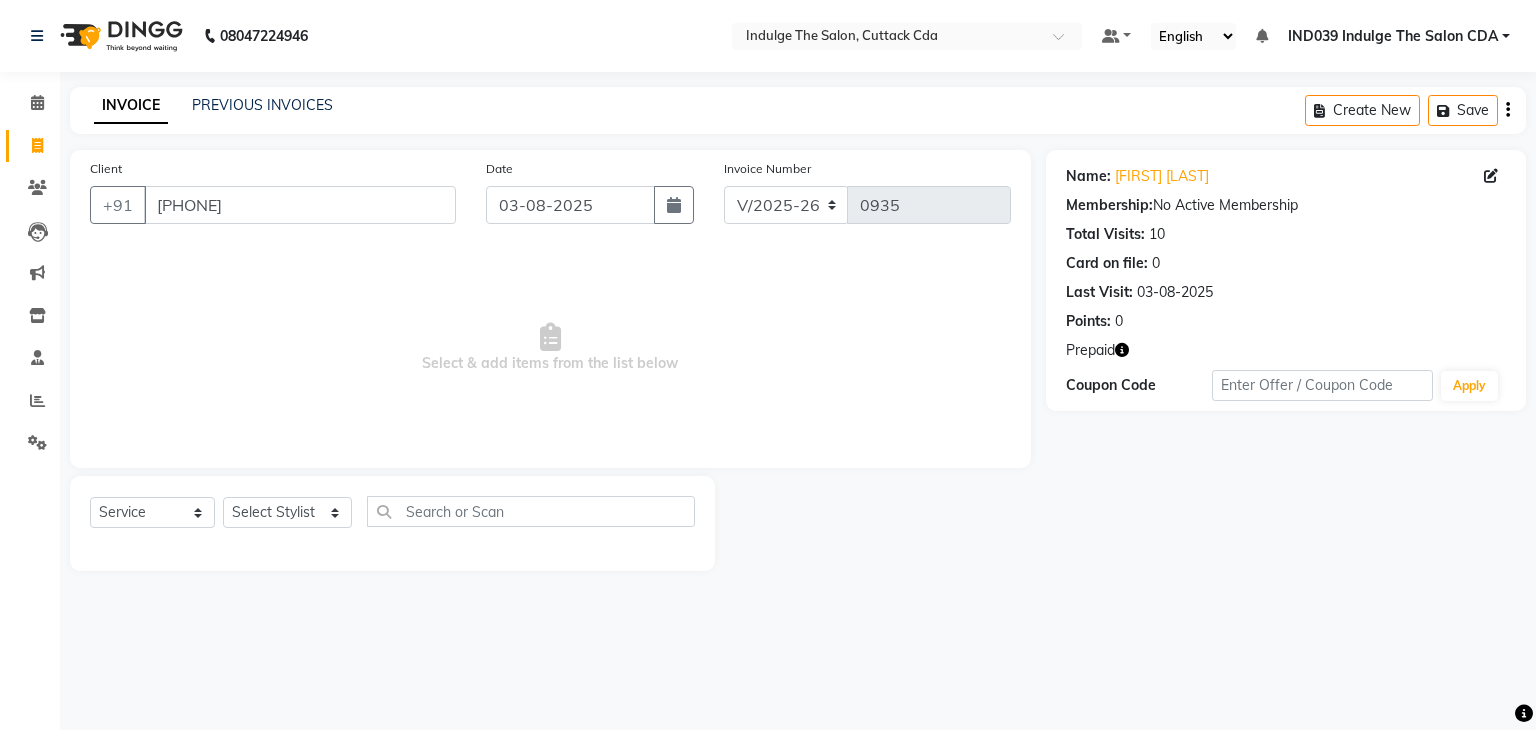click 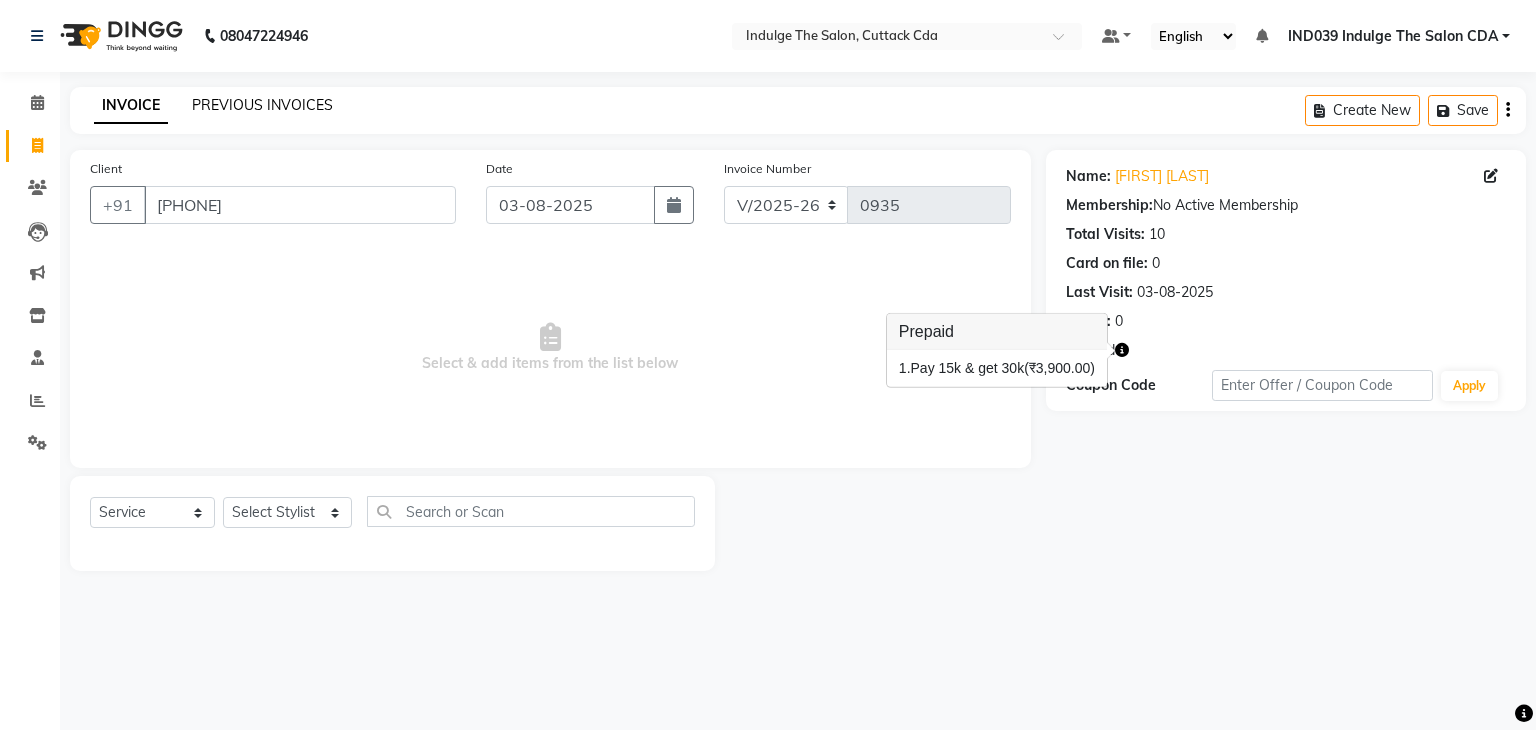 click on "PREVIOUS INVOICES" 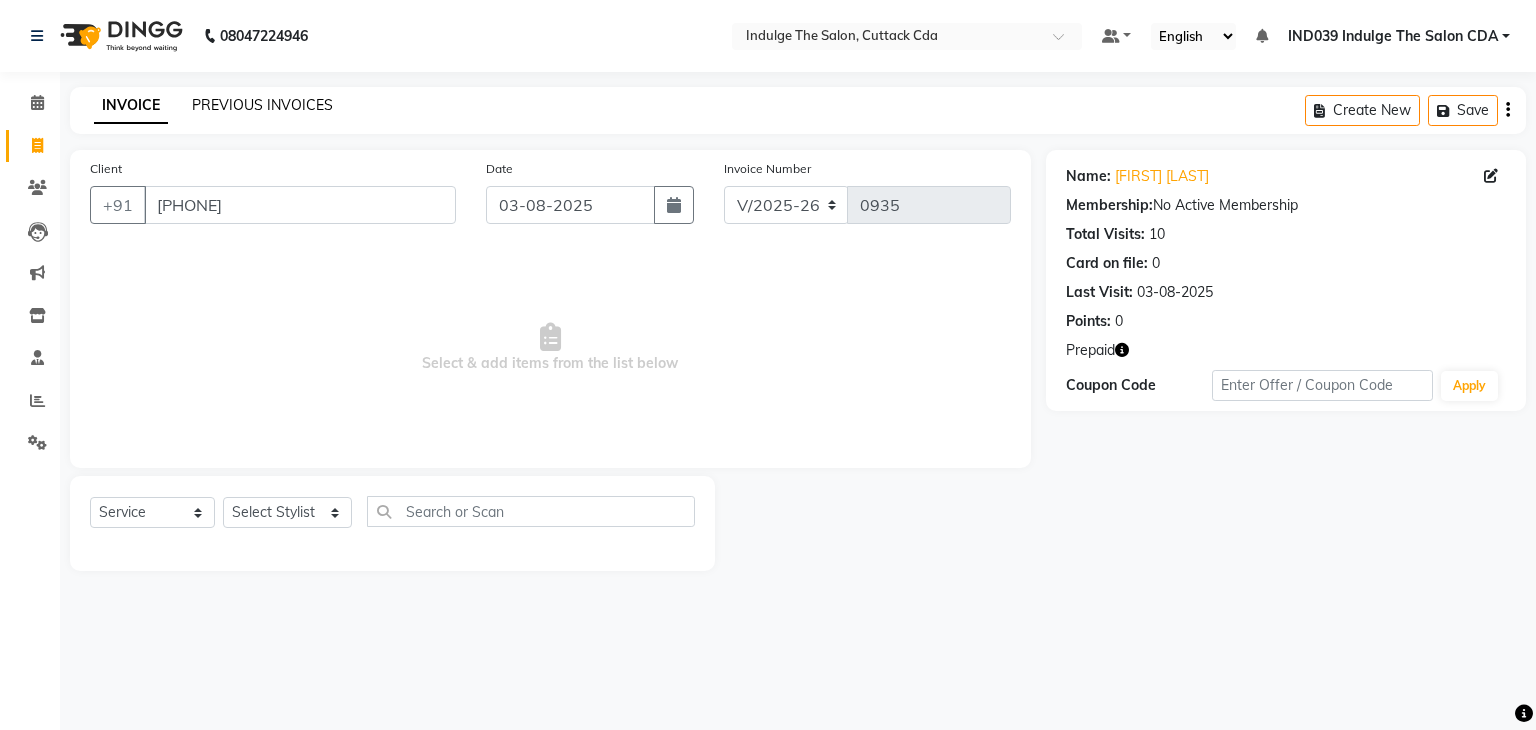 click on "PREVIOUS INVOICES" 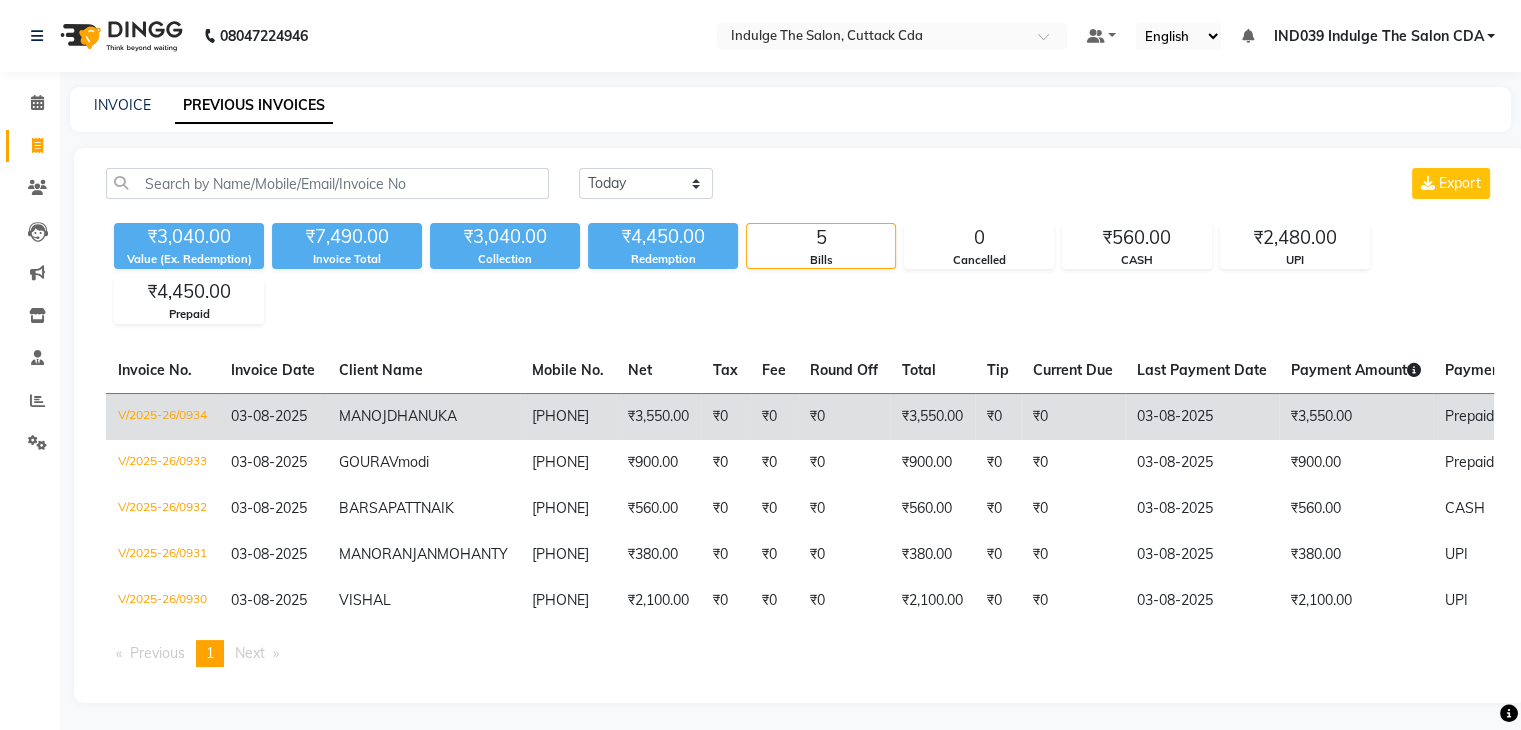 click on "V/2025-26/0934" 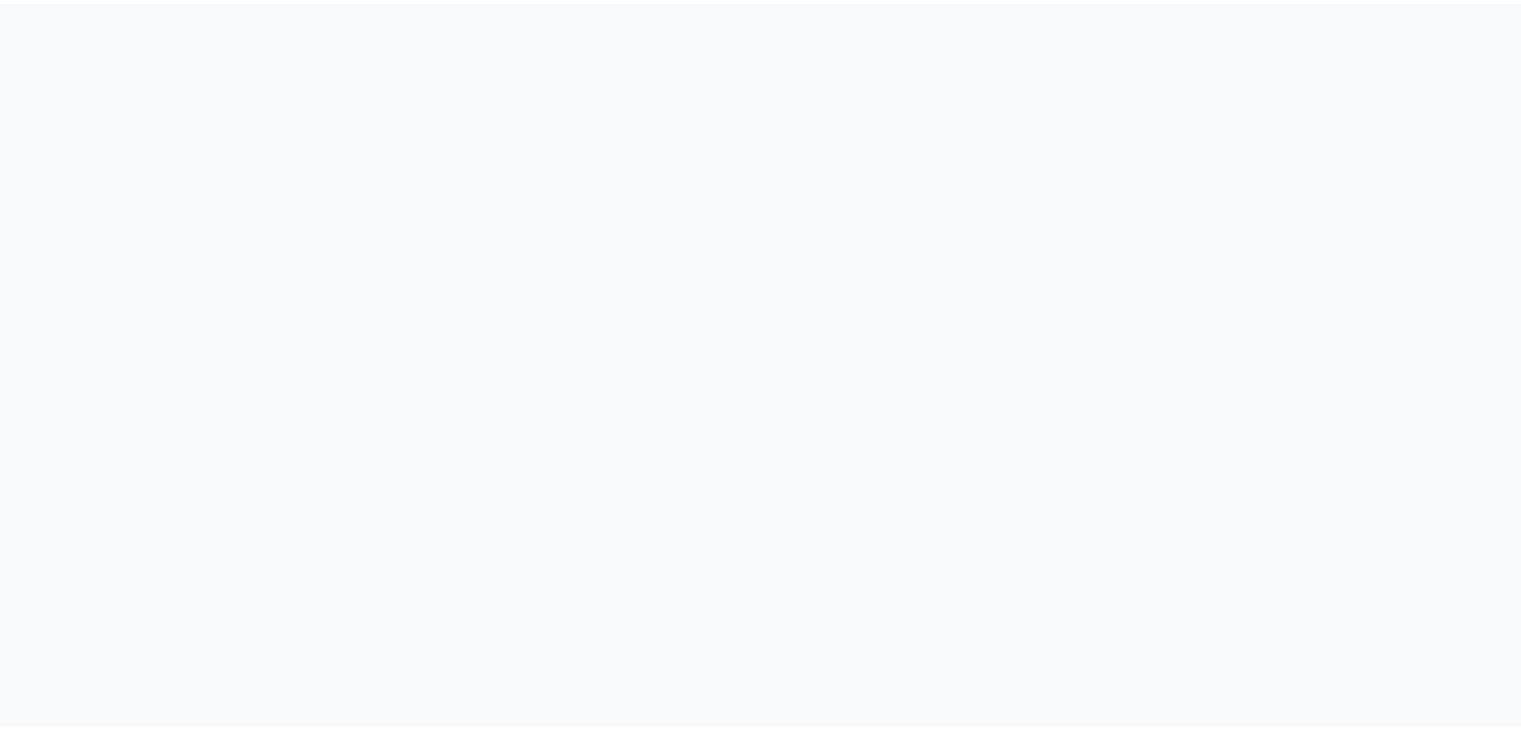 scroll, scrollTop: 0, scrollLeft: 0, axis: both 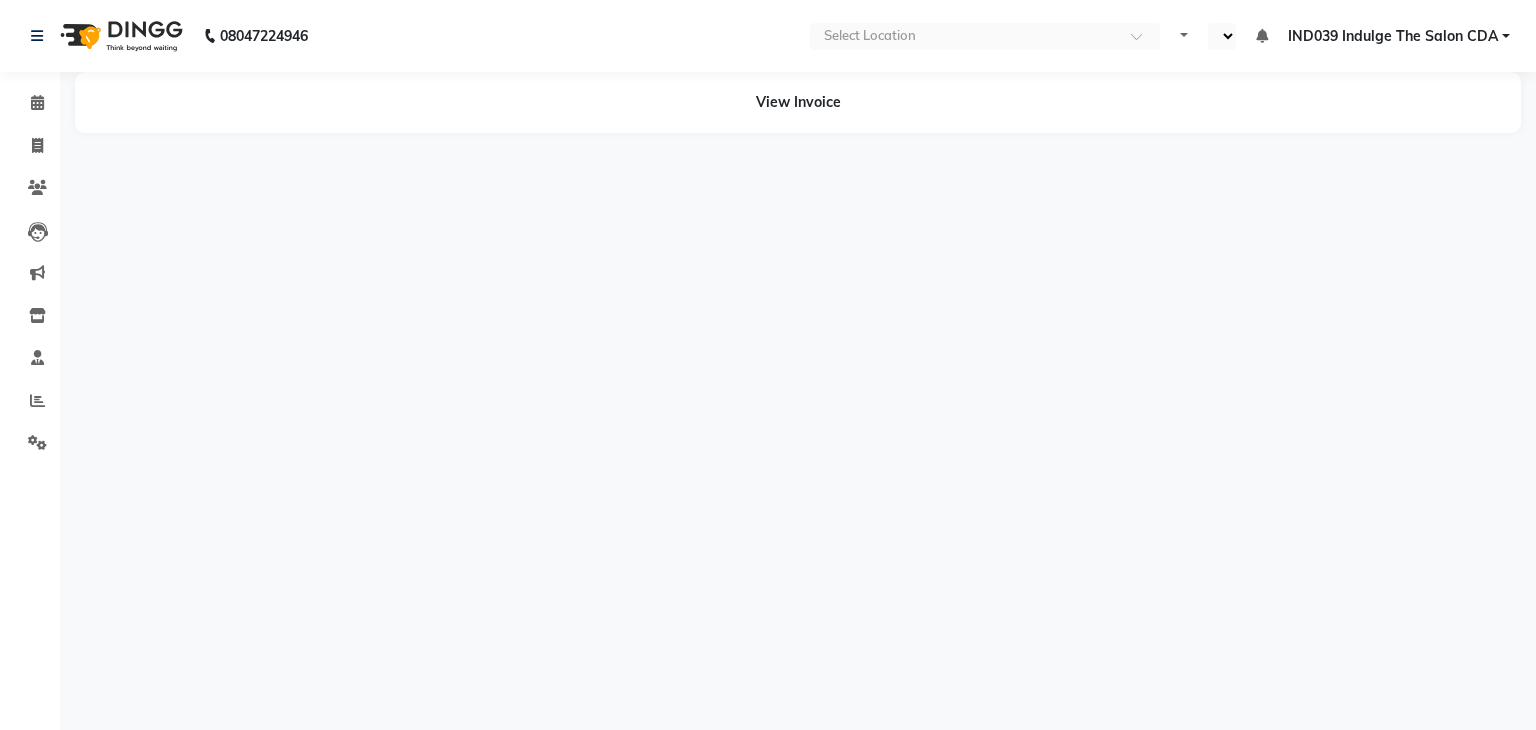 select on "en" 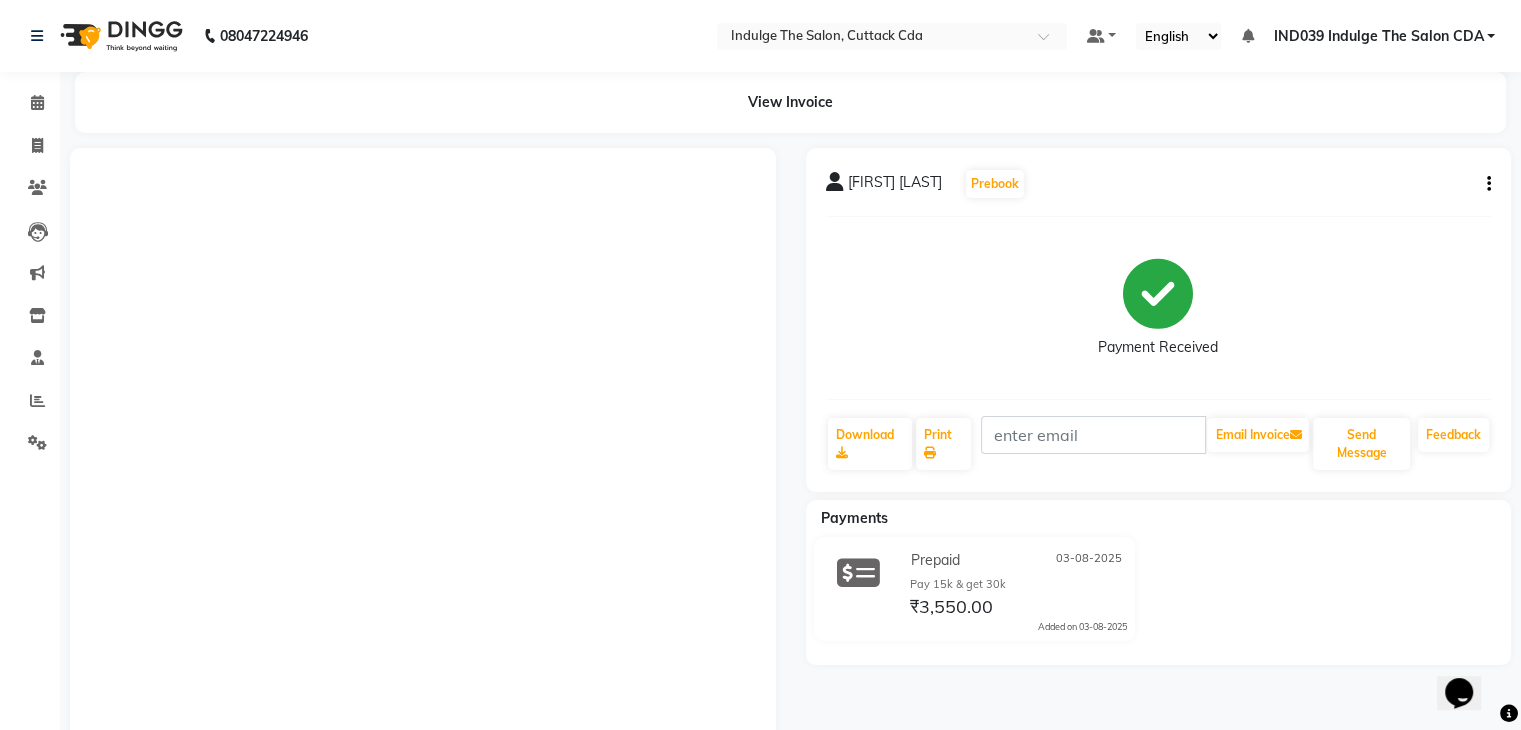 scroll, scrollTop: 0, scrollLeft: 0, axis: both 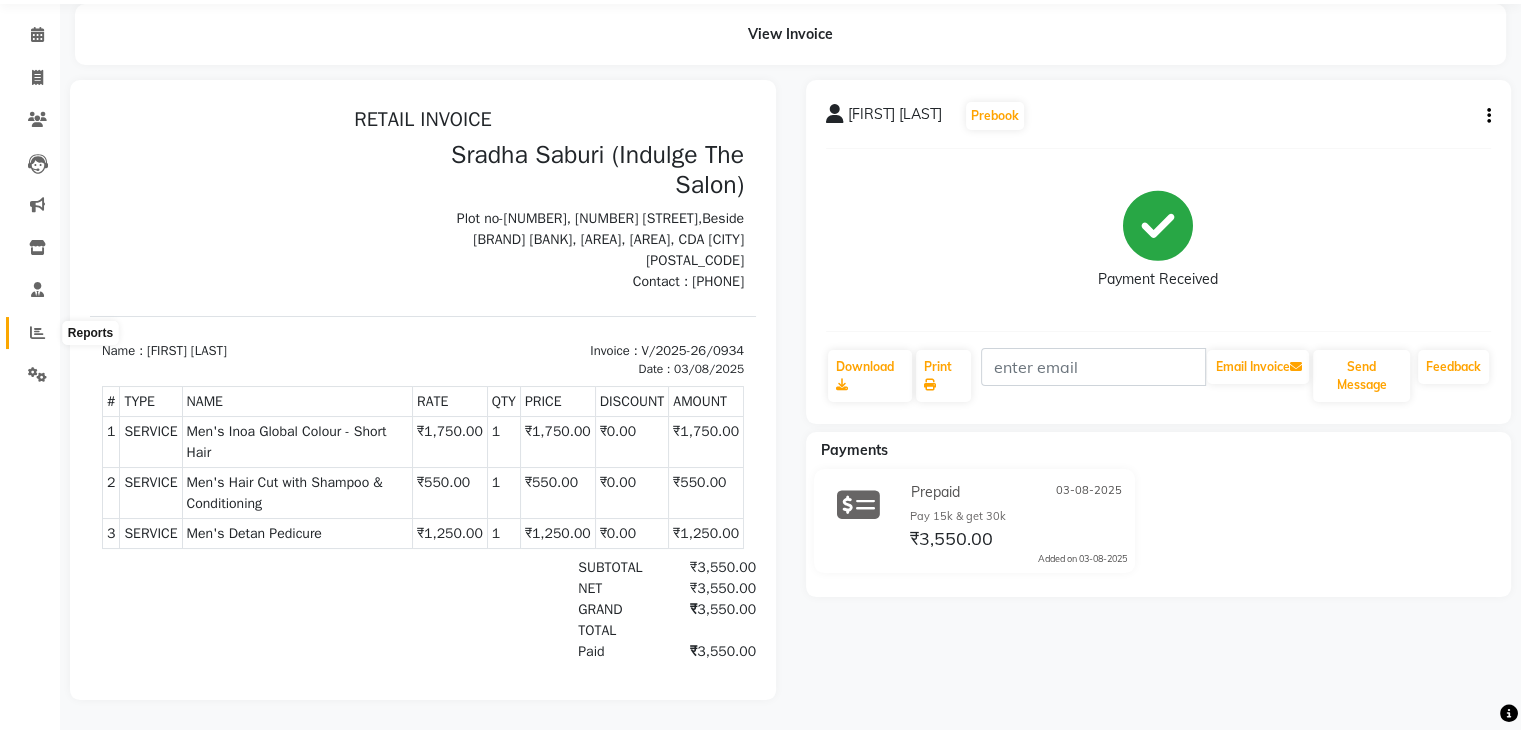 click 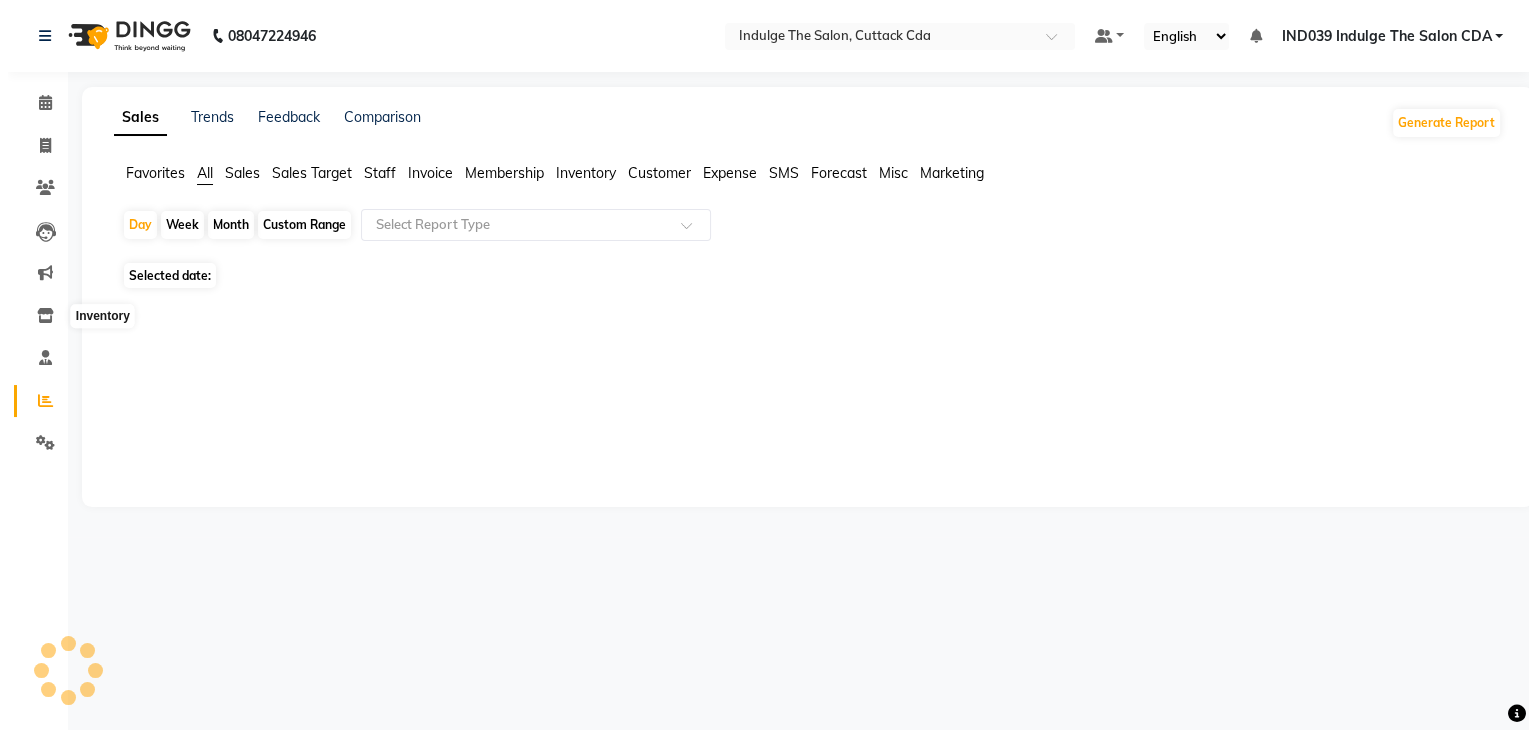scroll, scrollTop: 0, scrollLeft: 0, axis: both 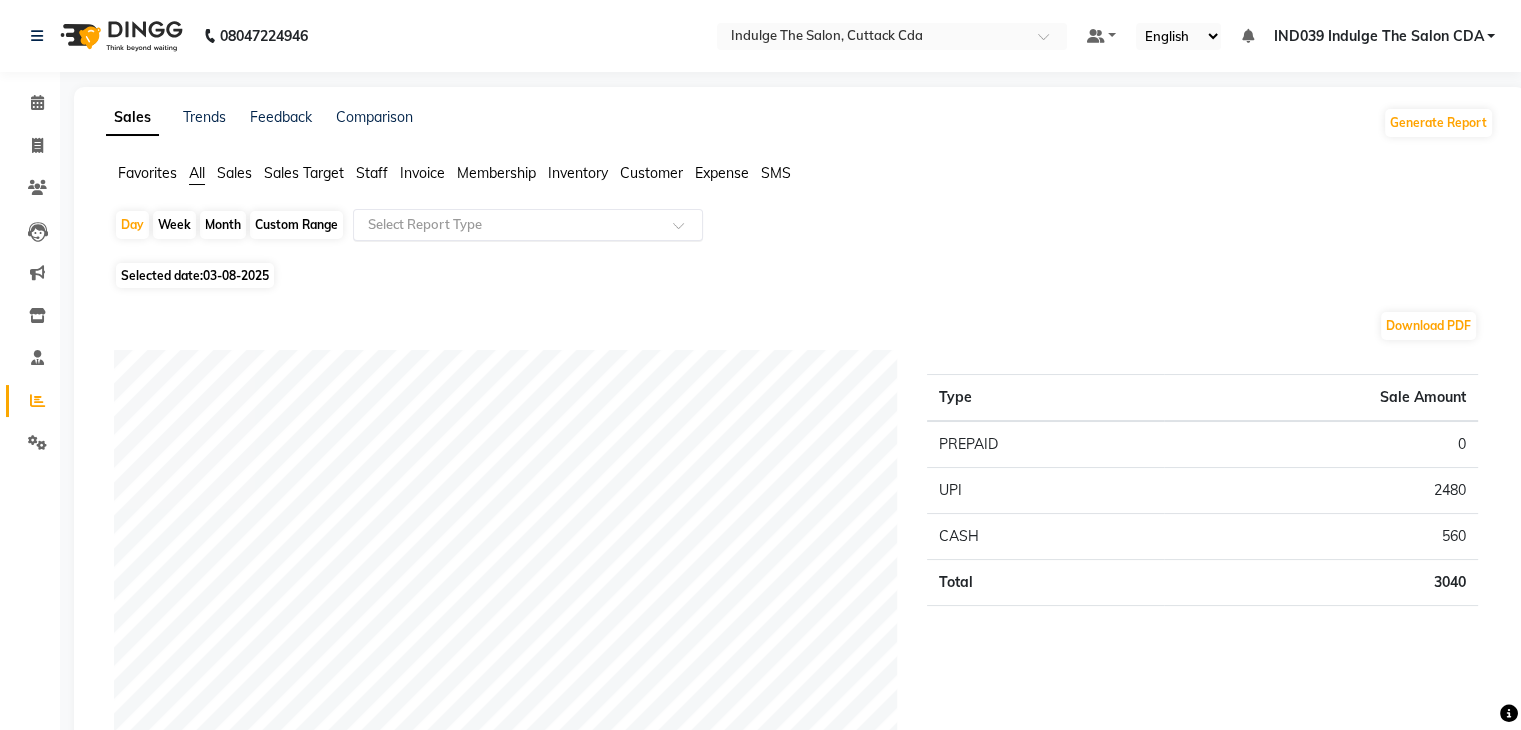 click 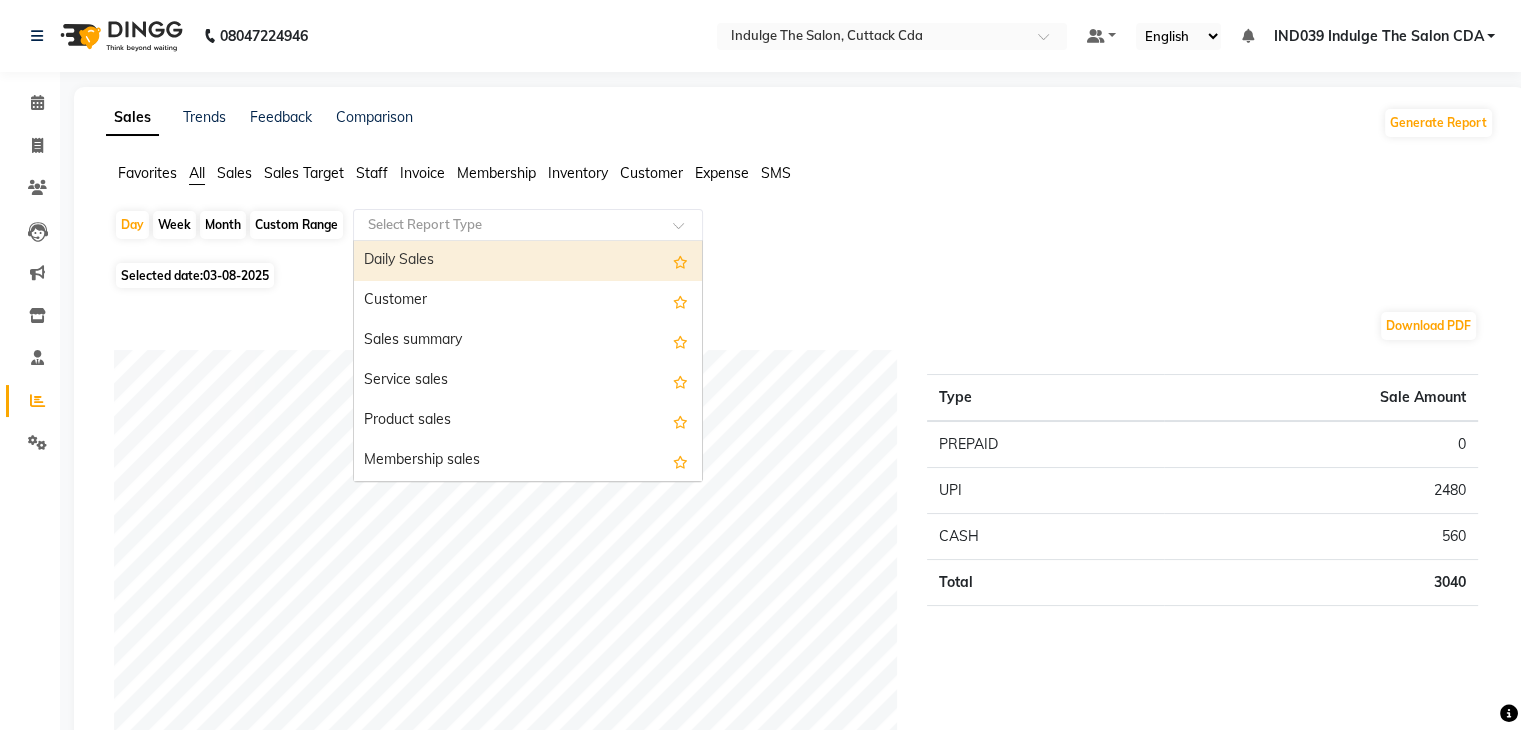 click on "Daily Sales" at bounding box center [528, 261] 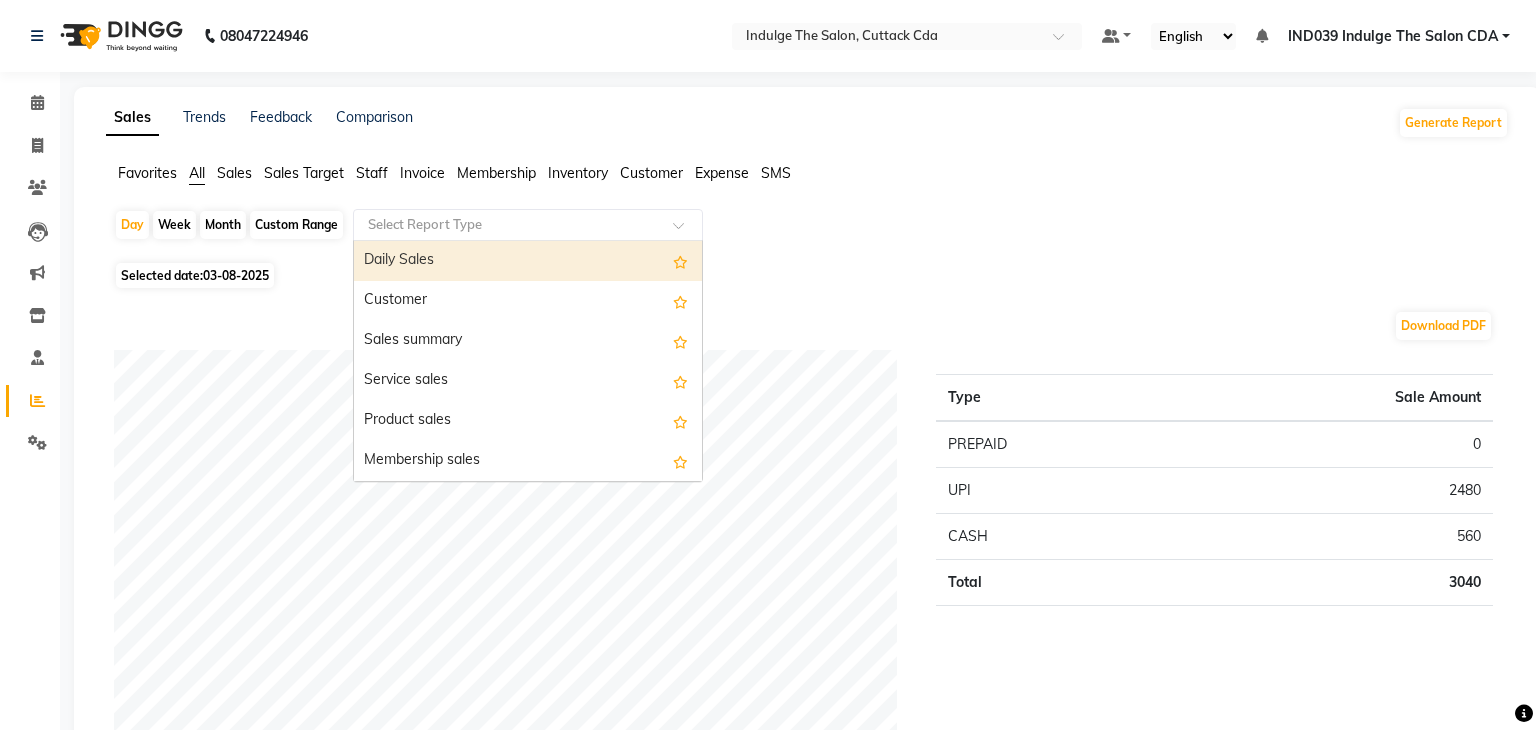 select on "full_report" 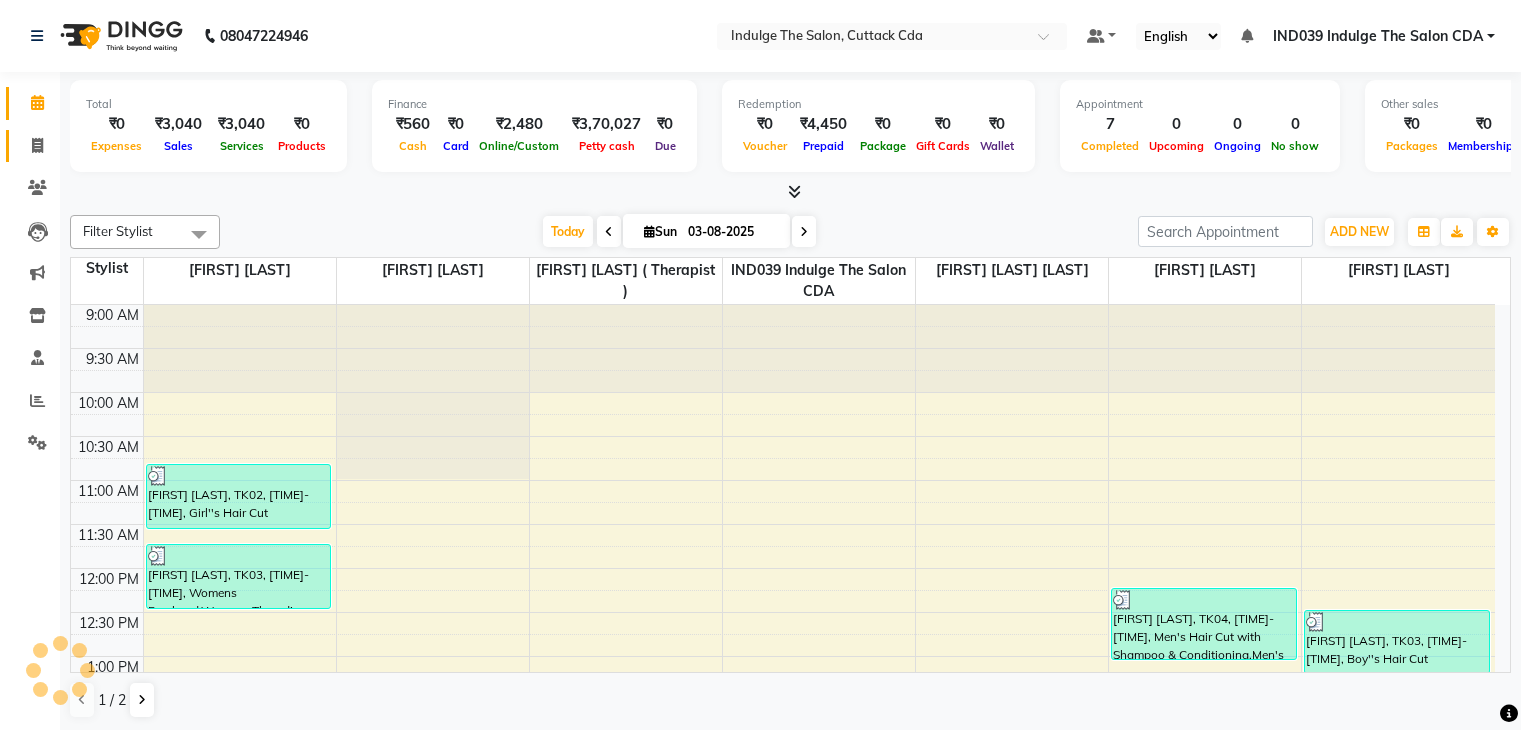 scroll, scrollTop: 0, scrollLeft: 0, axis: both 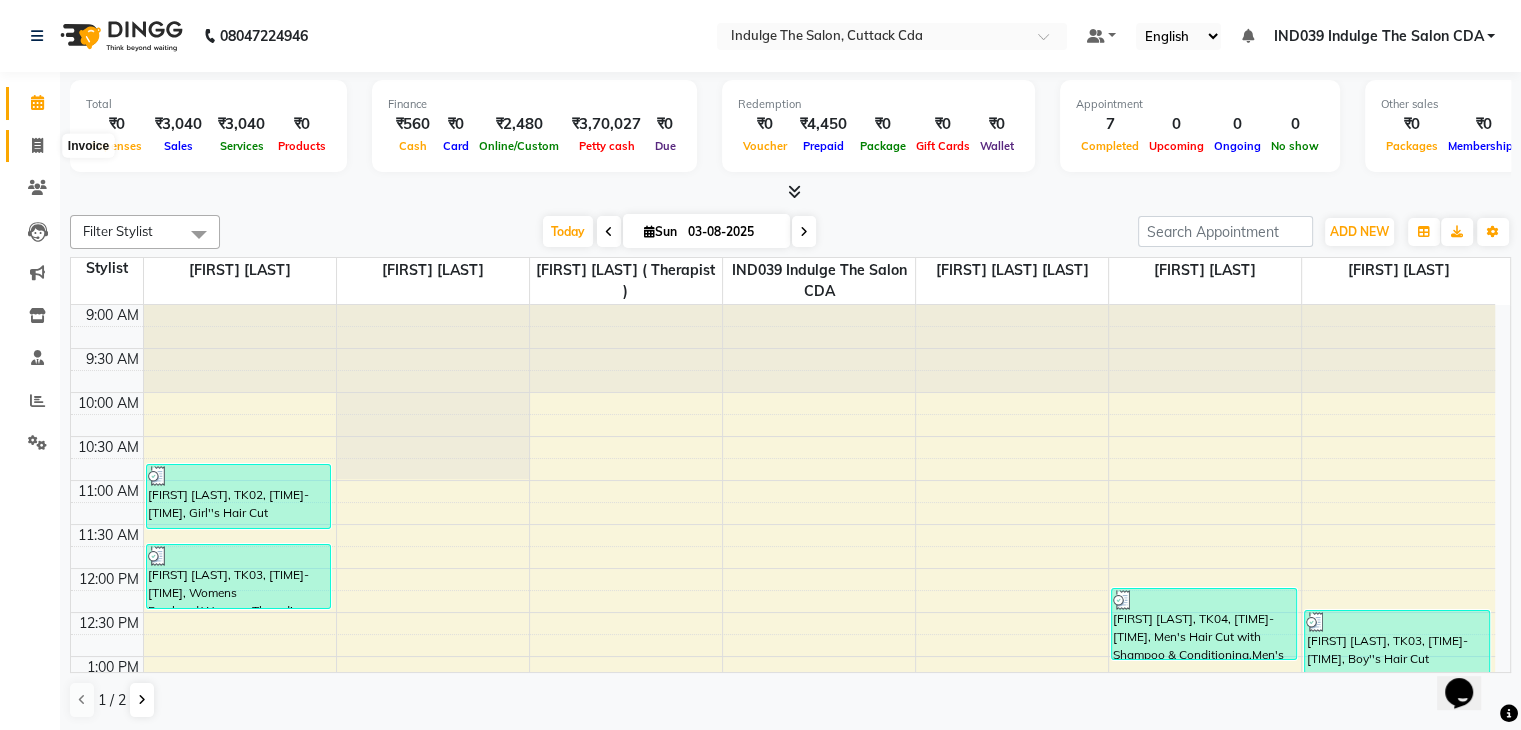 click 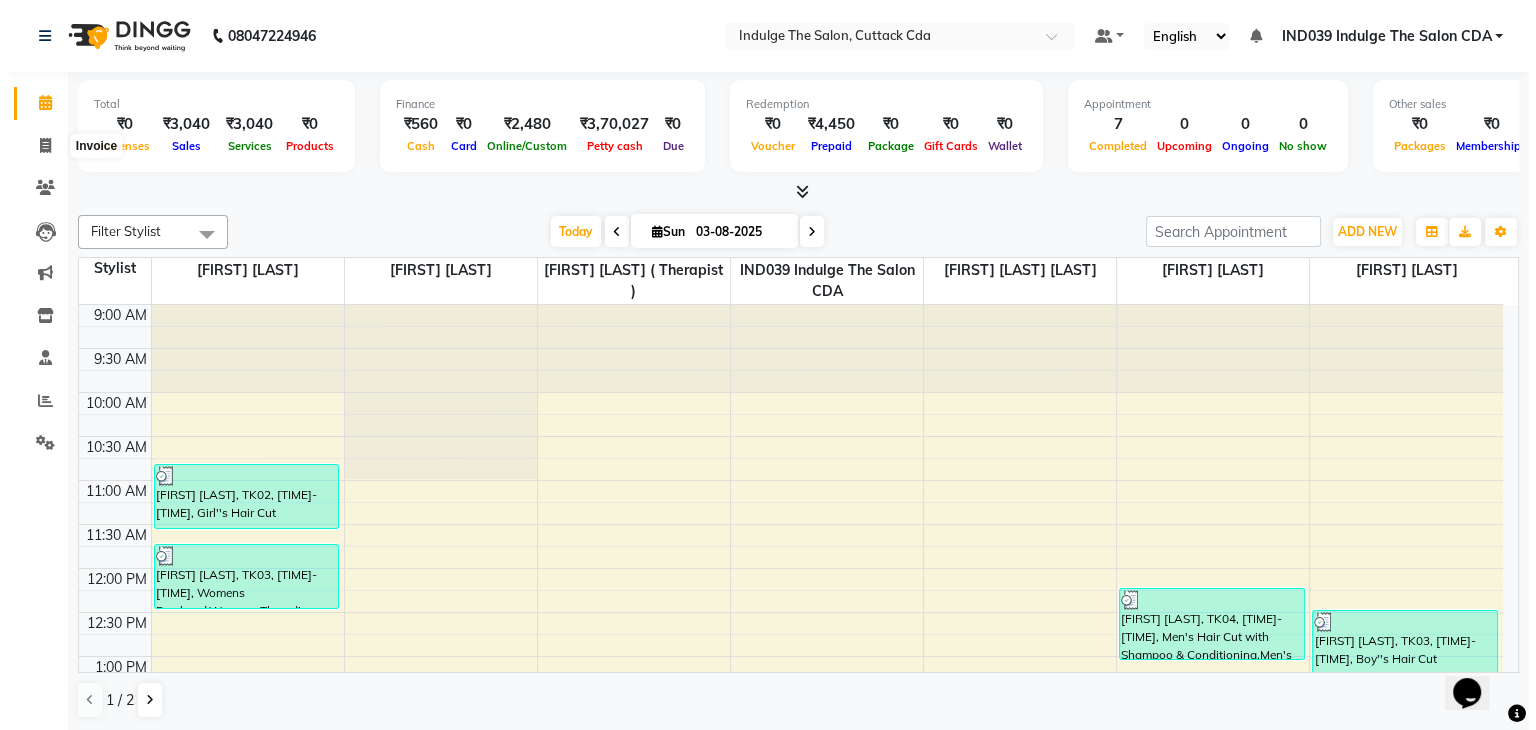 scroll, scrollTop: 0, scrollLeft: 0, axis: both 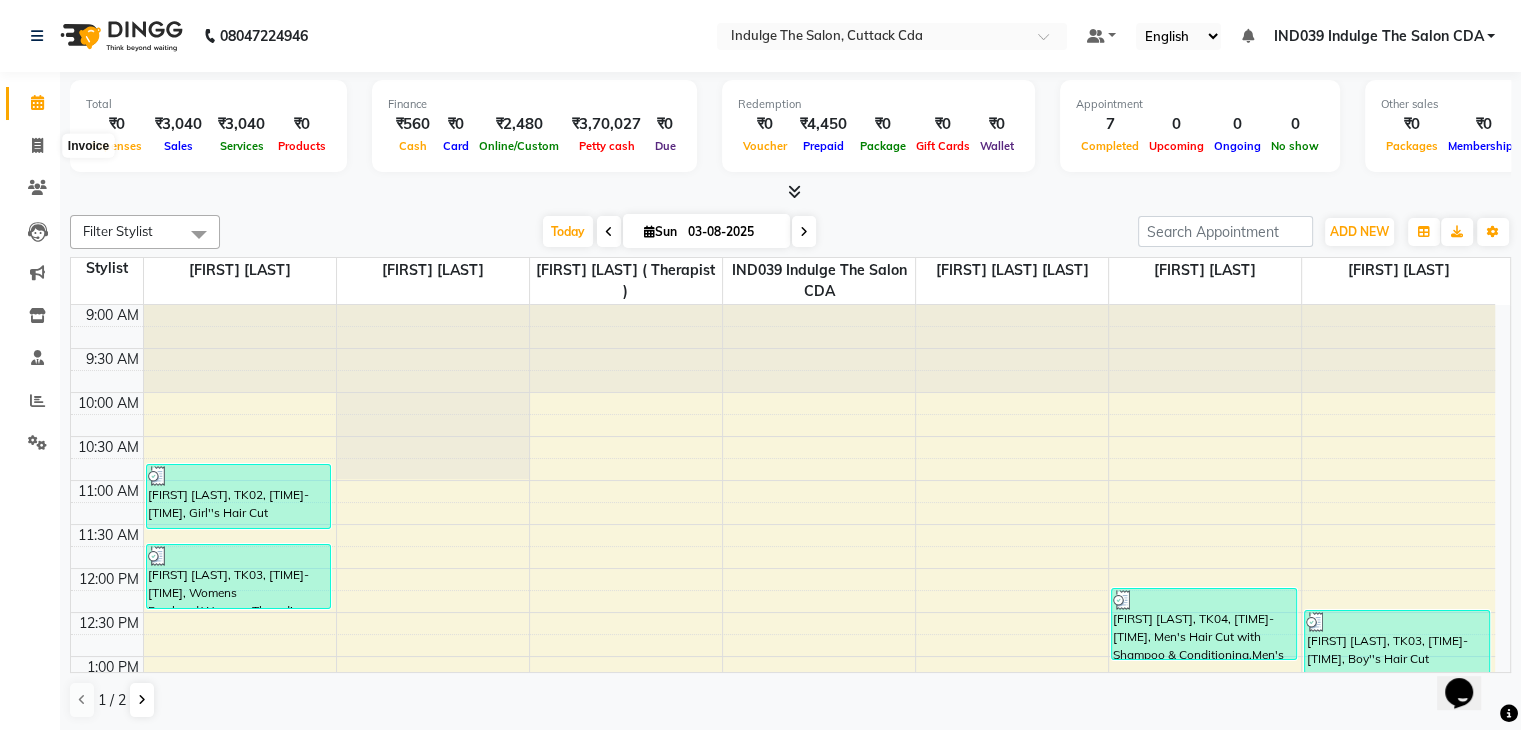 select on "service" 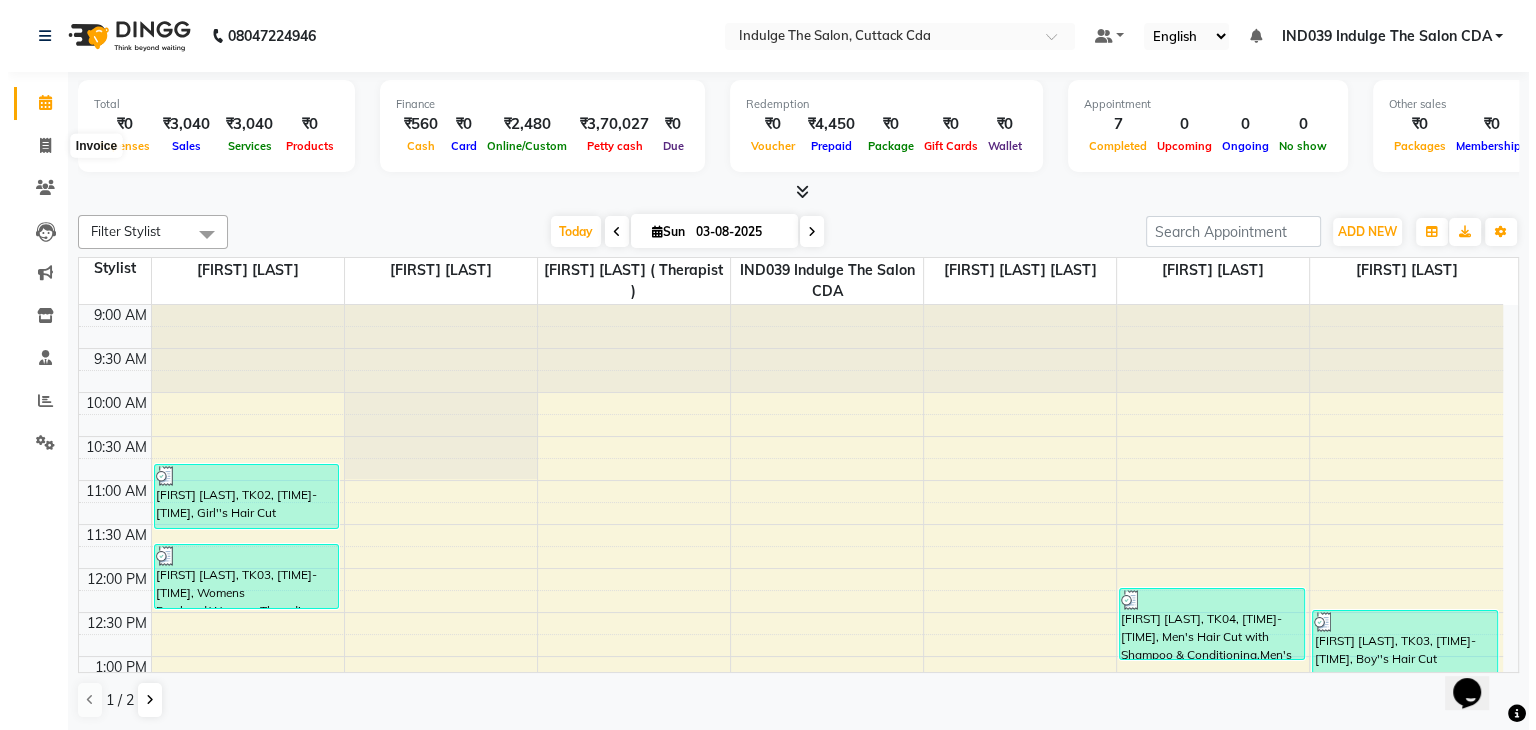 scroll, scrollTop: 0, scrollLeft: 0, axis: both 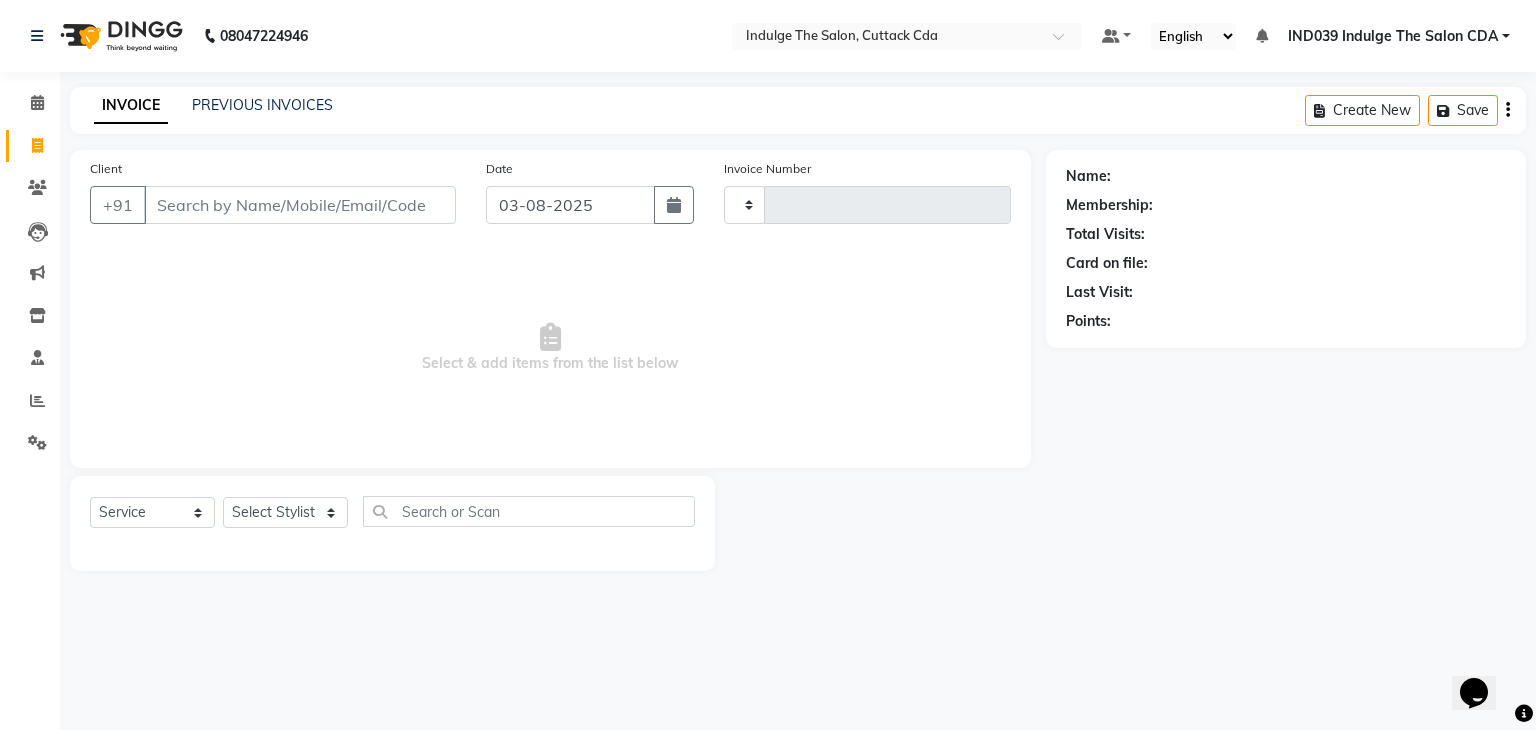 type on "0935" 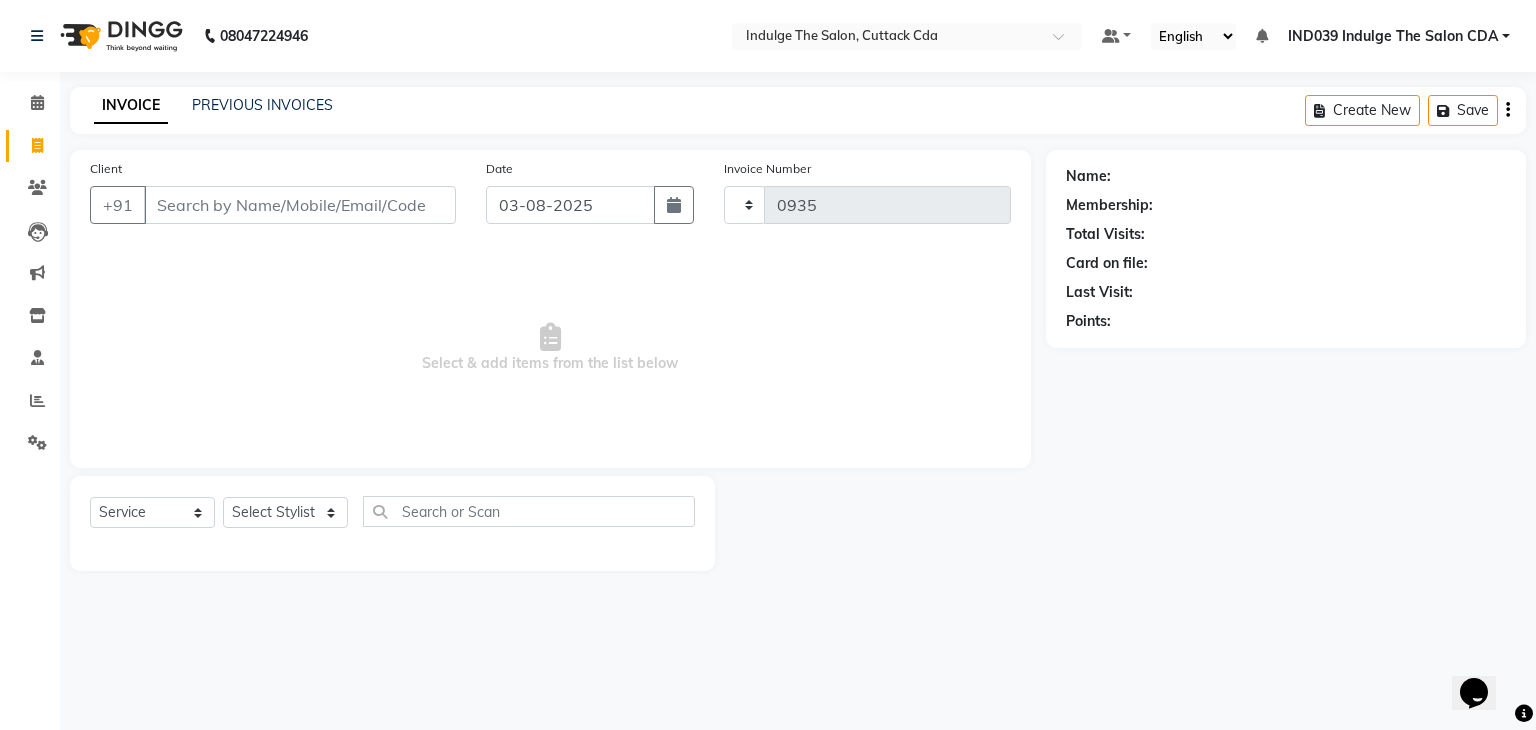 select on "7297" 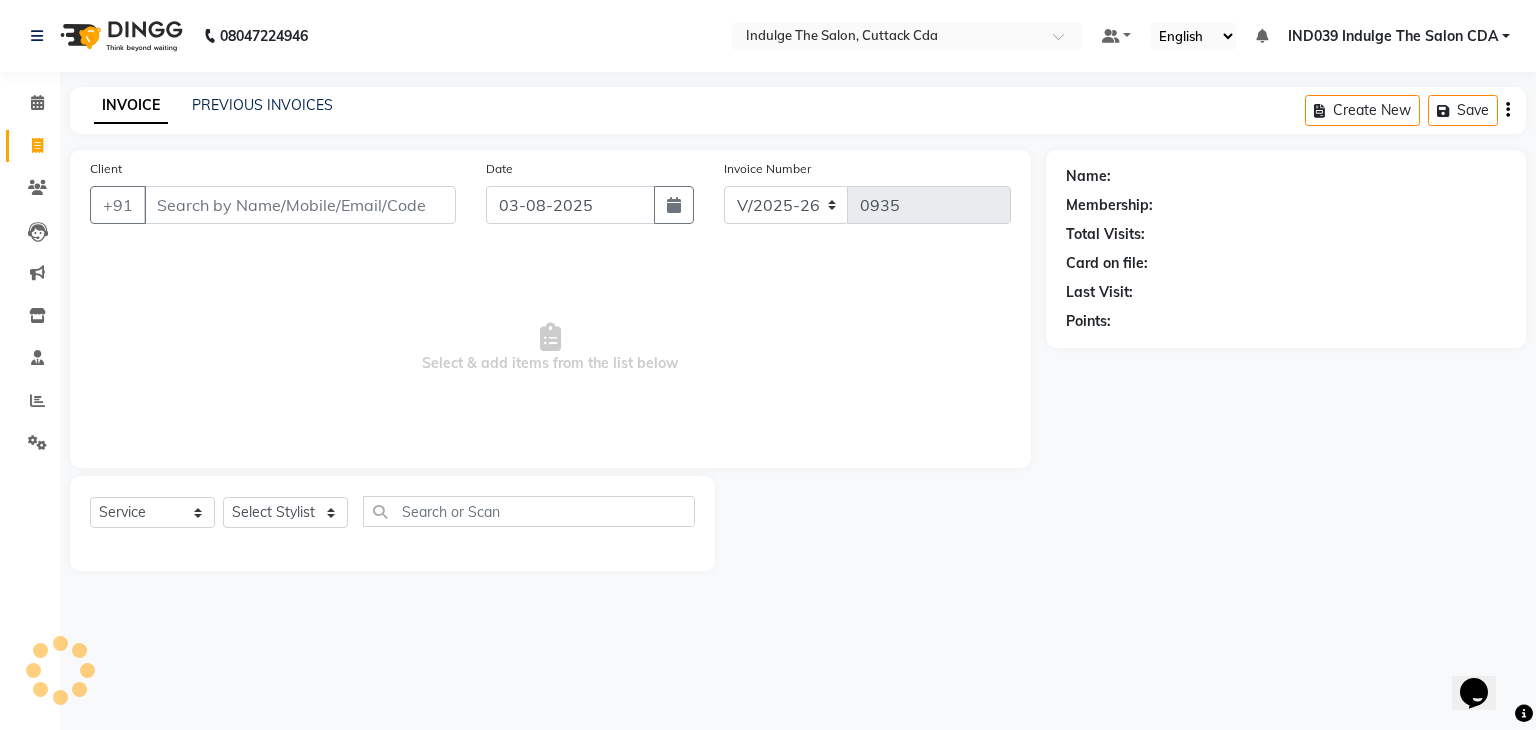 click on "Client" at bounding box center [300, 205] 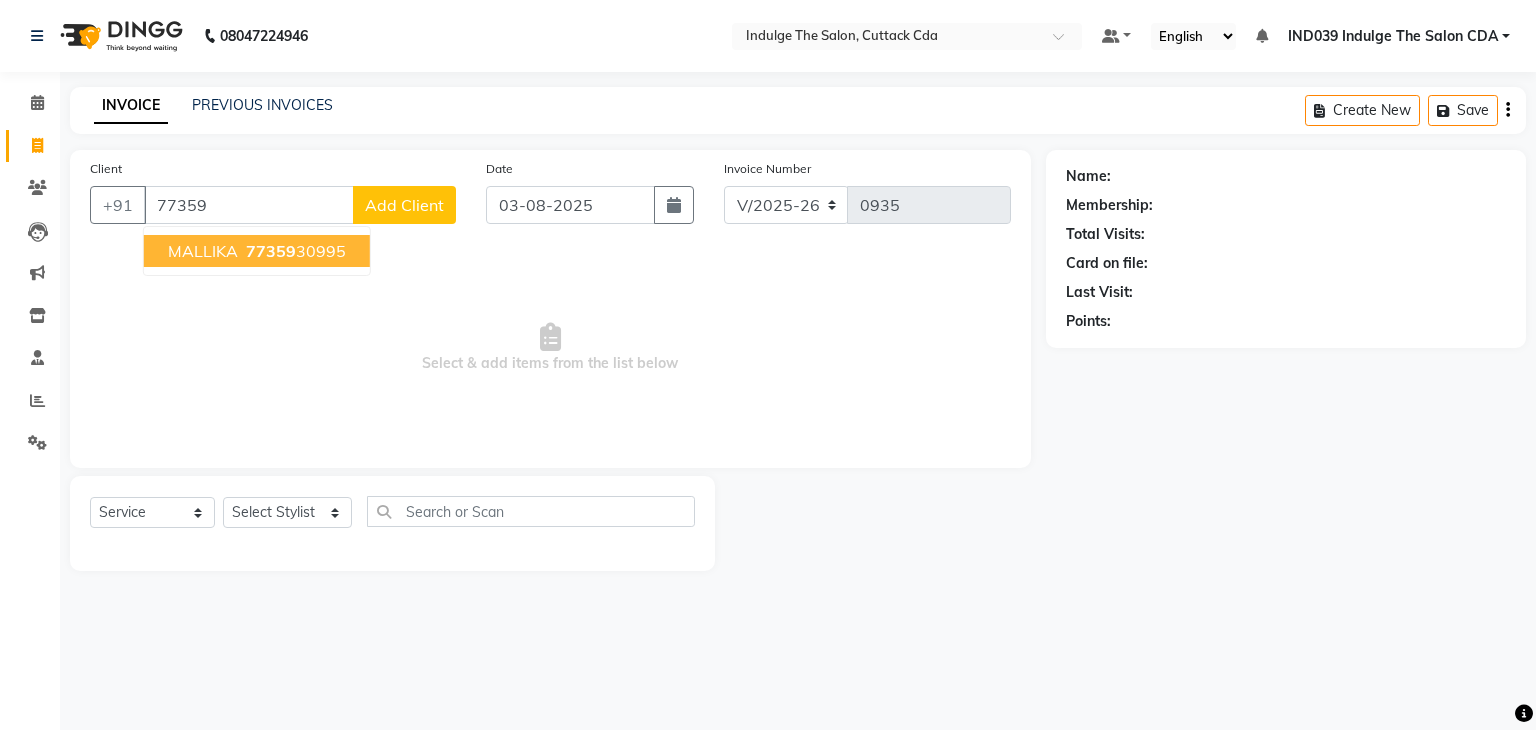 type on "77359" 